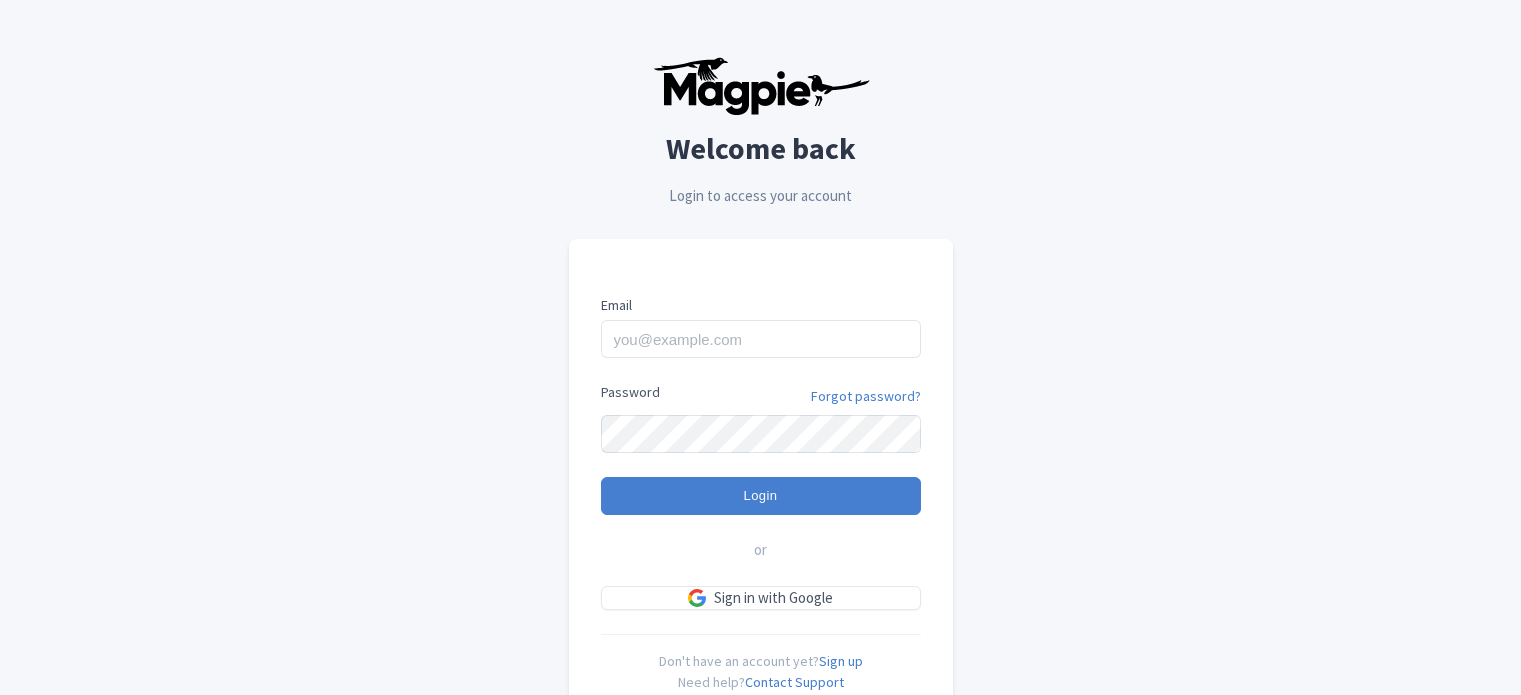 scroll, scrollTop: 0, scrollLeft: 0, axis: both 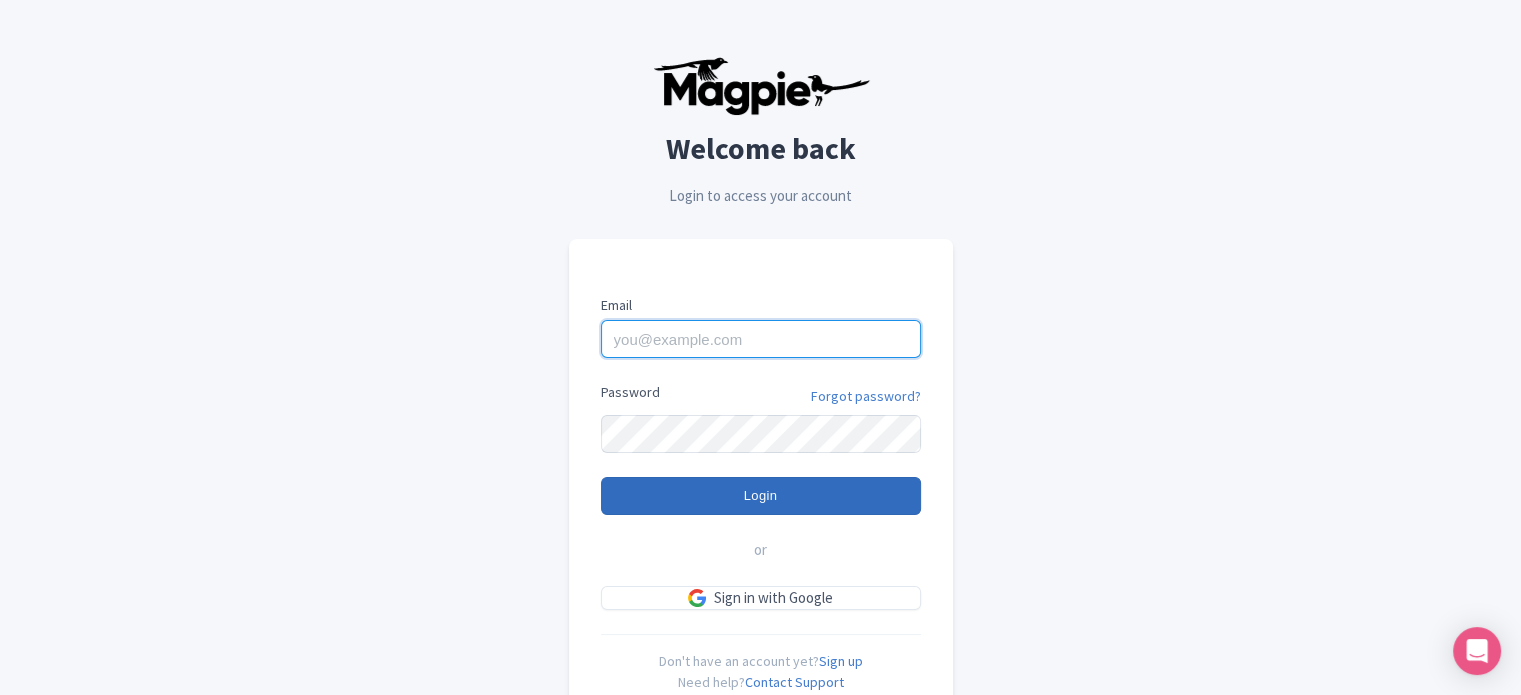 type on "salvatoremorelli@townsofitaly.com" 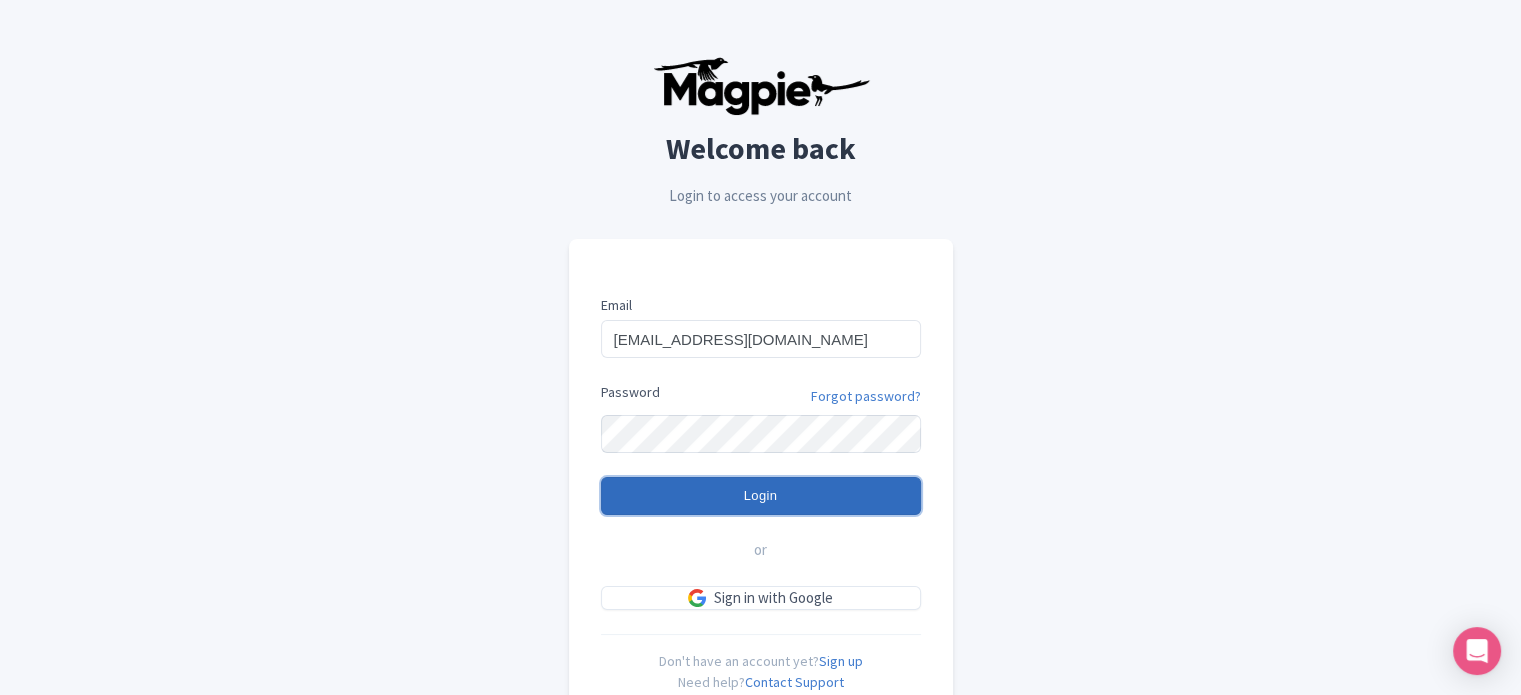 click on "Login" at bounding box center [761, 496] 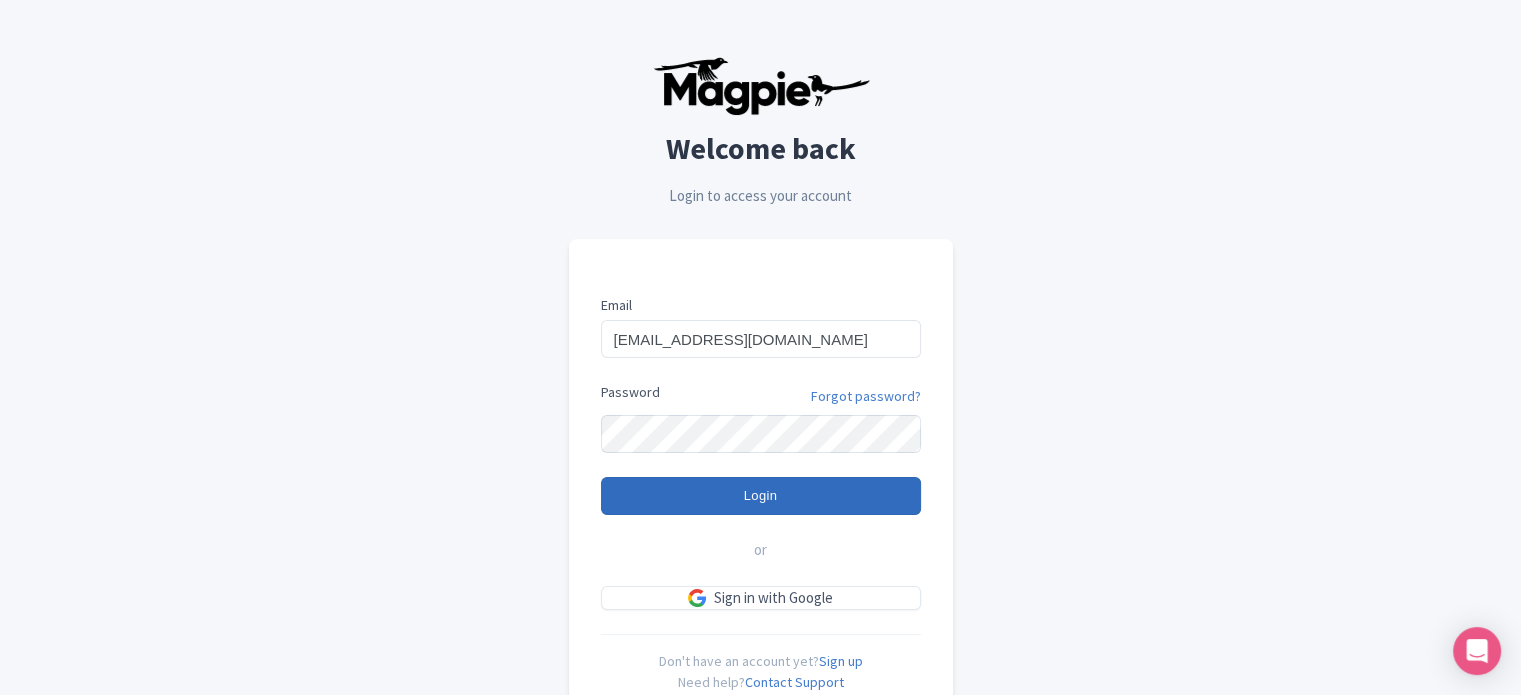 type on "Logging in..." 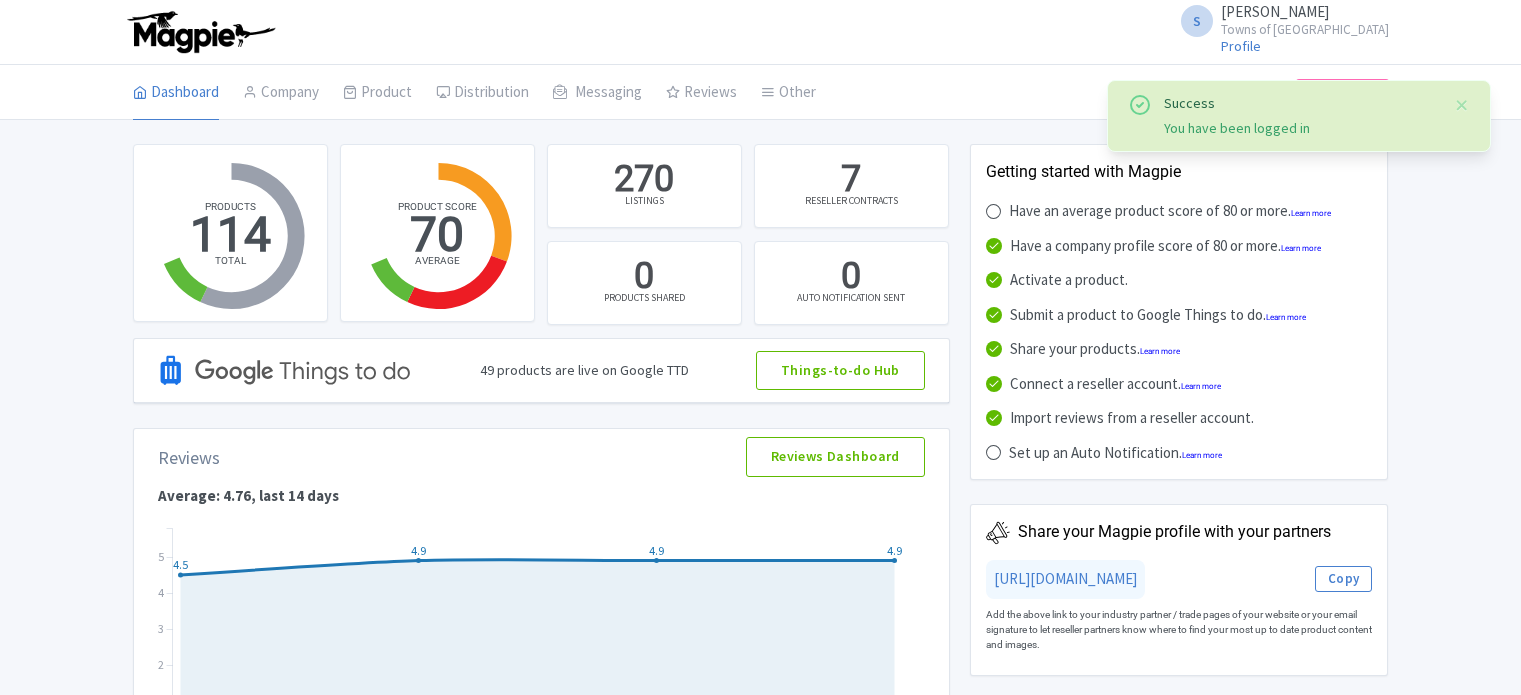 scroll, scrollTop: 0, scrollLeft: 0, axis: both 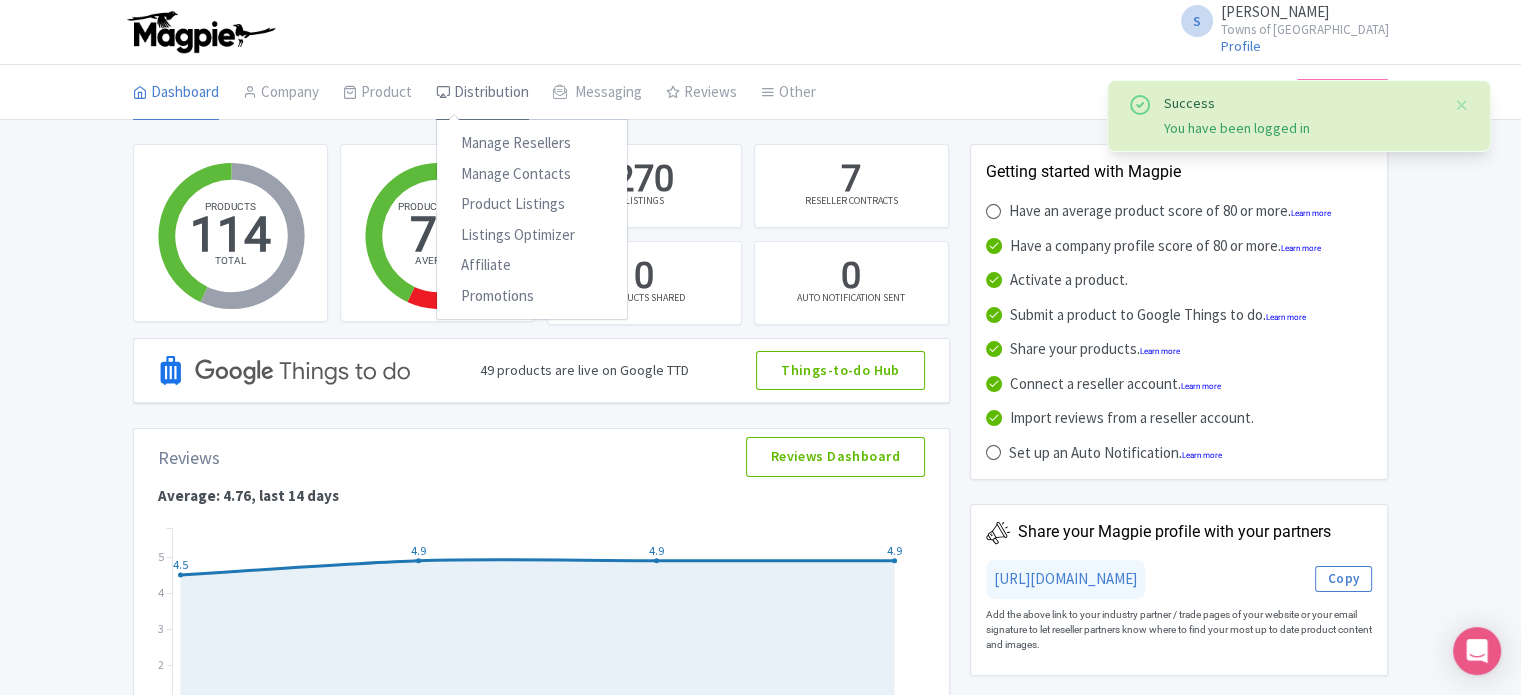 click on "Distribution" at bounding box center [482, 93] 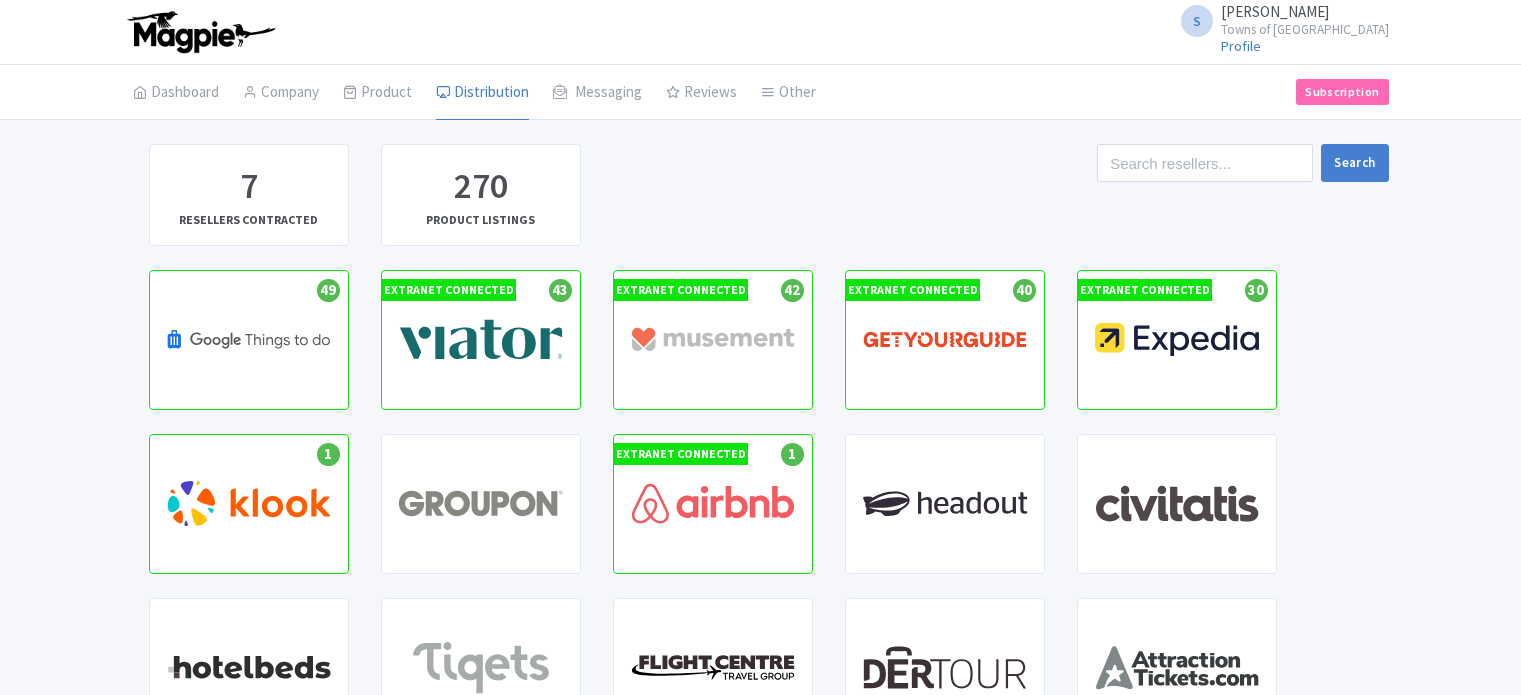 scroll, scrollTop: 0, scrollLeft: 0, axis: both 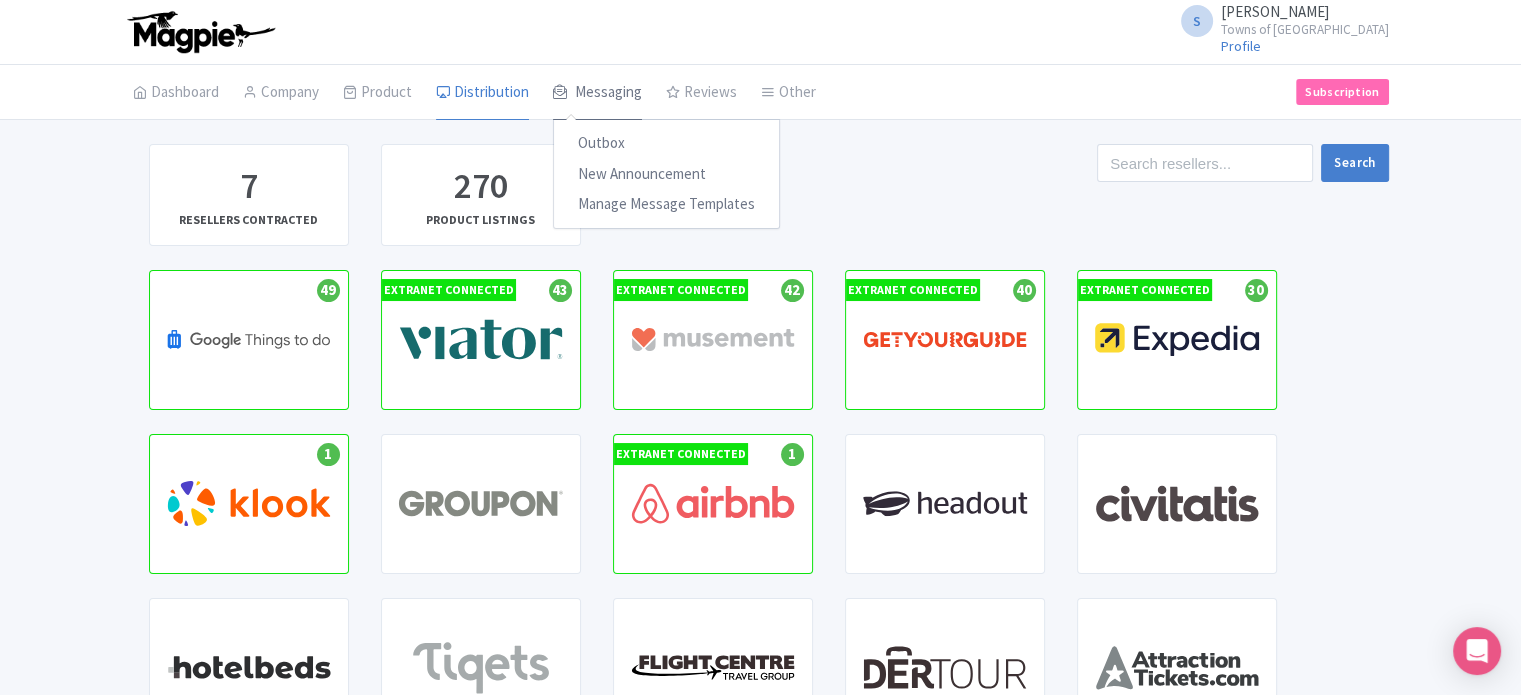 click on "Messaging" at bounding box center (597, 93) 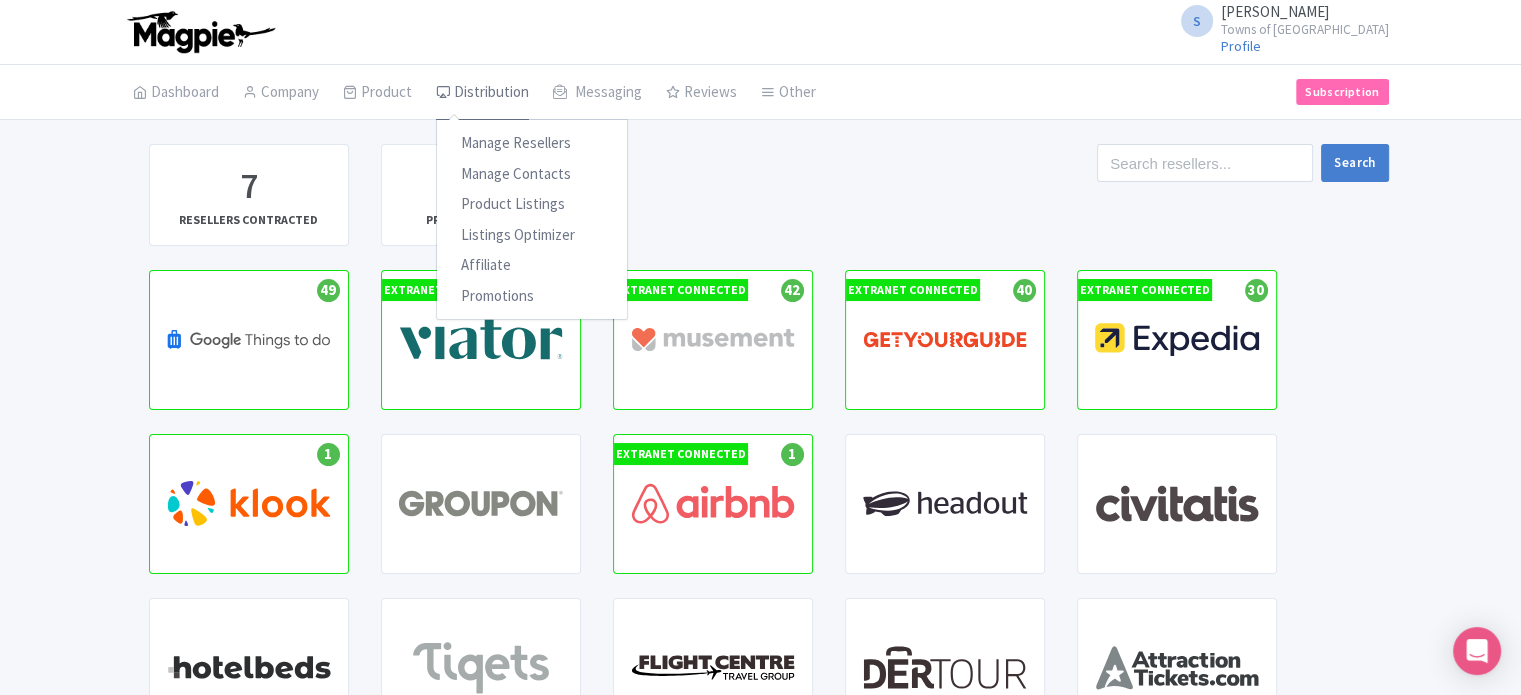 click on "Distribution" at bounding box center [482, 93] 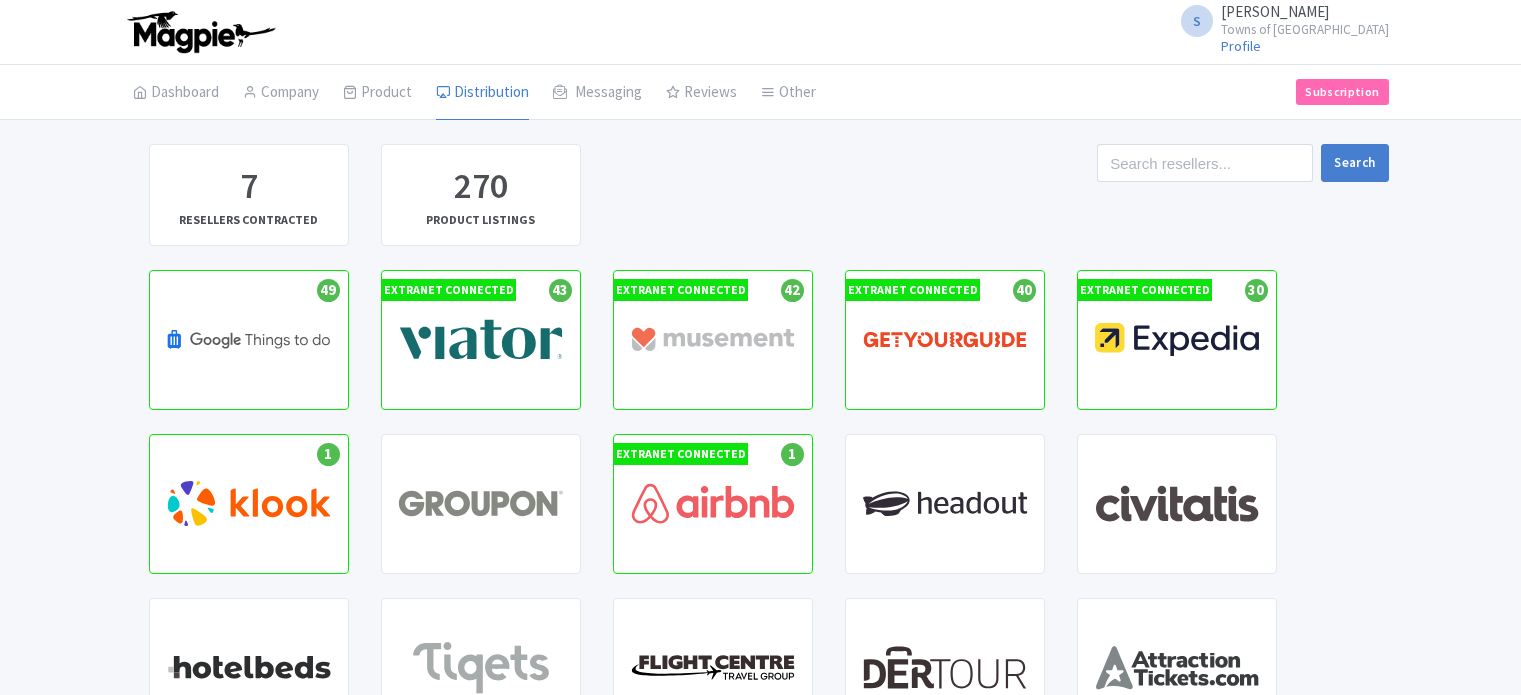 scroll, scrollTop: 0, scrollLeft: 0, axis: both 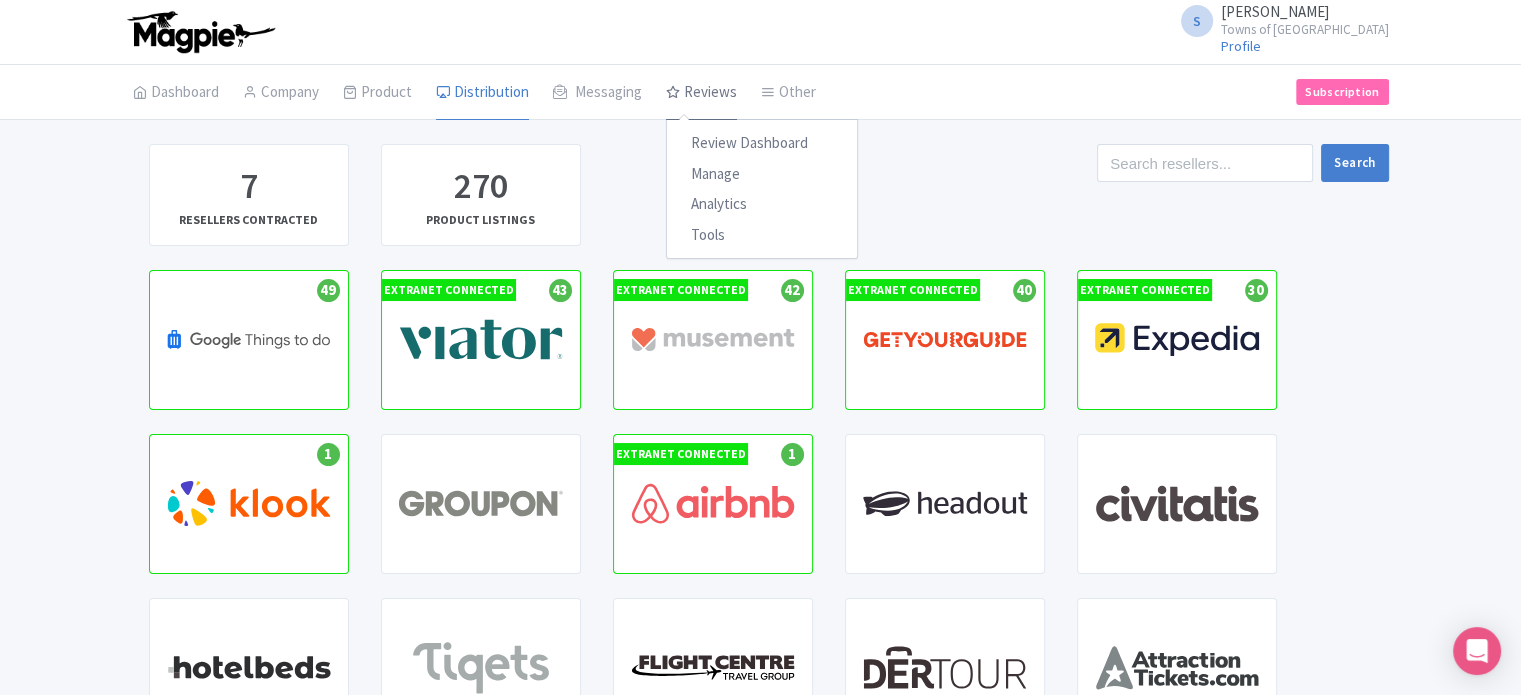 click on "Reviews" at bounding box center (701, 93) 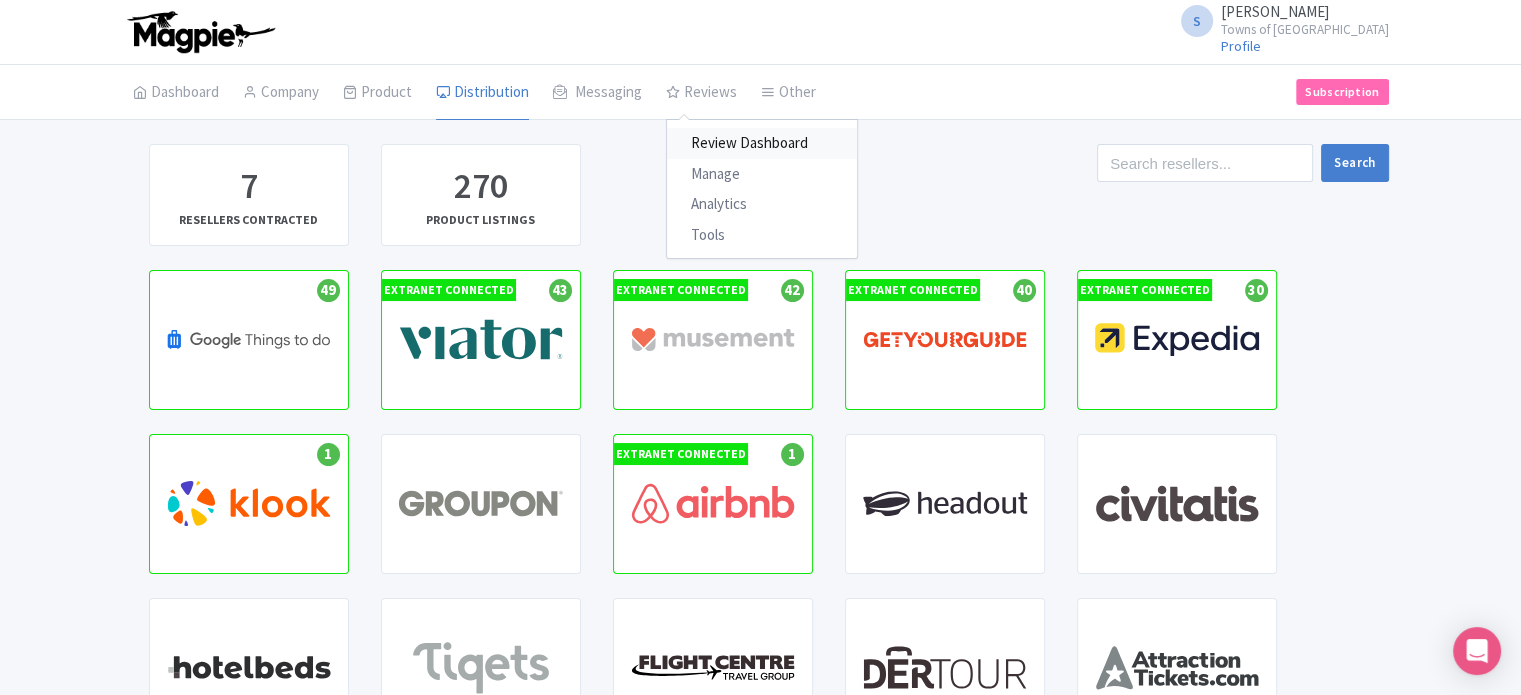 click on "Review Dashboard" at bounding box center (762, 143) 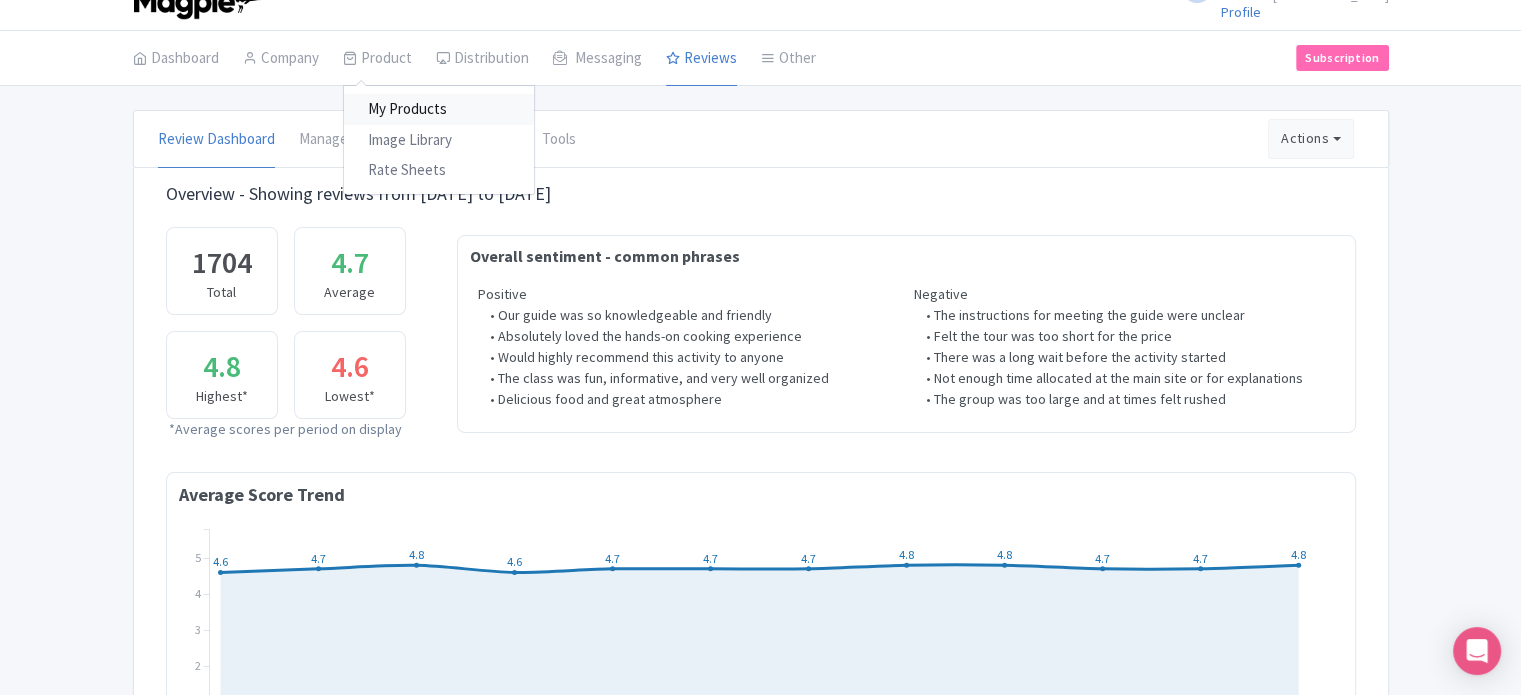scroll, scrollTop: 0, scrollLeft: 0, axis: both 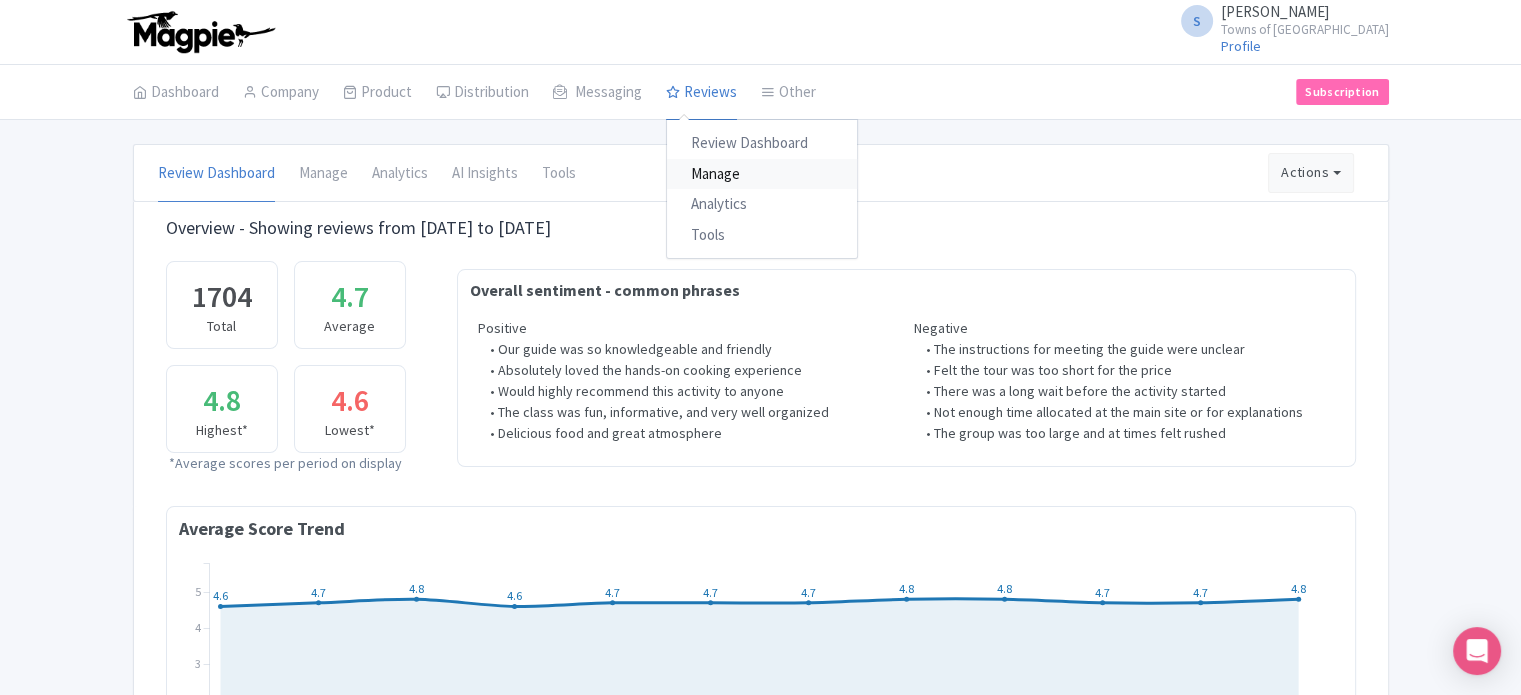 click on "Manage" at bounding box center (762, 174) 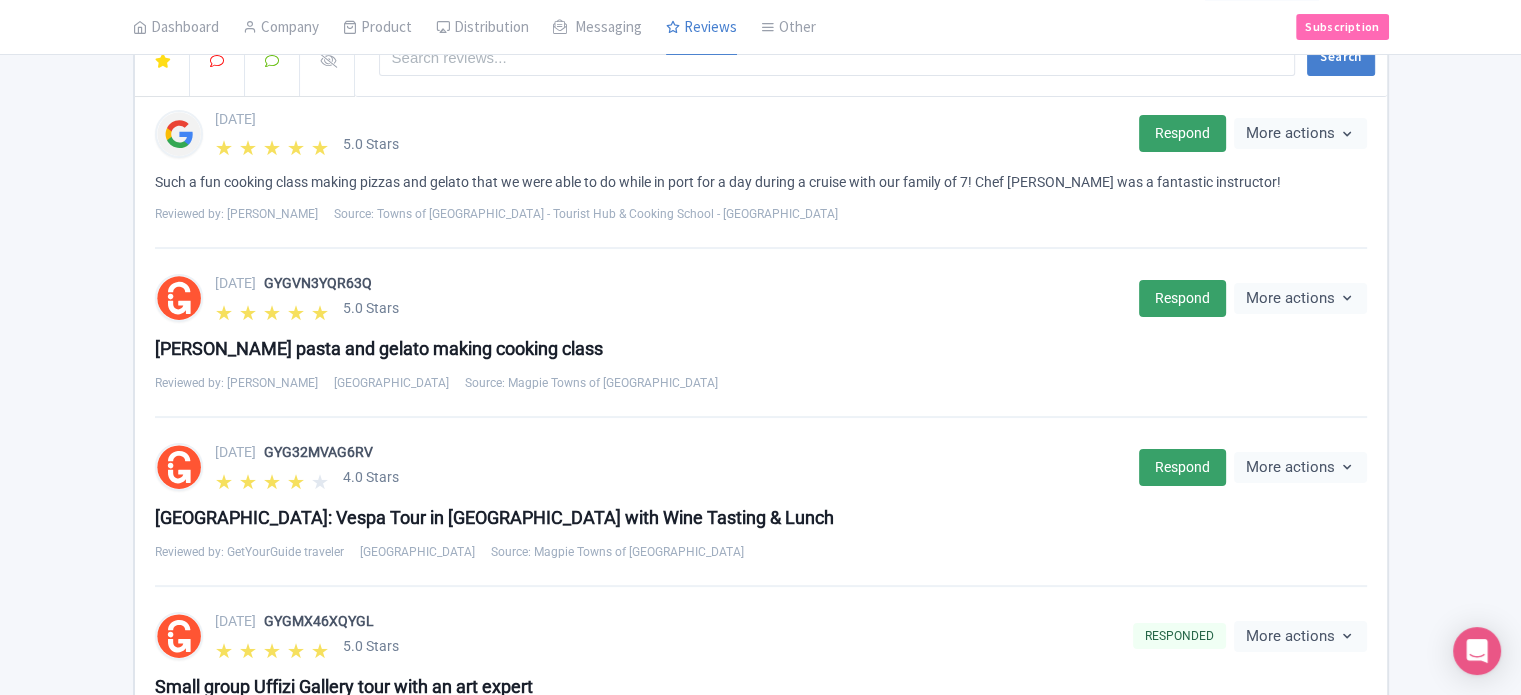 scroll, scrollTop: 0, scrollLeft: 0, axis: both 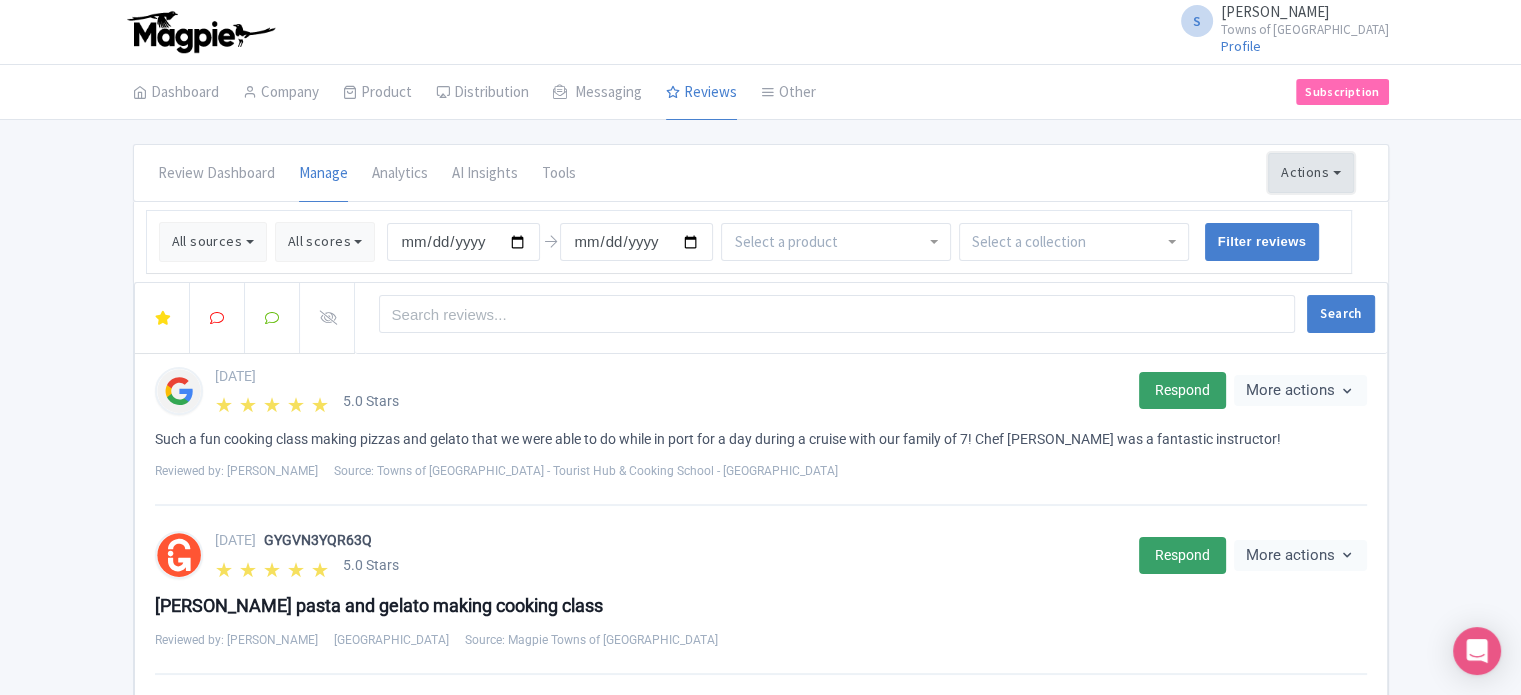 click on "Actions" at bounding box center [1311, 173] 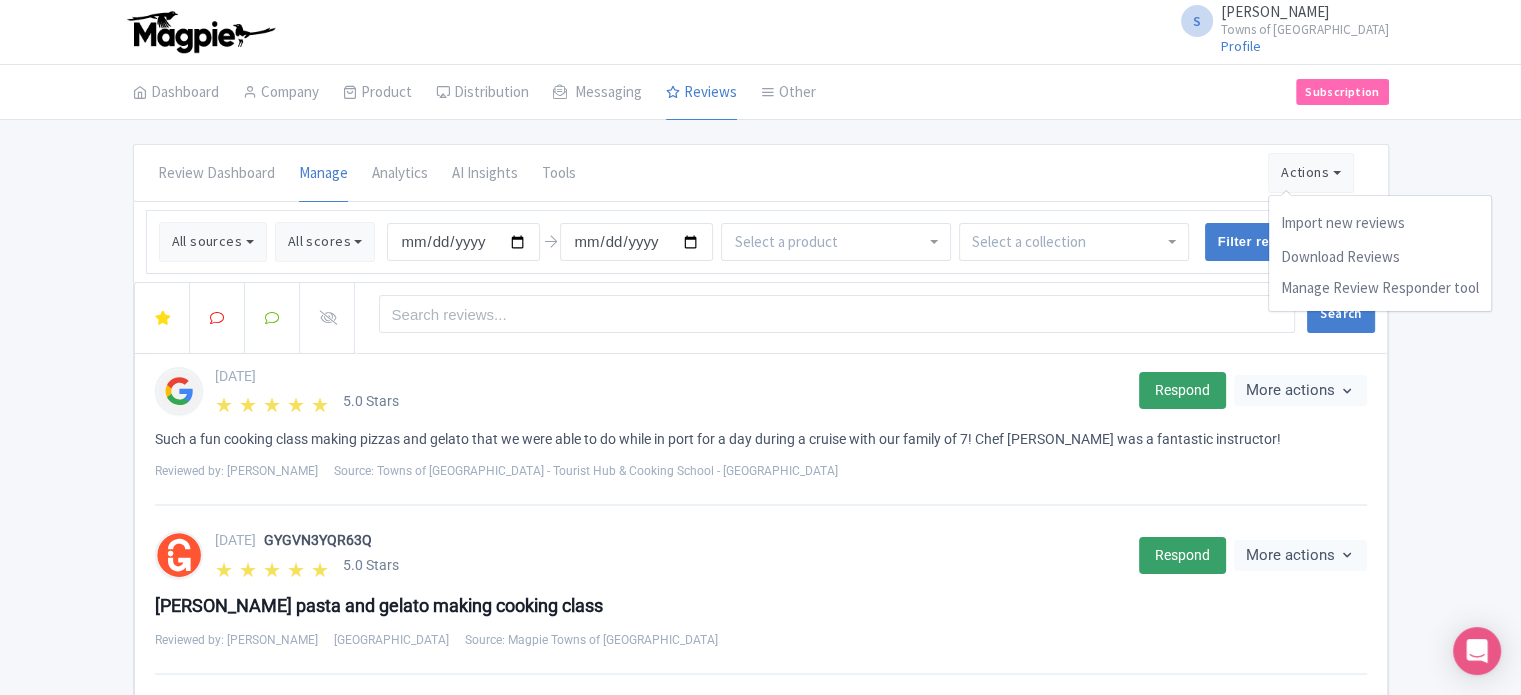 click on "Review Dashboard
[GEOGRAPHIC_DATA]
Analytics
AI Insights
Tools
Actions
Import new reviews
Download Reviews
Manage Review Responder tool" at bounding box center [761, 173] 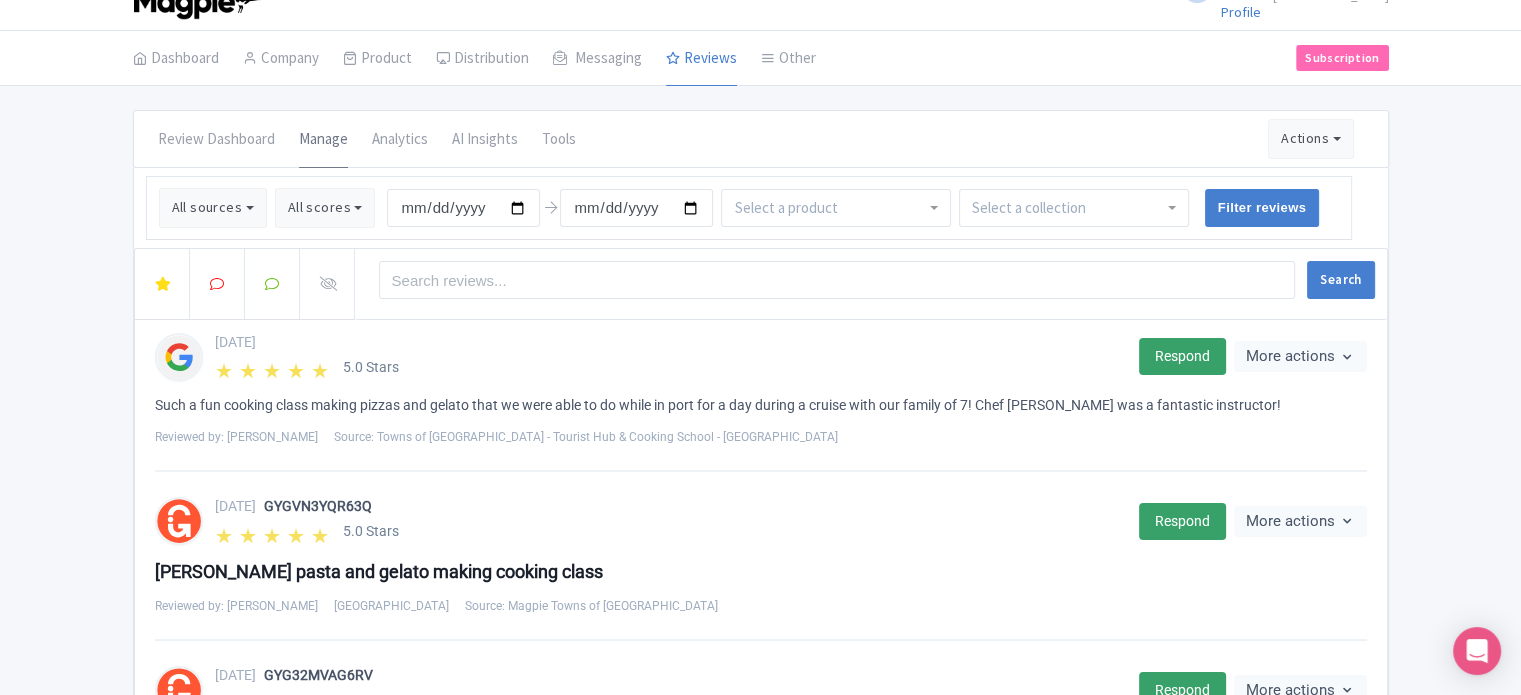 scroll, scrollTop: 0, scrollLeft: 0, axis: both 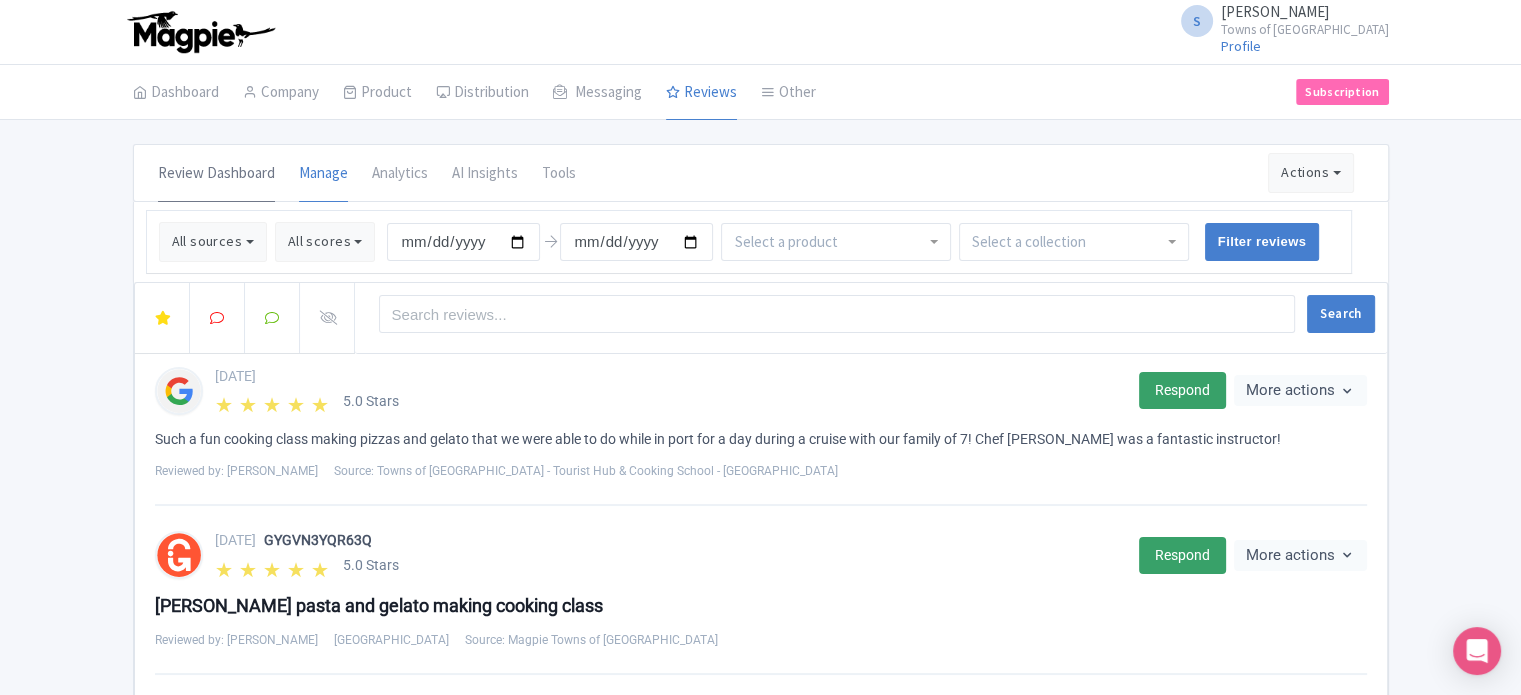 click on "Review Dashboard" at bounding box center [216, 174] 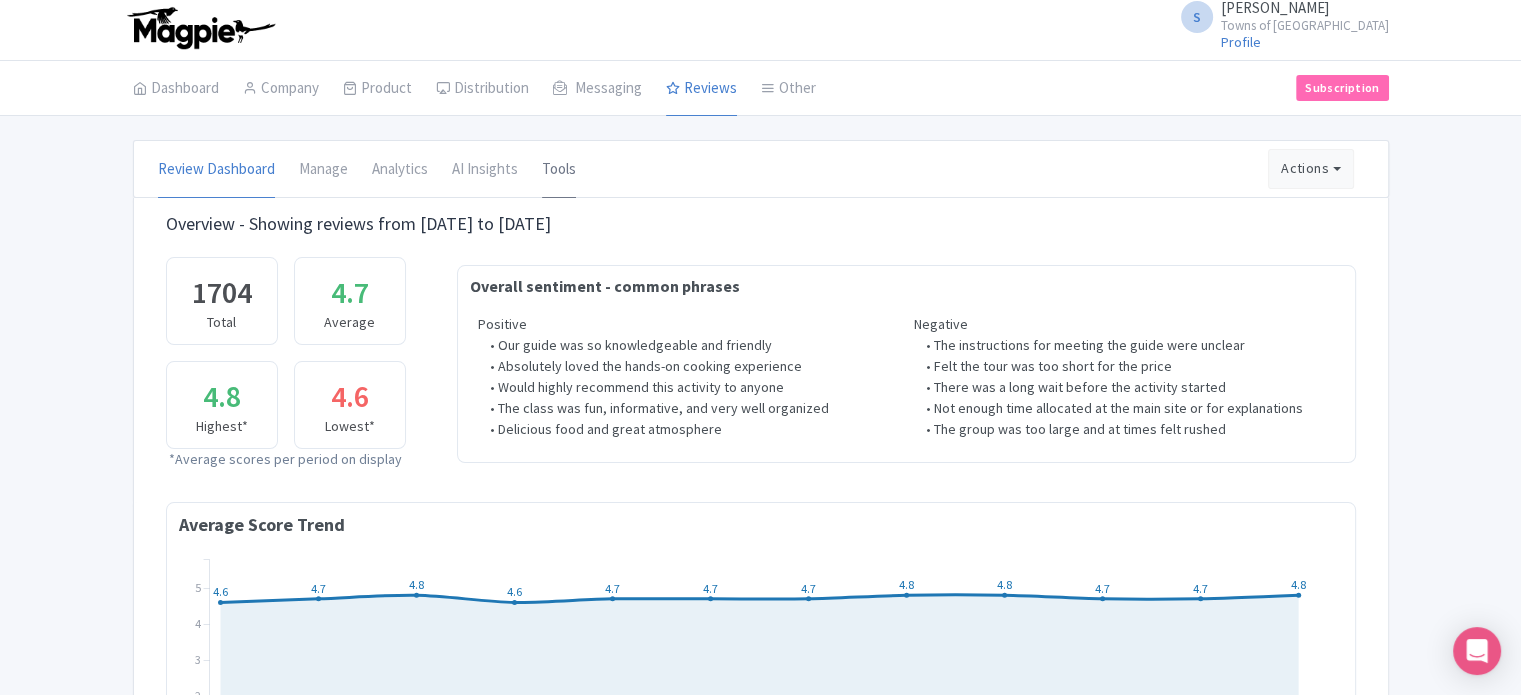 scroll, scrollTop: 0, scrollLeft: 0, axis: both 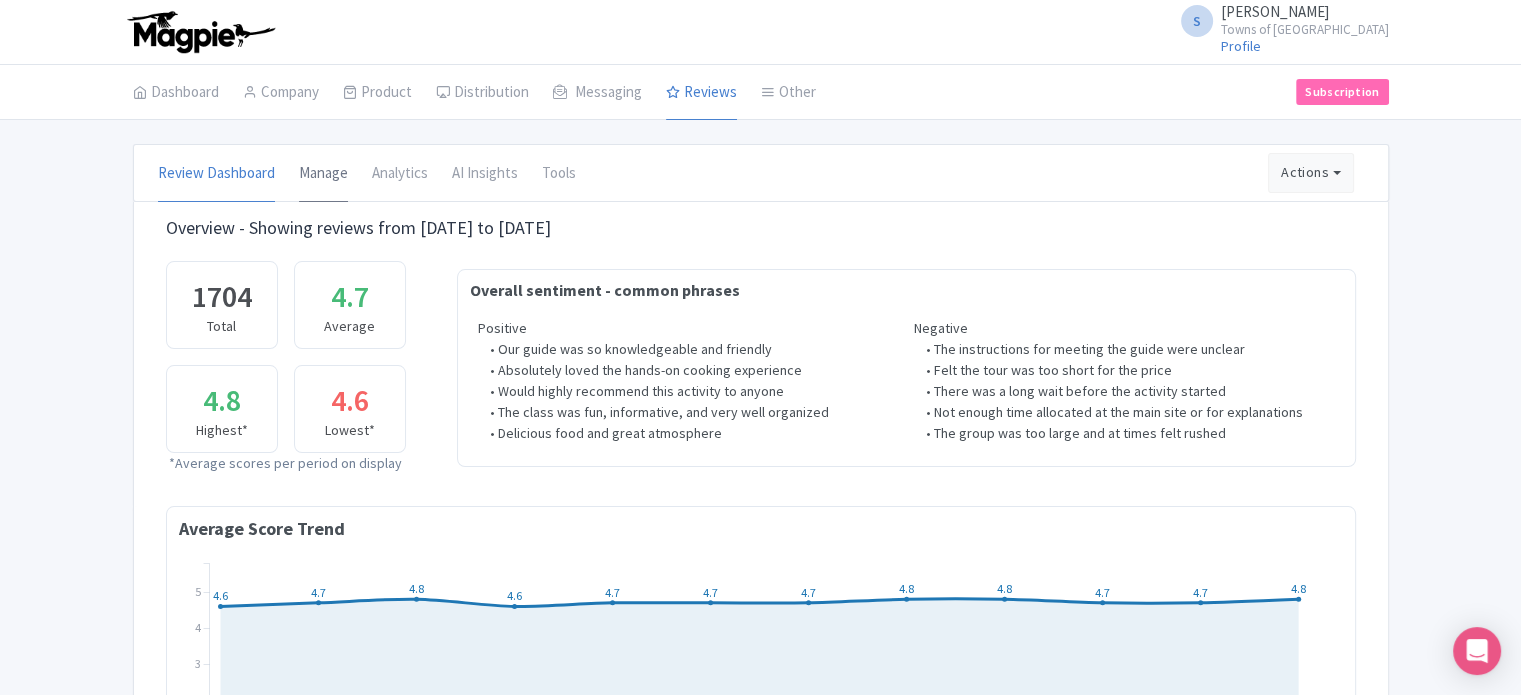click on "Manage" at bounding box center [323, 174] 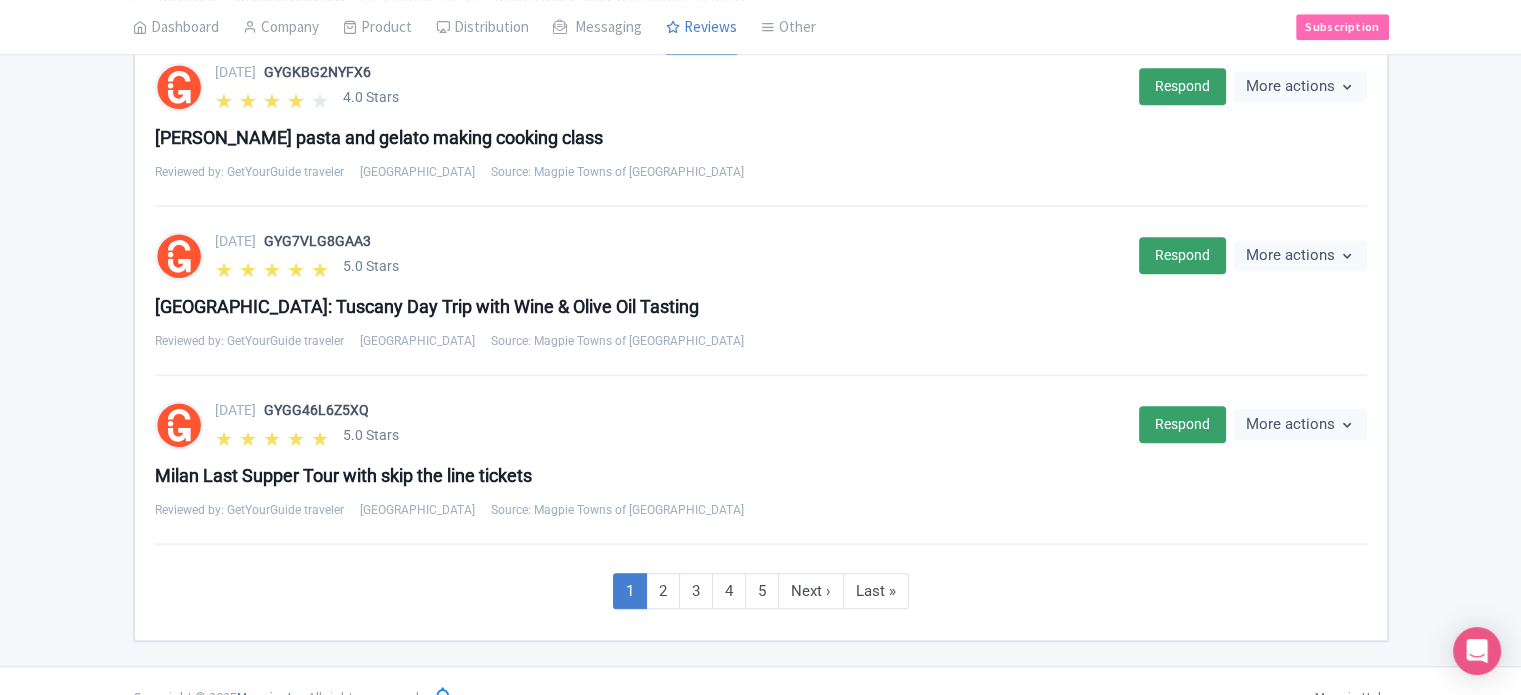 scroll, scrollTop: 1721, scrollLeft: 0, axis: vertical 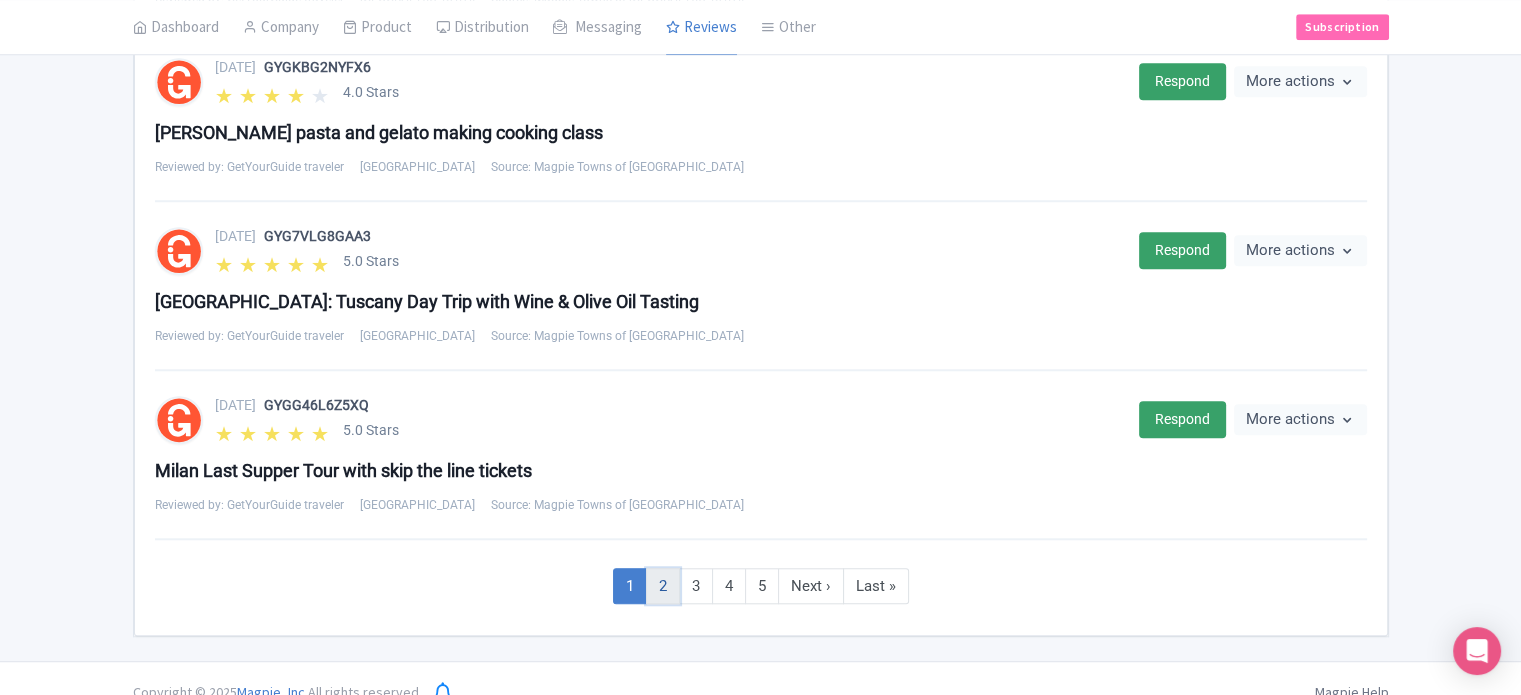 click on "2" at bounding box center [663, 586] 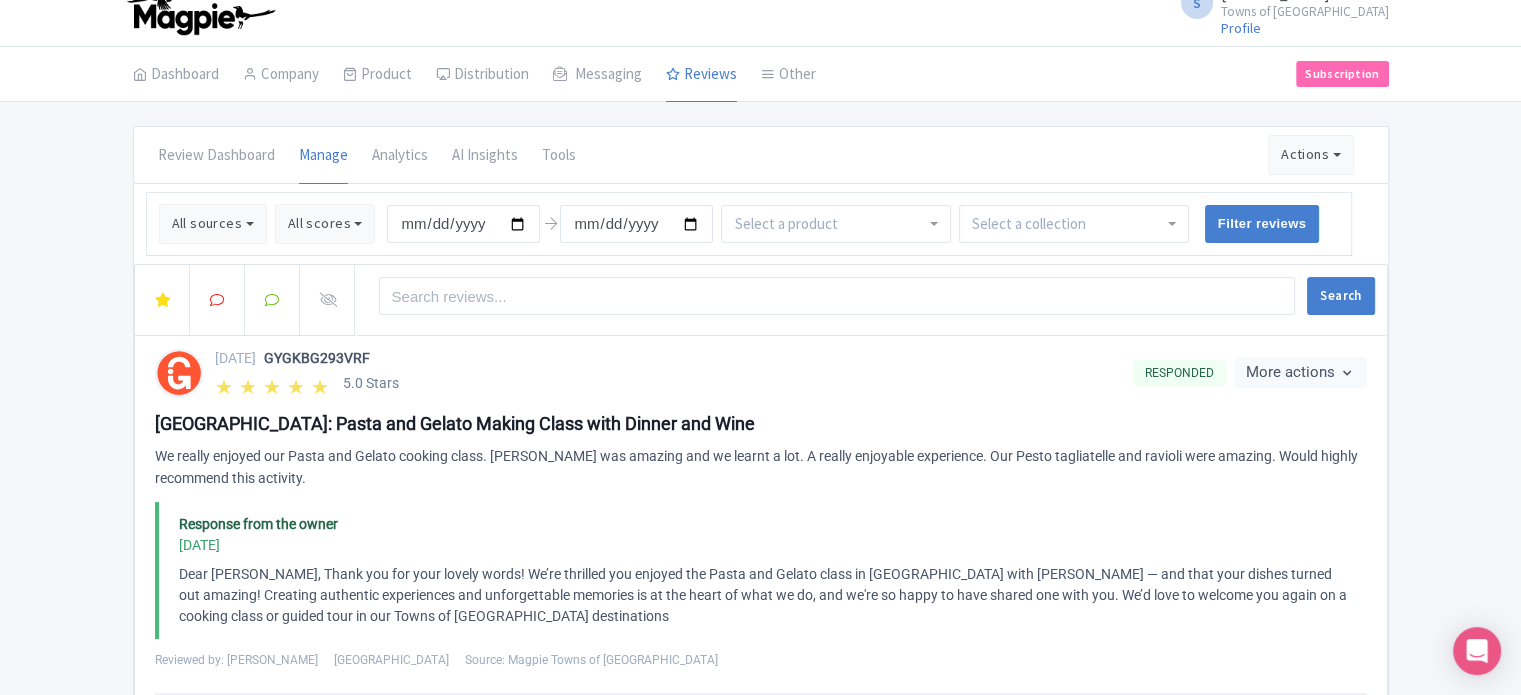 scroll, scrollTop: 0, scrollLeft: 0, axis: both 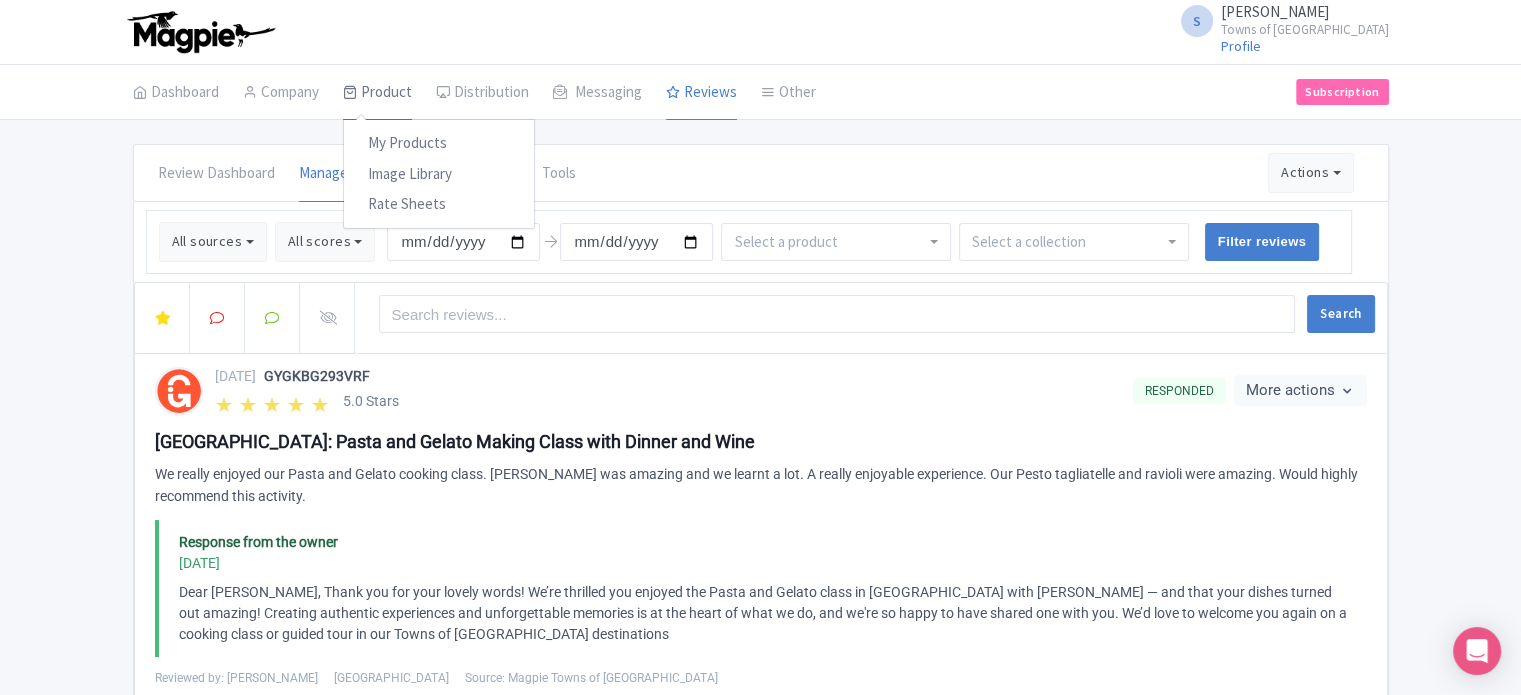click on "Product" at bounding box center [377, 93] 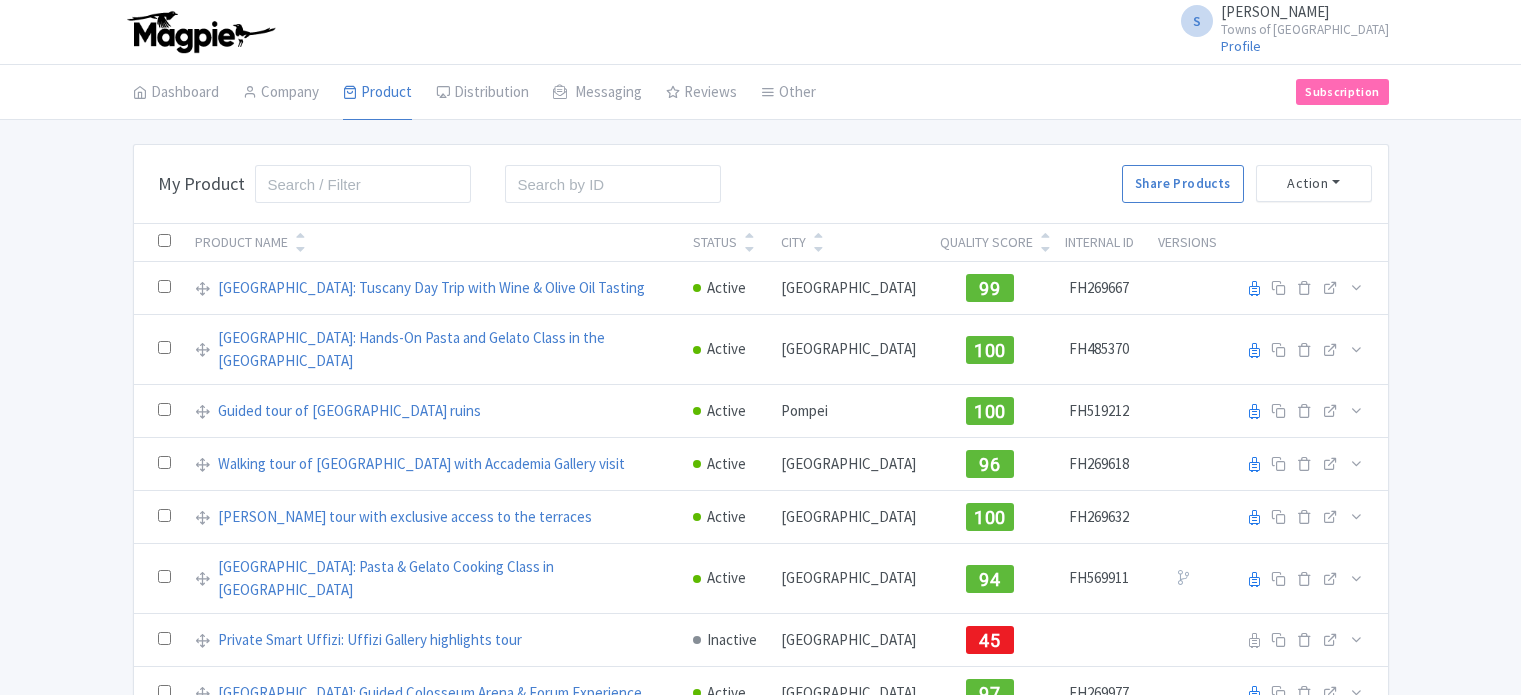 scroll, scrollTop: 0, scrollLeft: 0, axis: both 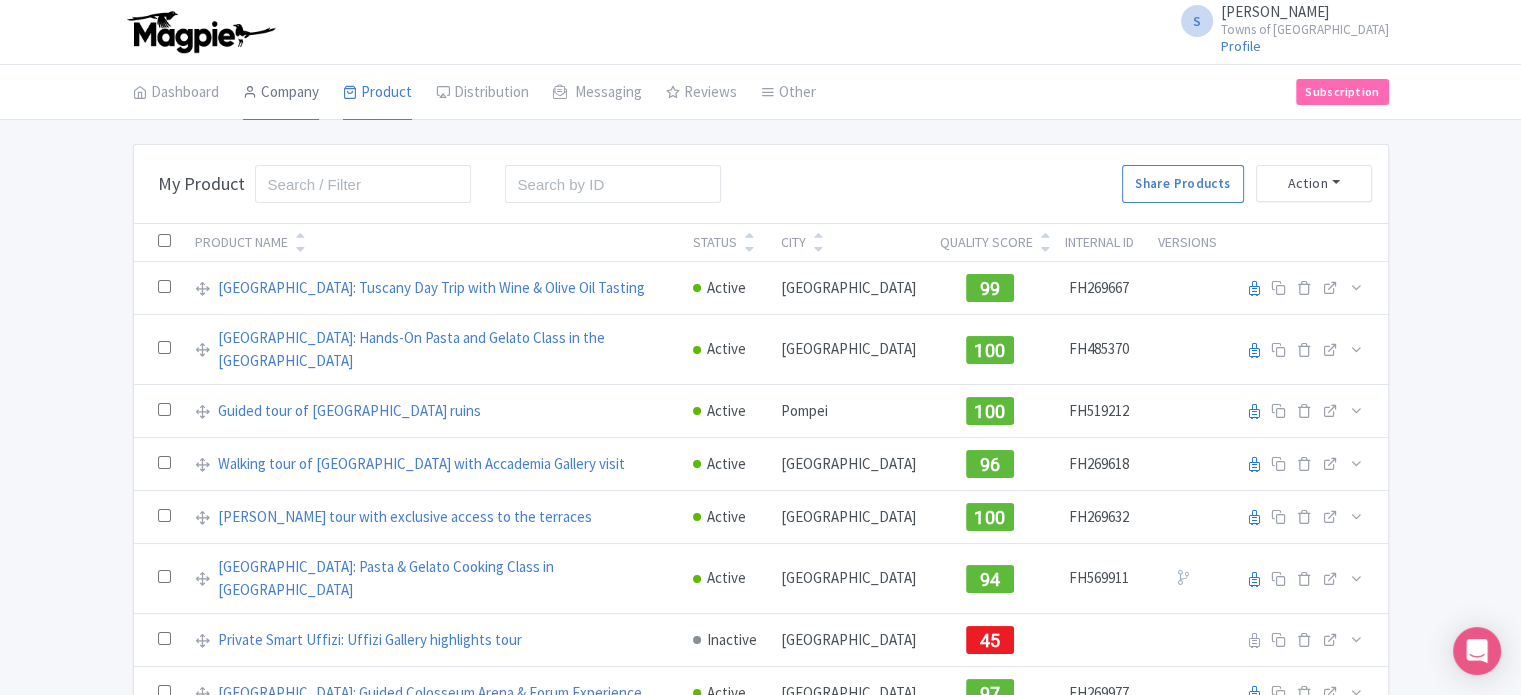 click on "Company" at bounding box center [281, 93] 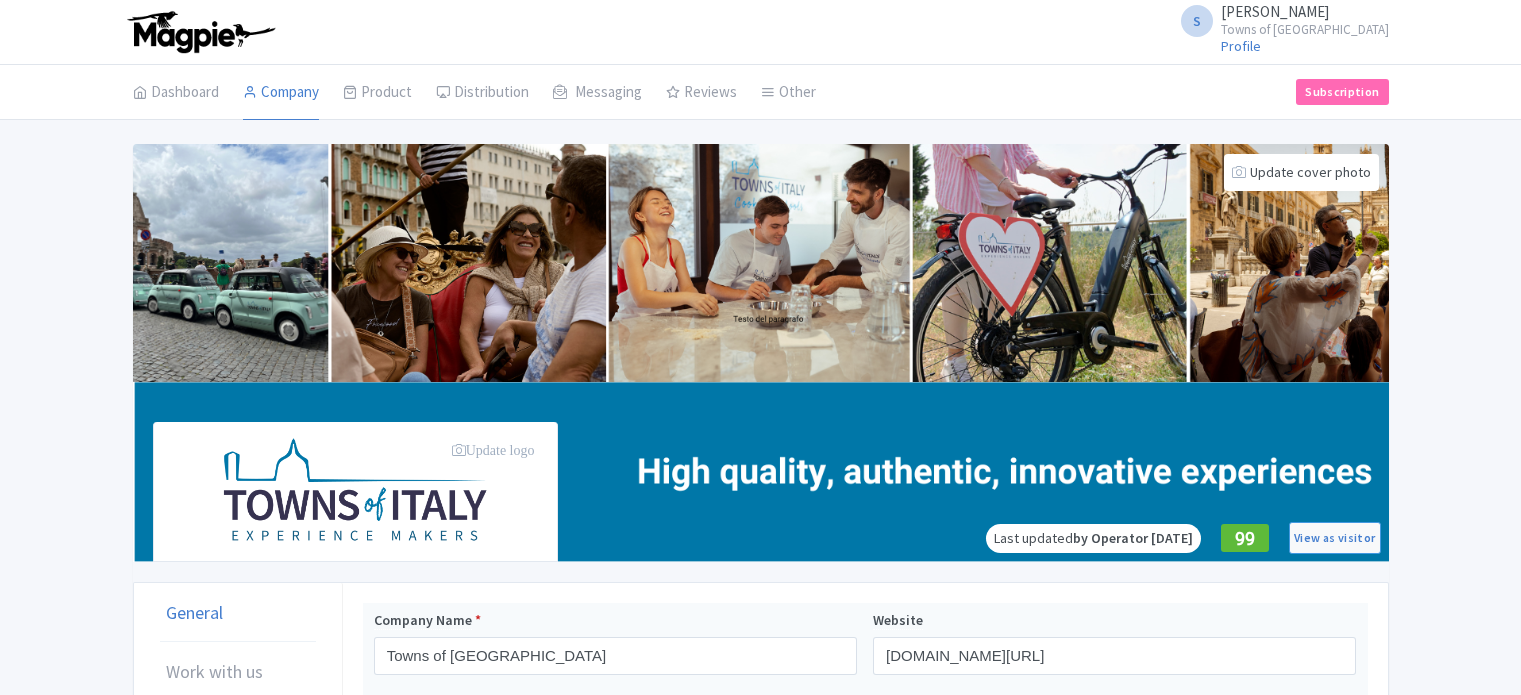 scroll, scrollTop: 0, scrollLeft: 0, axis: both 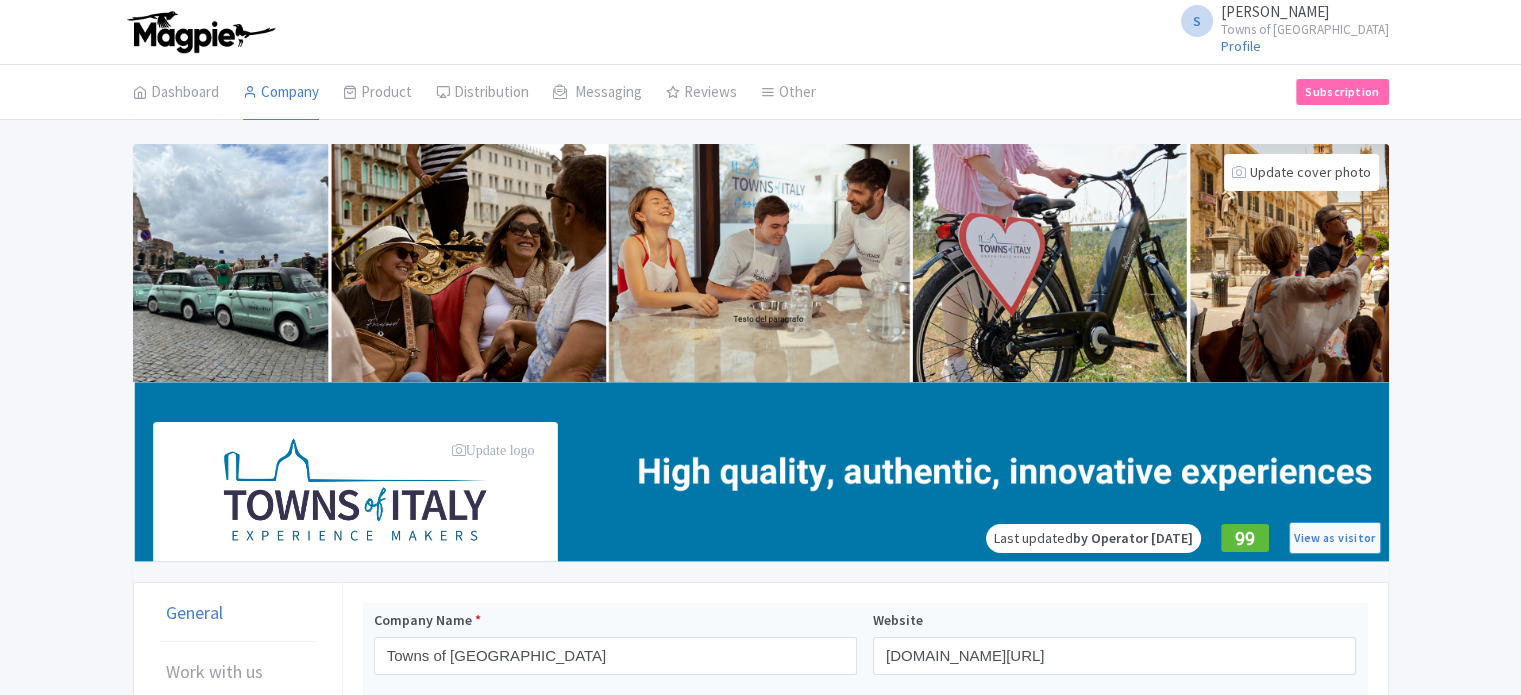 click on "Dashboard" at bounding box center [176, 93] 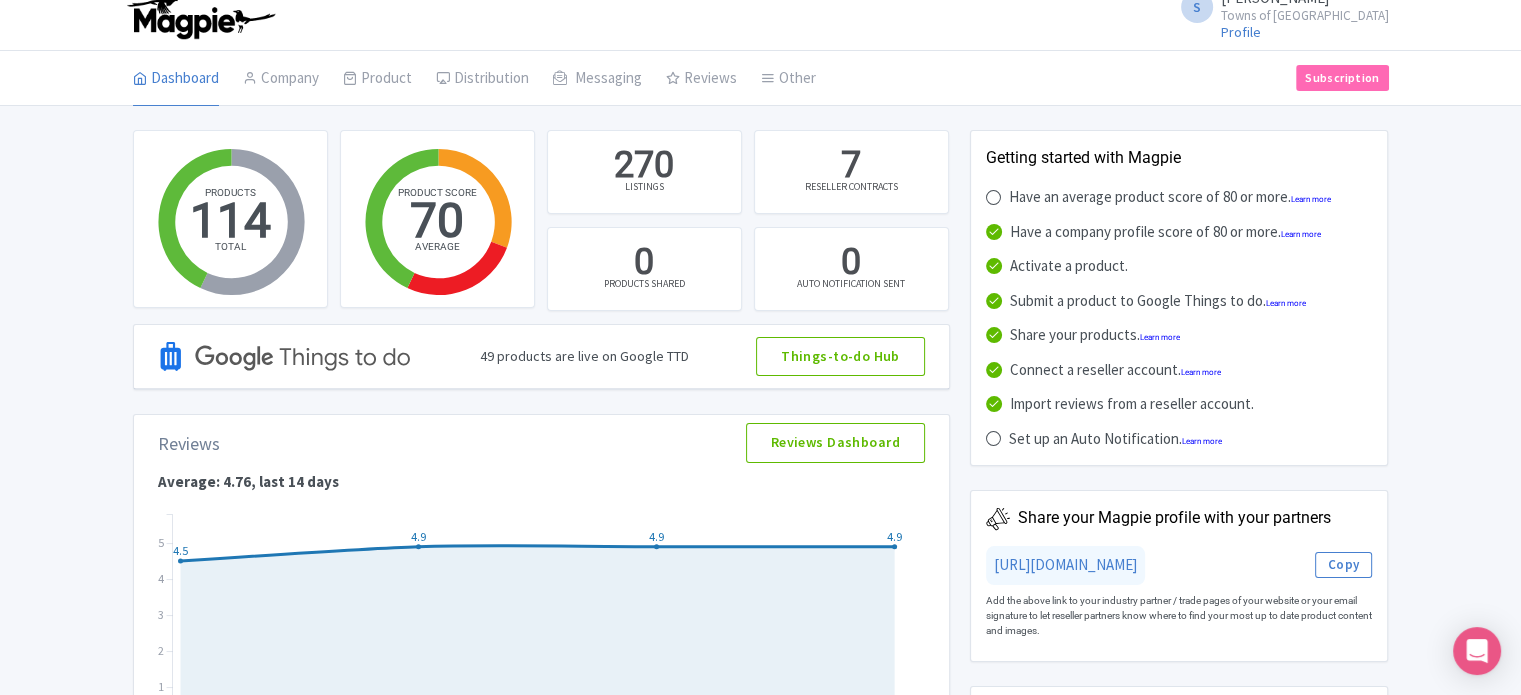 scroll, scrollTop: 0, scrollLeft: 0, axis: both 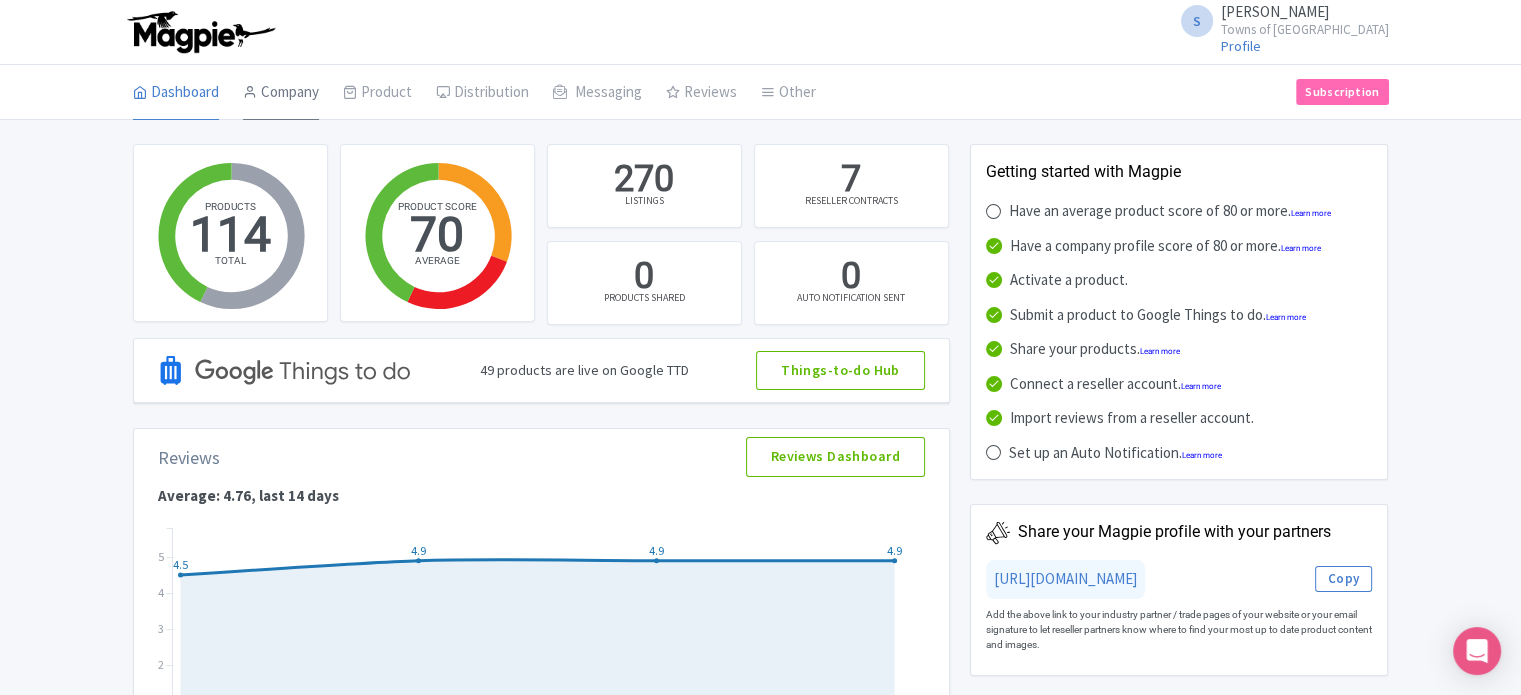 click on "Company" at bounding box center [281, 93] 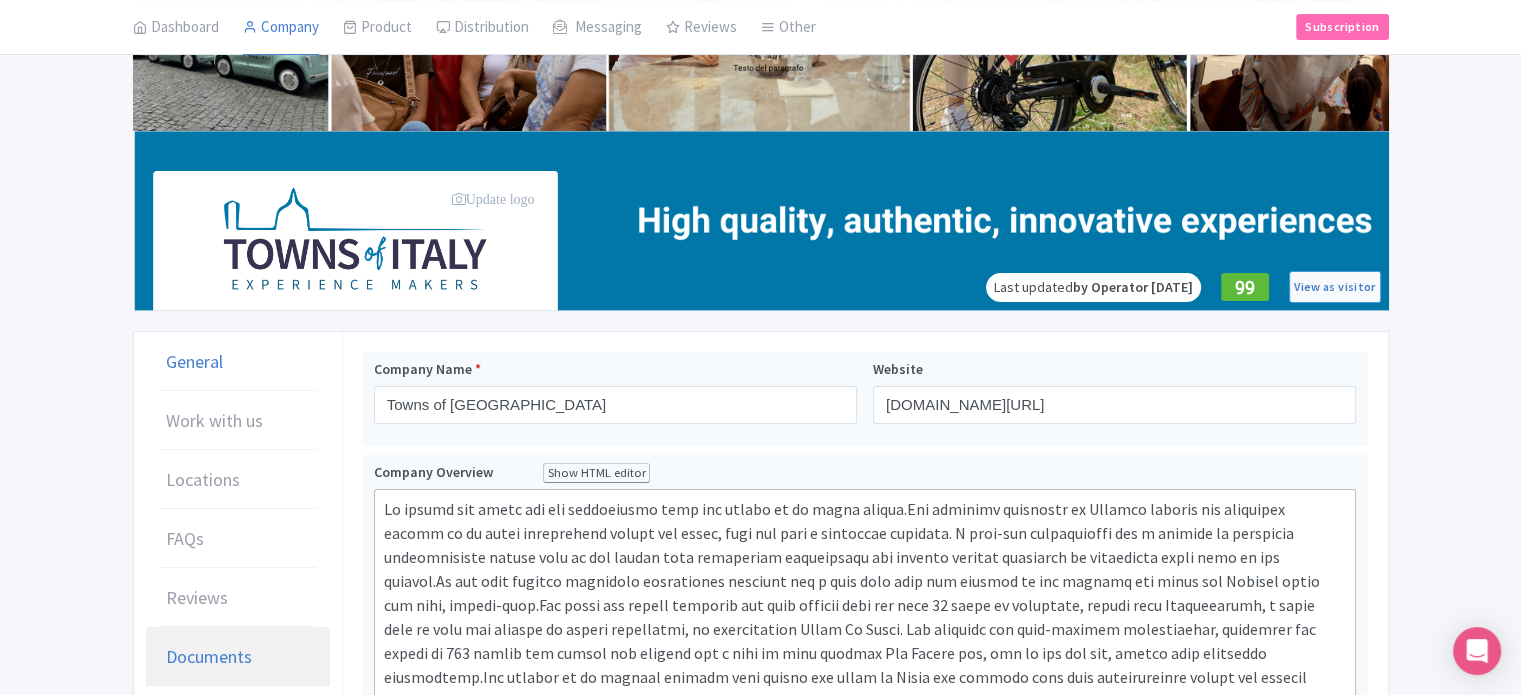 scroll, scrollTop: 0, scrollLeft: 0, axis: both 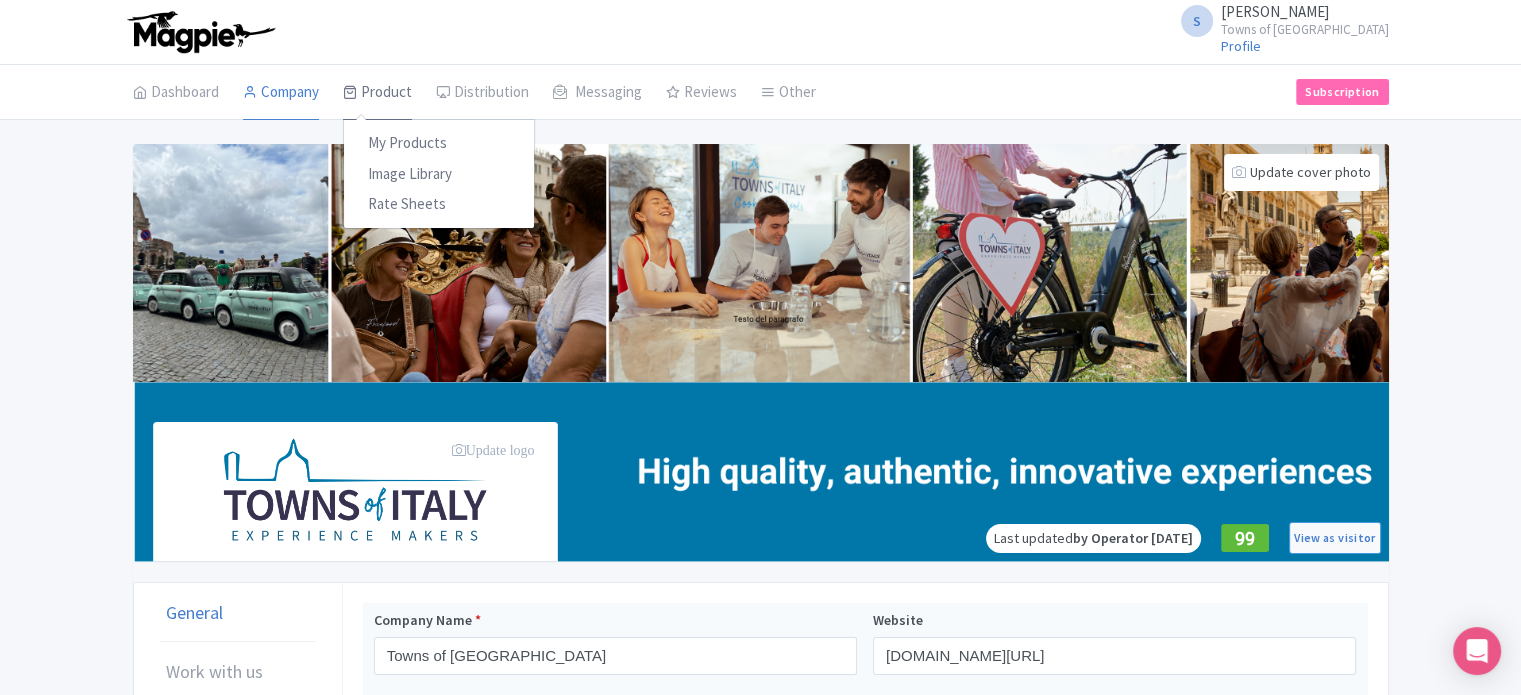 click on "Product" at bounding box center [377, 93] 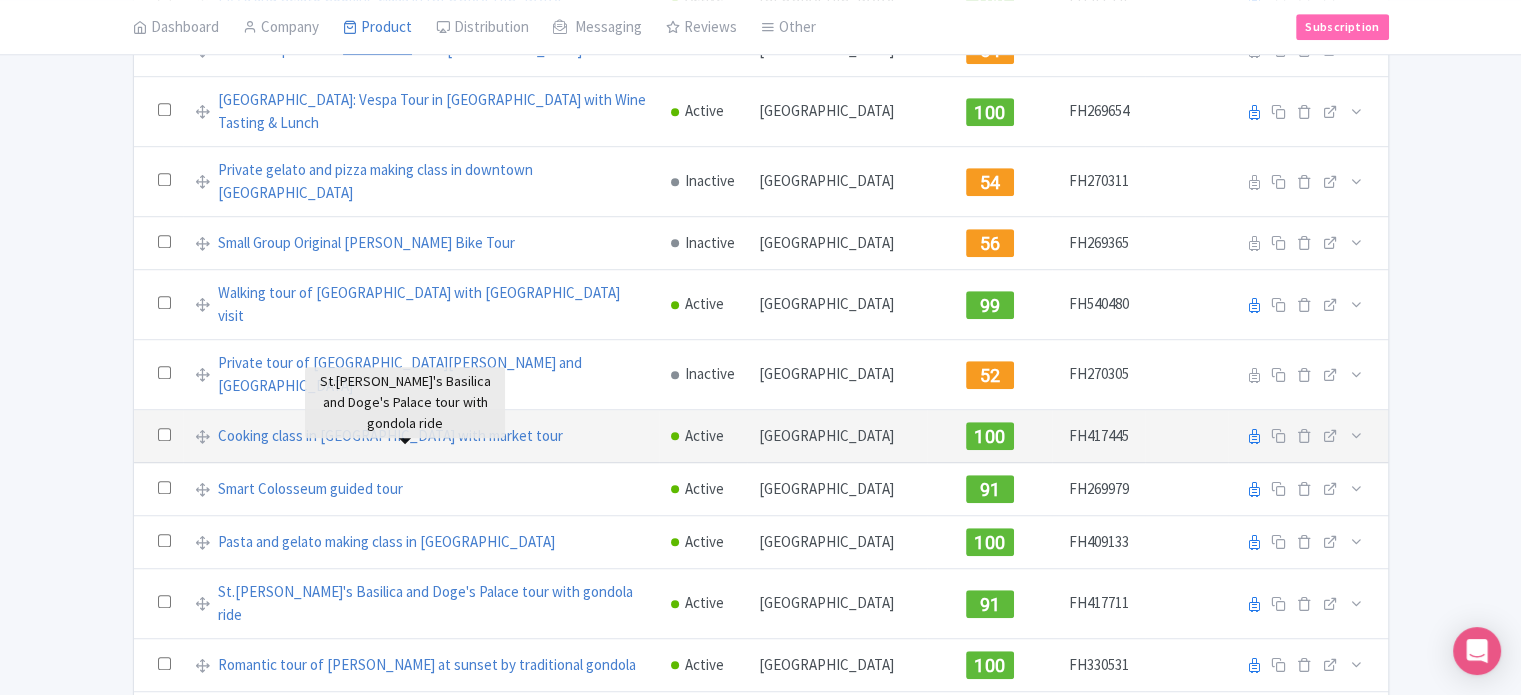 scroll, scrollTop: 1200, scrollLeft: 0, axis: vertical 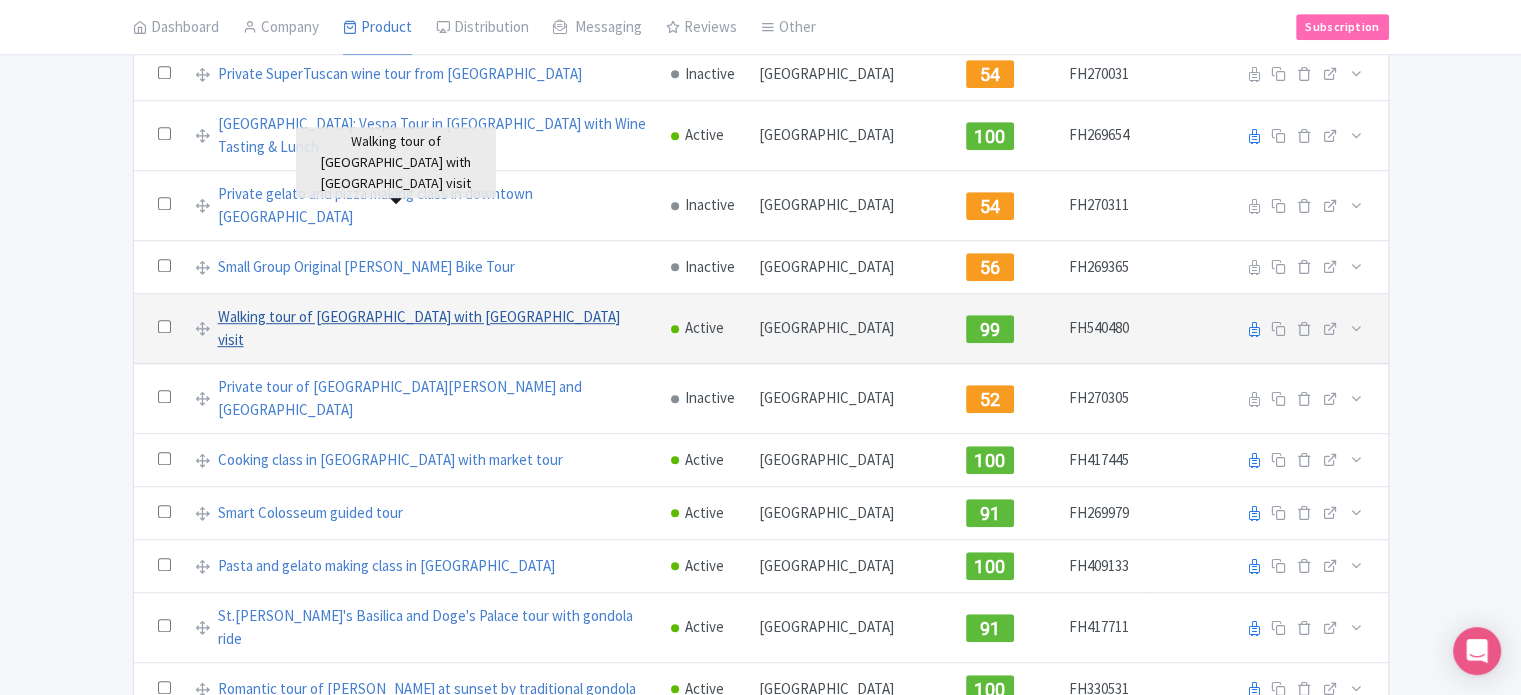 click on "Walking tour of Palermo with Palazzo dei Normanni visit" at bounding box center (432, 328) 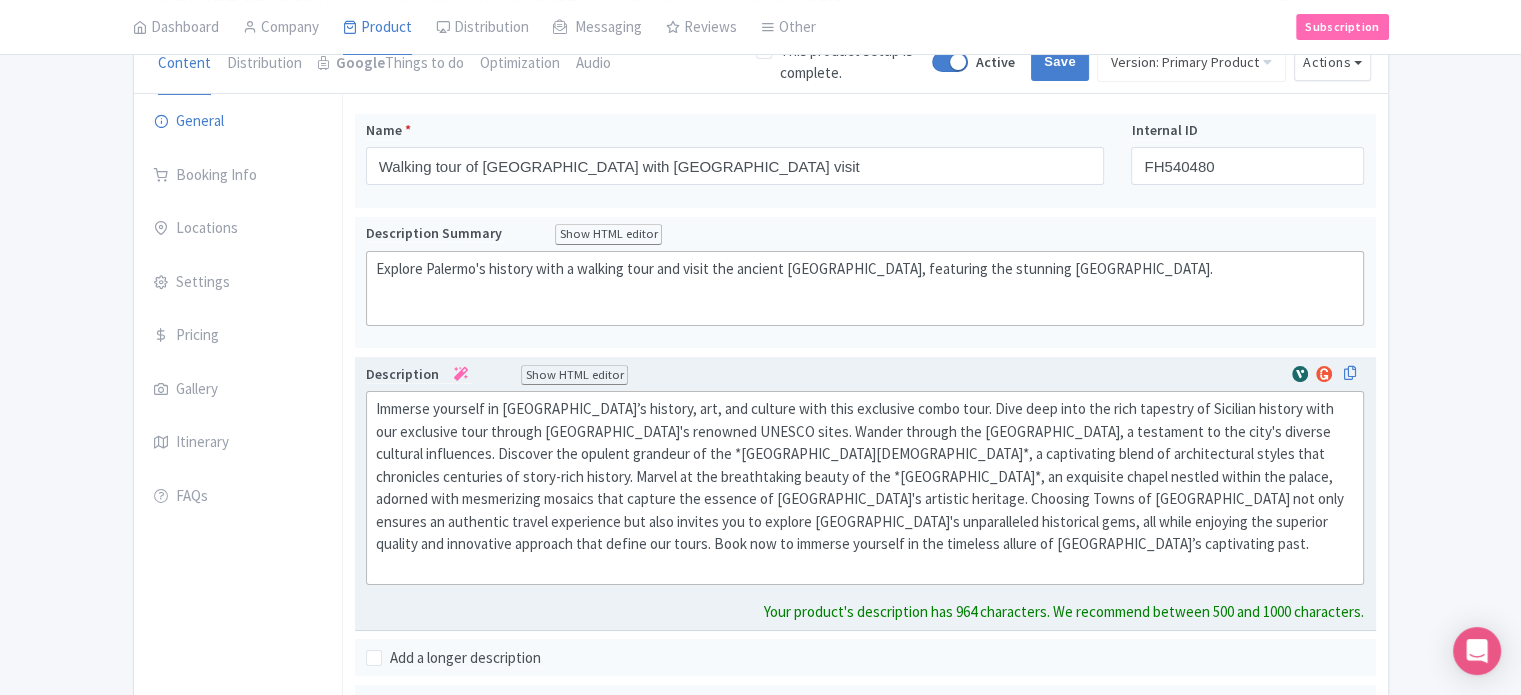 scroll, scrollTop: 0, scrollLeft: 0, axis: both 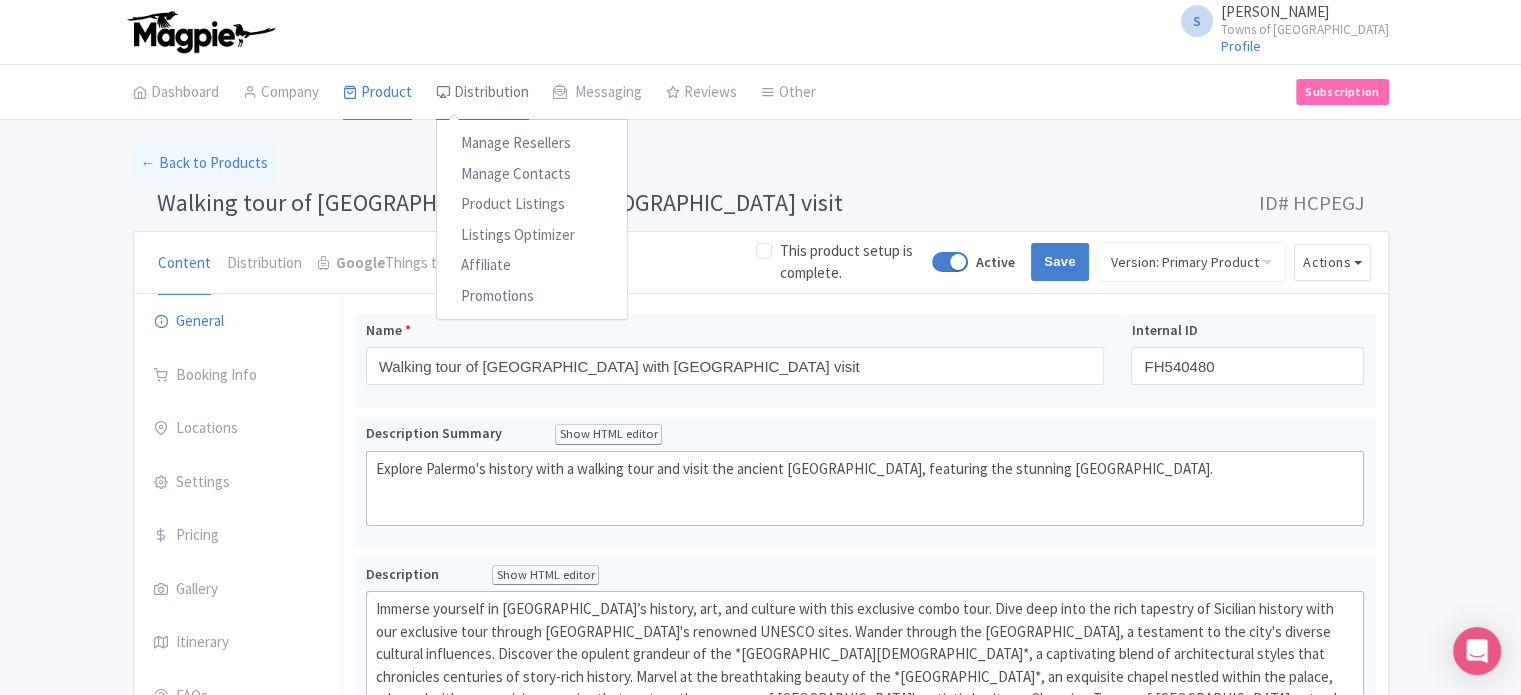click on "Distribution" at bounding box center (482, 93) 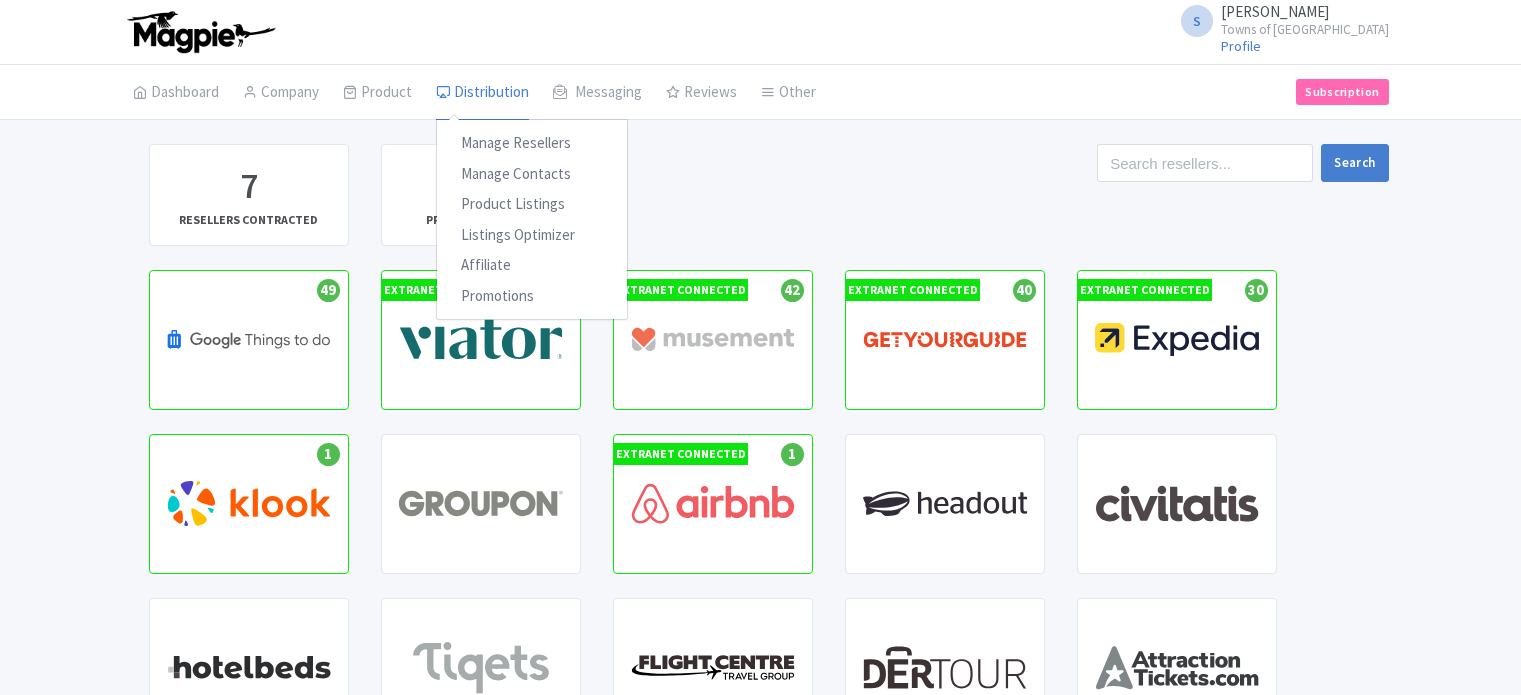 scroll, scrollTop: 0, scrollLeft: 0, axis: both 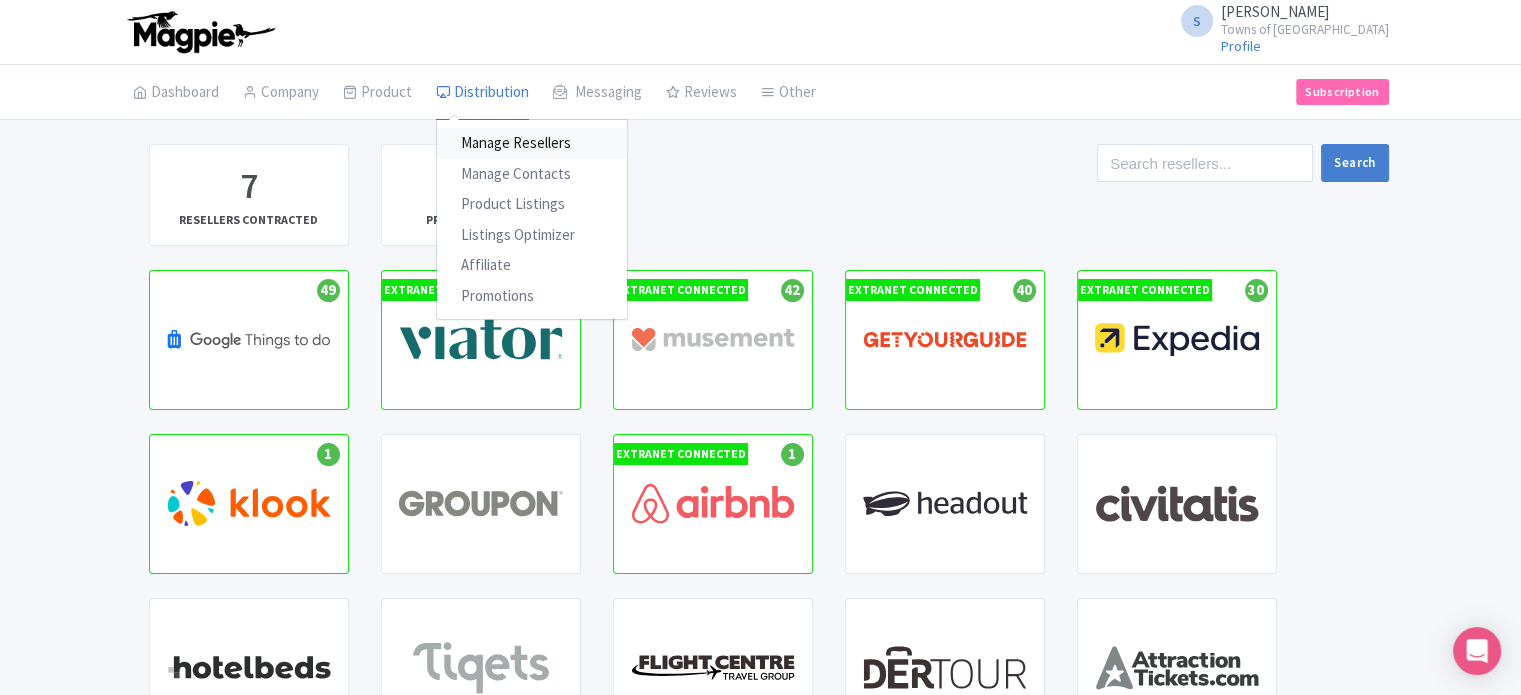 click on "Manage Resellers" at bounding box center (532, 143) 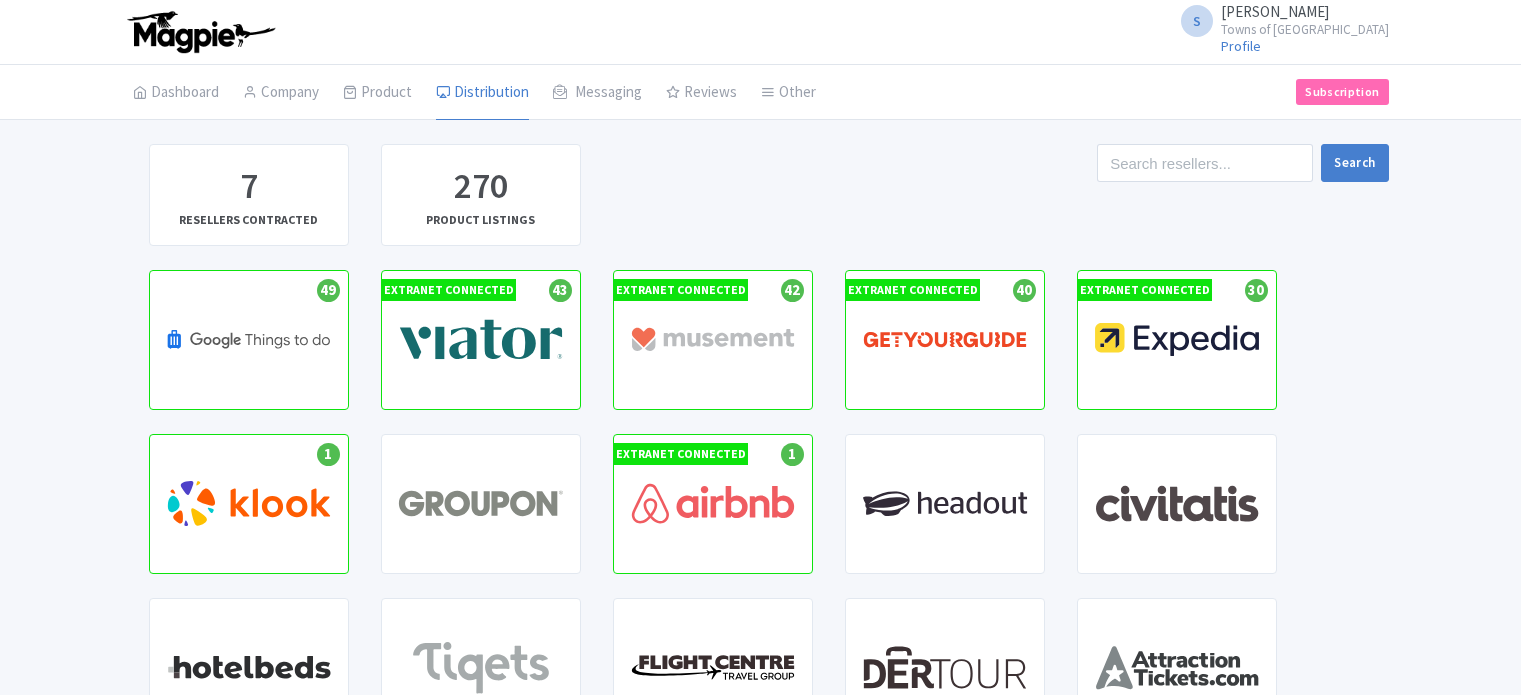 scroll, scrollTop: 0, scrollLeft: 0, axis: both 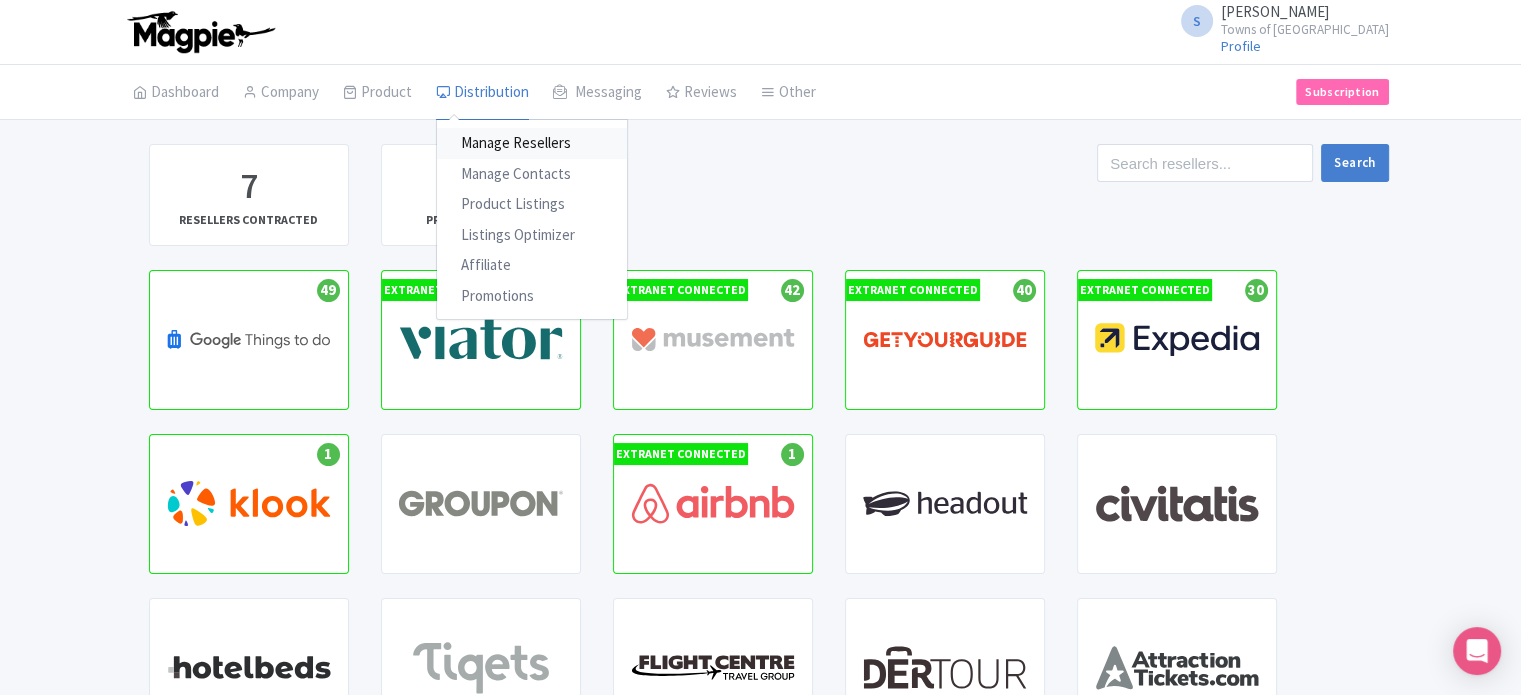 click on "Manage Resellers" at bounding box center (532, 143) 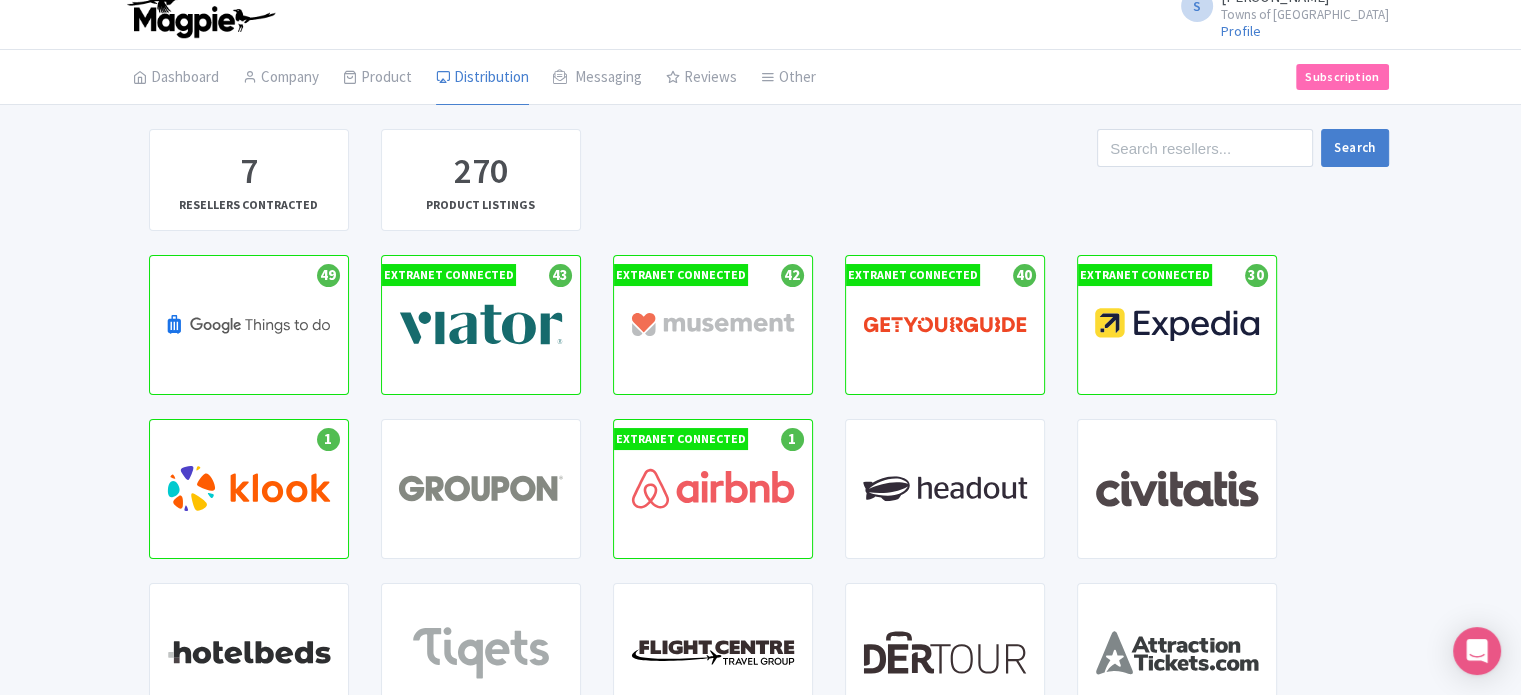 scroll, scrollTop: 0, scrollLeft: 0, axis: both 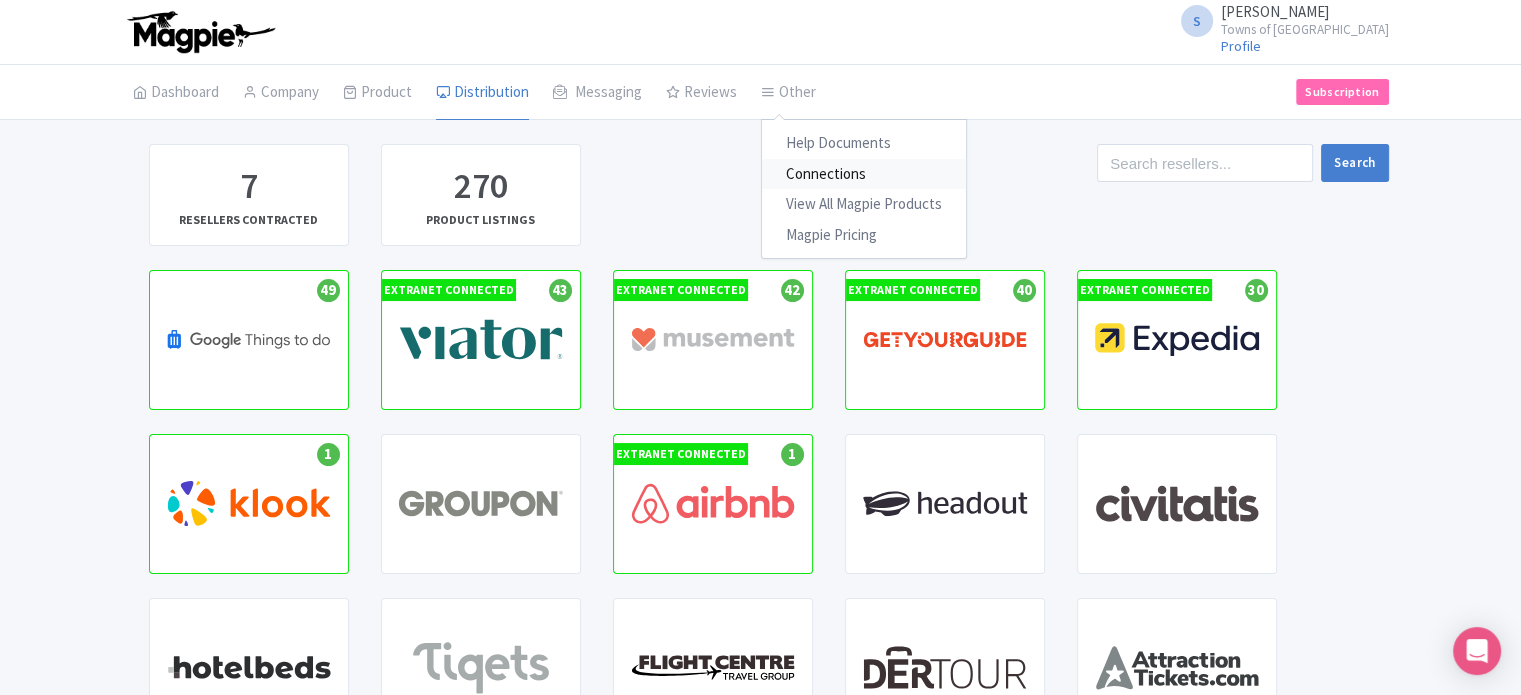 click on "Connections" at bounding box center (864, 174) 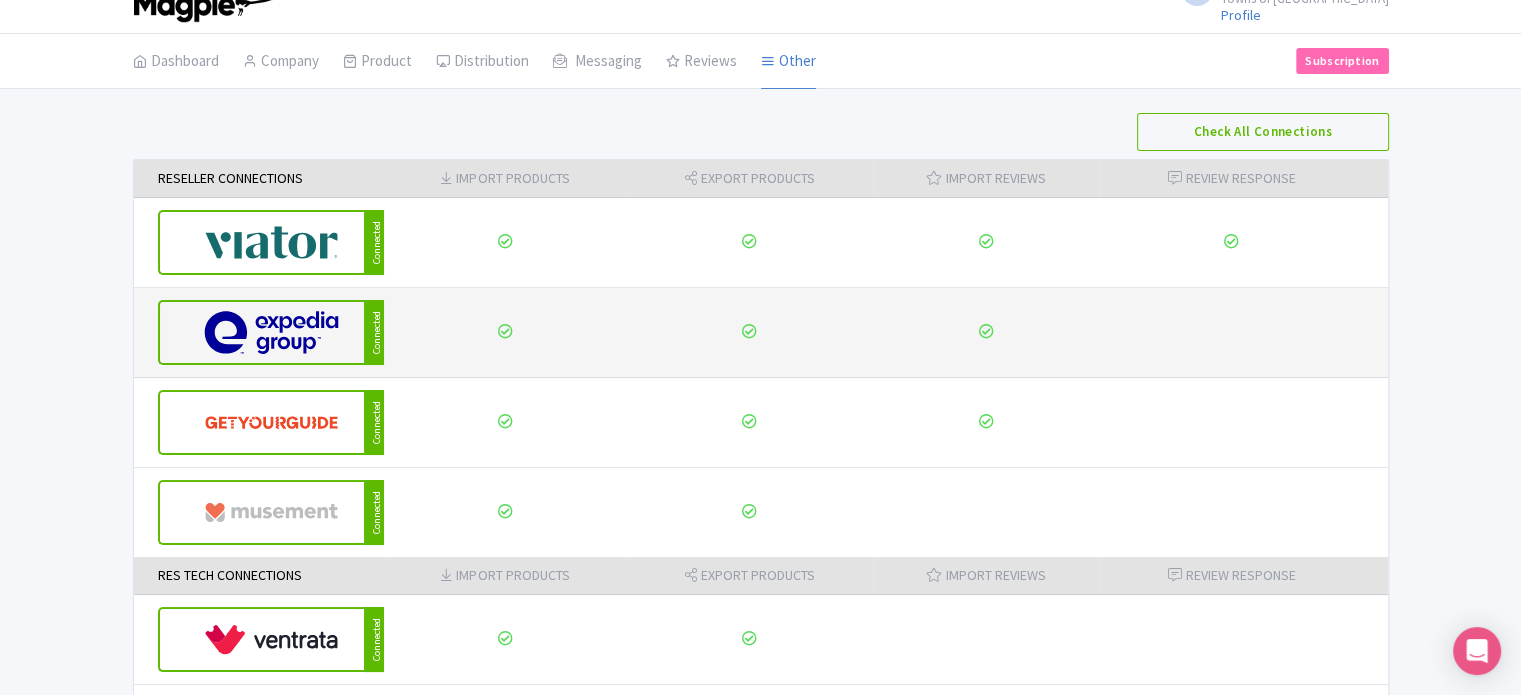 scroll, scrollTop: 0, scrollLeft: 0, axis: both 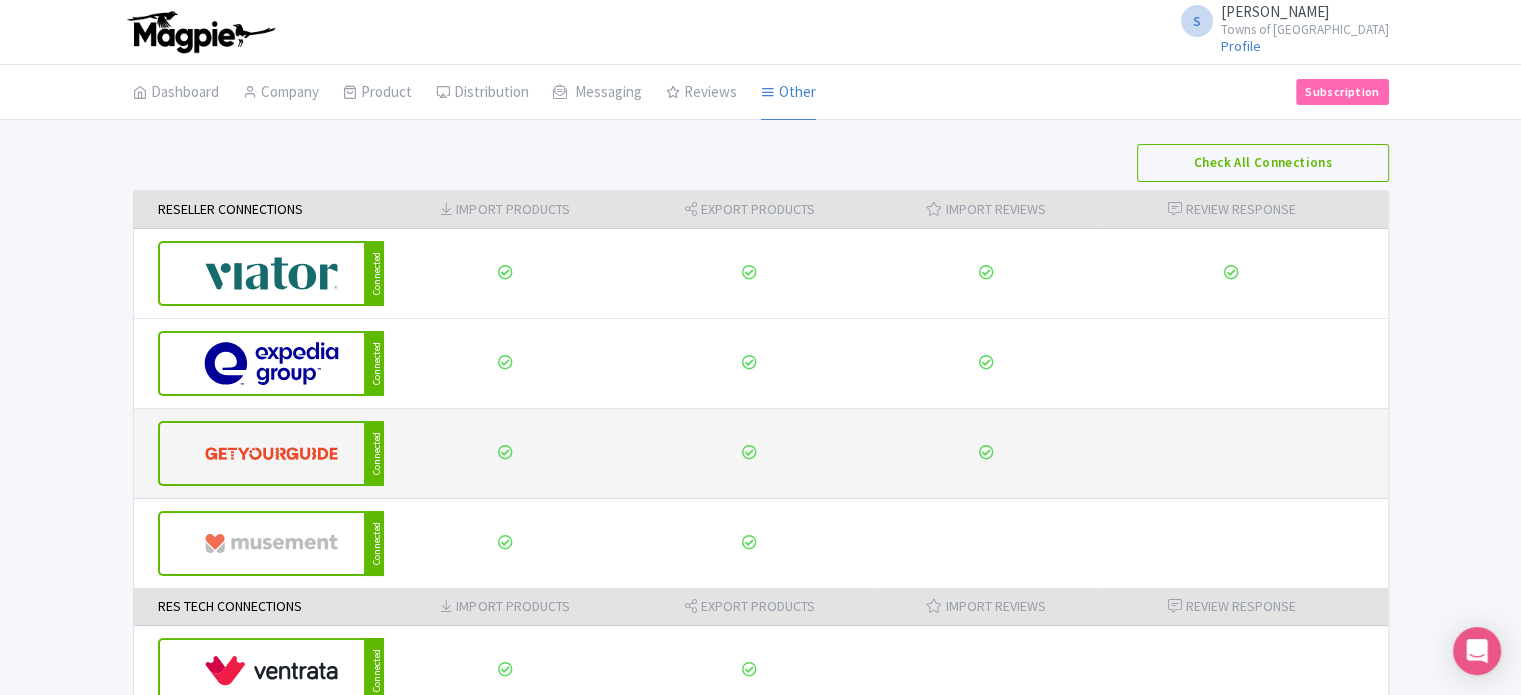 click at bounding box center (1244, 454) 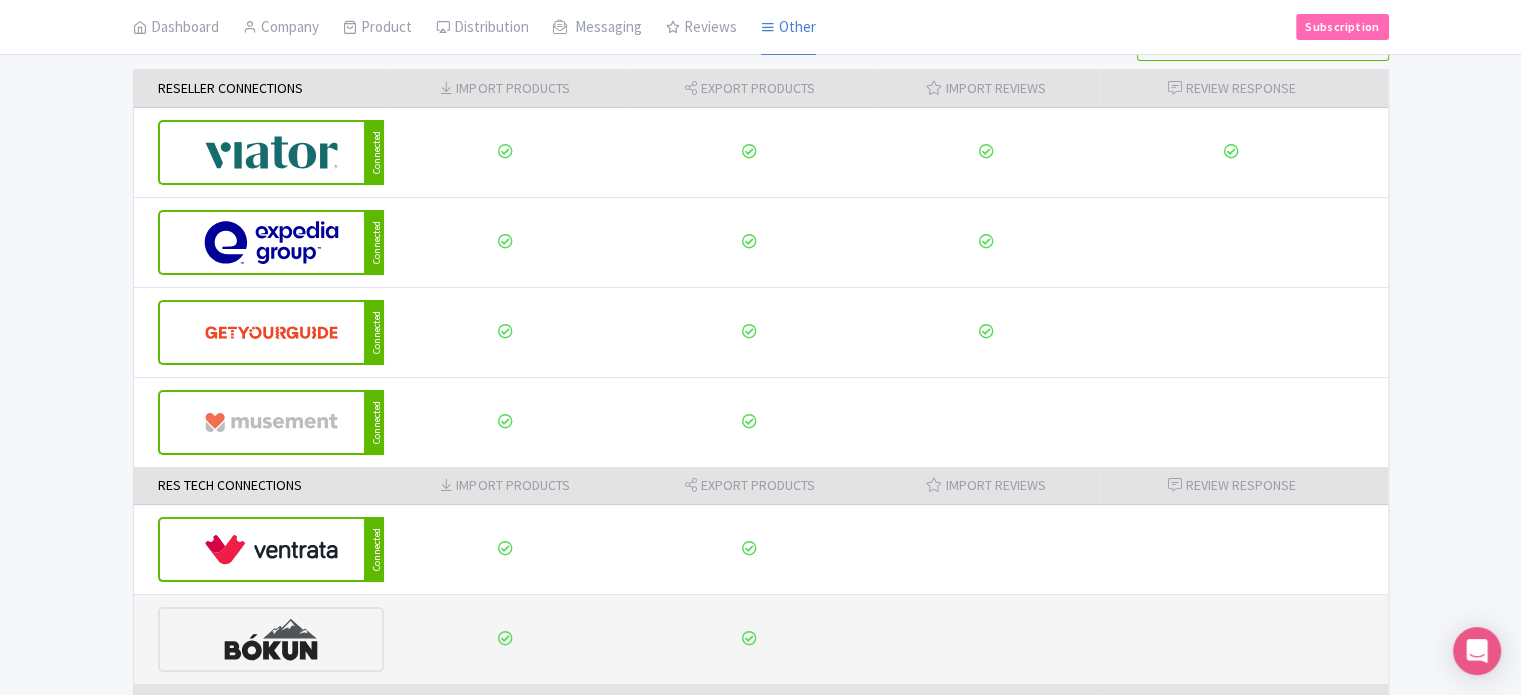 scroll, scrollTop: 120, scrollLeft: 0, axis: vertical 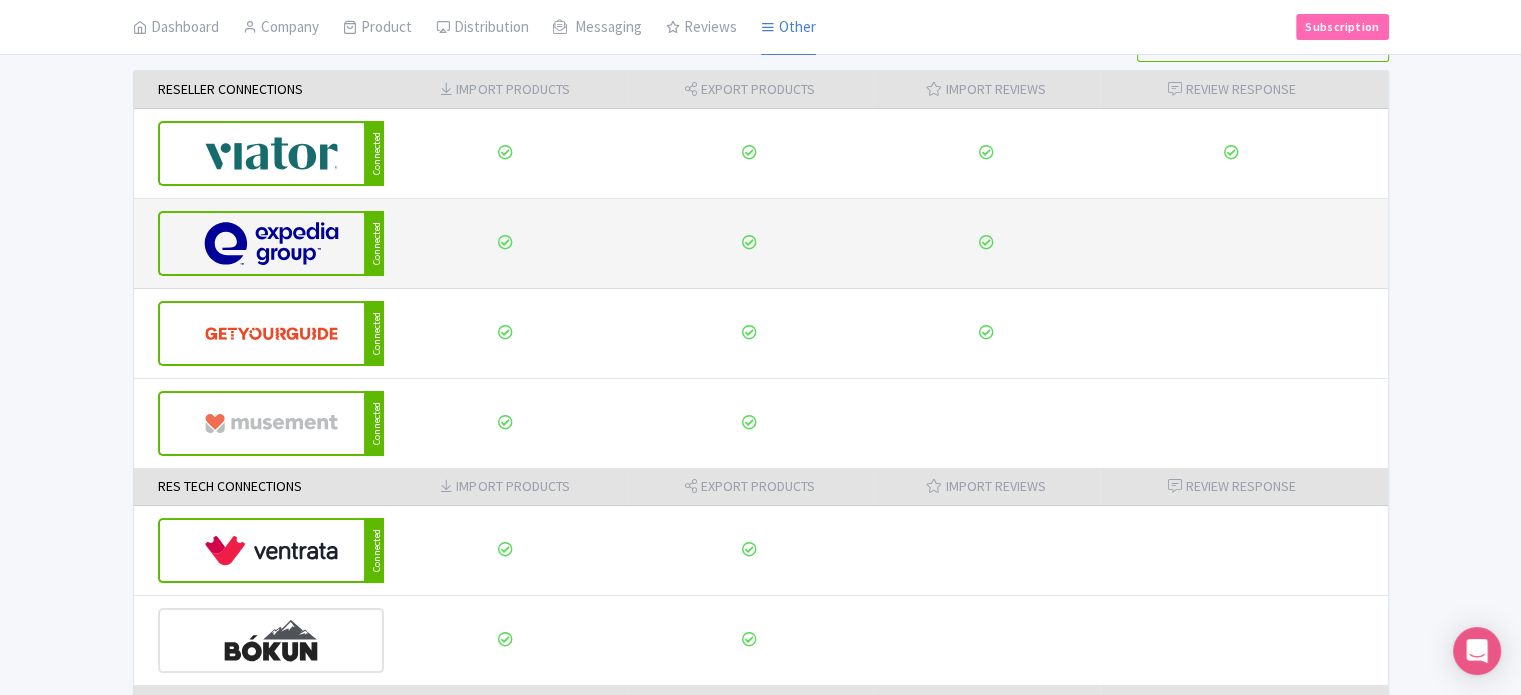 click at bounding box center (1244, 244) 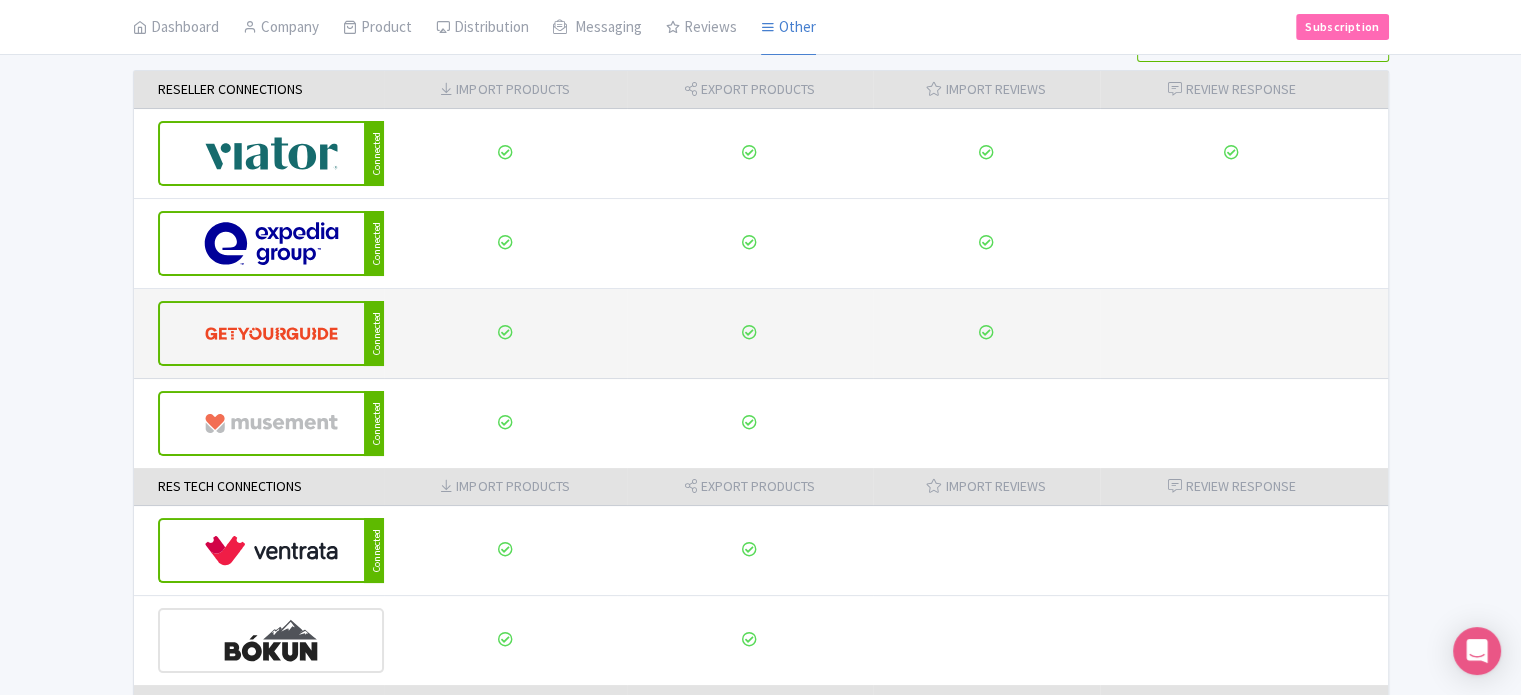 click at bounding box center (1244, 334) 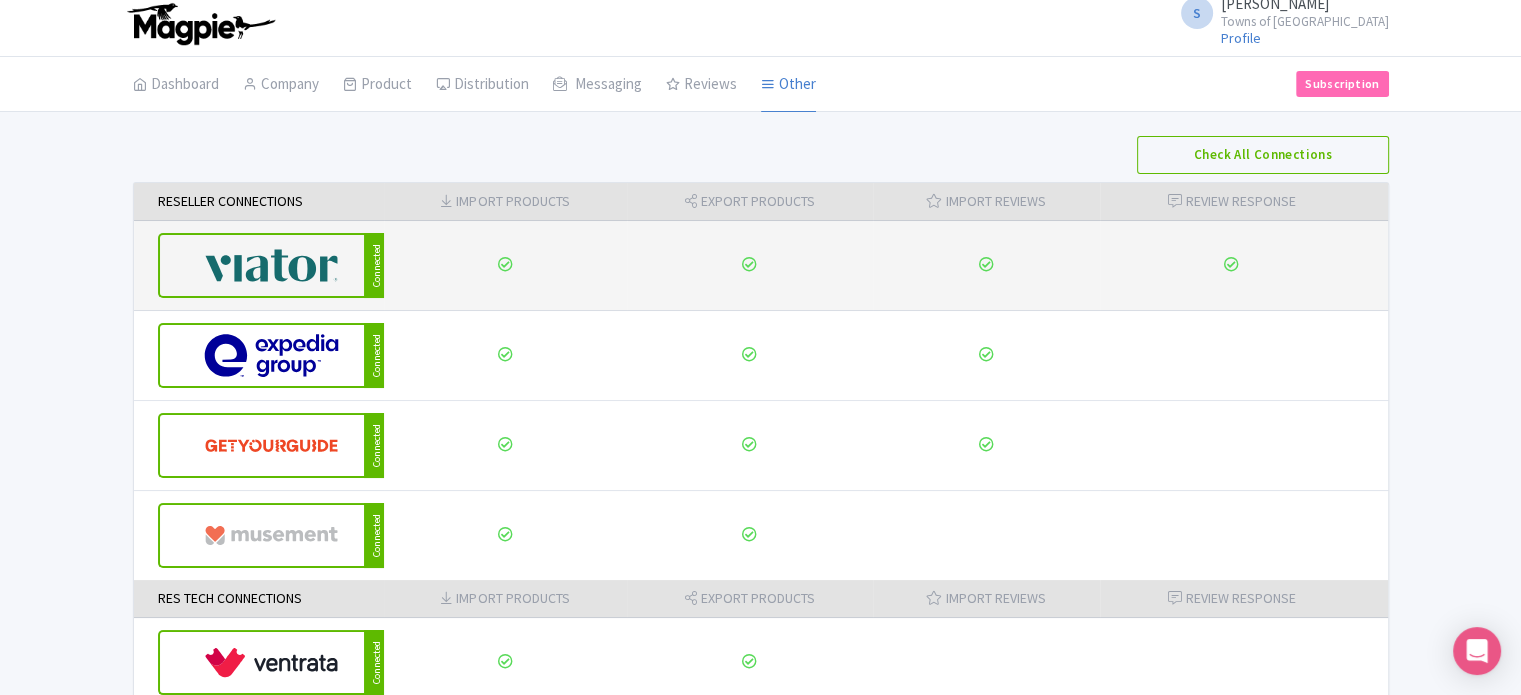 scroll, scrollTop: 0, scrollLeft: 0, axis: both 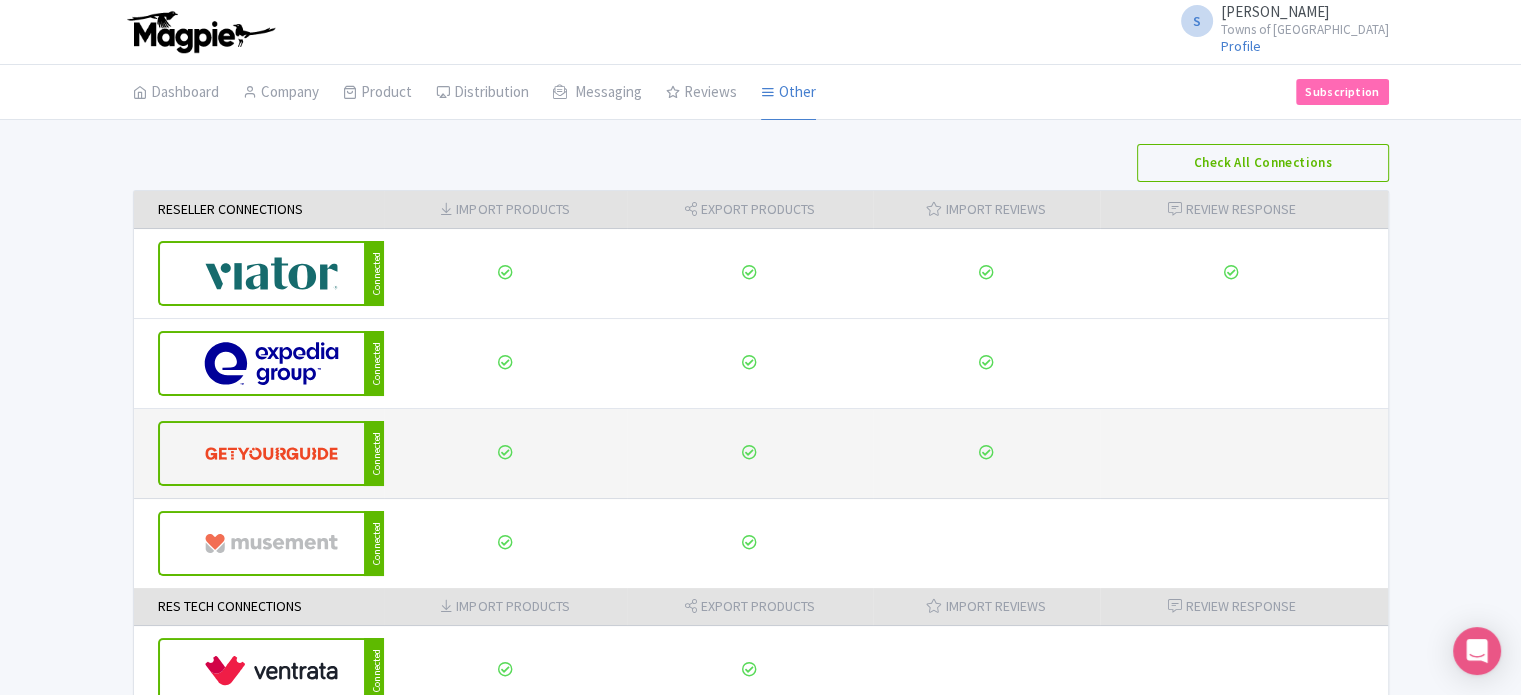 click at bounding box center [271, 453] 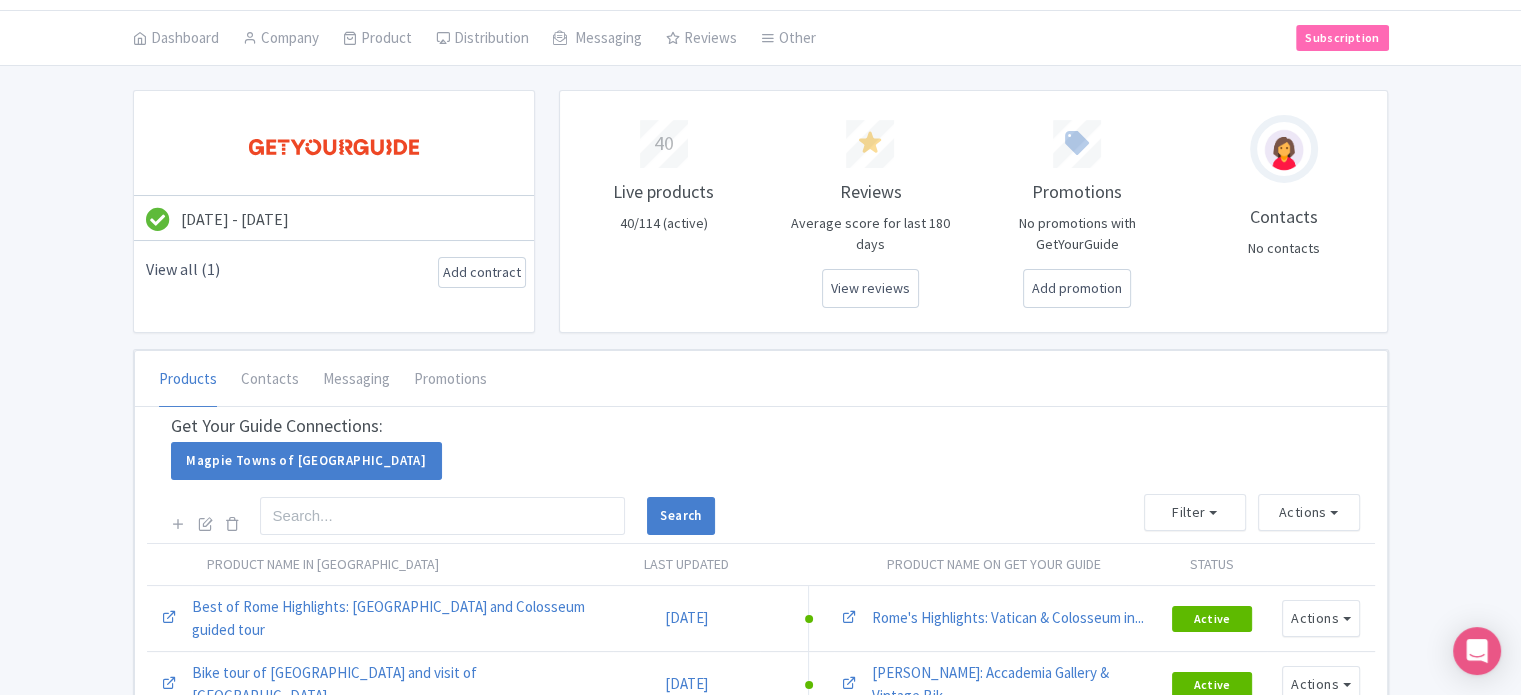 scroll, scrollTop: 0, scrollLeft: 0, axis: both 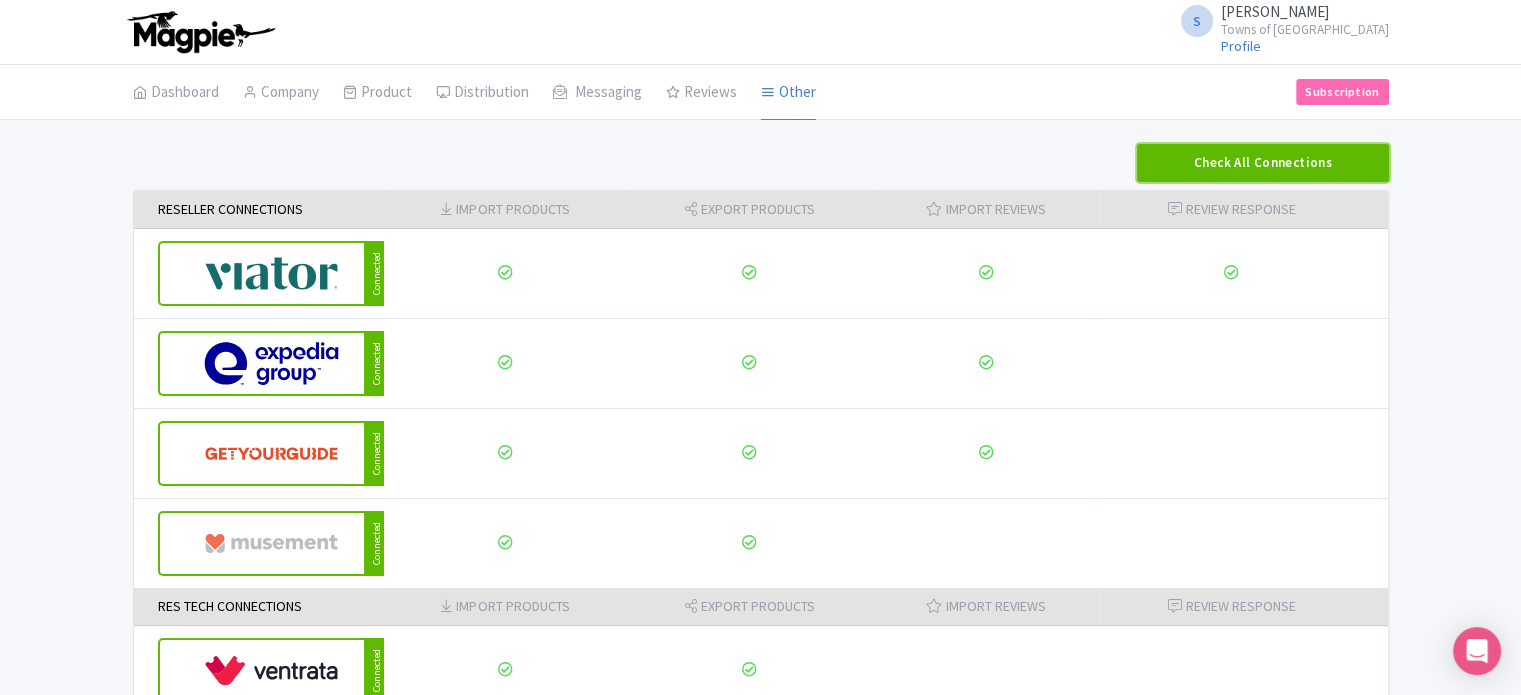 click on "Check All Connections" at bounding box center (1262, 163) 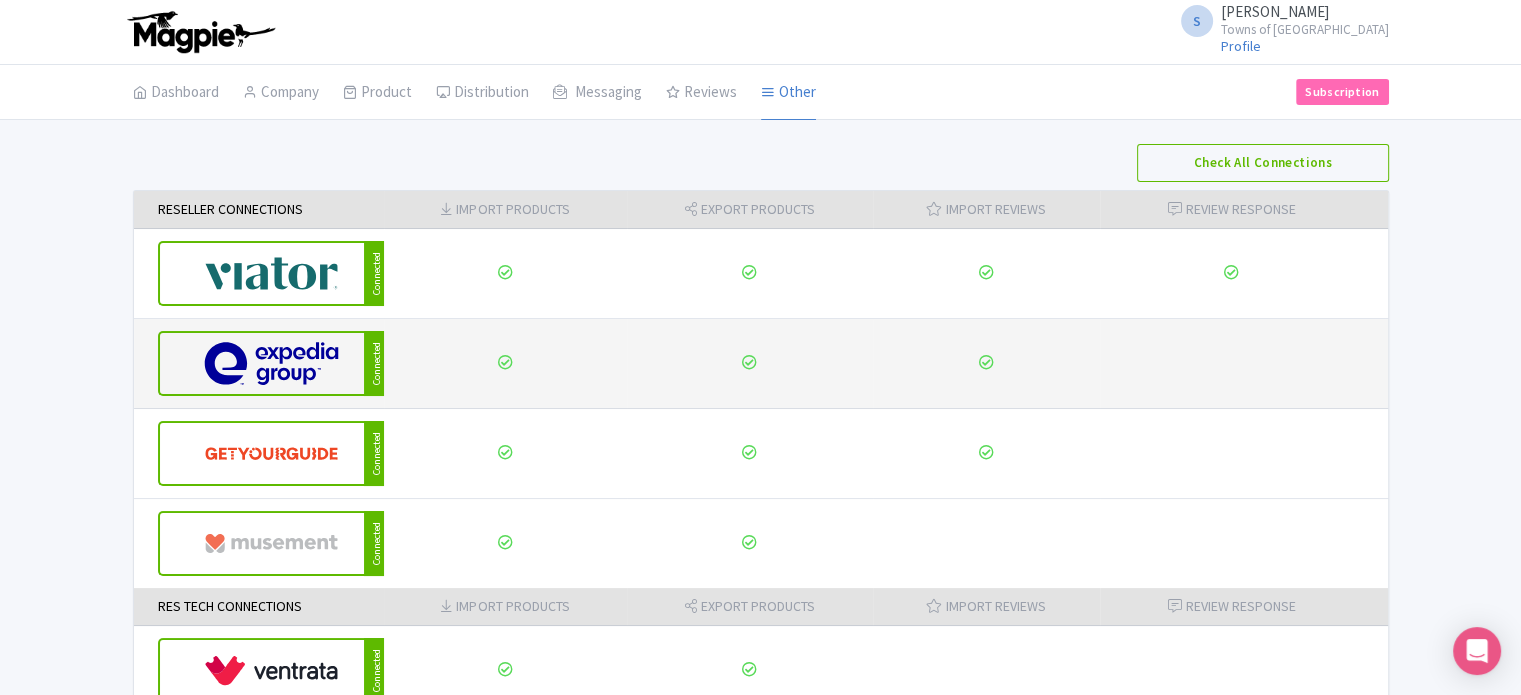 click at bounding box center (1244, 364) 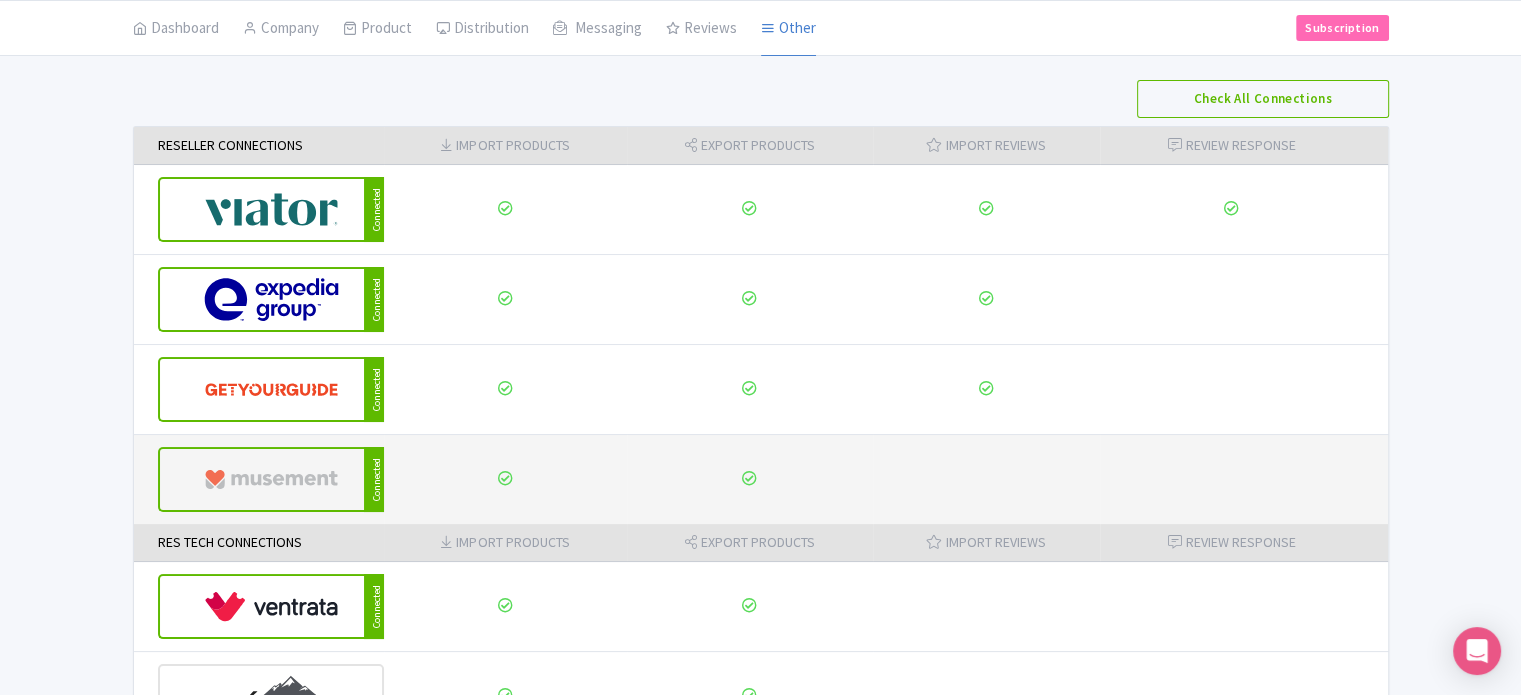 scroll, scrollTop: 20, scrollLeft: 0, axis: vertical 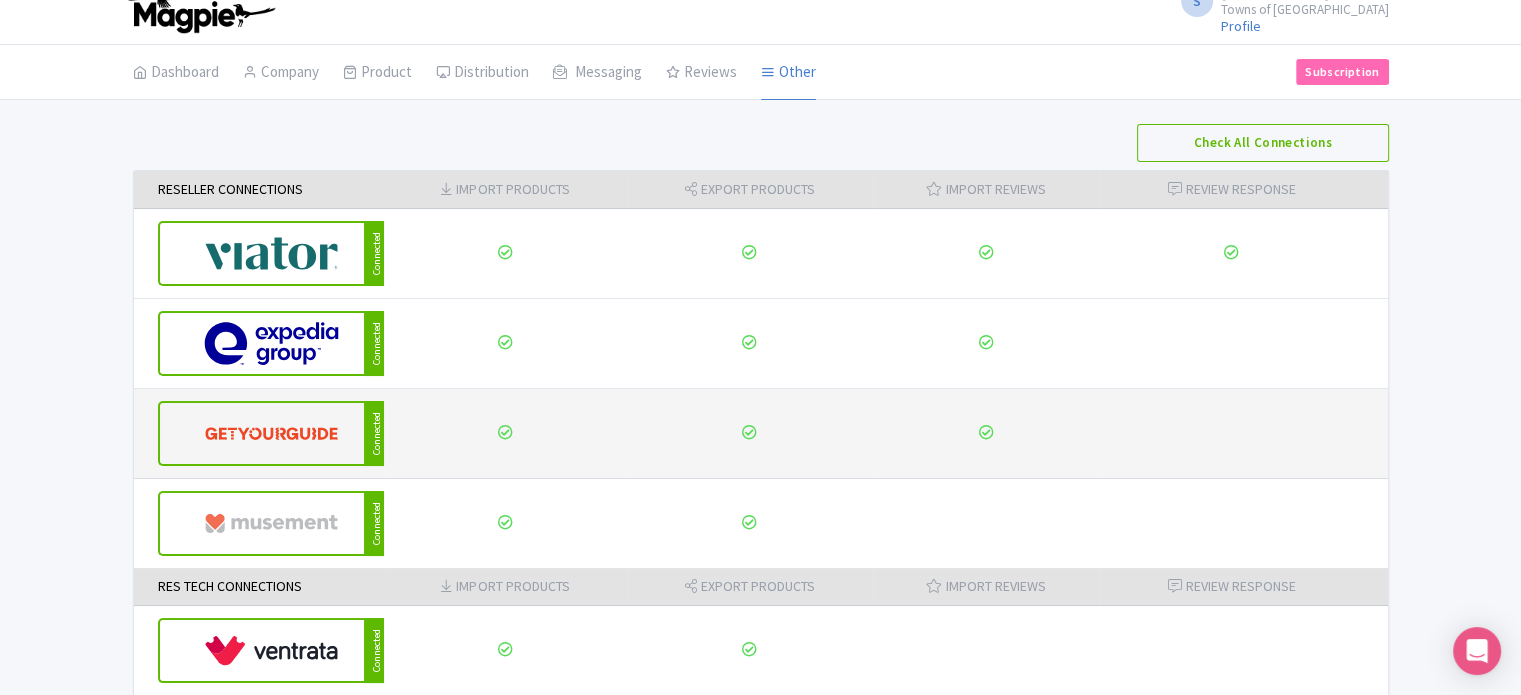 click at bounding box center [1244, 434] 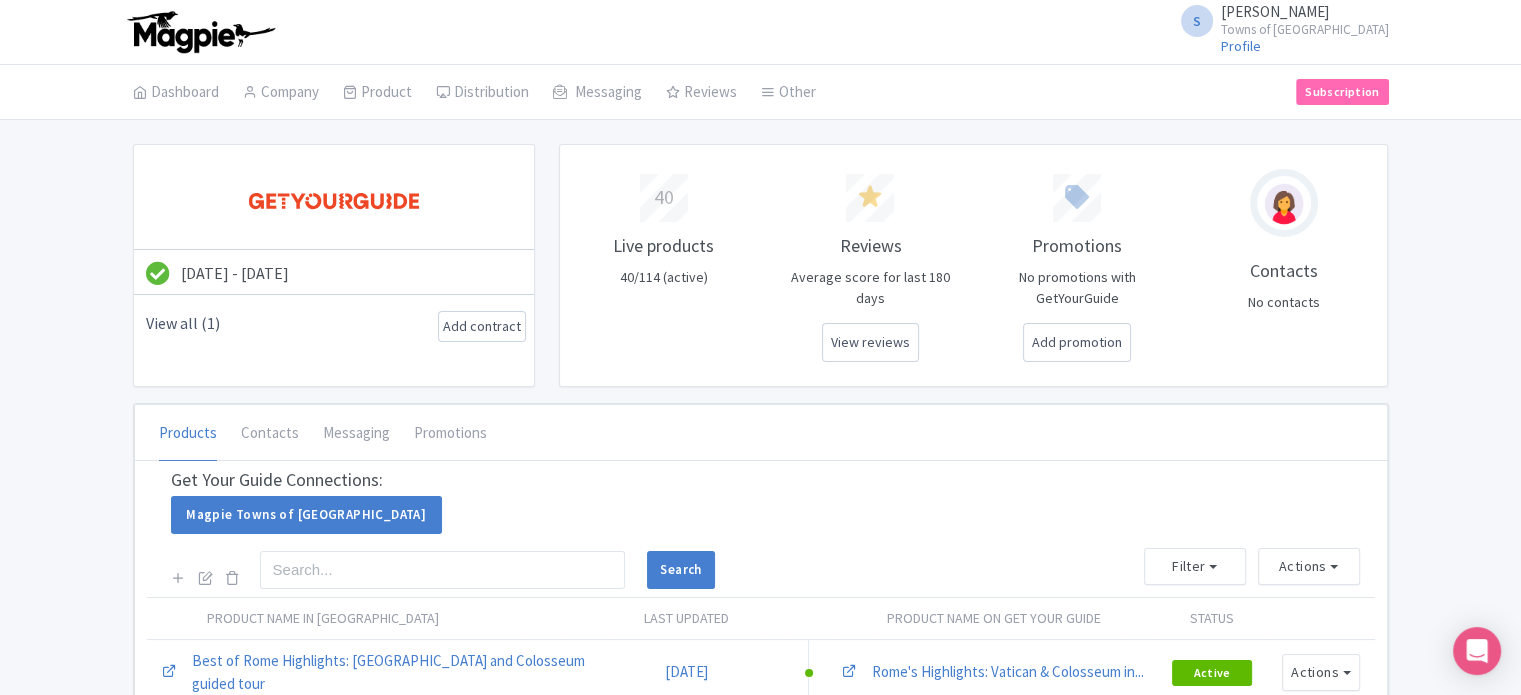 scroll, scrollTop: 0, scrollLeft: 0, axis: both 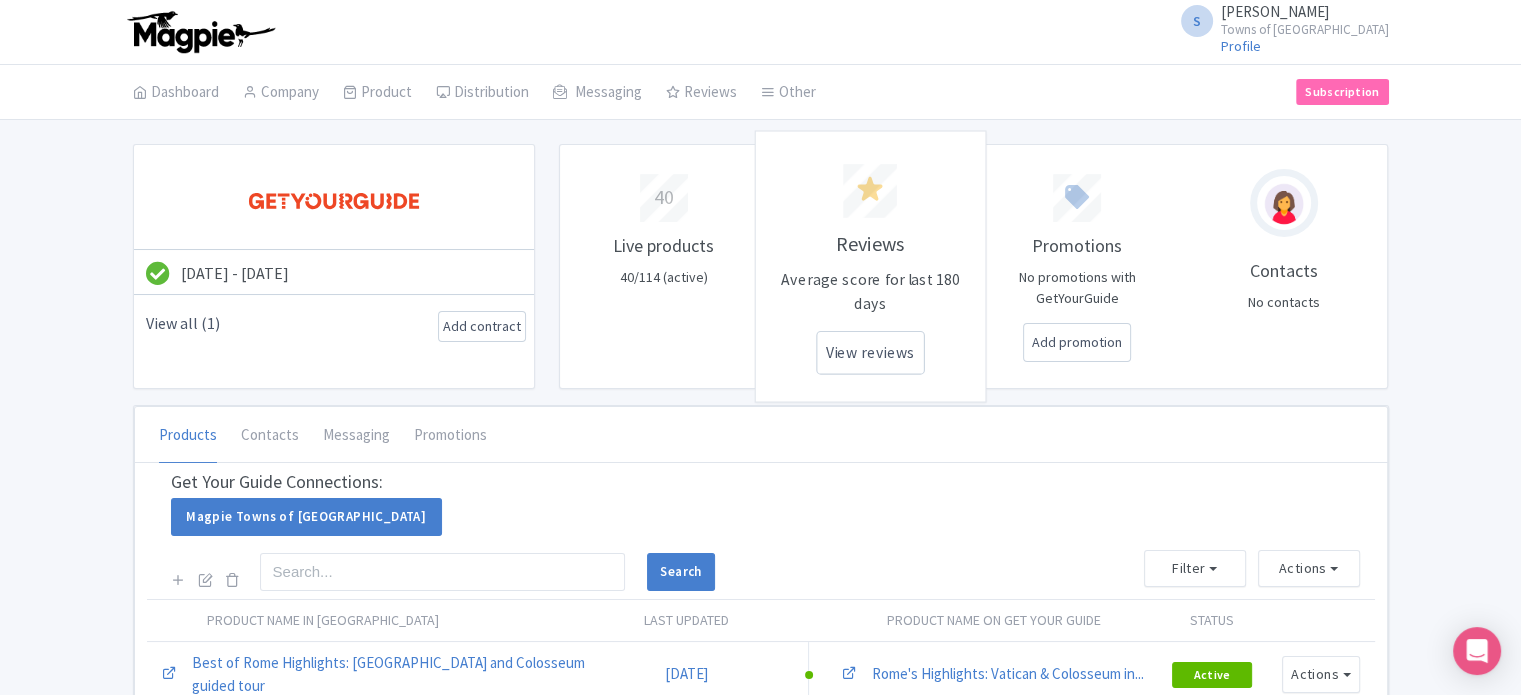 click on "Reviews" at bounding box center [870, 244] 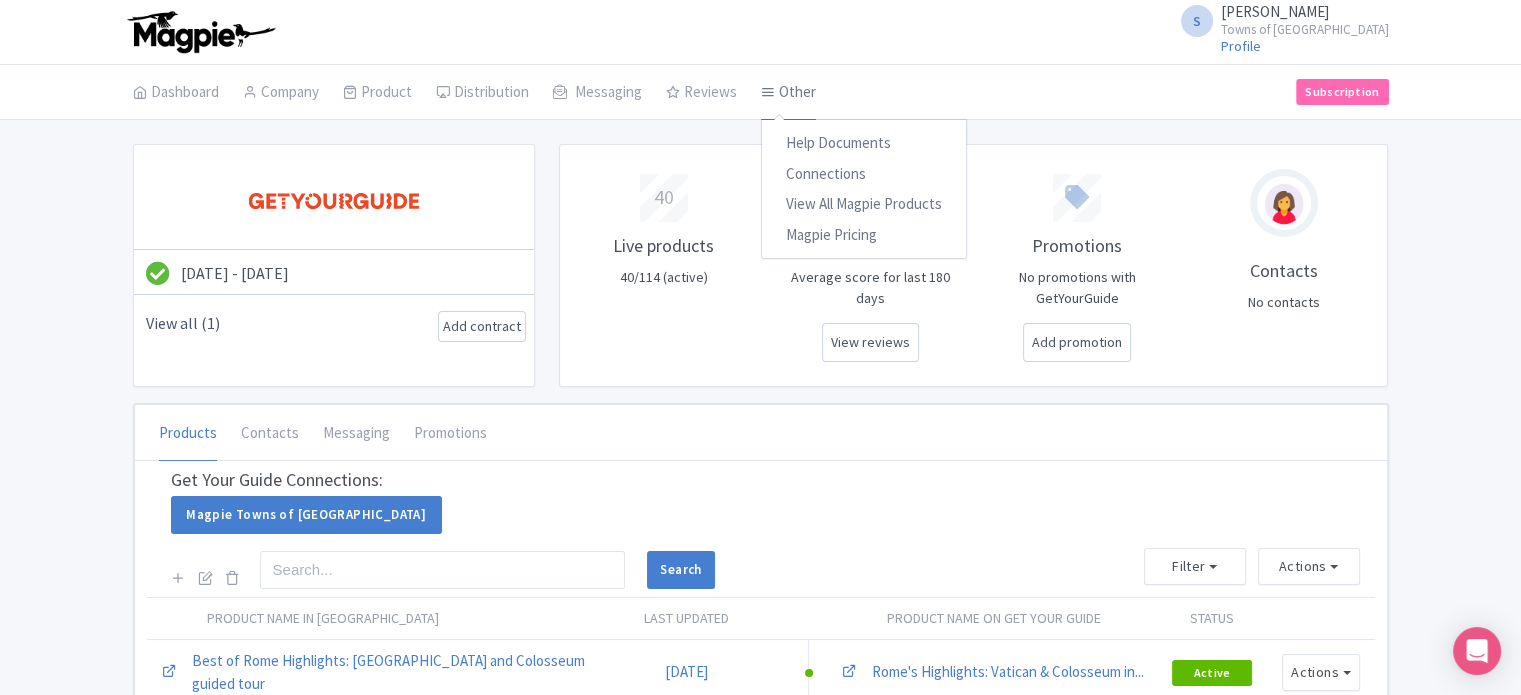 click on "Other" at bounding box center (788, 93) 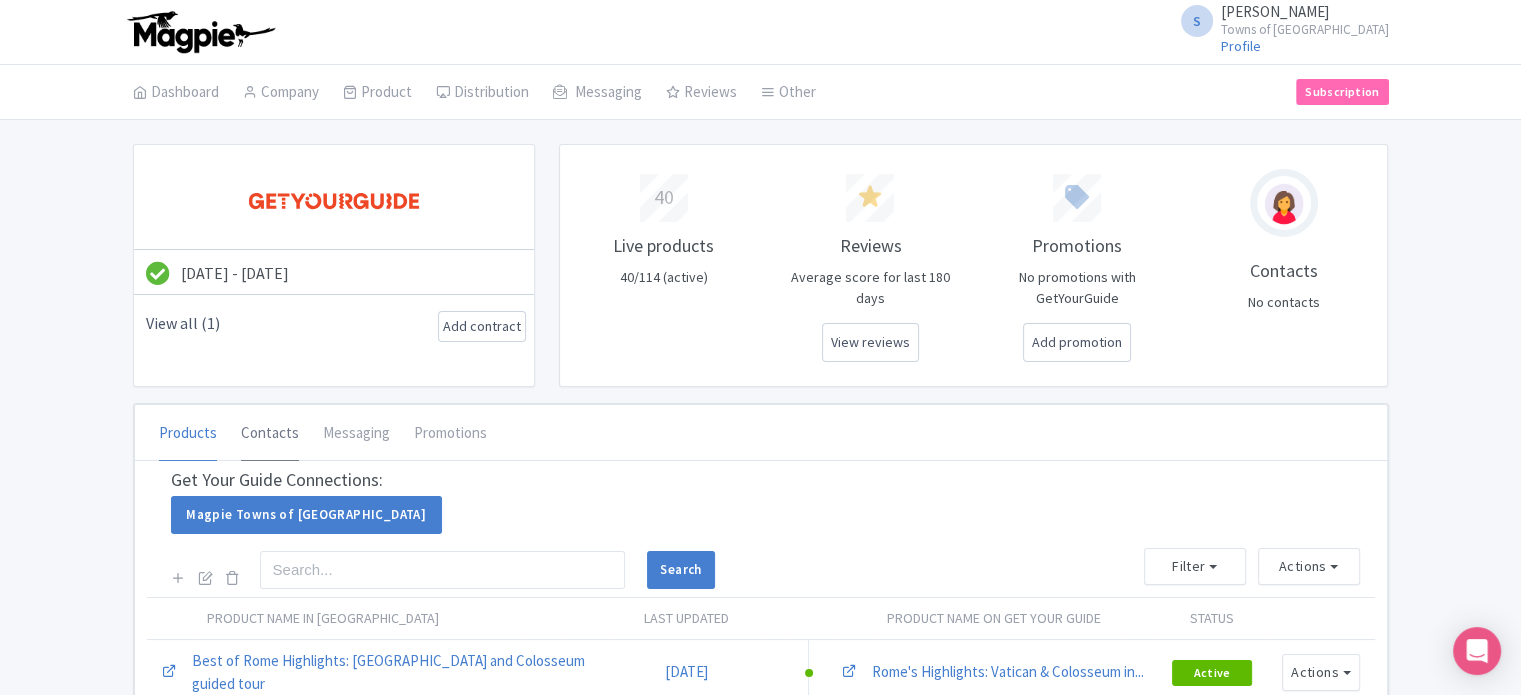 click on "Contacts" at bounding box center (270, 434) 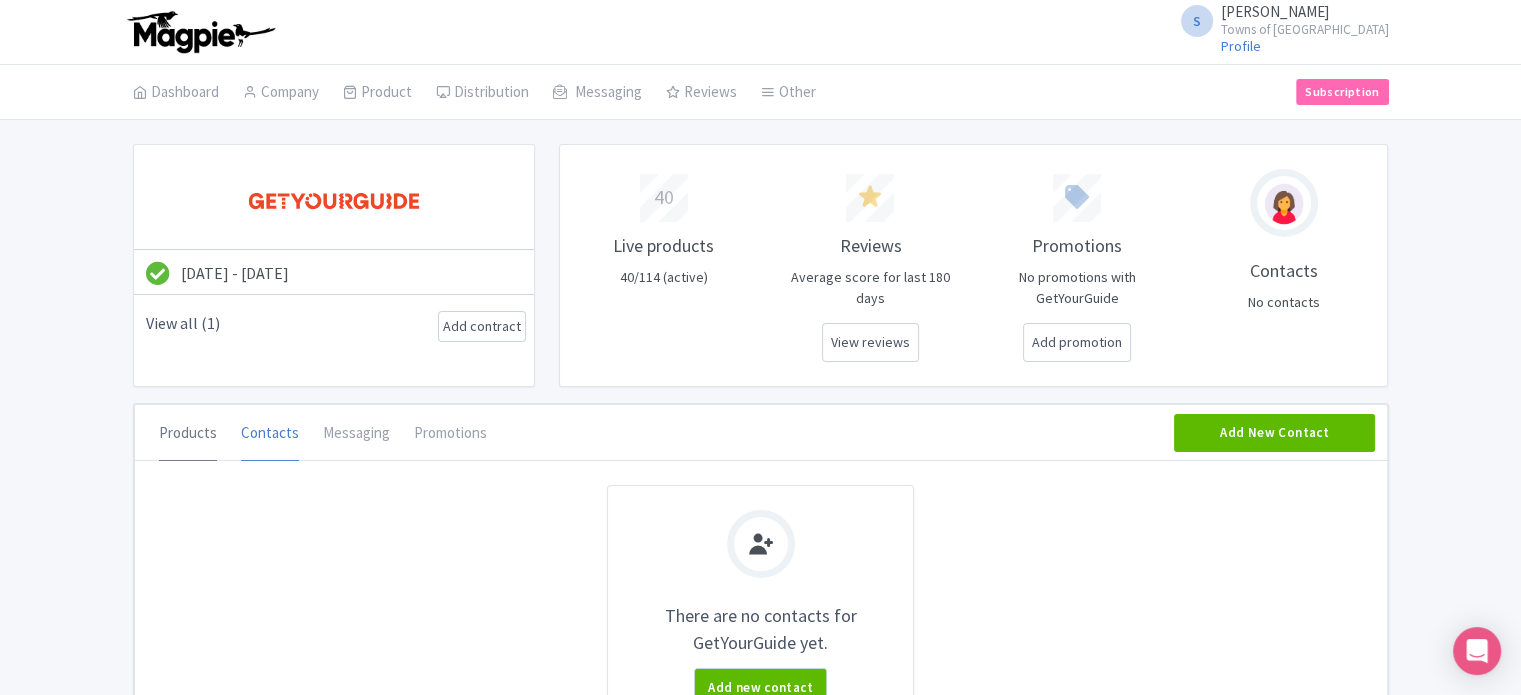 click on "Products" at bounding box center (188, 434) 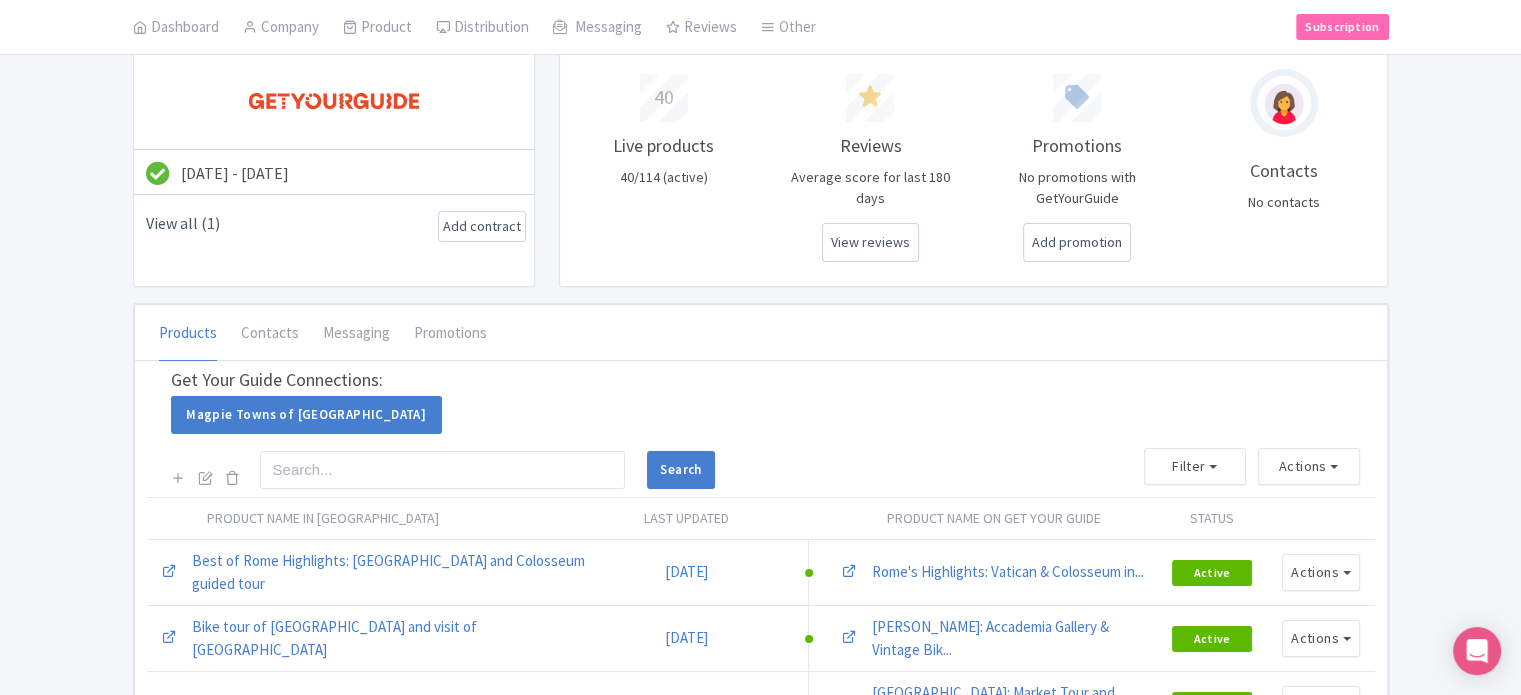 scroll, scrollTop: 0, scrollLeft: 0, axis: both 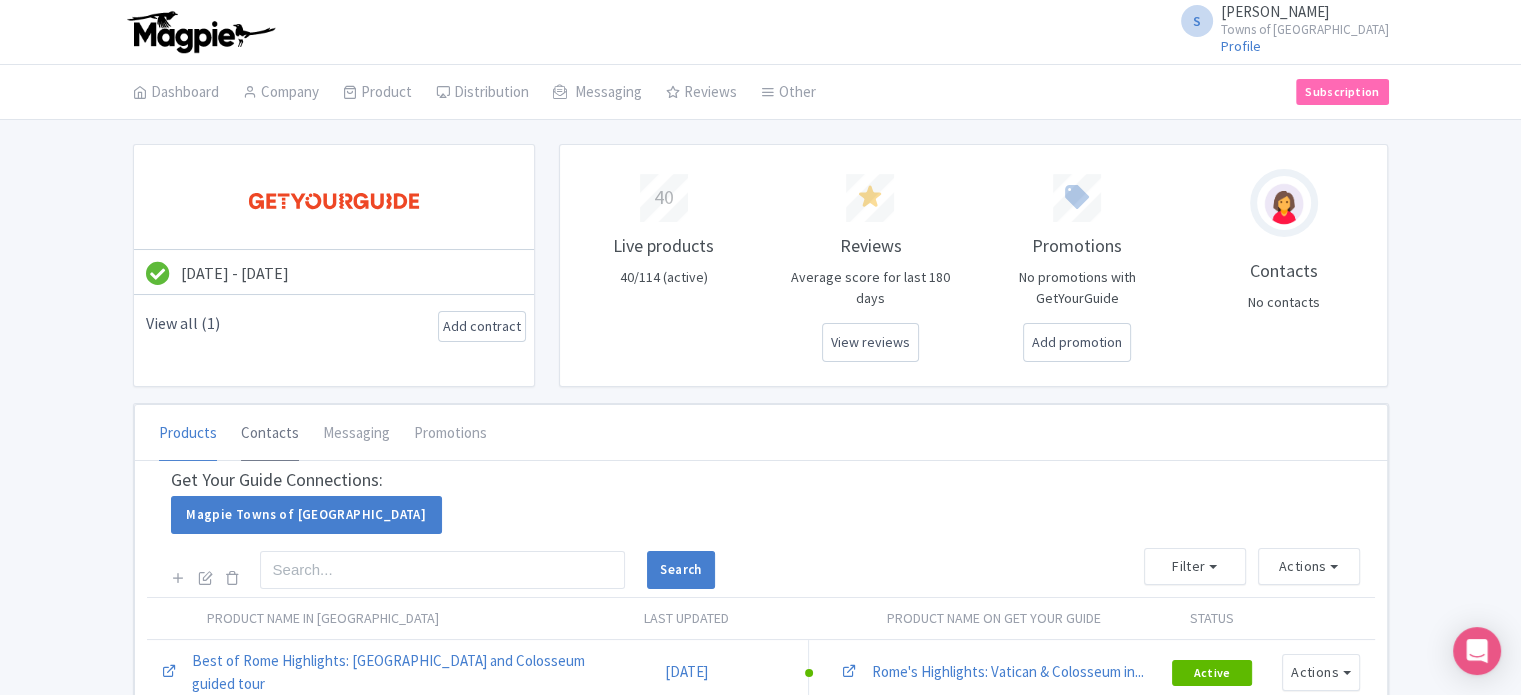 click on "Contacts" at bounding box center [270, 434] 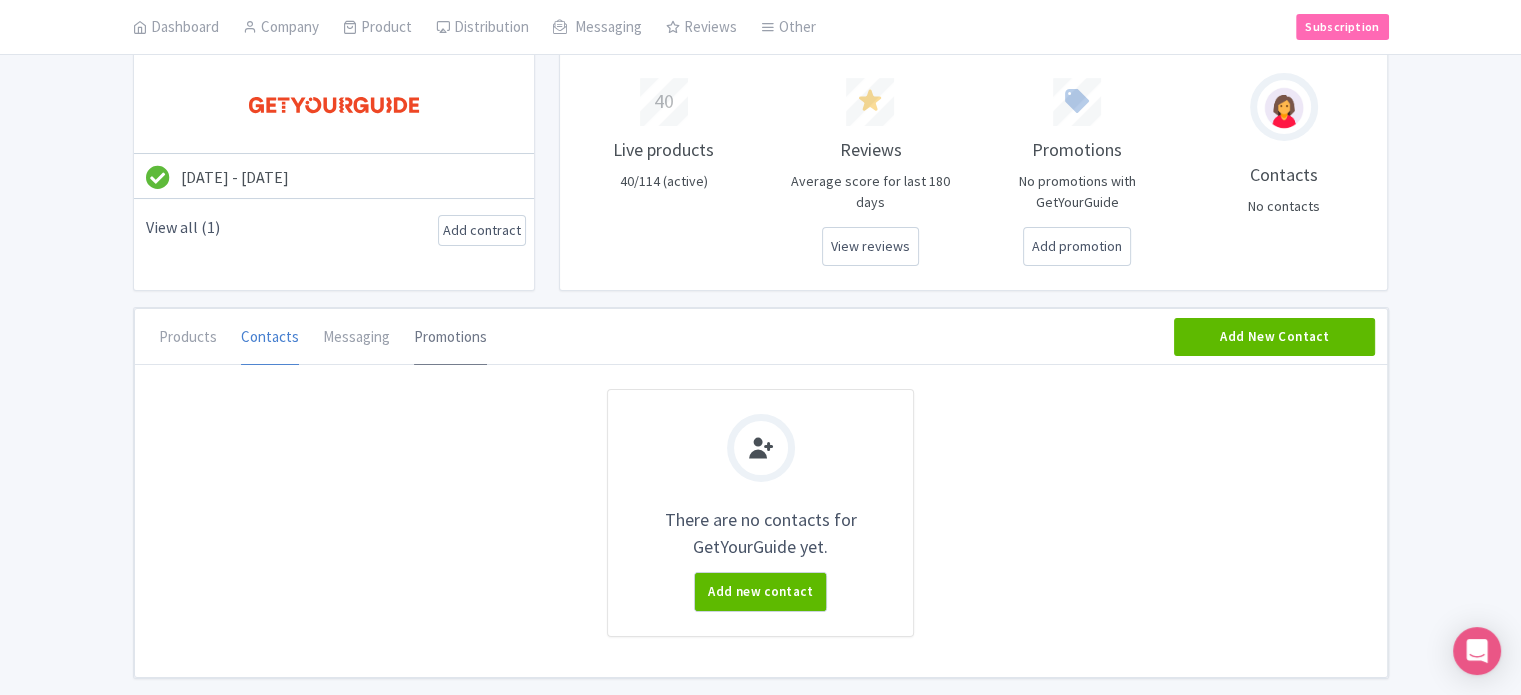 scroll, scrollTop: 62, scrollLeft: 0, axis: vertical 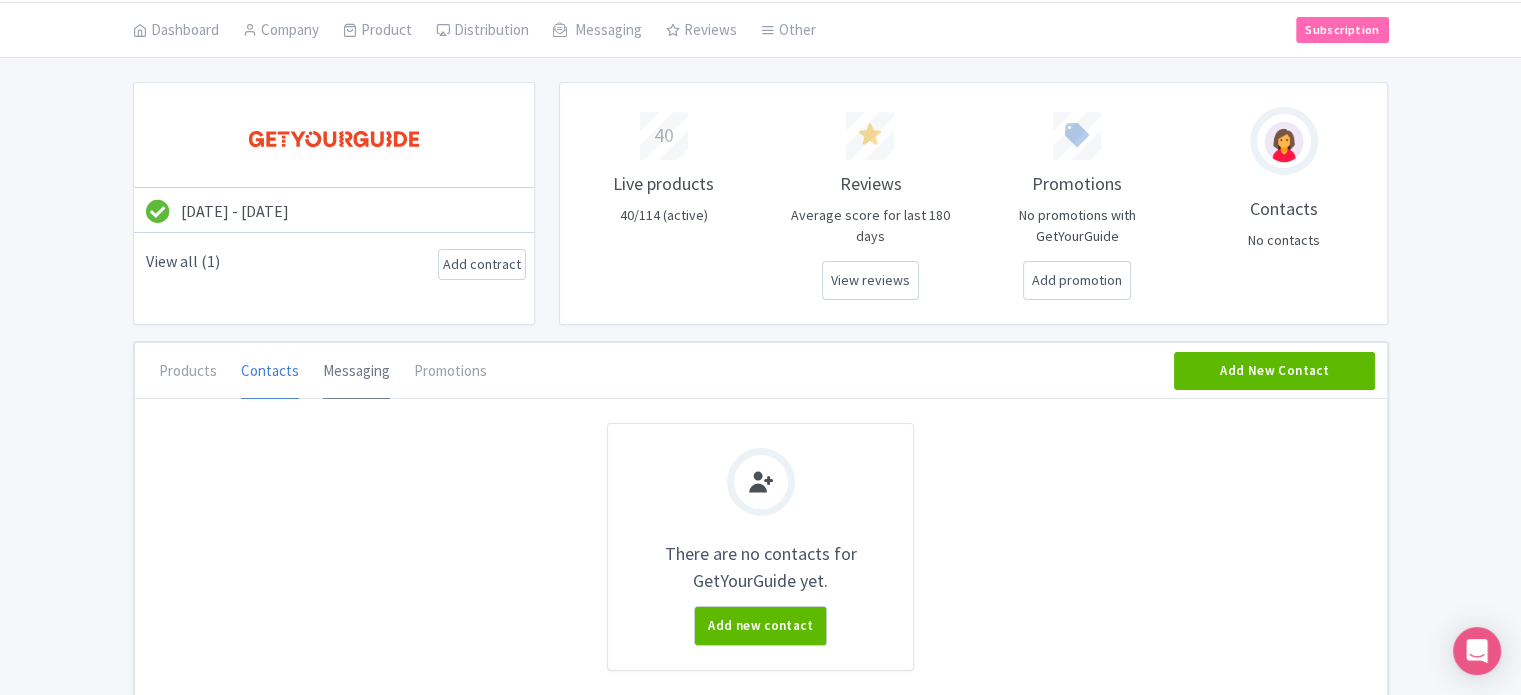 click on "Messaging" at bounding box center [356, 372] 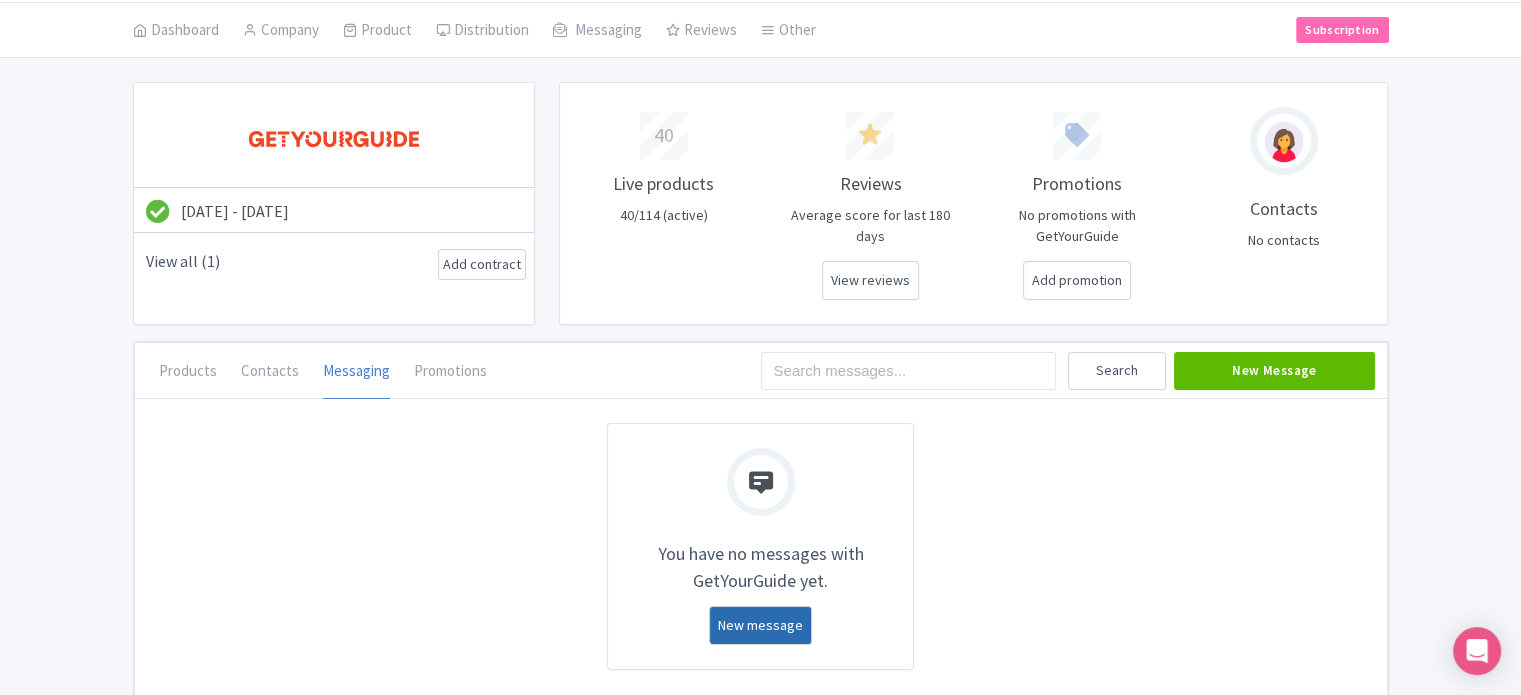 click on "Promotions" at bounding box center (450, 371) 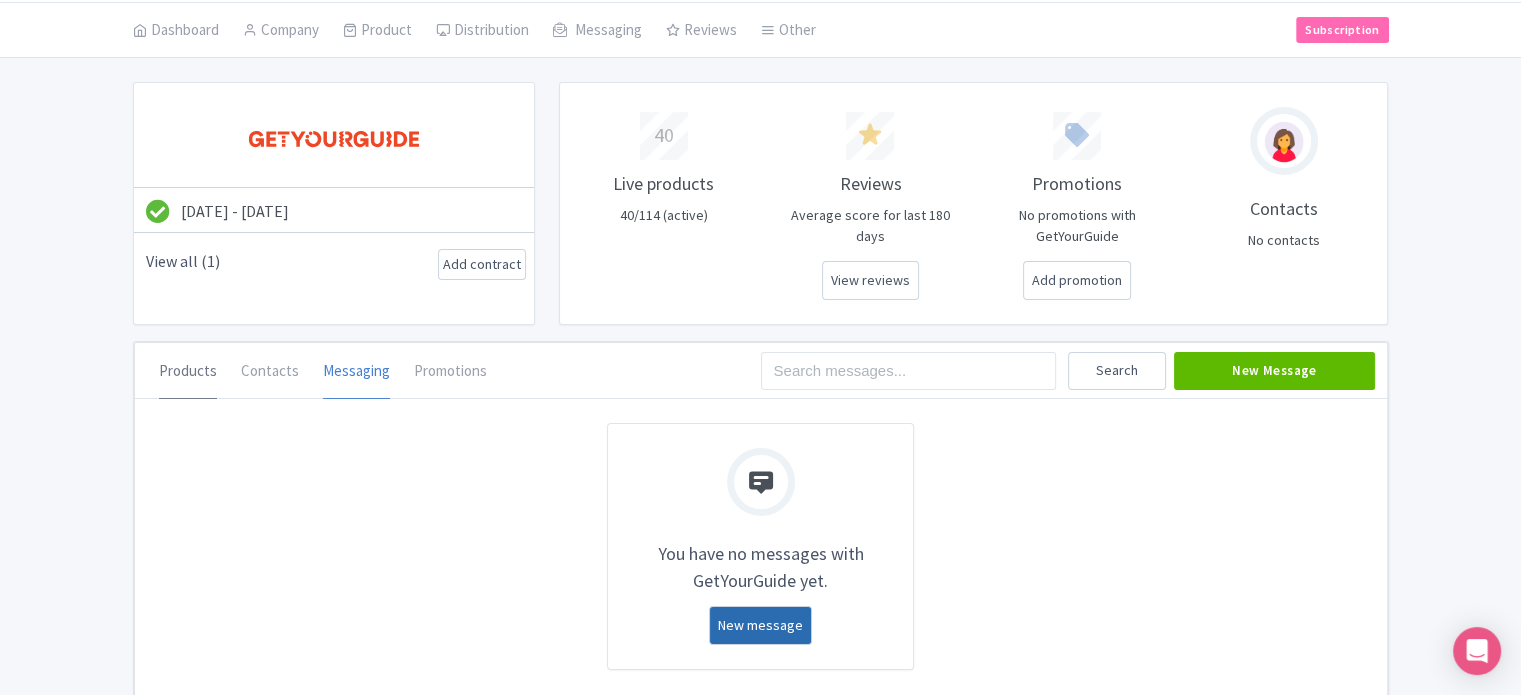 click on "Products" at bounding box center [188, 372] 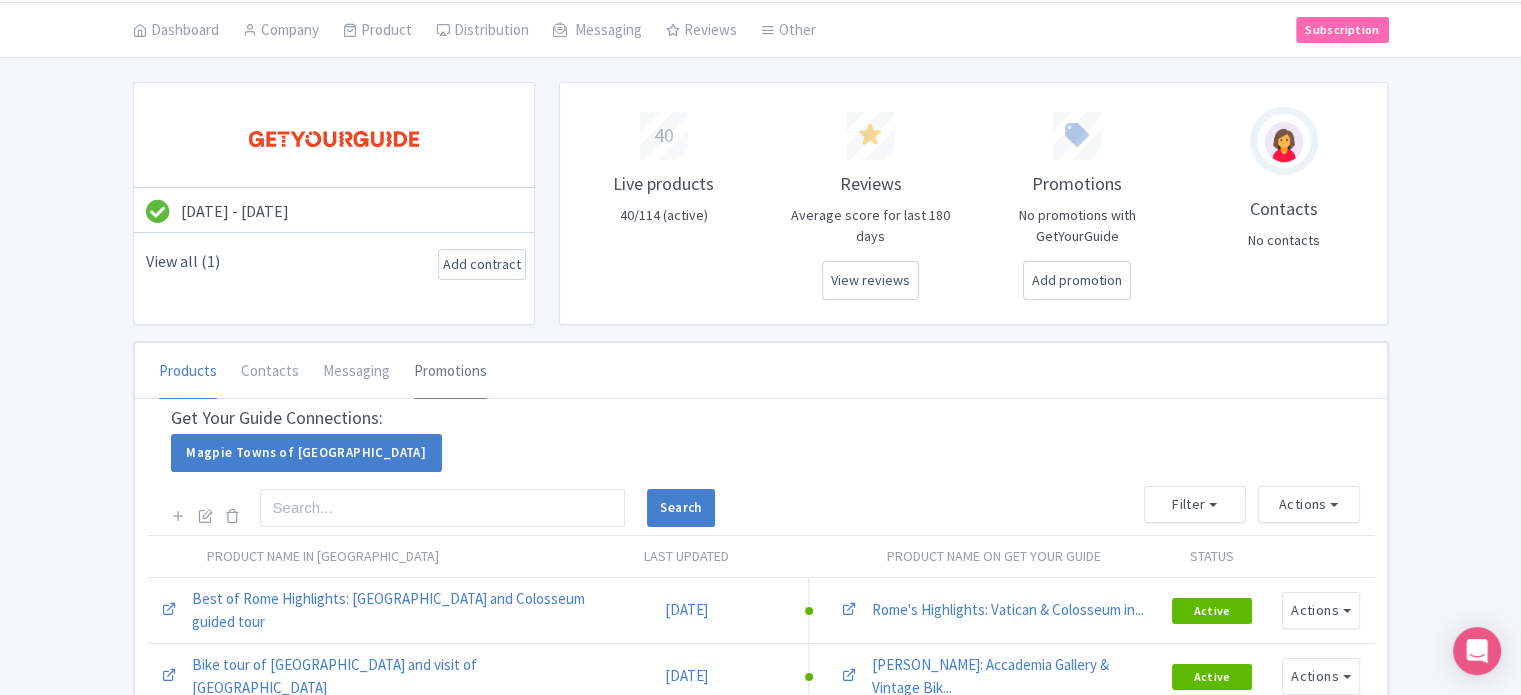 click on "Promotions" at bounding box center [450, 372] 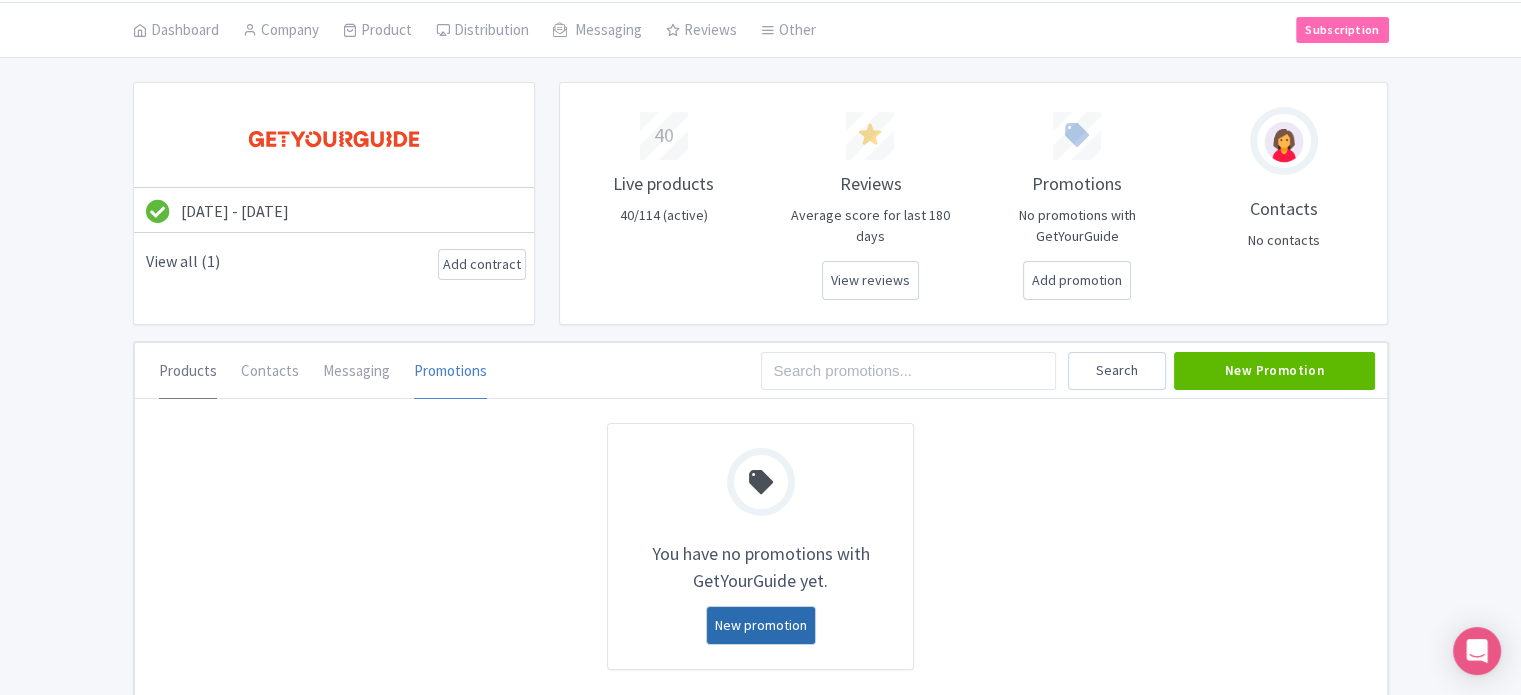 click on "Products" at bounding box center (188, 372) 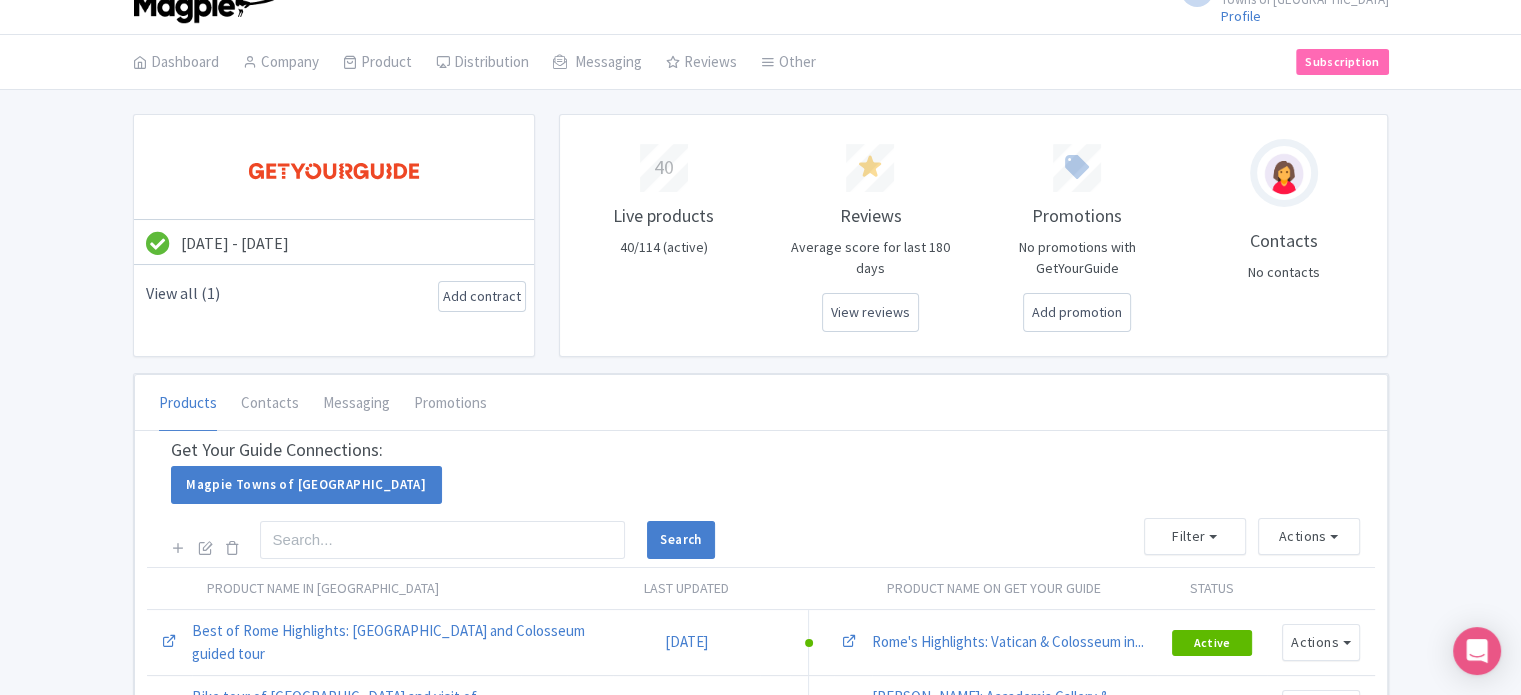 scroll, scrollTop: 0, scrollLeft: 0, axis: both 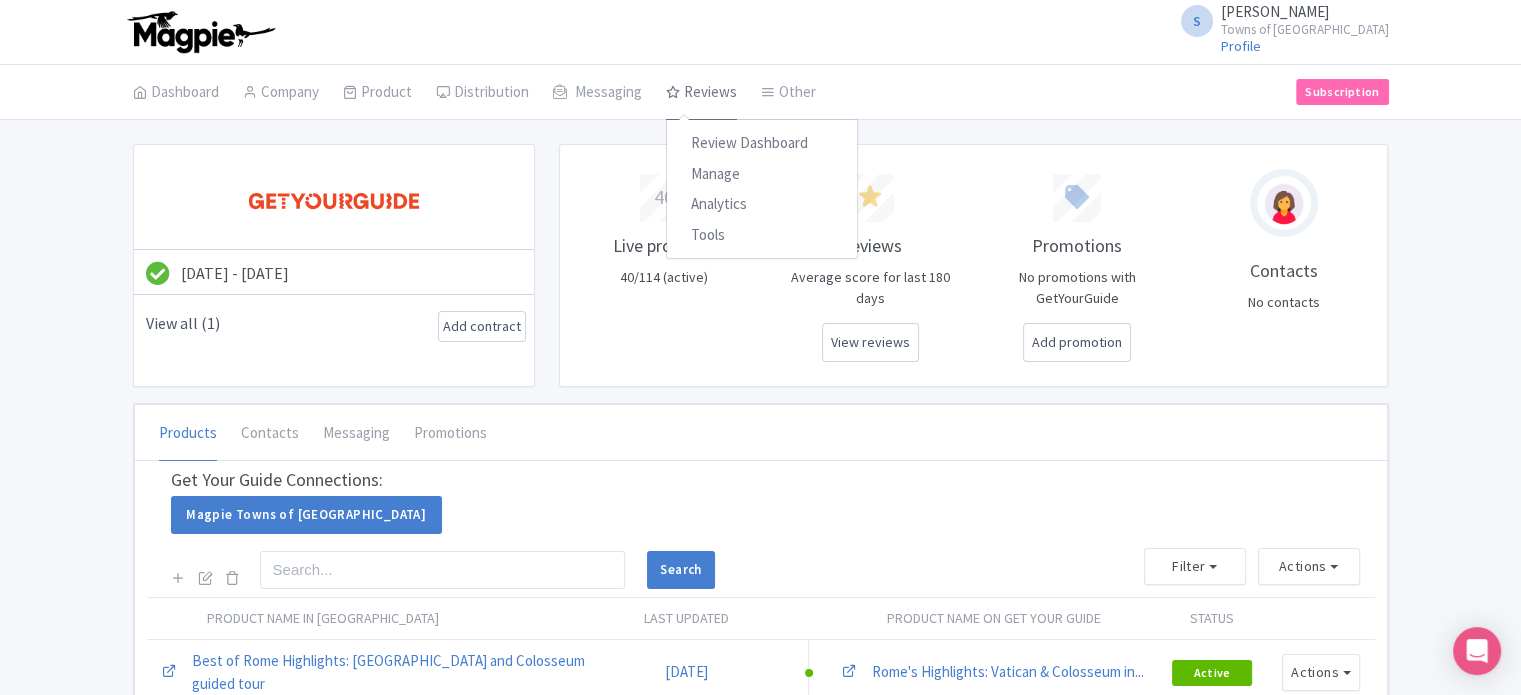 click on "Reviews" at bounding box center (701, 93) 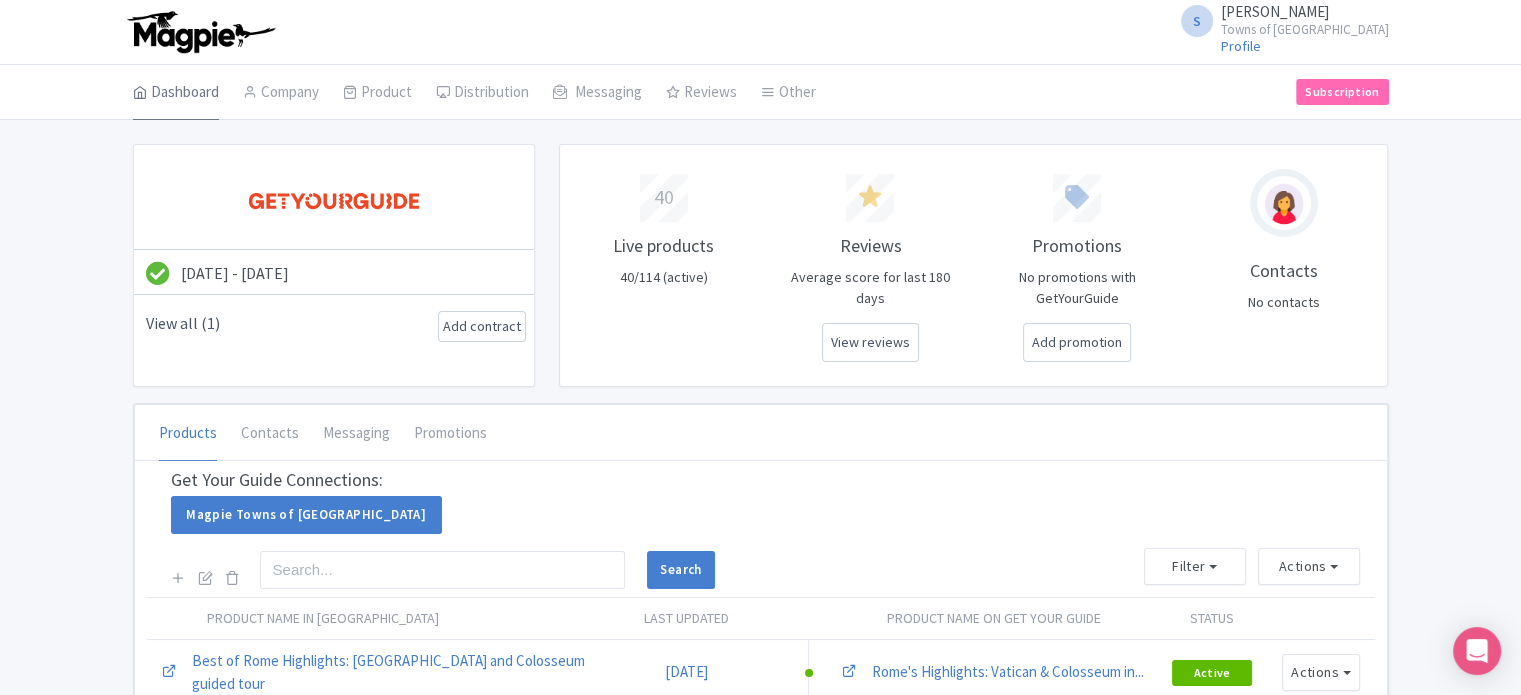 click on "Dashboard" at bounding box center (176, 93) 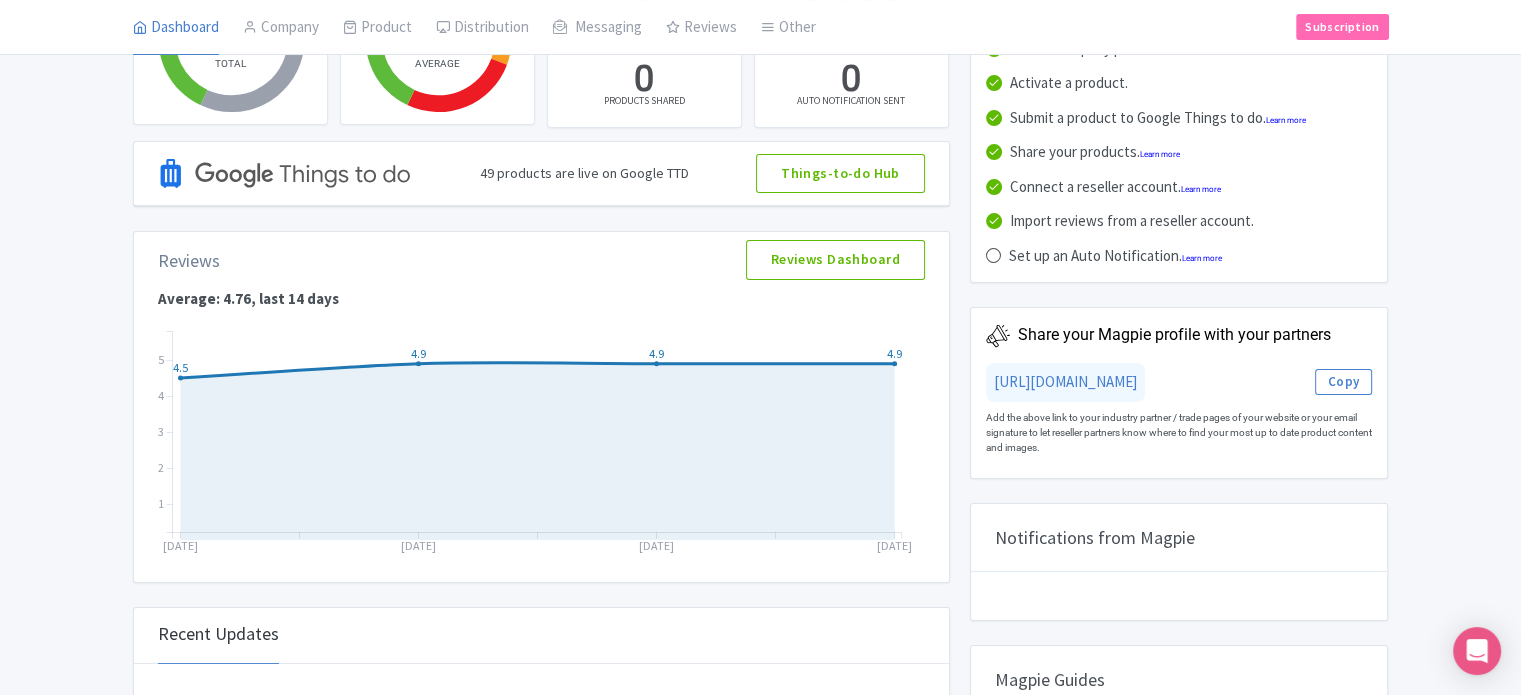 scroll, scrollTop: 0, scrollLeft: 0, axis: both 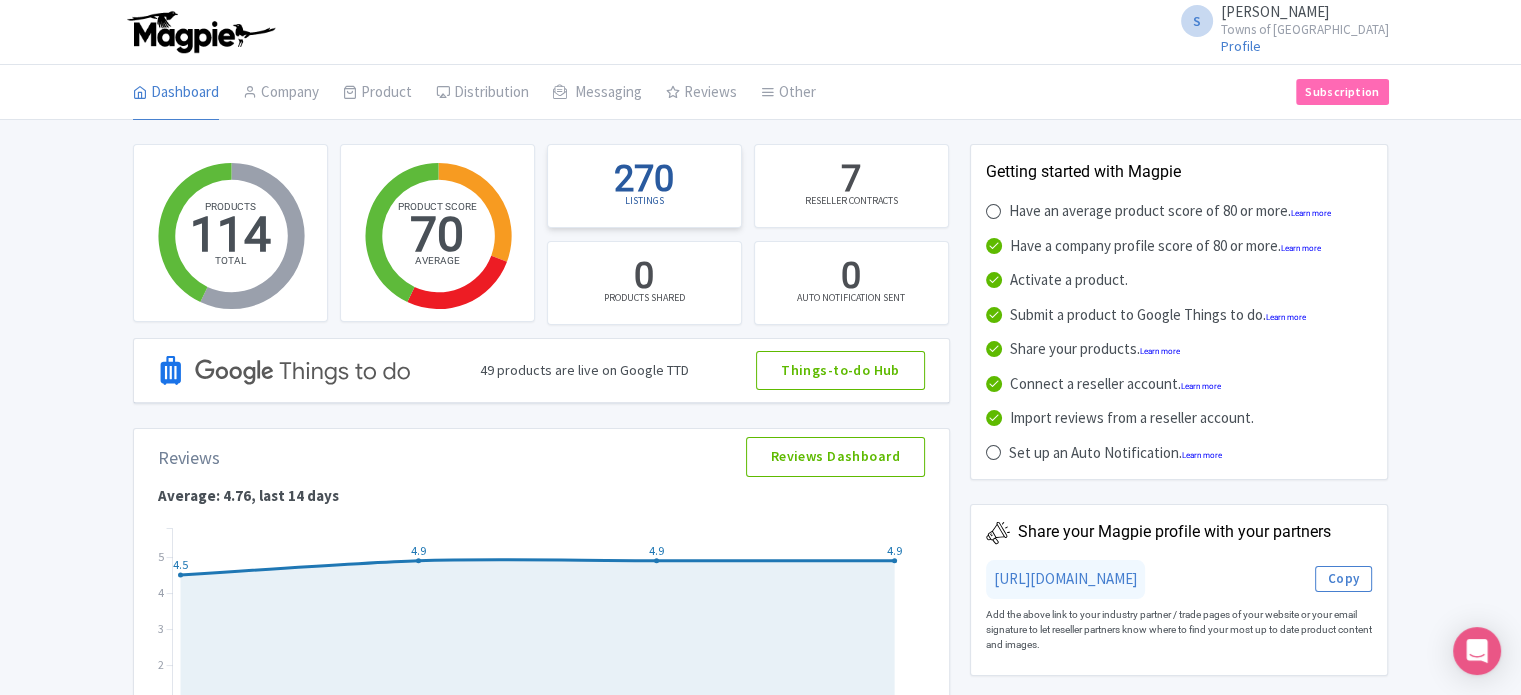 click on "270
LISTINGS" at bounding box center (644, 186) 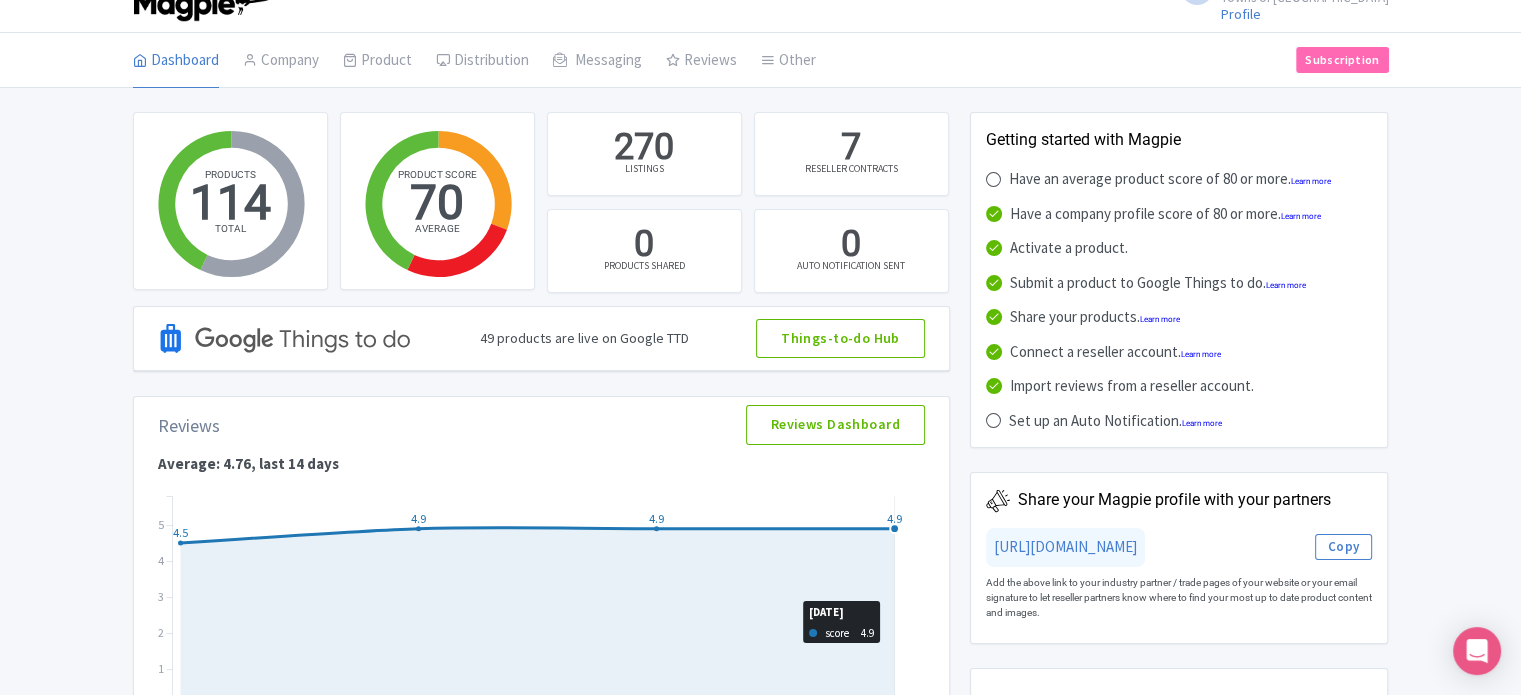 scroll, scrollTop: 0, scrollLeft: 0, axis: both 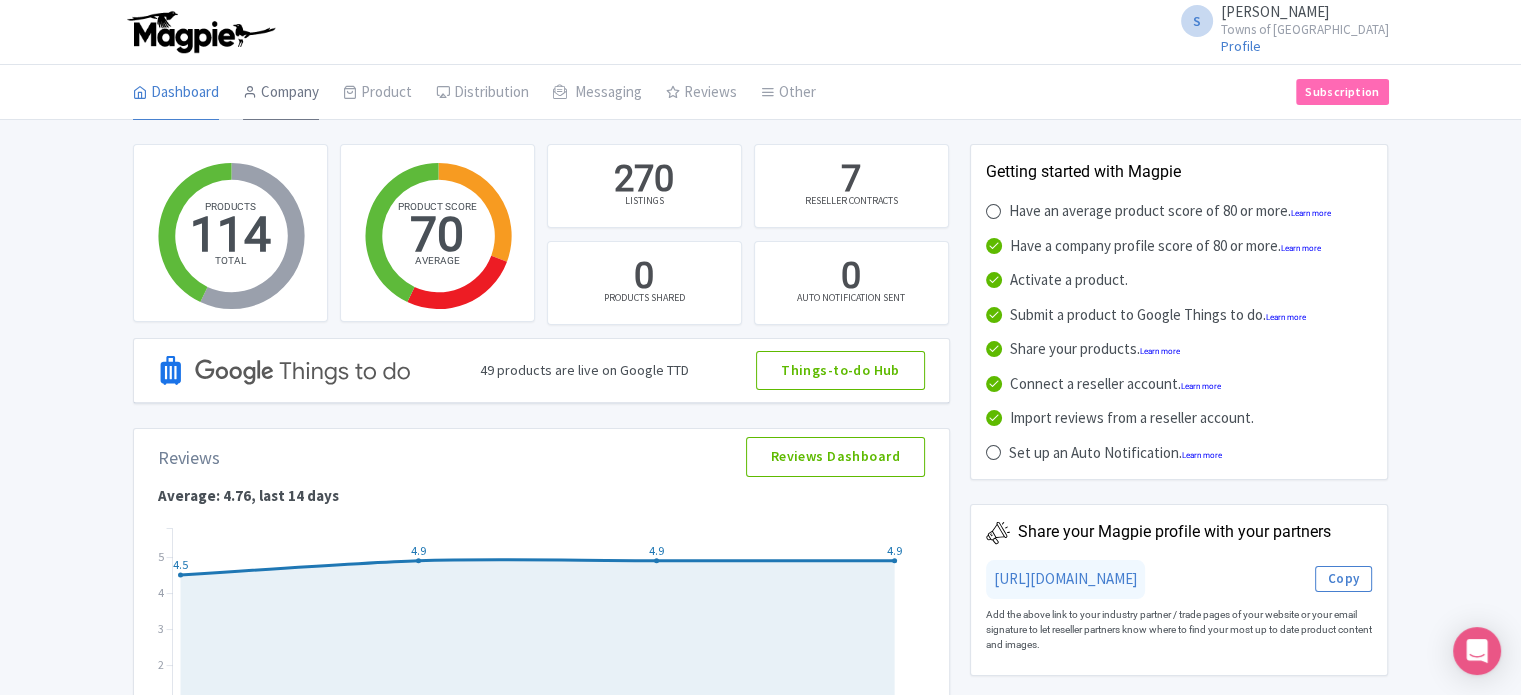 click on "Company" at bounding box center [281, 93] 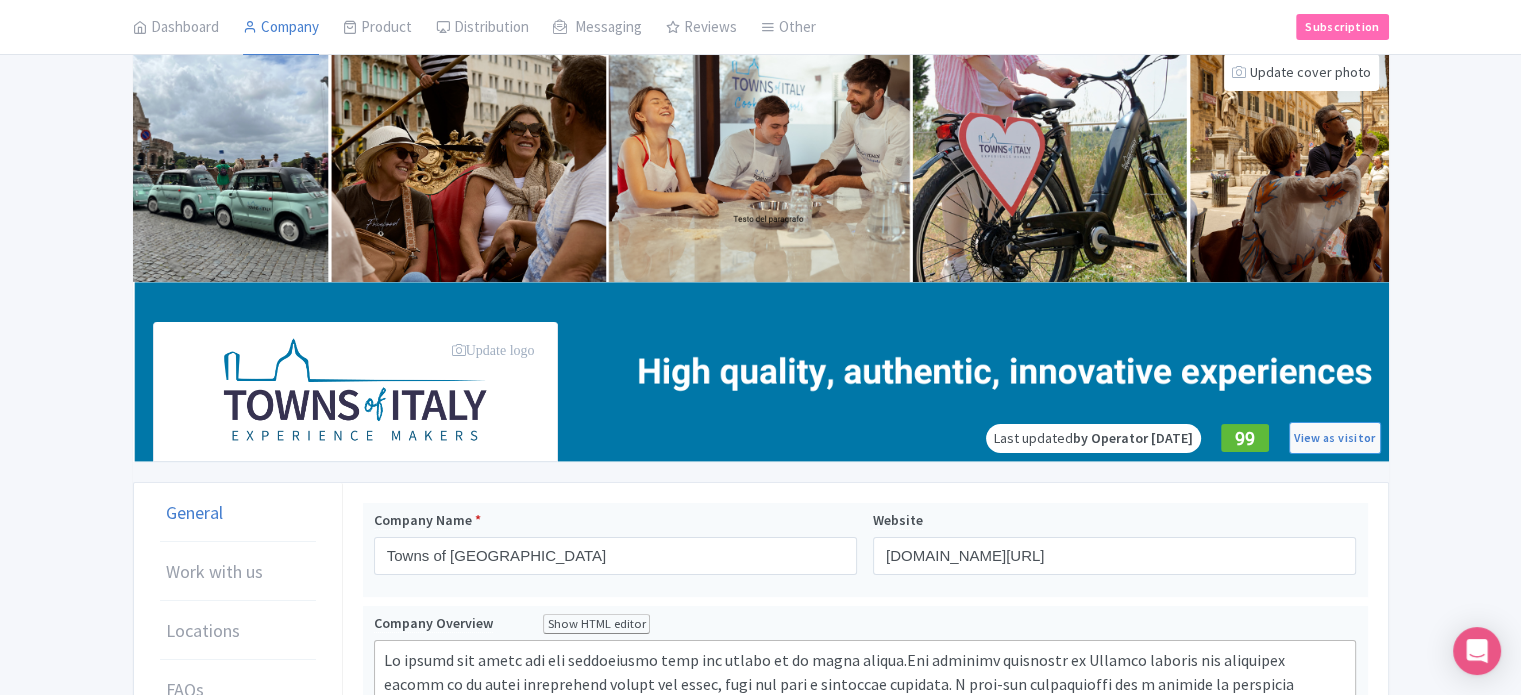scroll, scrollTop: 0, scrollLeft: 0, axis: both 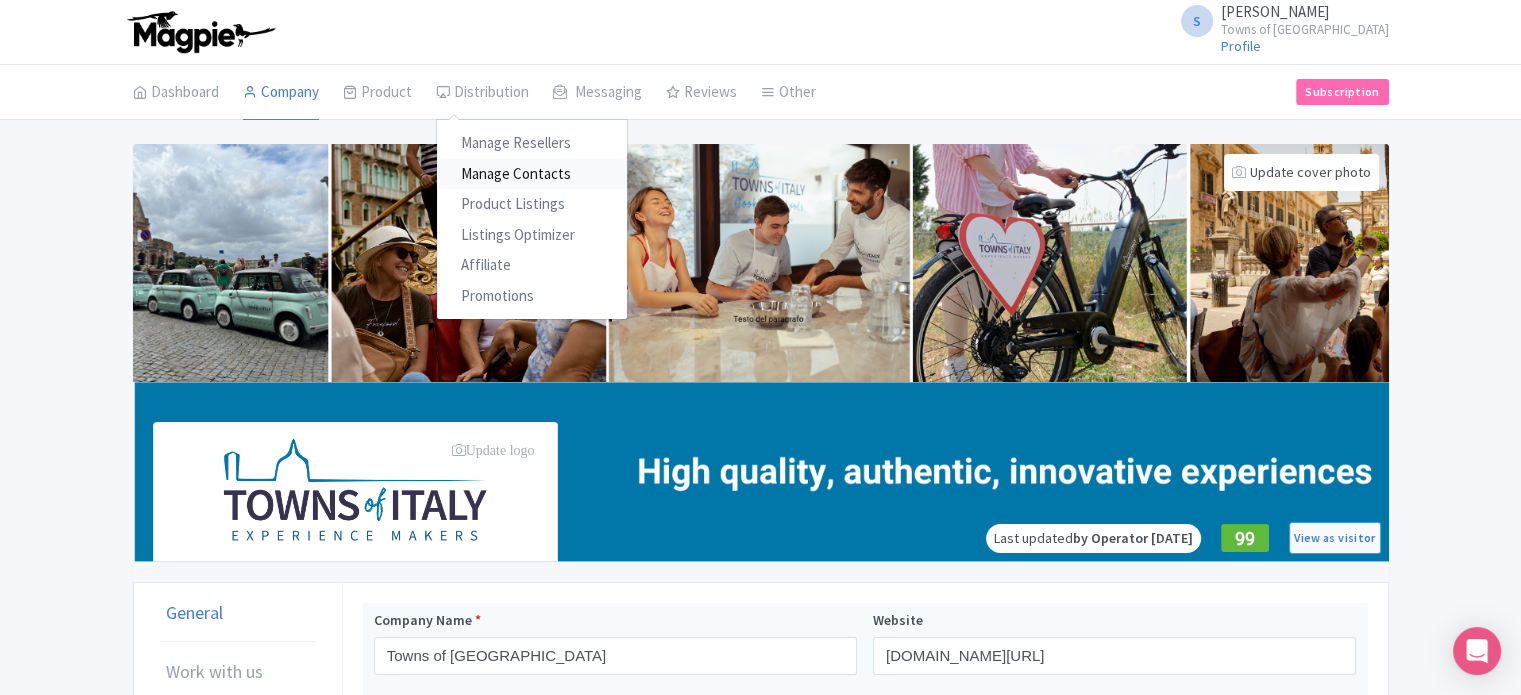 click on "Manage Contacts" at bounding box center (532, 174) 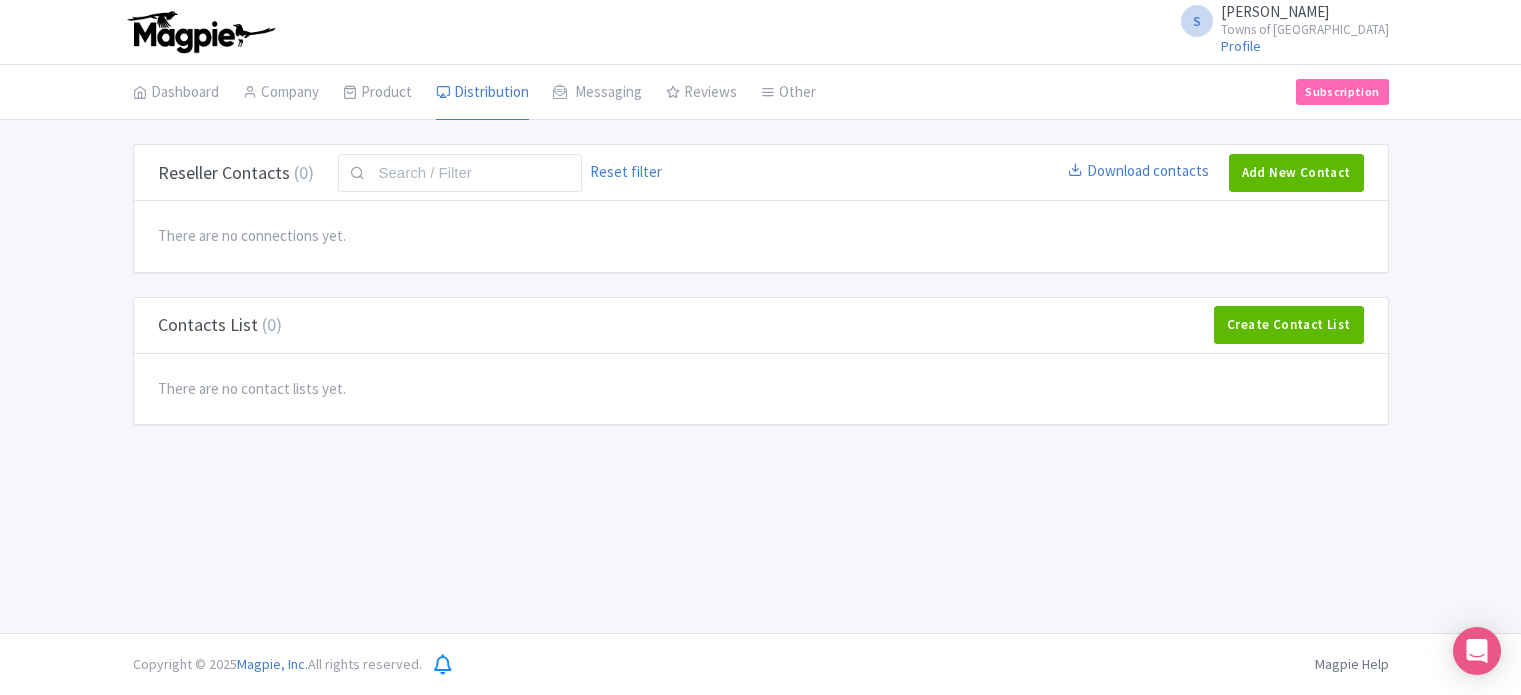 scroll, scrollTop: 0, scrollLeft: 0, axis: both 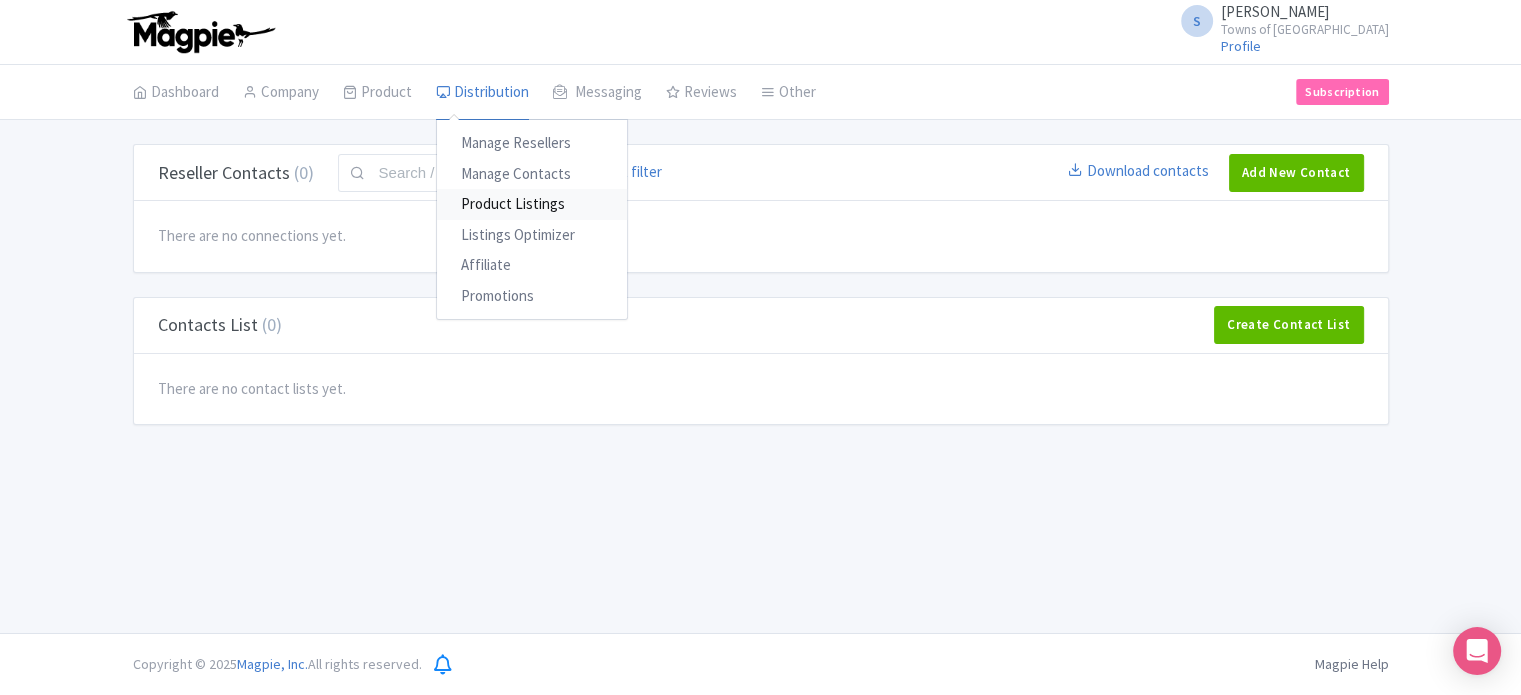 click on "Product Listings" at bounding box center [532, 204] 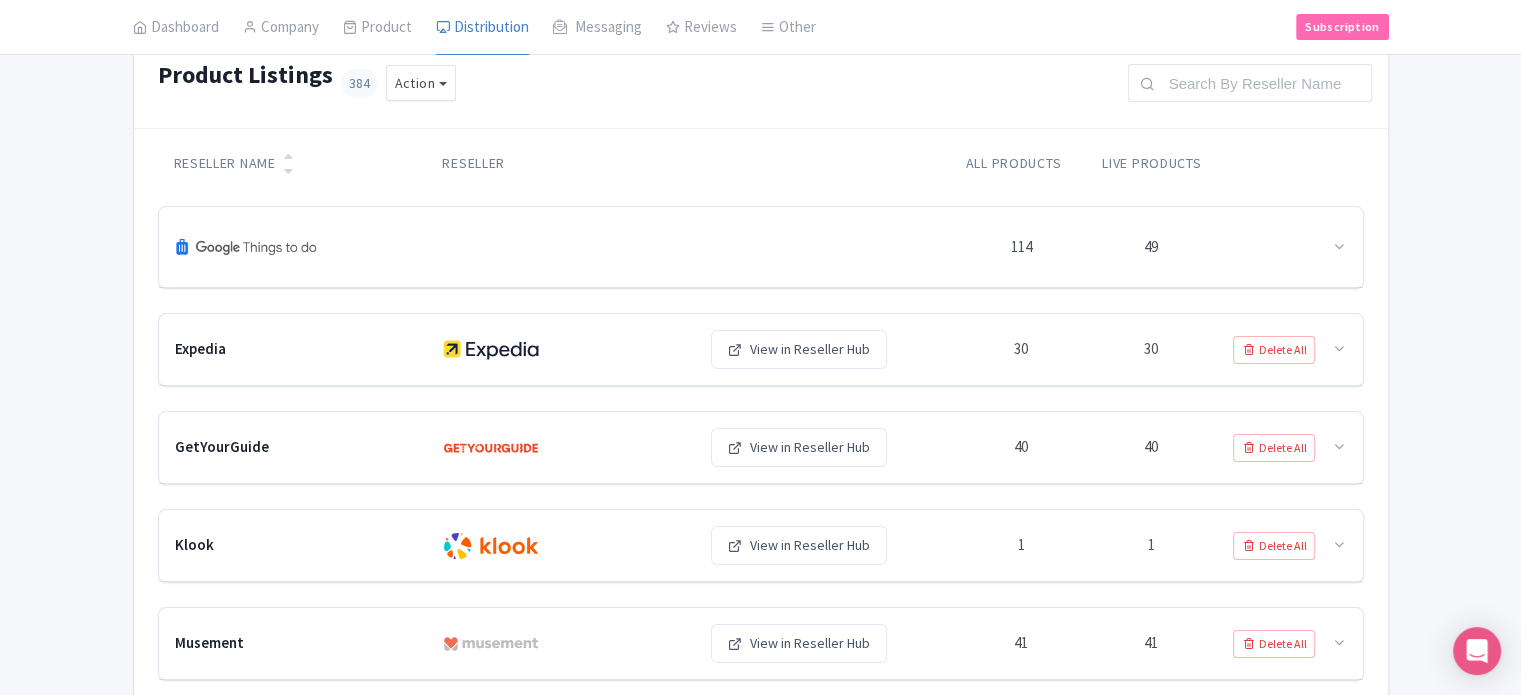 scroll, scrollTop: 0, scrollLeft: 0, axis: both 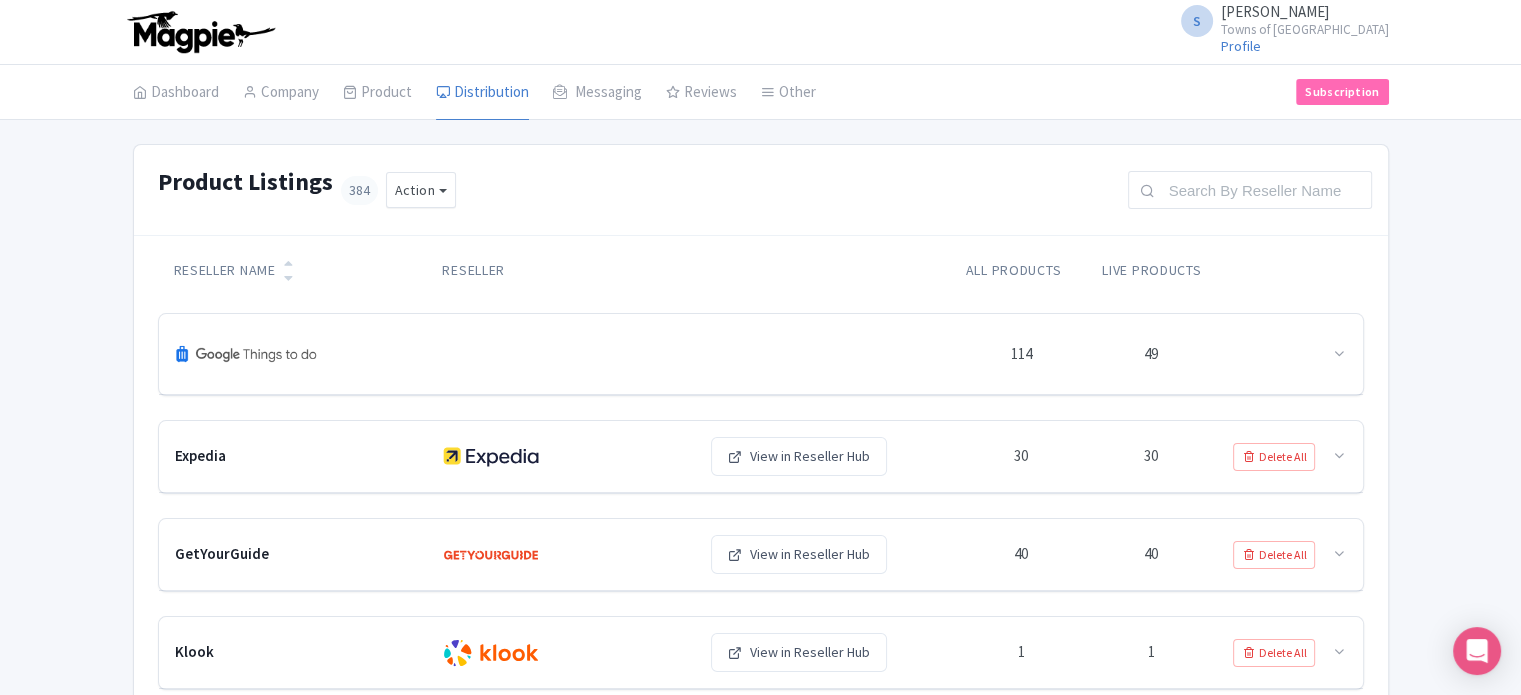 click on "Reseller" at bounding box center (564, 270) 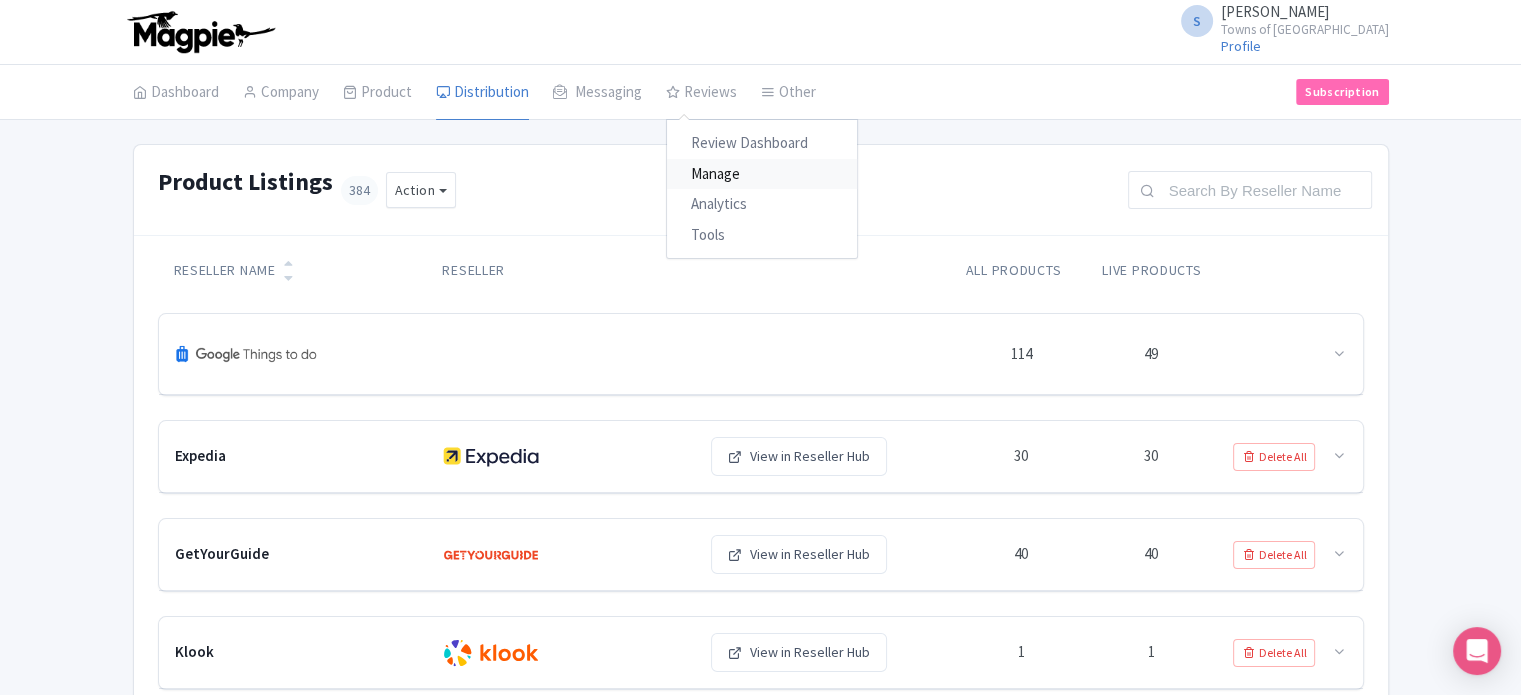 click on "Manage" at bounding box center (762, 174) 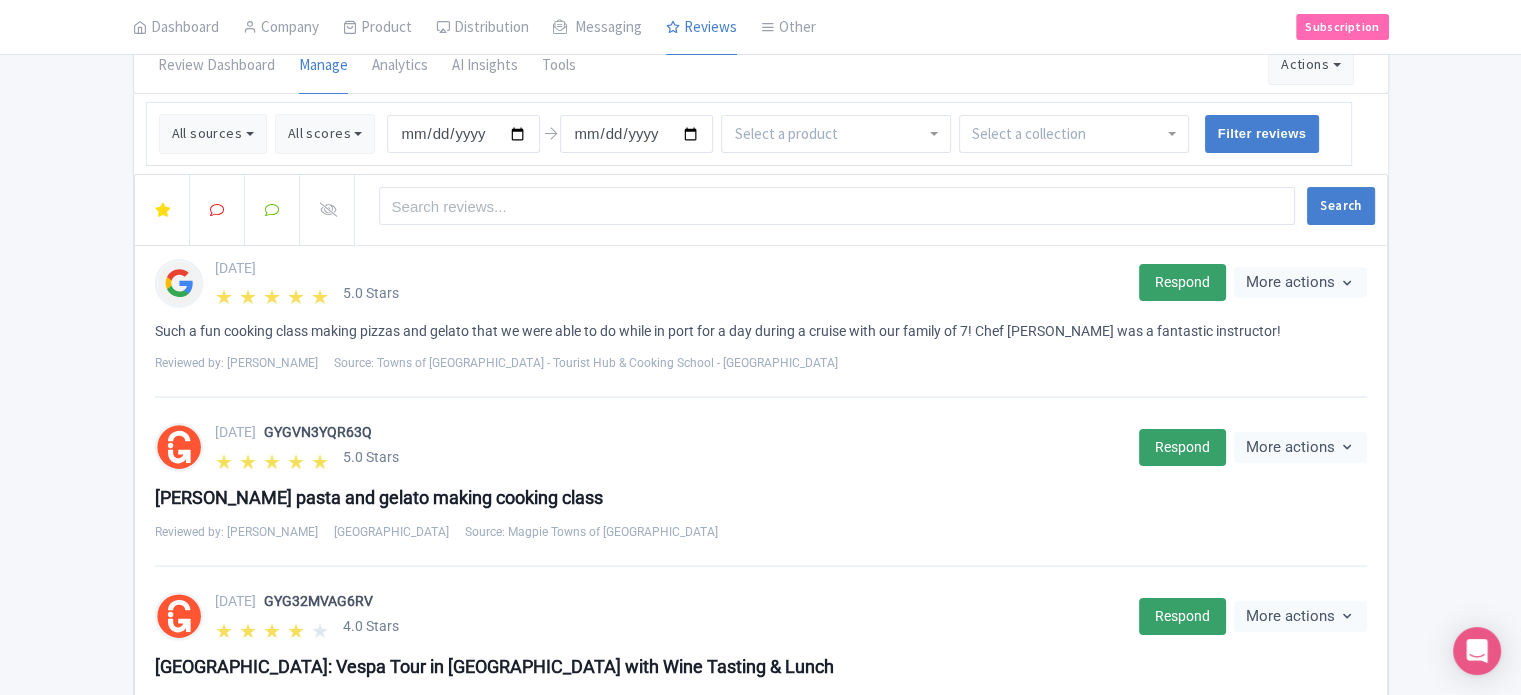 scroll, scrollTop: 100, scrollLeft: 0, axis: vertical 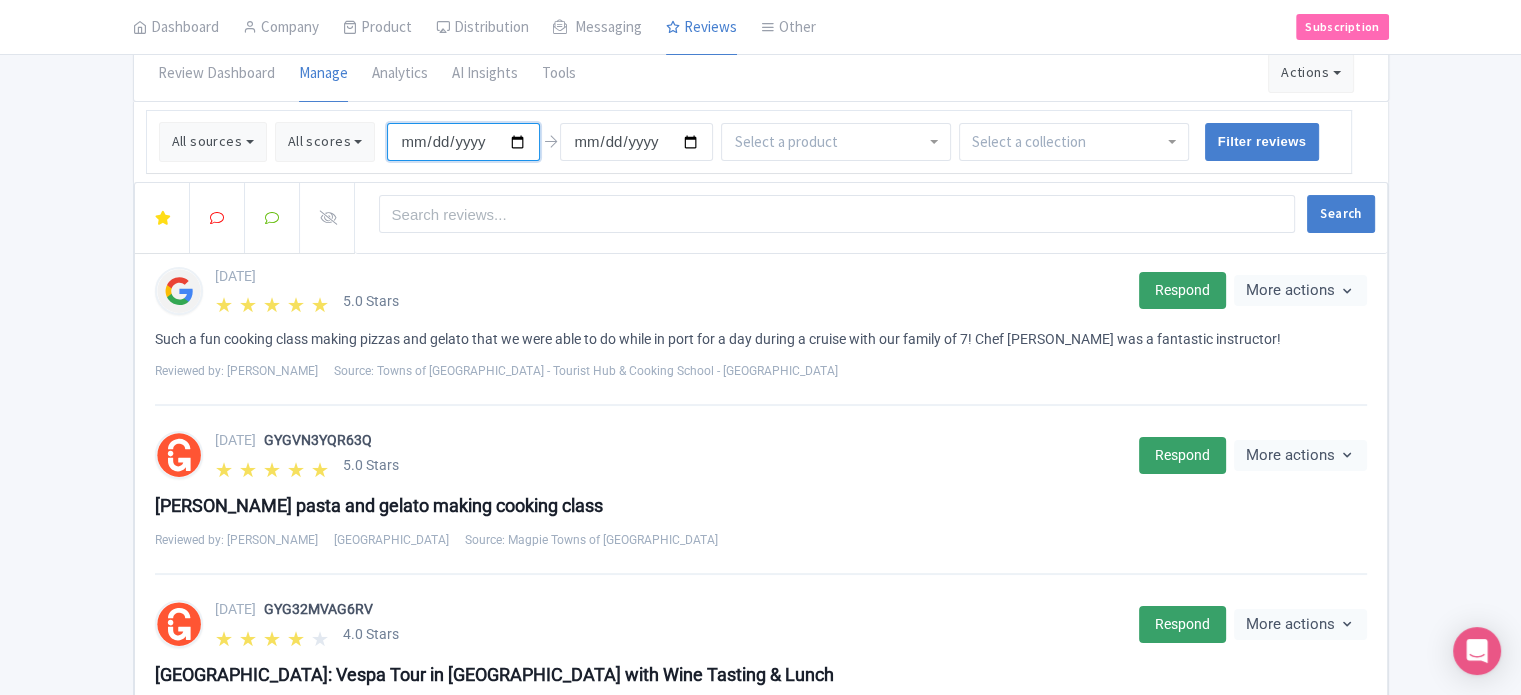click on "[DATE]" at bounding box center [463, 142] 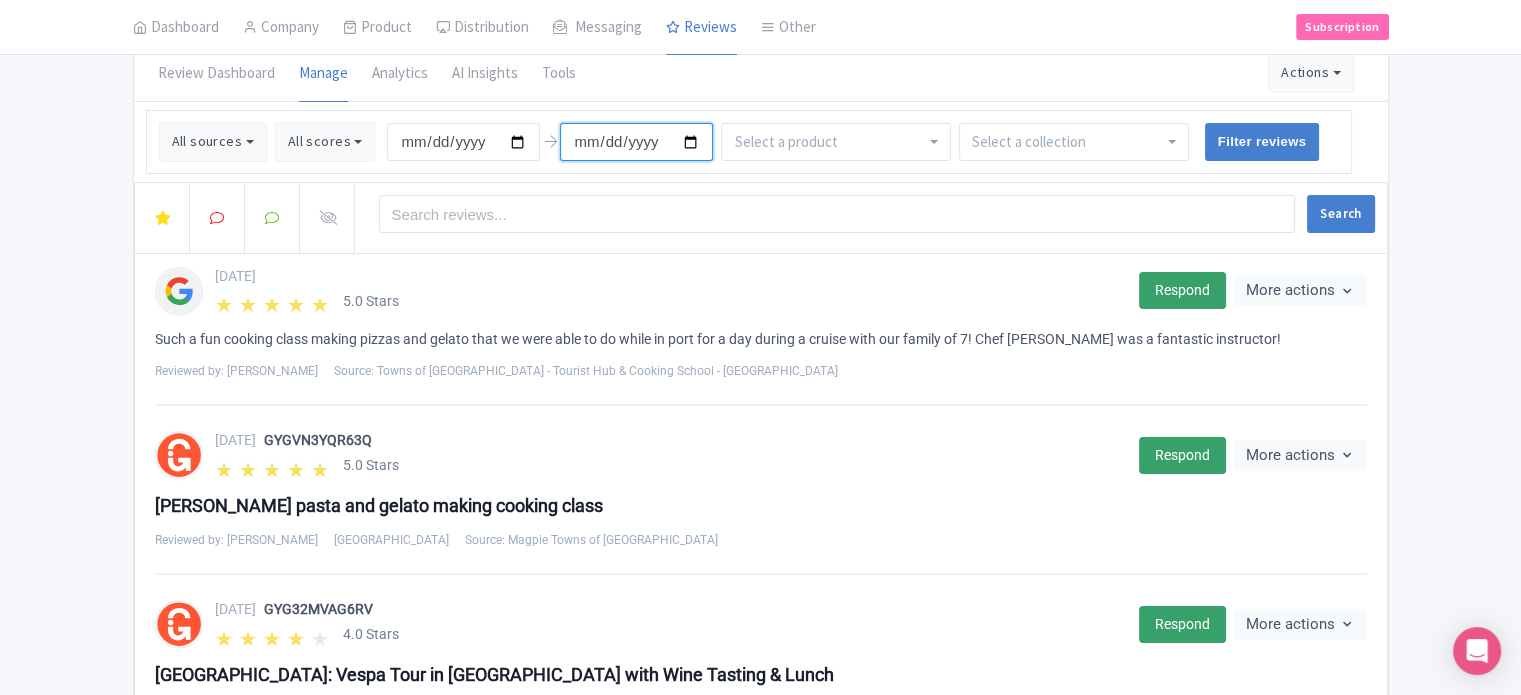 click on "2025-07-14" at bounding box center (636, 142) 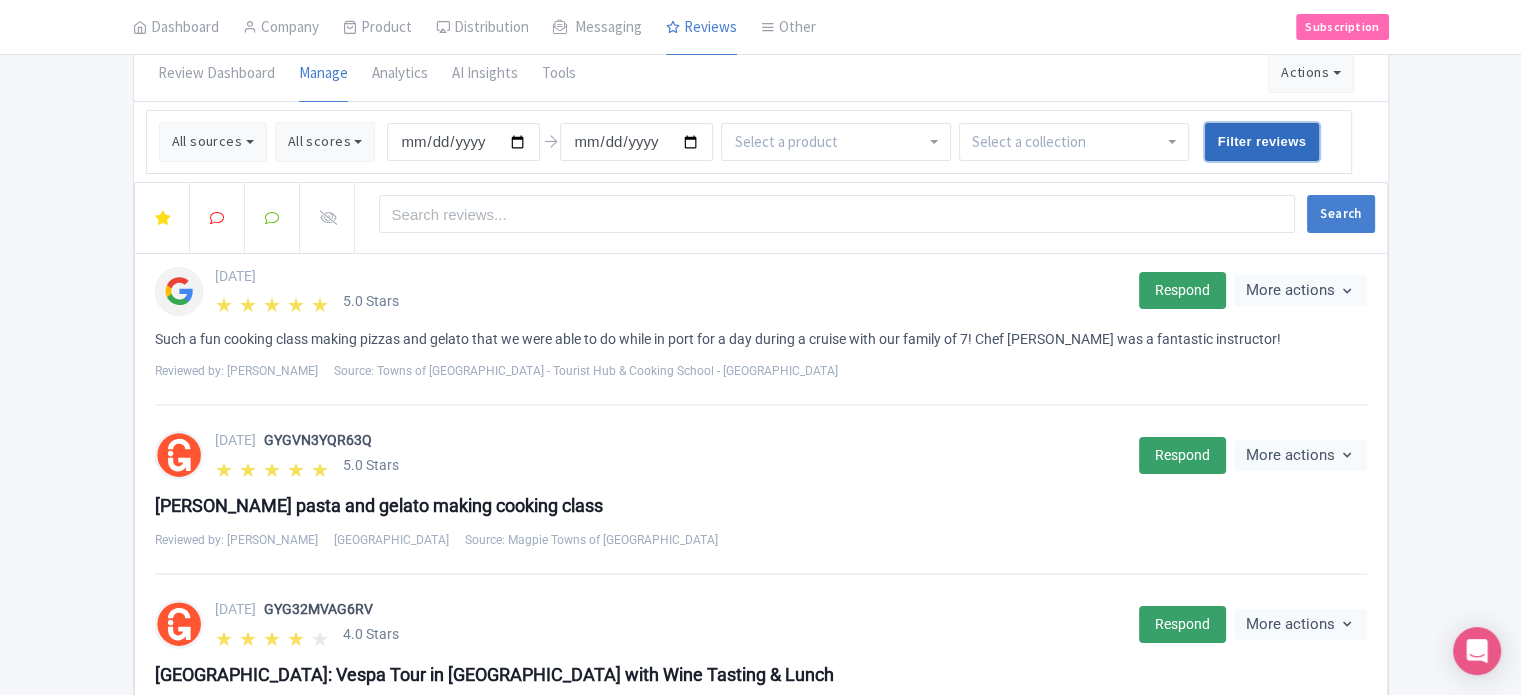 click on "Filter reviews" at bounding box center [1262, 142] 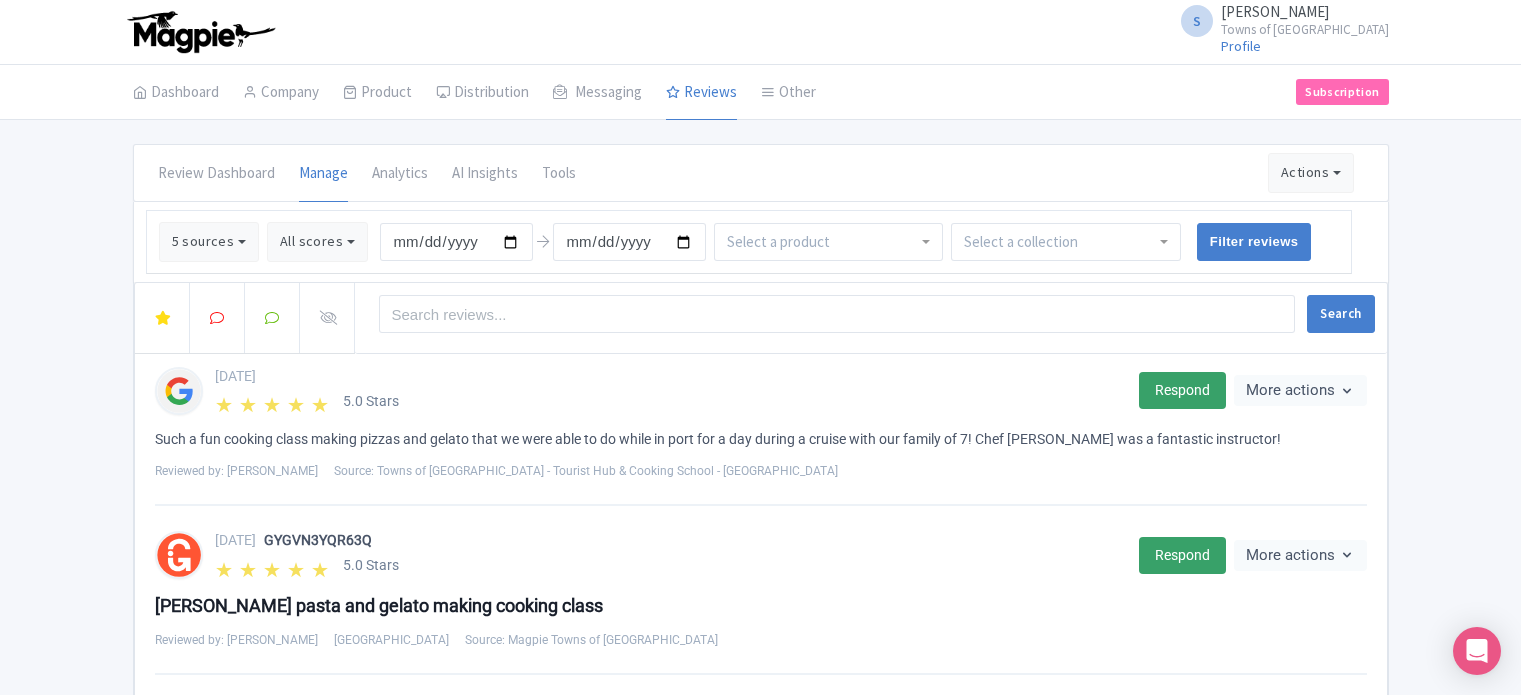 scroll, scrollTop: 0, scrollLeft: 0, axis: both 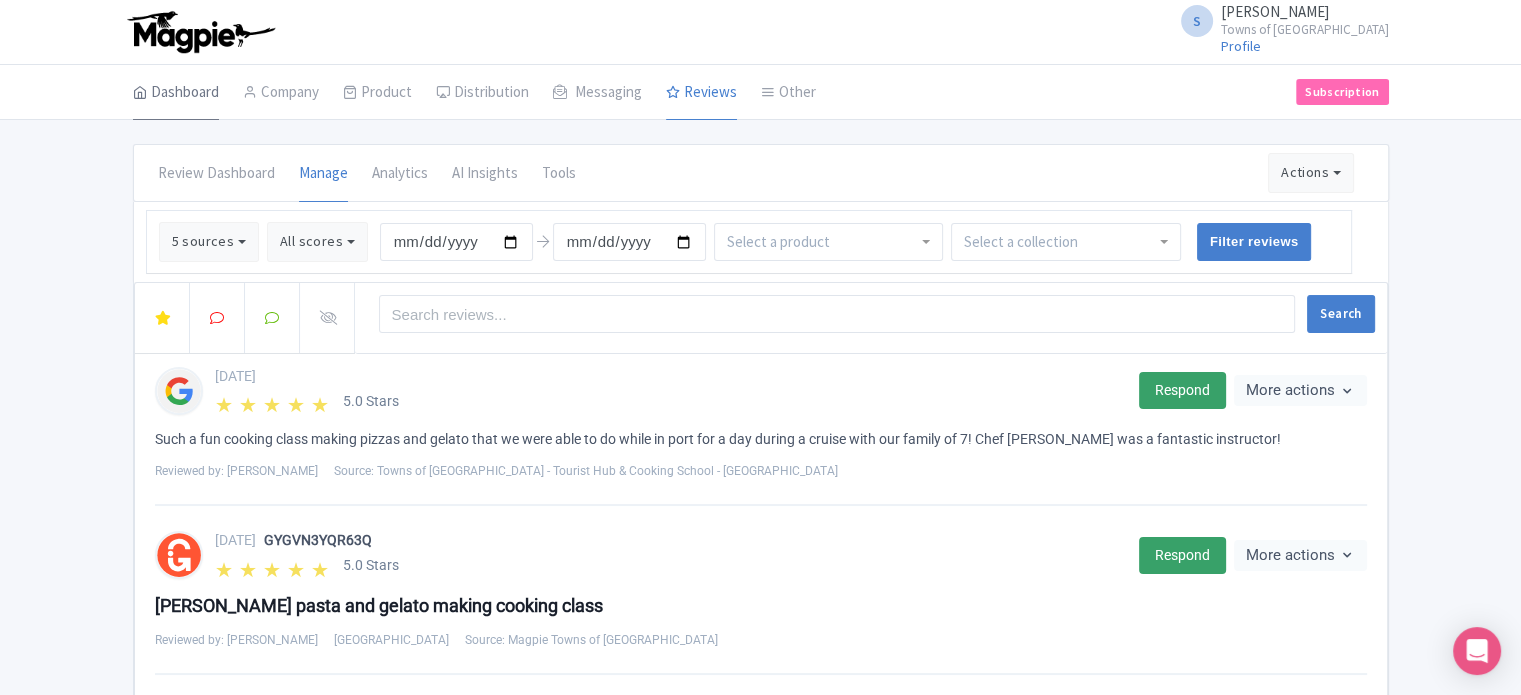 click on "Dashboard" at bounding box center [176, 93] 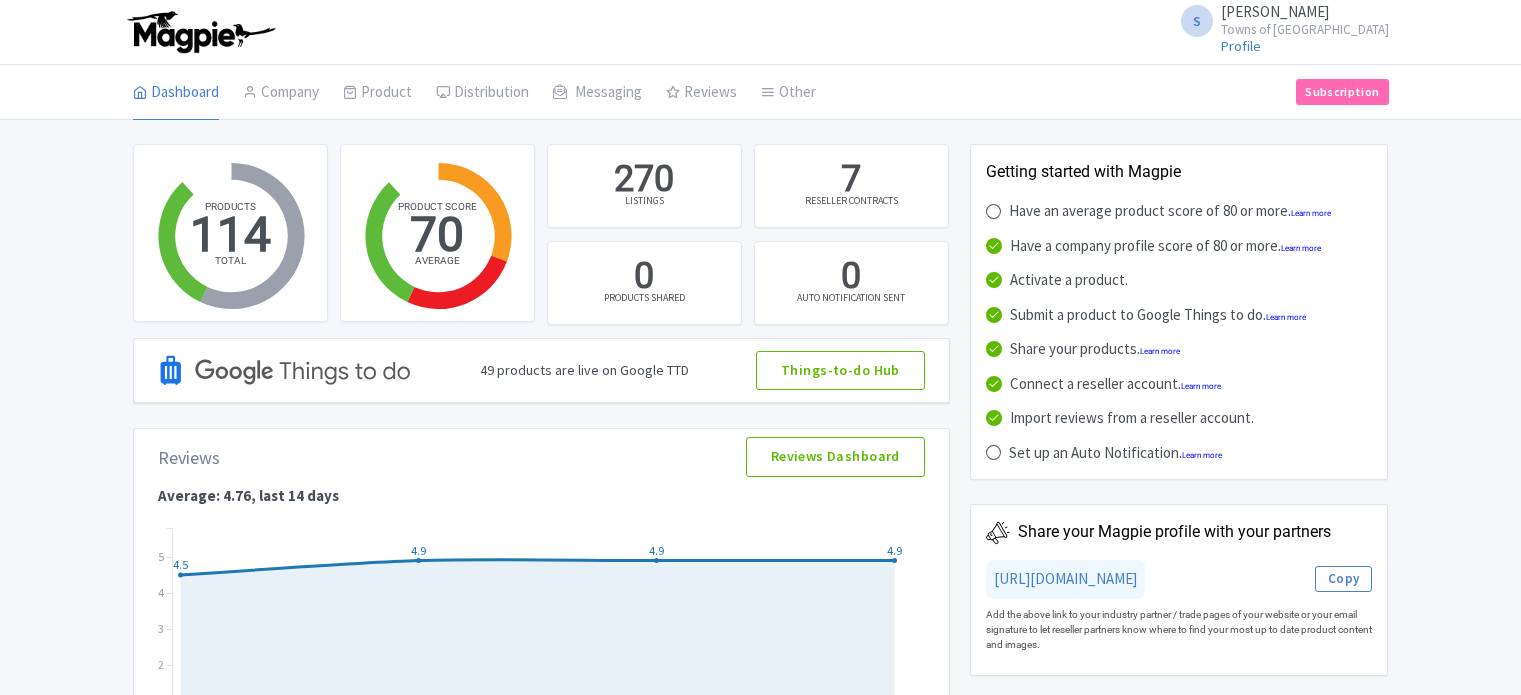 scroll, scrollTop: 0, scrollLeft: 0, axis: both 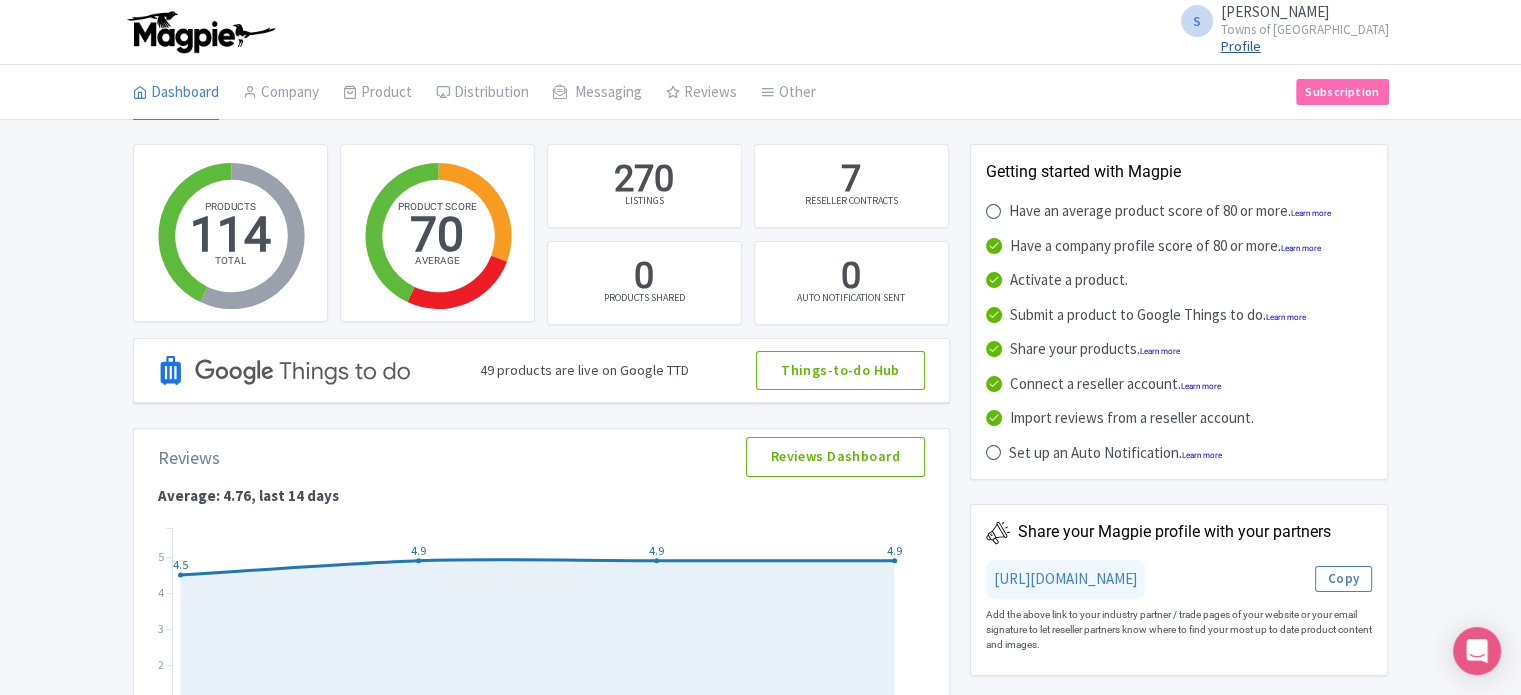 click on "Profile" at bounding box center (1241, 46) 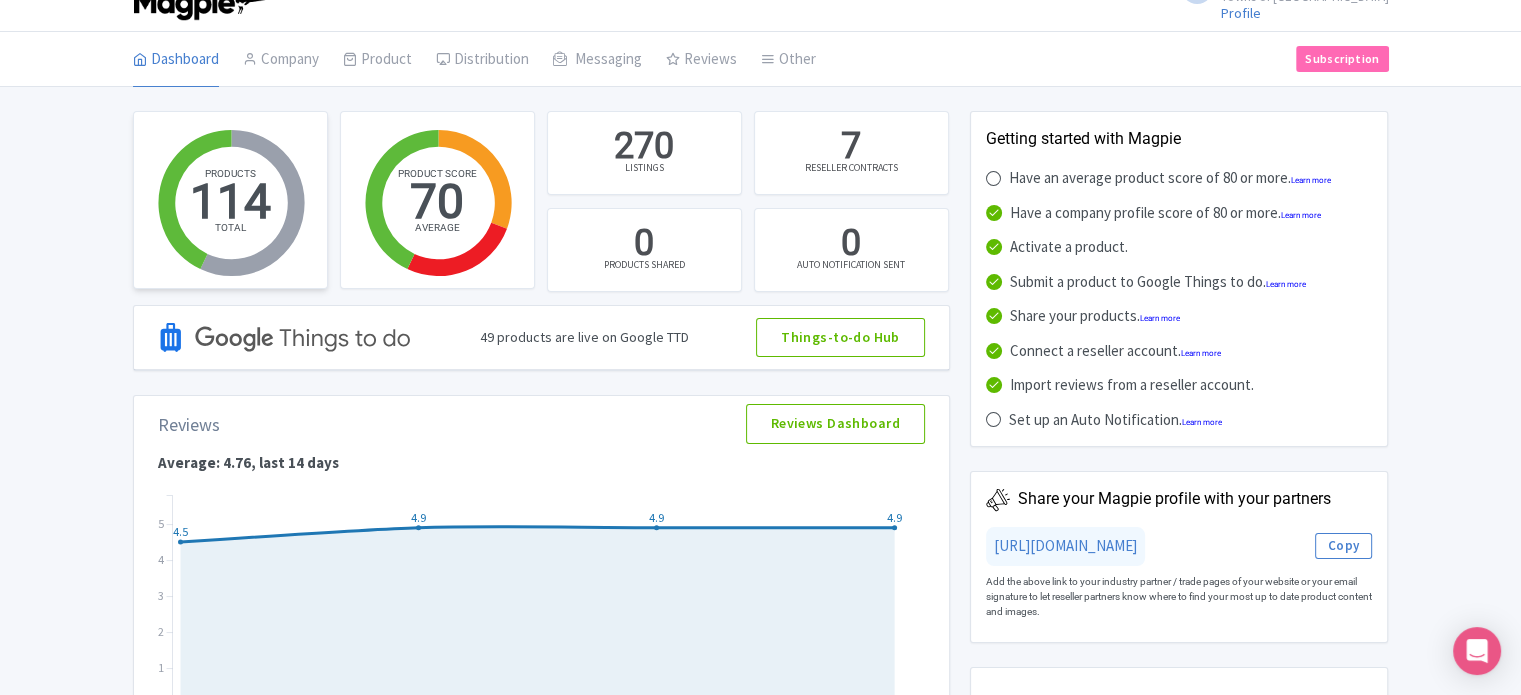 scroll, scrollTop: 0, scrollLeft: 0, axis: both 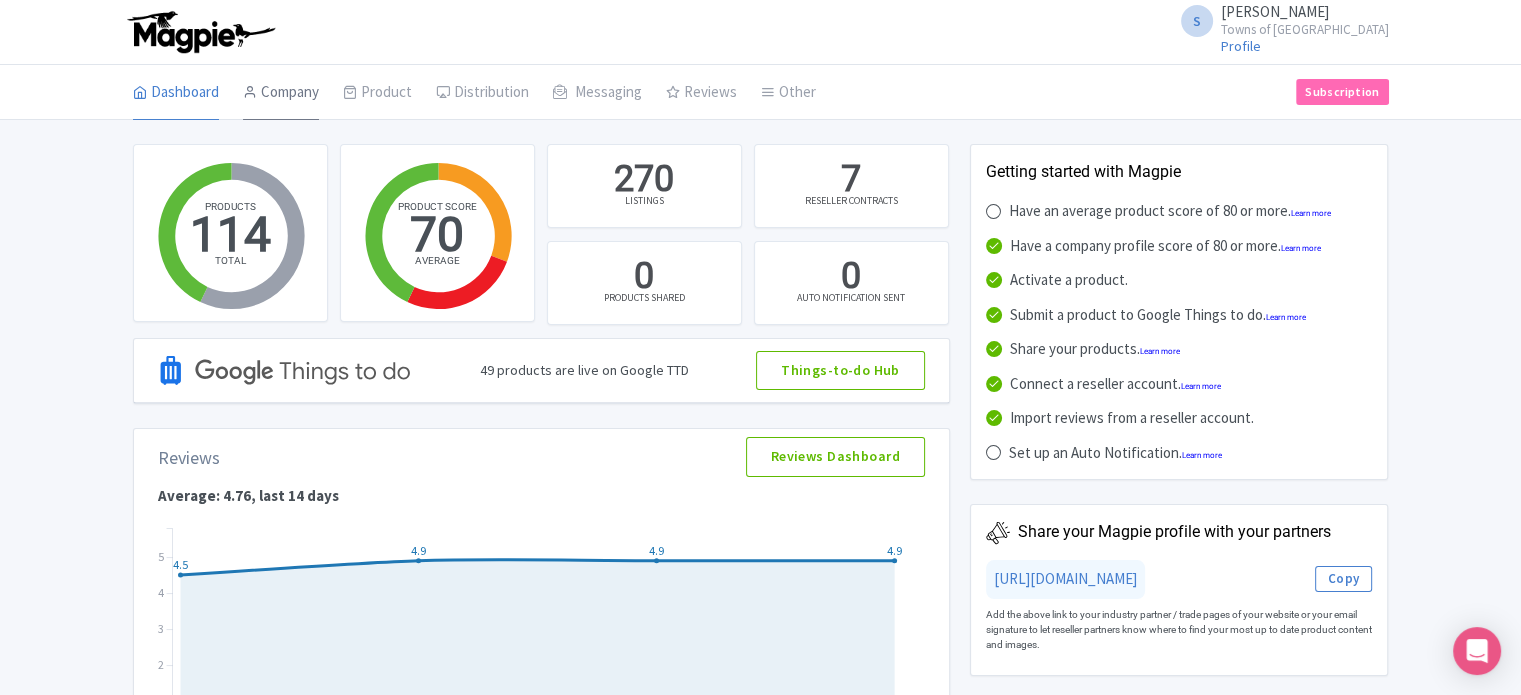 click on "Company" at bounding box center (281, 93) 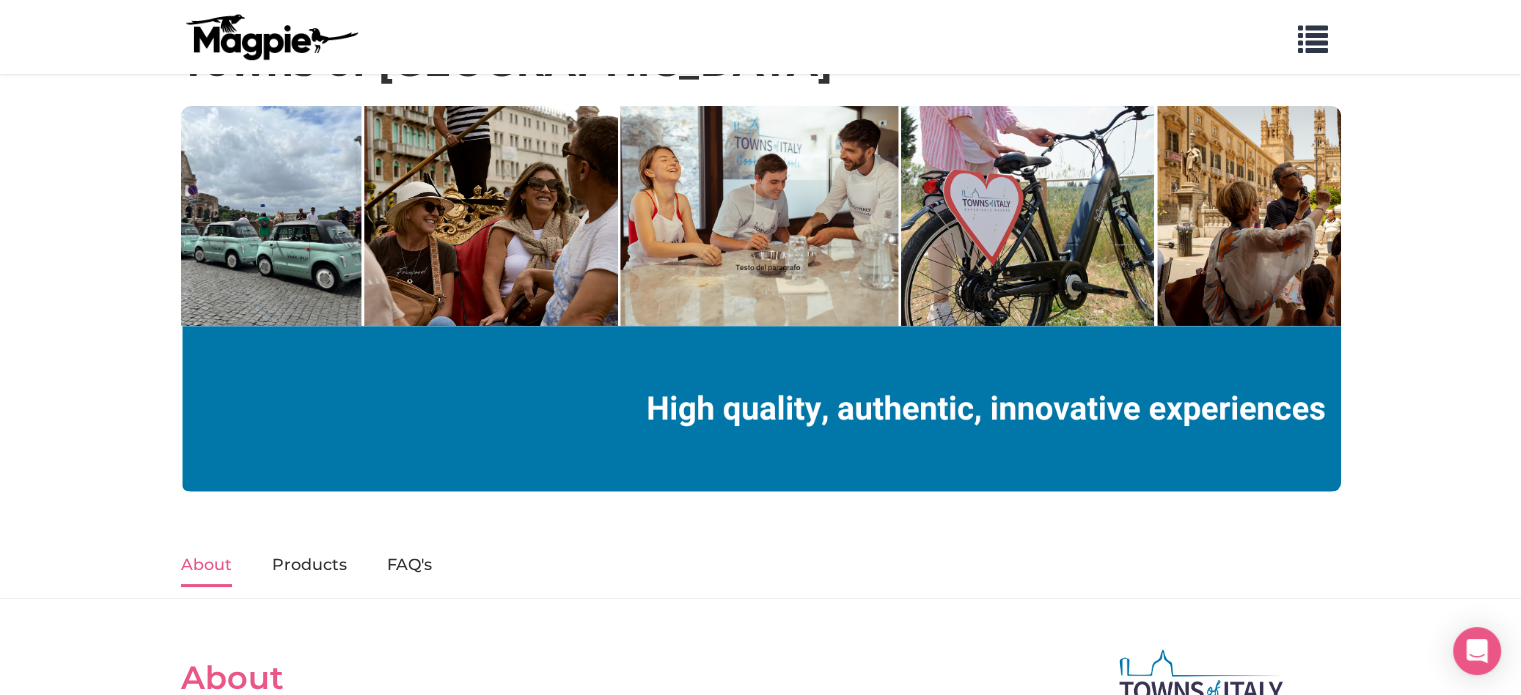 scroll, scrollTop: 0, scrollLeft: 0, axis: both 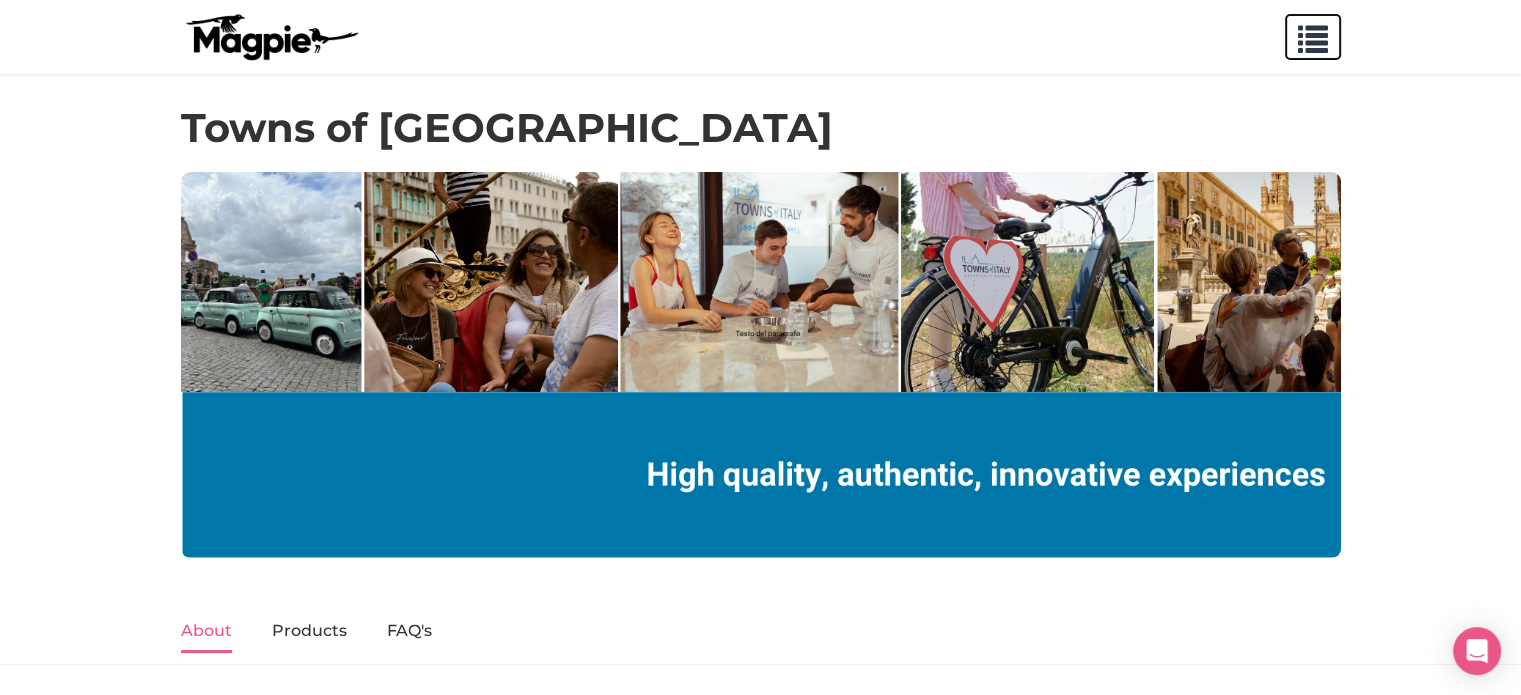 click at bounding box center [1313, 35] 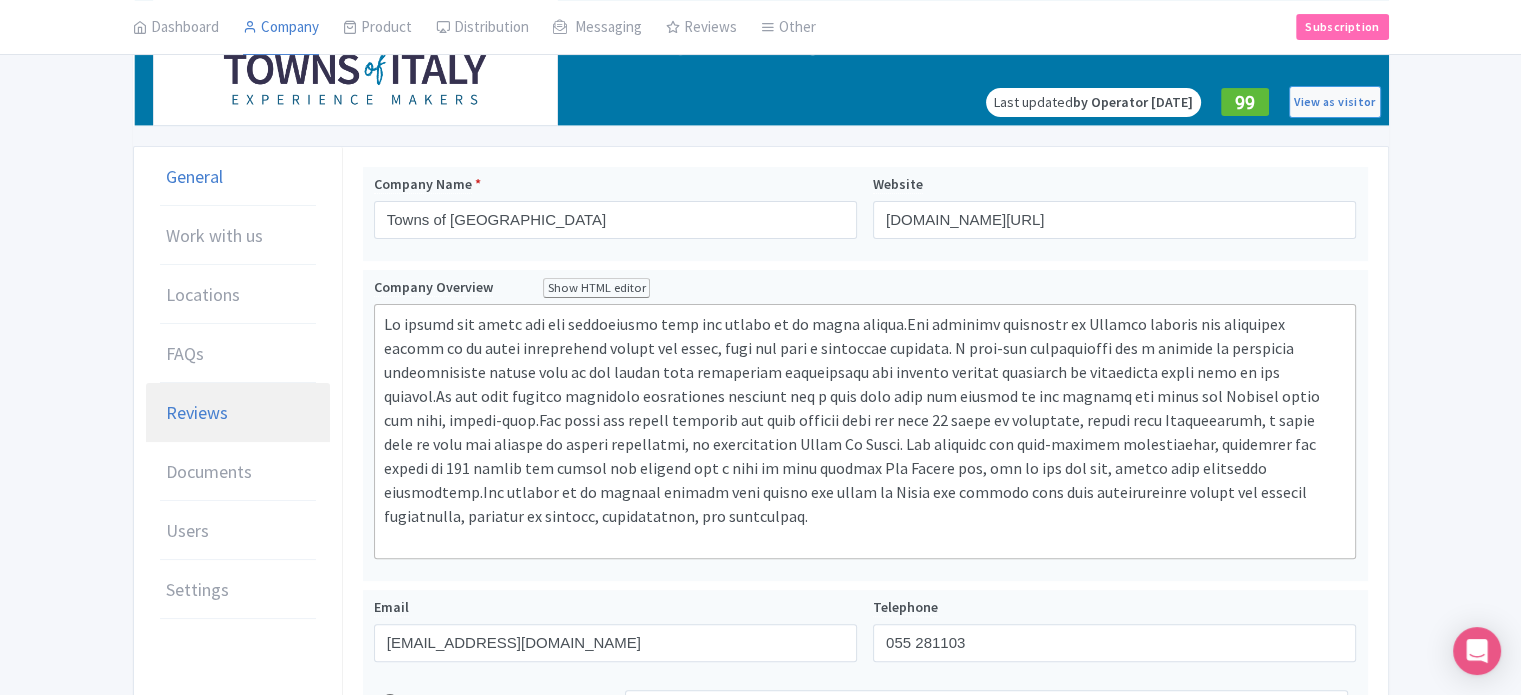 scroll, scrollTop: 400, scrollLeft: 0, axis: vertical 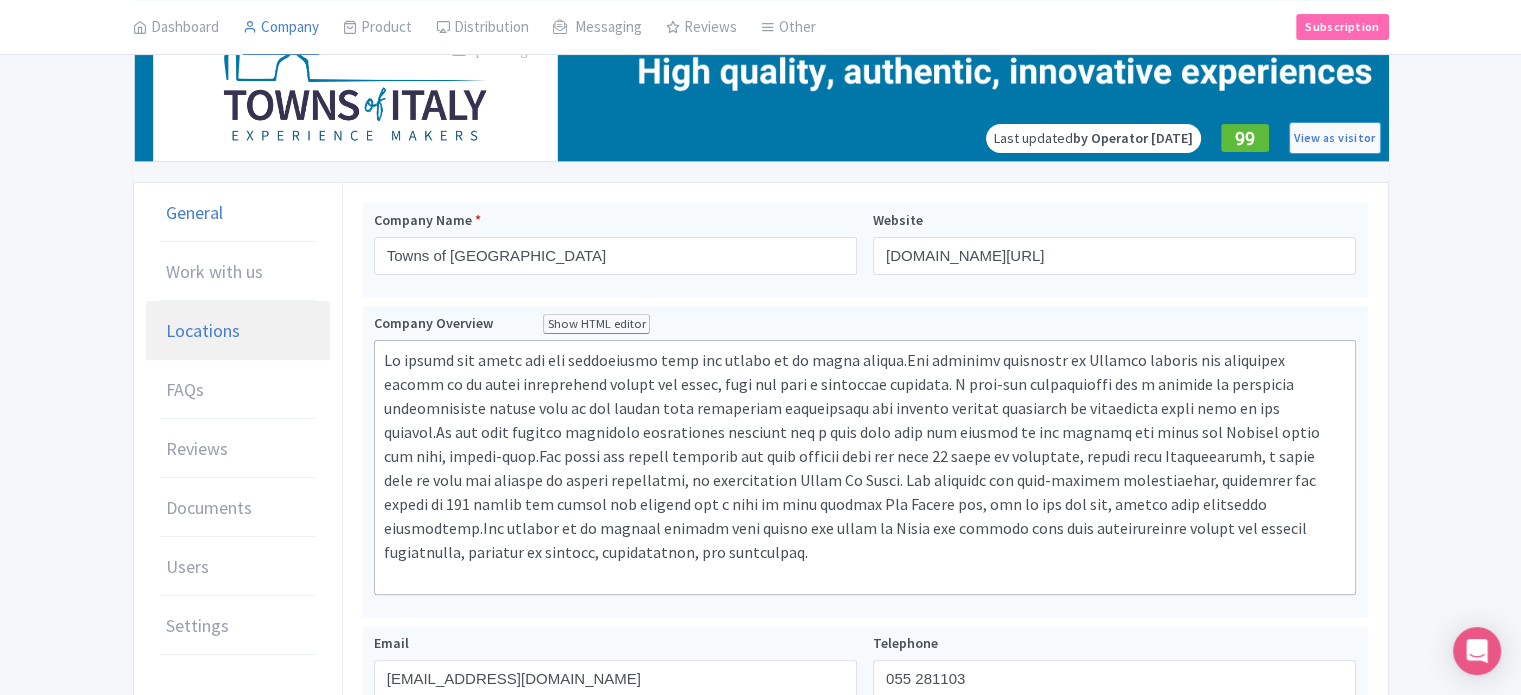 click on "Locations" at bounding box center [203, 330] 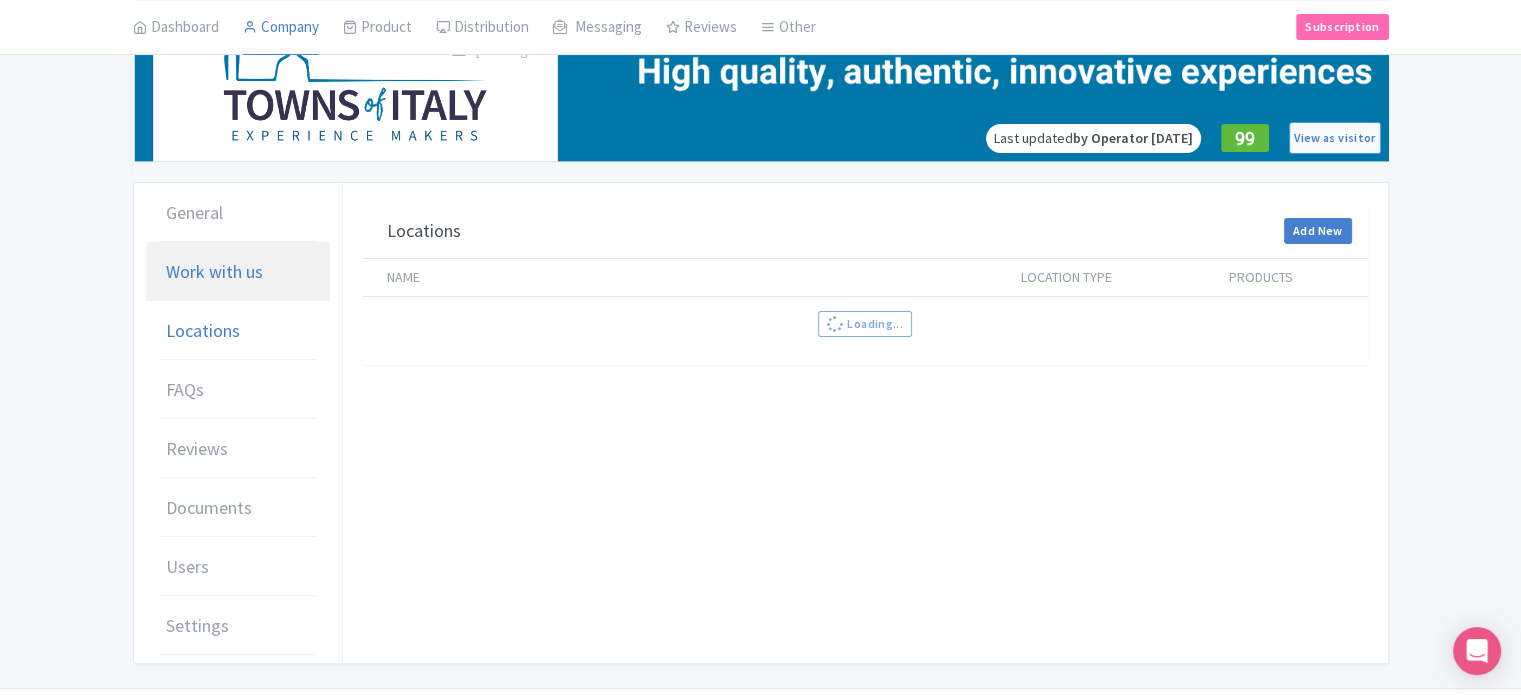click on "Work with us" at bounding box center [214, 271] 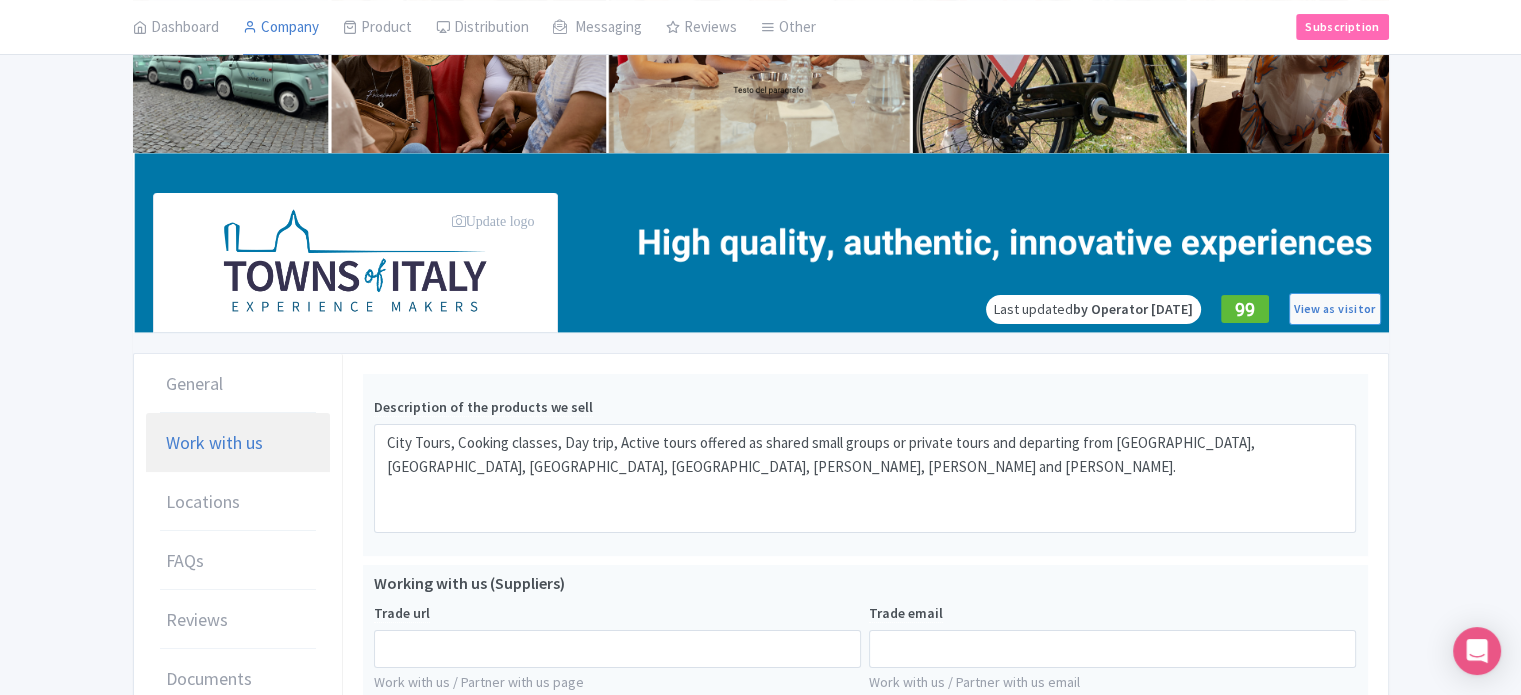 scroll, scrollTop: 0, scrollLeft: 0, axis: both 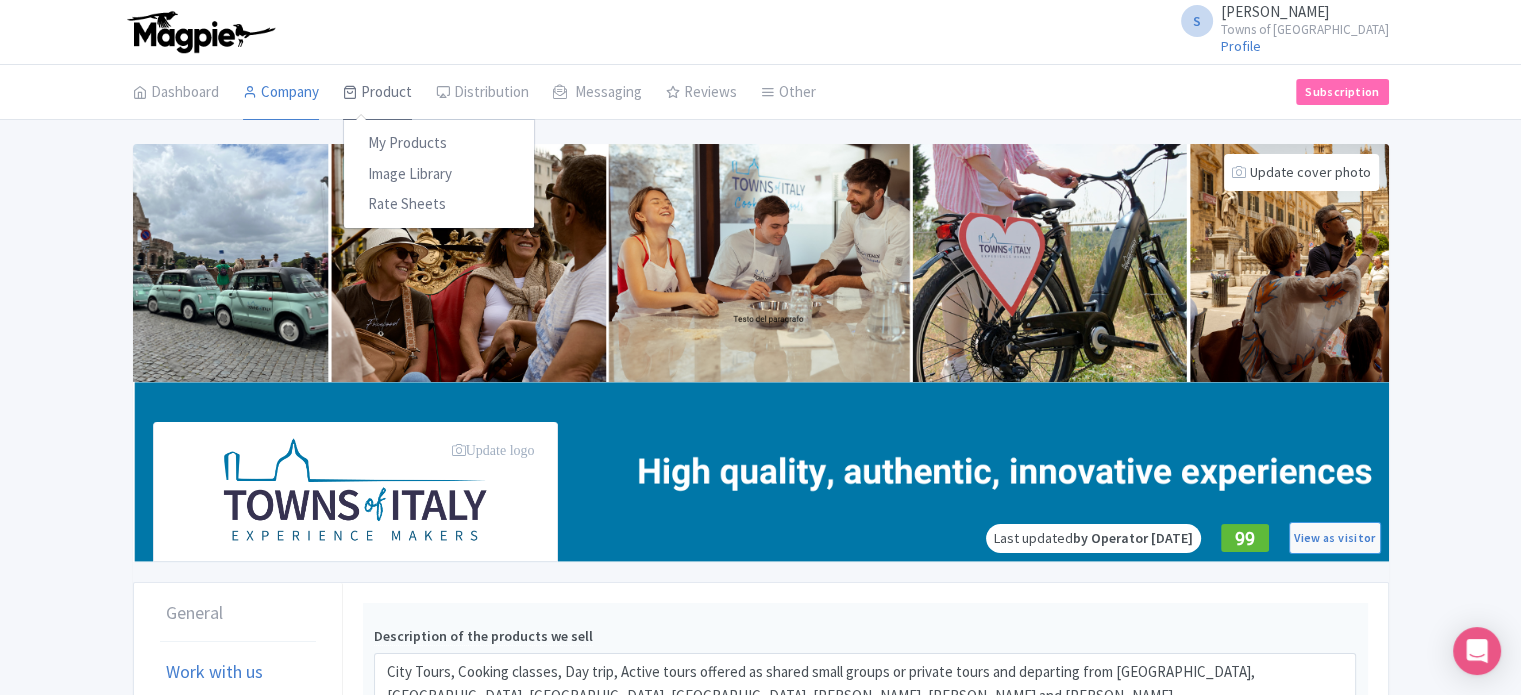 click on "Product" at bounding box center [377, 93] 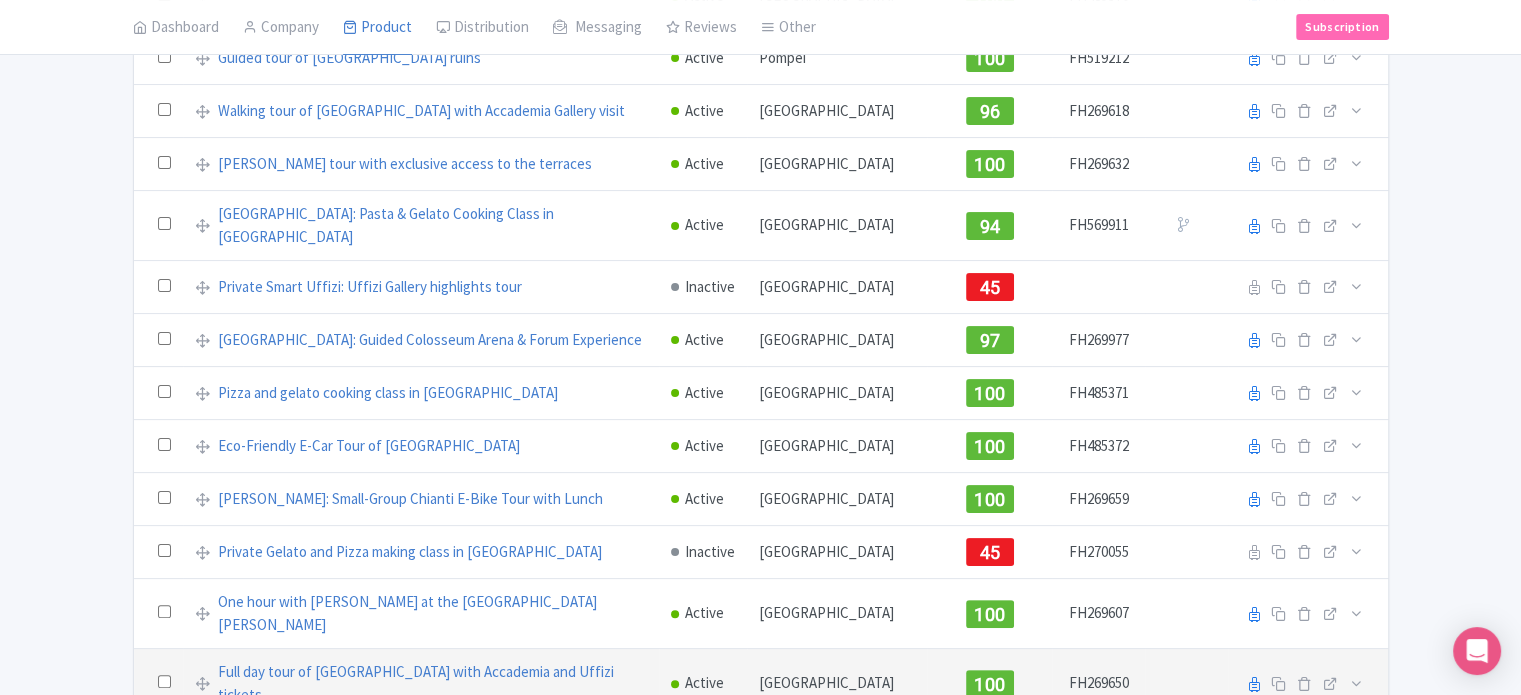 scroll, scrollTop: 0, scrollLeft: 0, axis: both 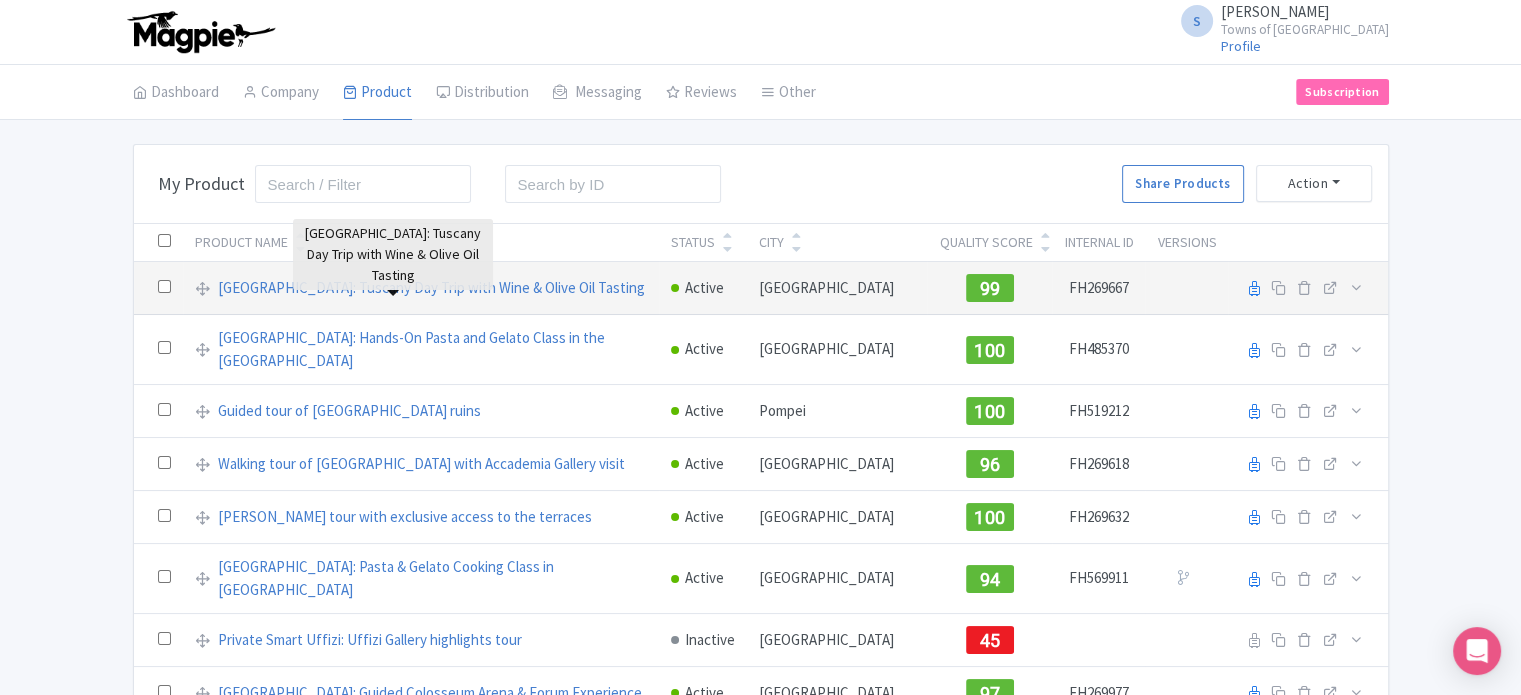 click on "Florence: Tuscany Day Trip with Wine & Olive Oil Tasting" at bounding box center [431, 288] 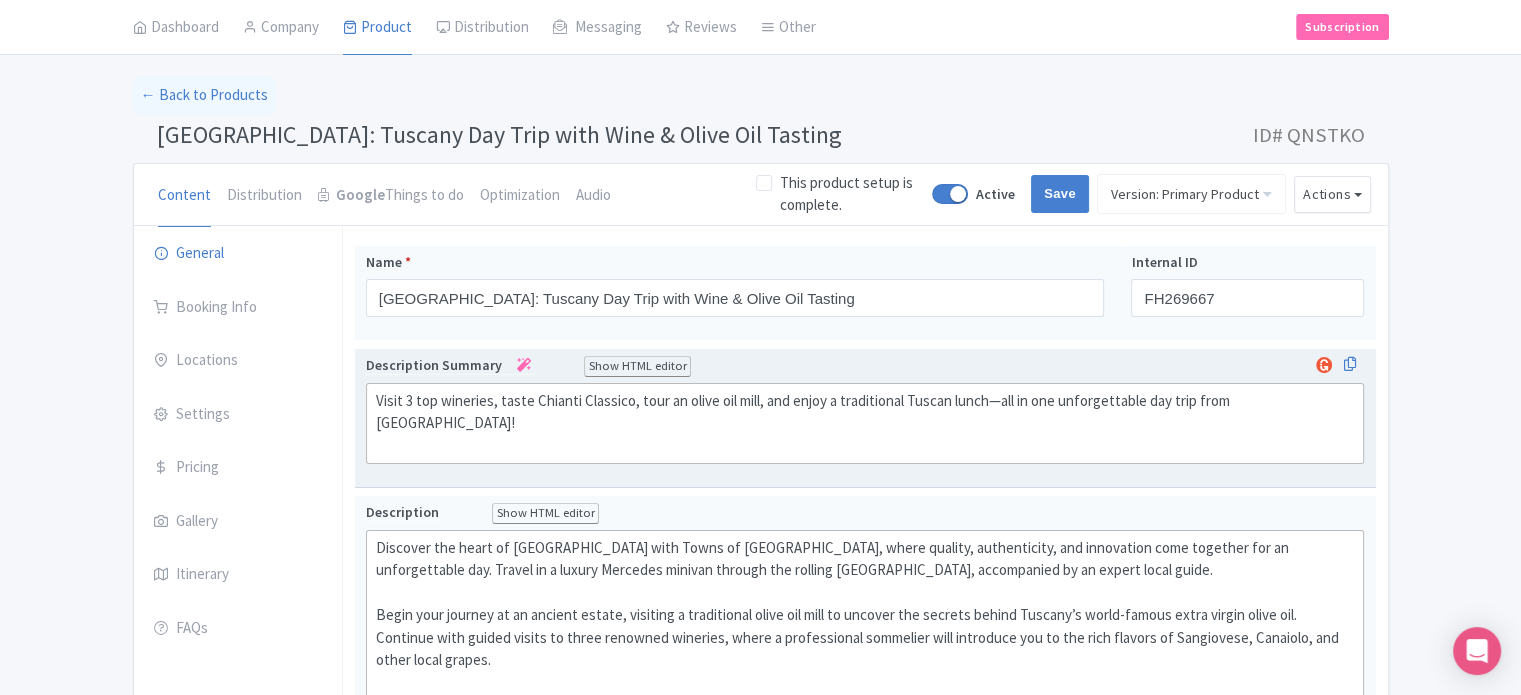 scroll, scrollTop: 0, scrollLeft: 0, axis: both 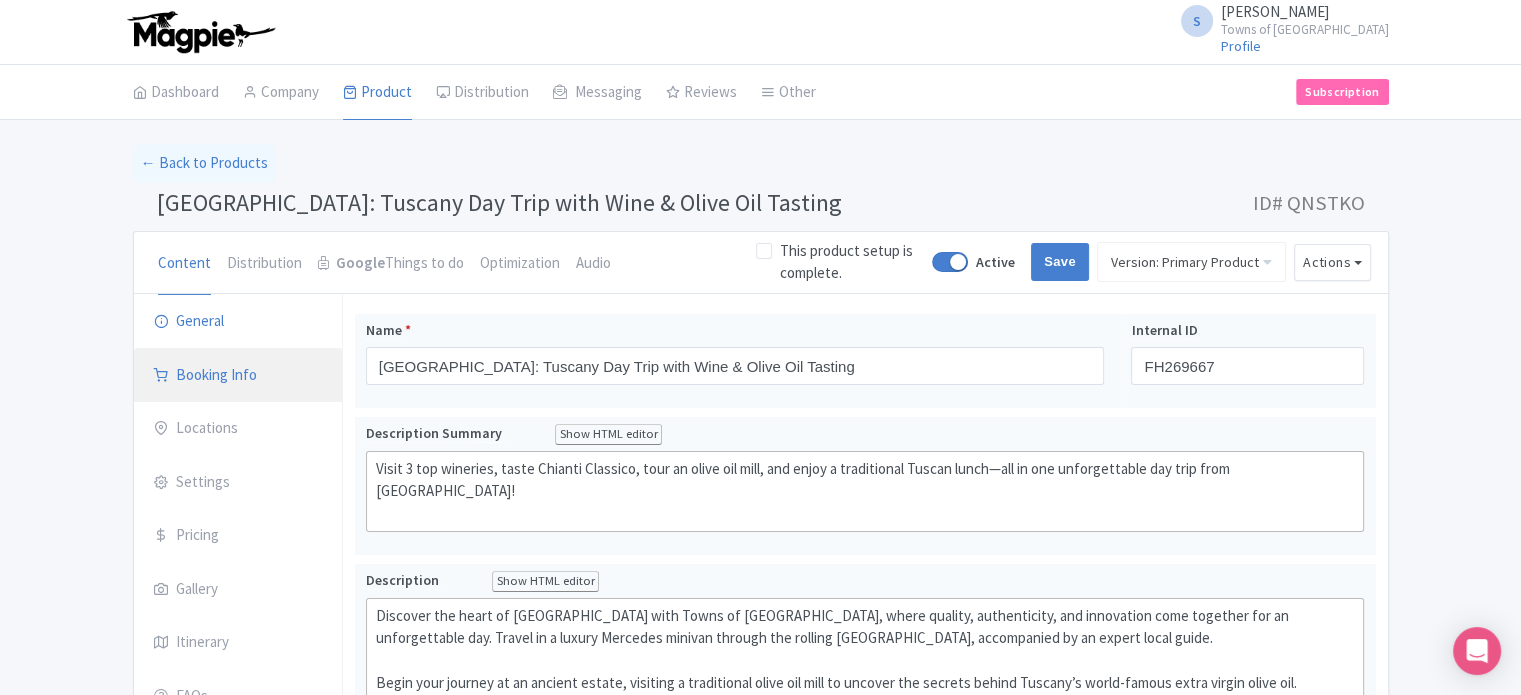 click on "Booking Info" at bounding box center (238, 376) 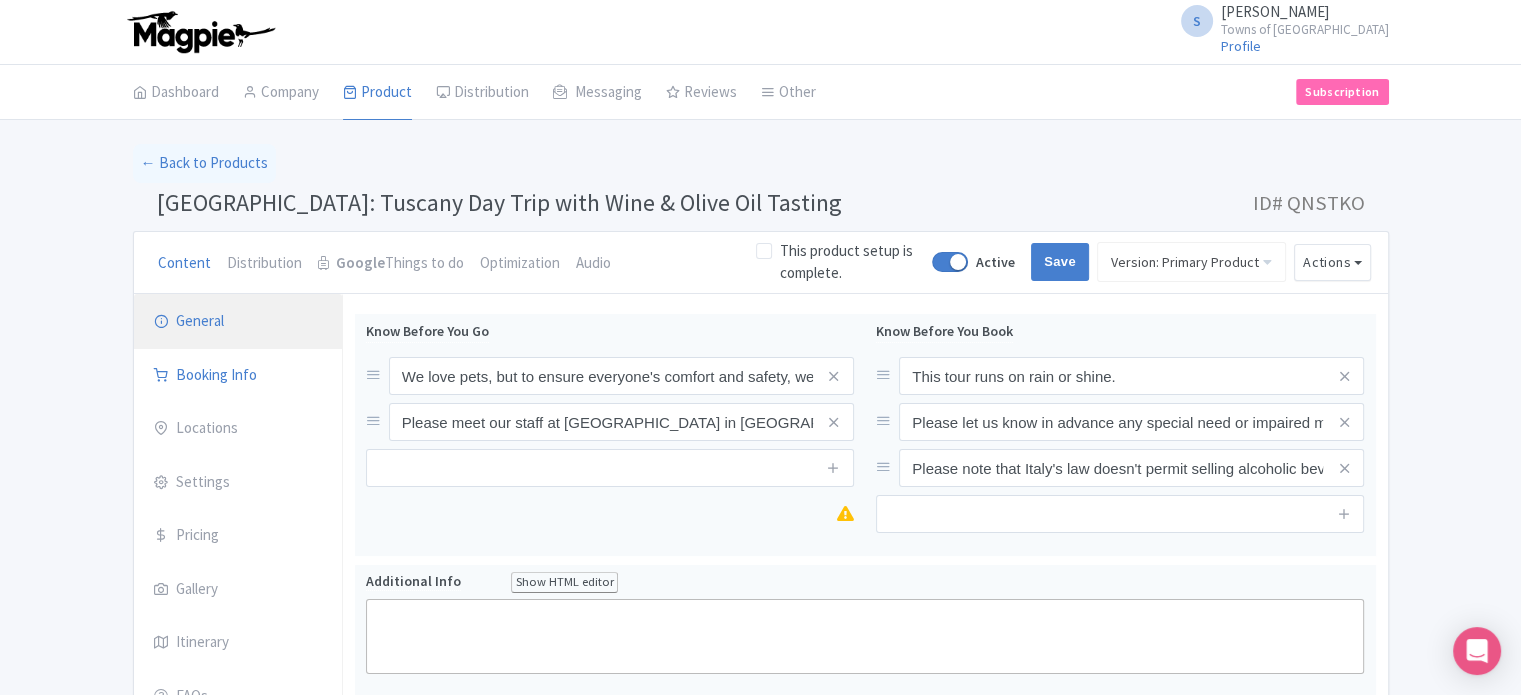 click on "General" at bounding box center [238, 322] 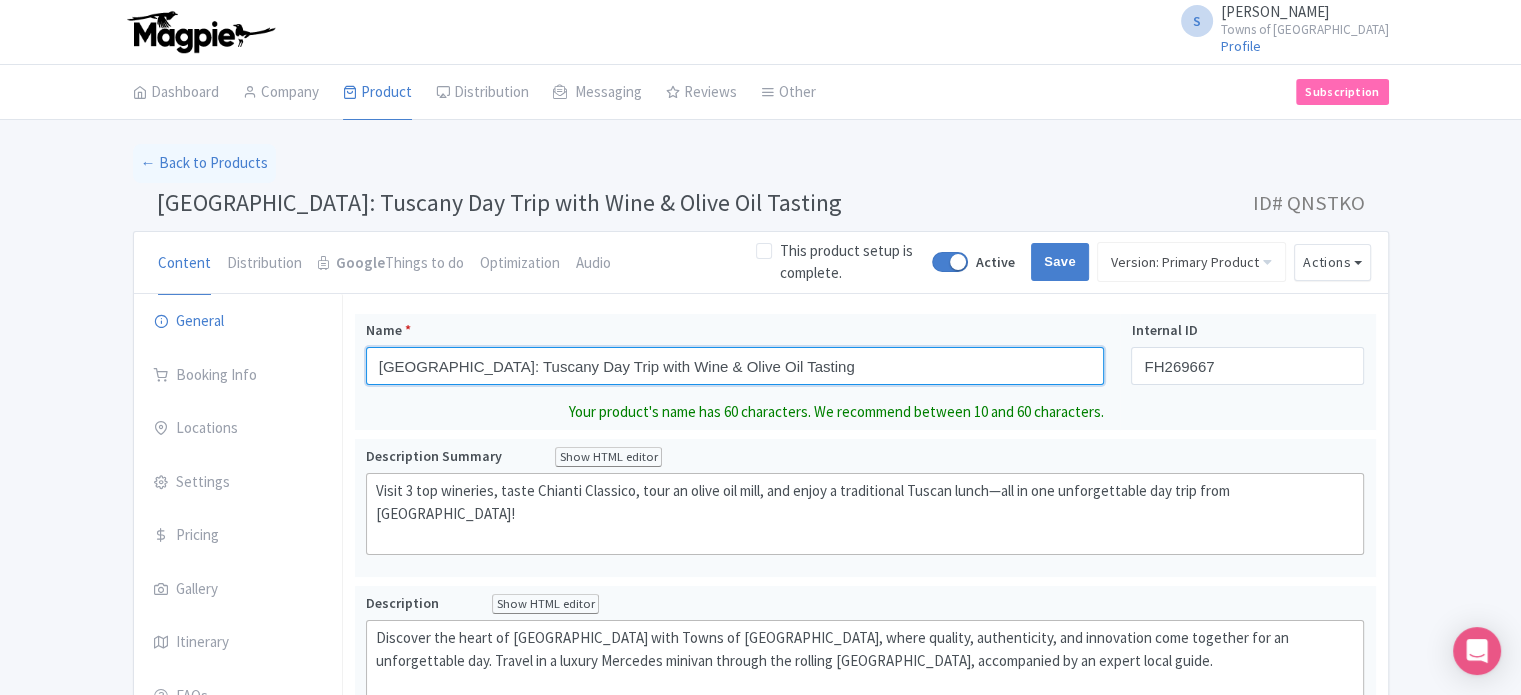 drag, startPoint x: 760, startPoint y: 367, endPoint x: 351, endPoint y: 382, distance: 409.27496 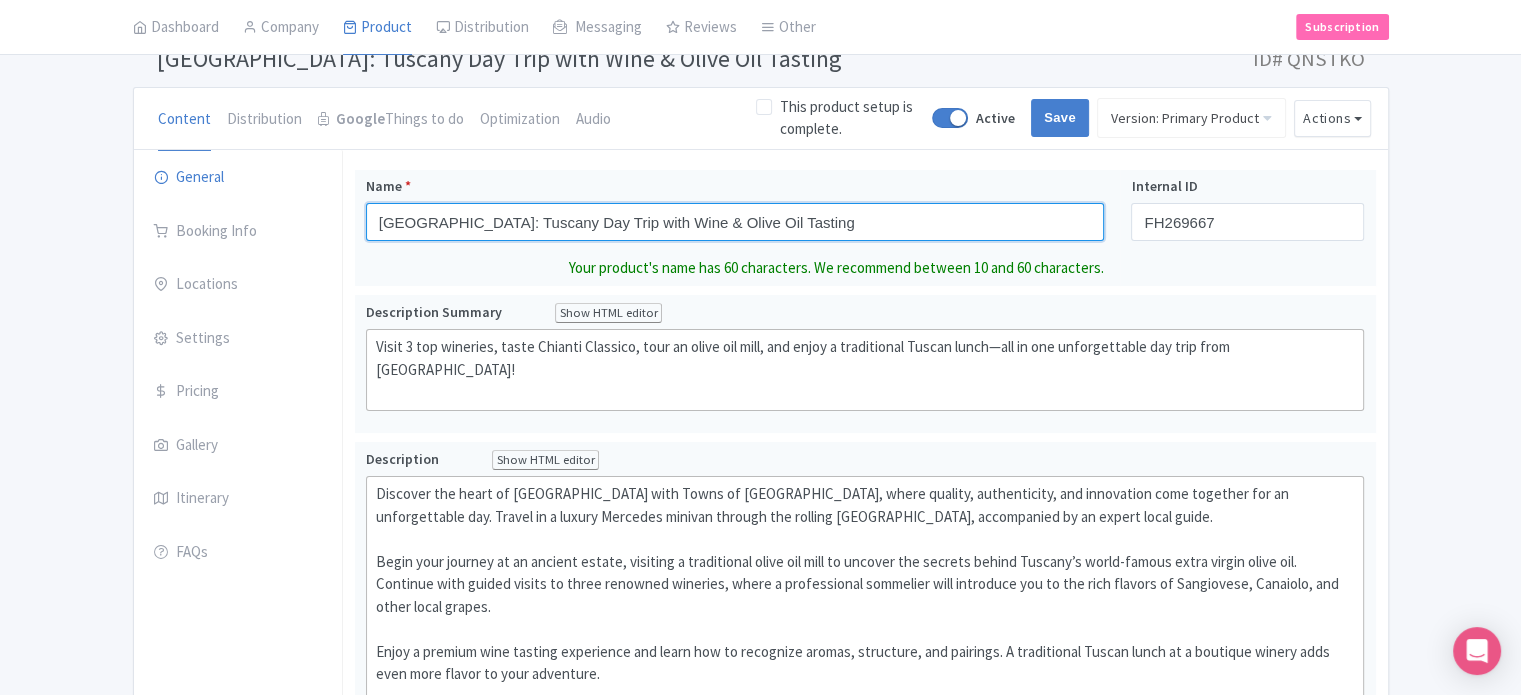 scroll, scrollTop: 100, scrollLeft: 0, axis: vertical 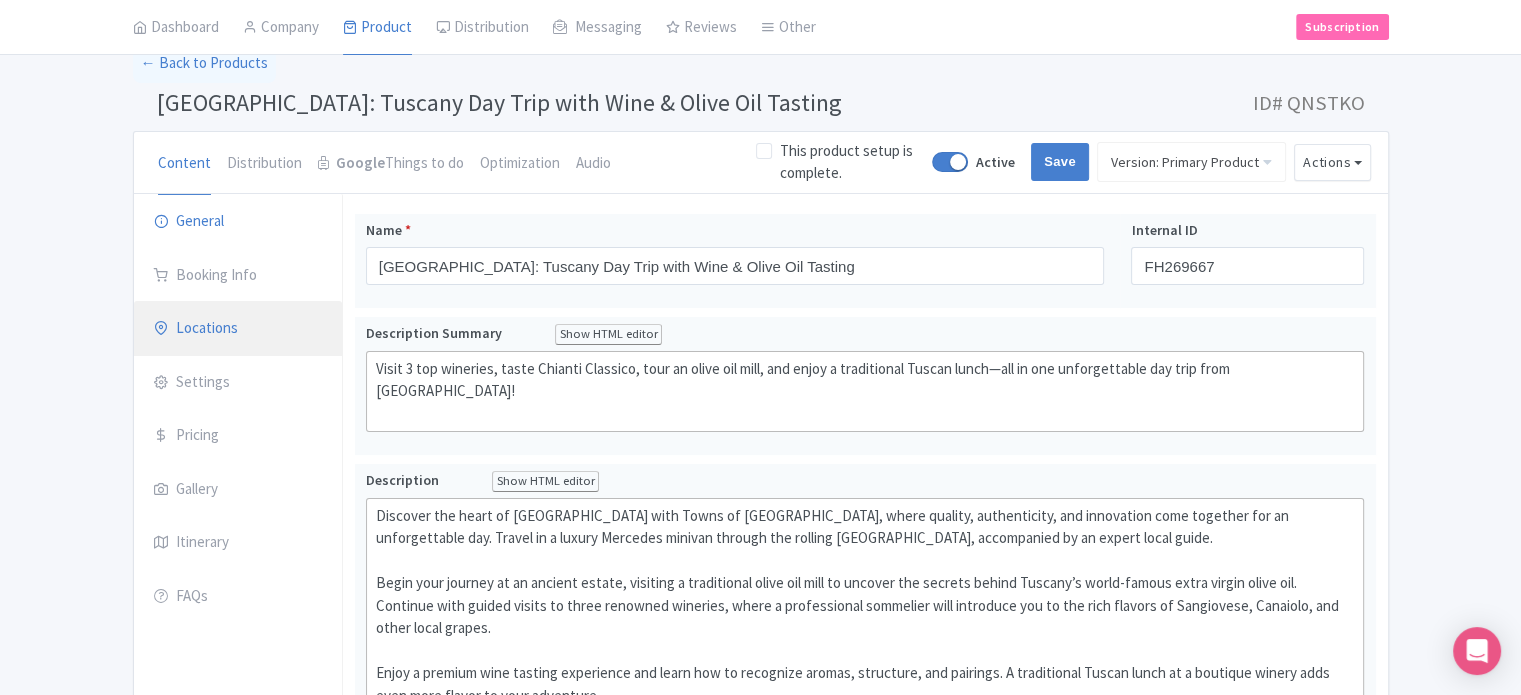 click on "Locations" at bounding box center (238, 329) 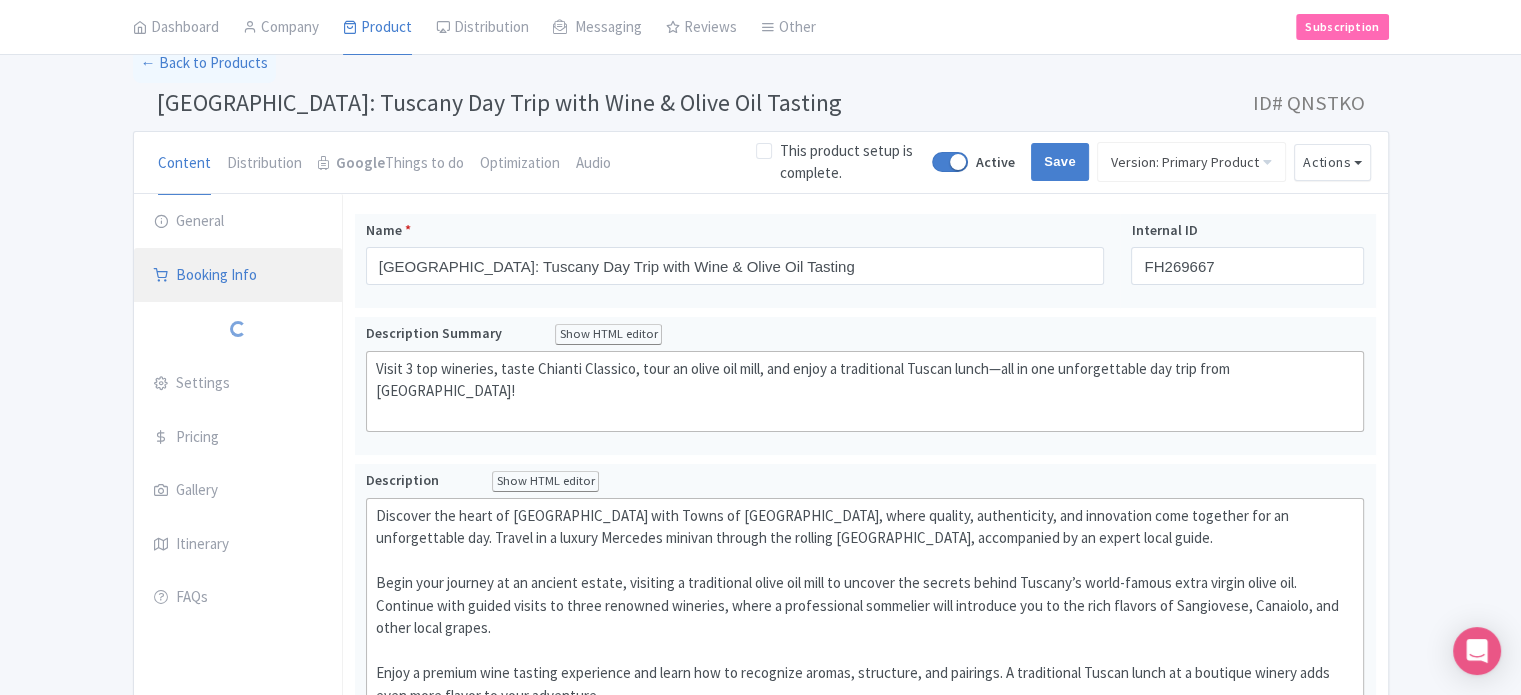 click on "Booking Info" at bounding box center (238, 276) 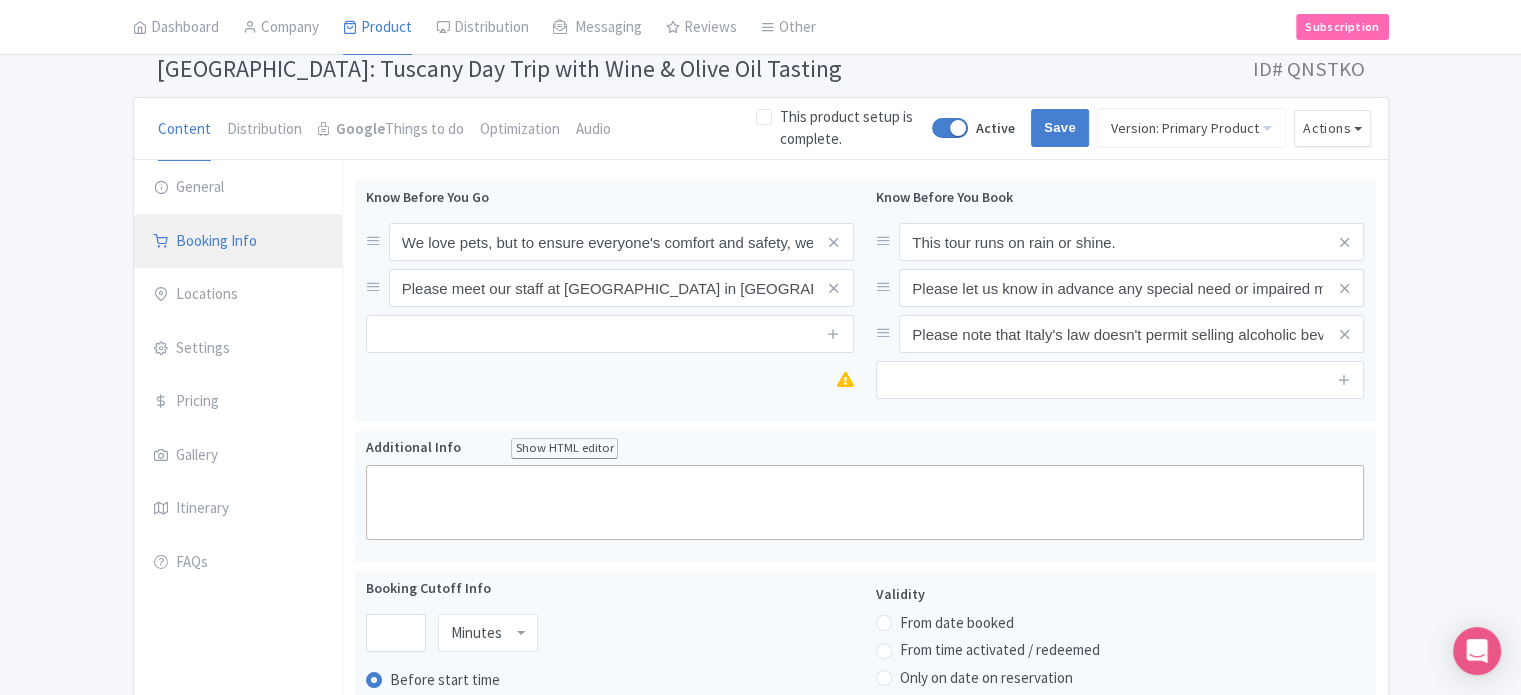 scroll, scrollTop: 100, scrollLeft: 0, axis: vertical 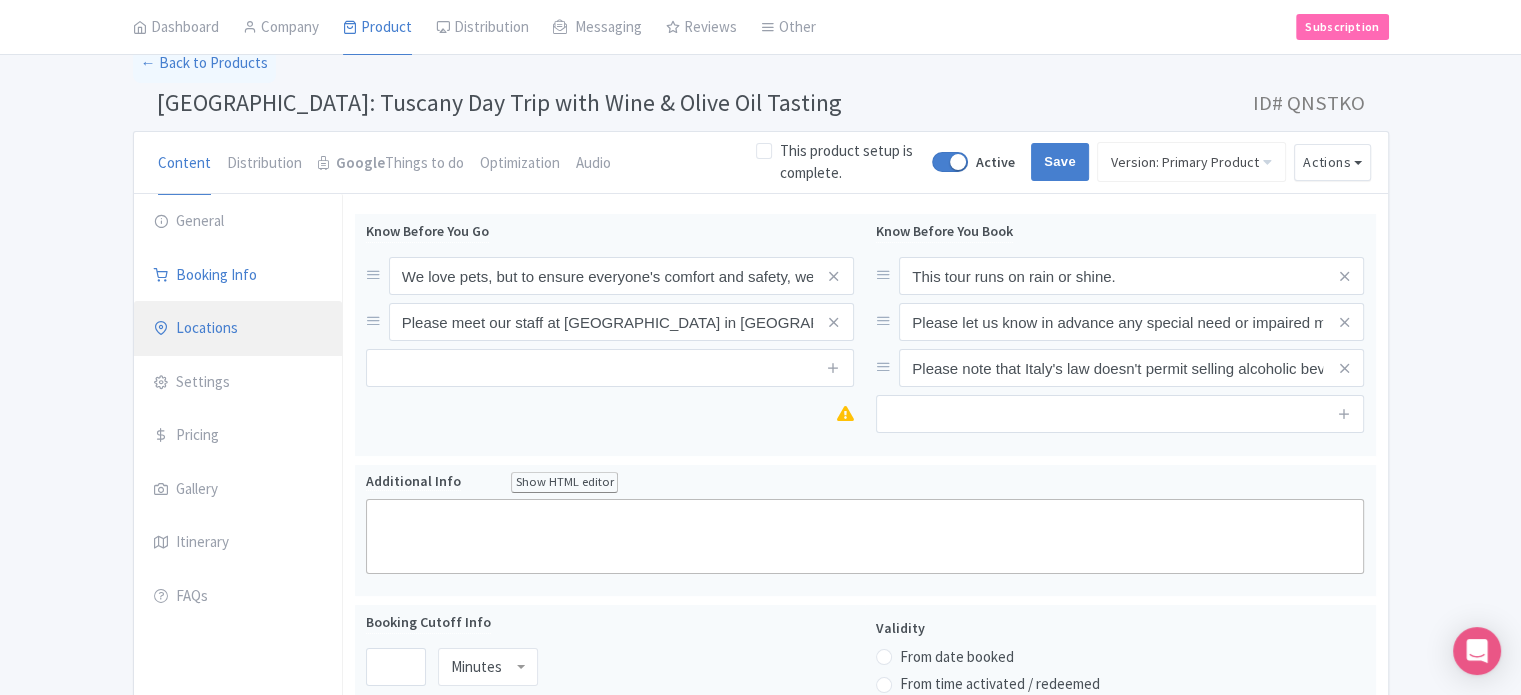 click on "Locations" at bounding box center (238, 329) 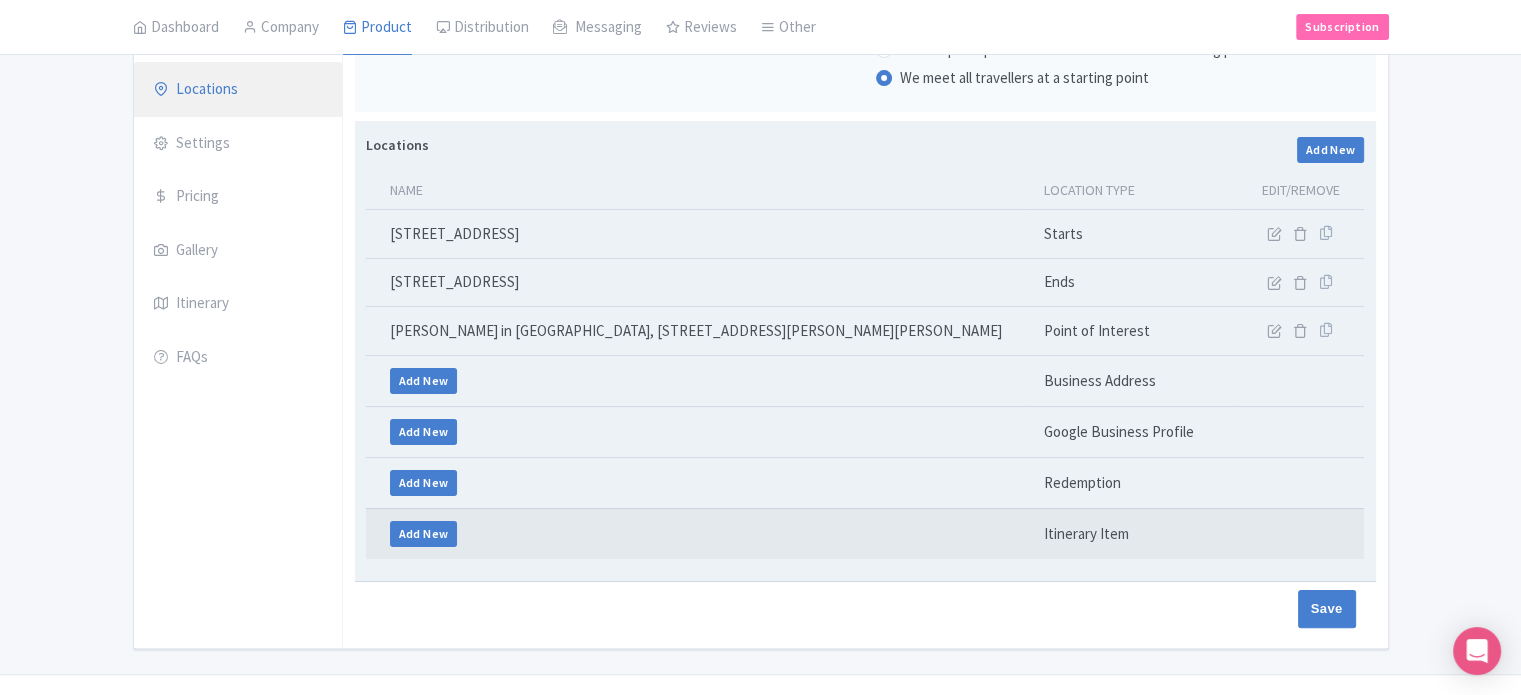 scroll, scrollTop: 373, scrollLeft: 0, axis: vertical 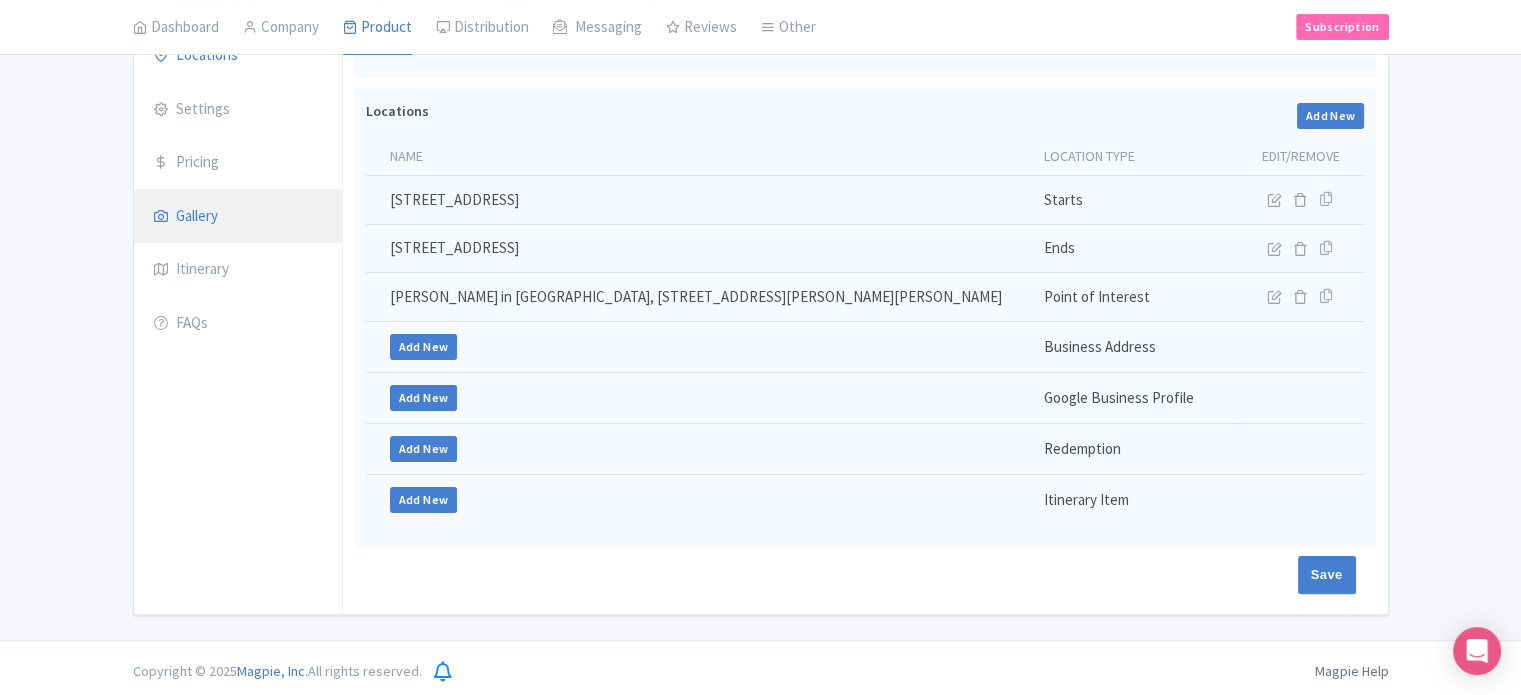 click on "Gallery" at bounding box center [238, 217] 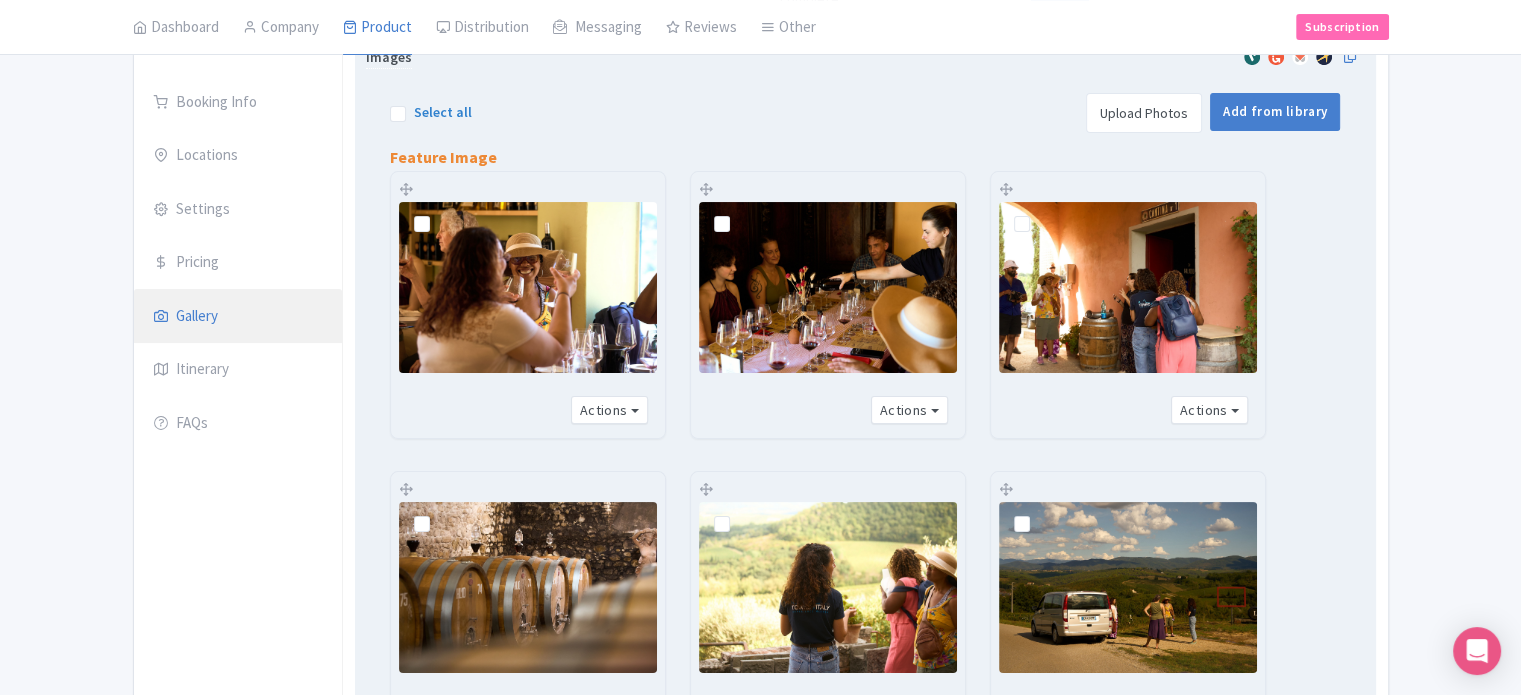 scroll, scrollTop: 0, scrollLeft: 0, axis: both 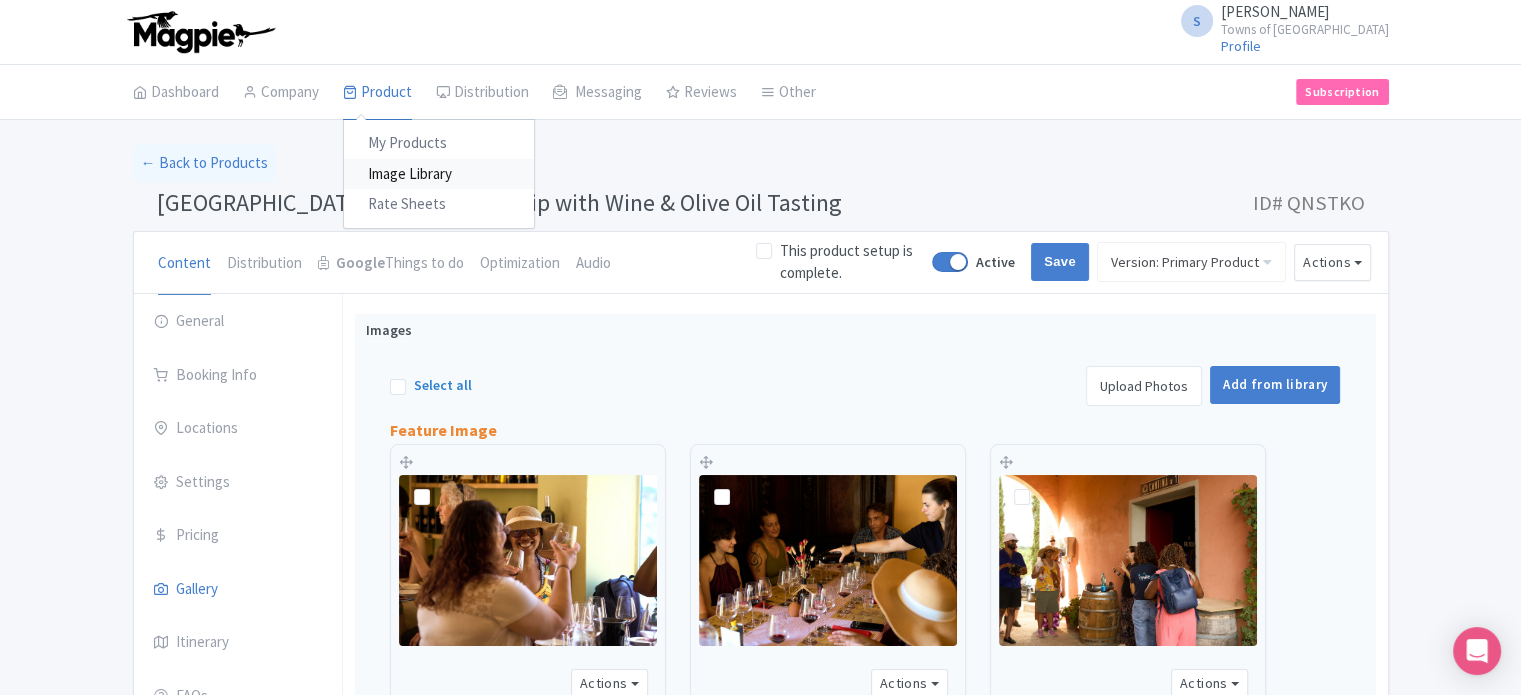 click on "Image Library" at bounding box center (439, 174) 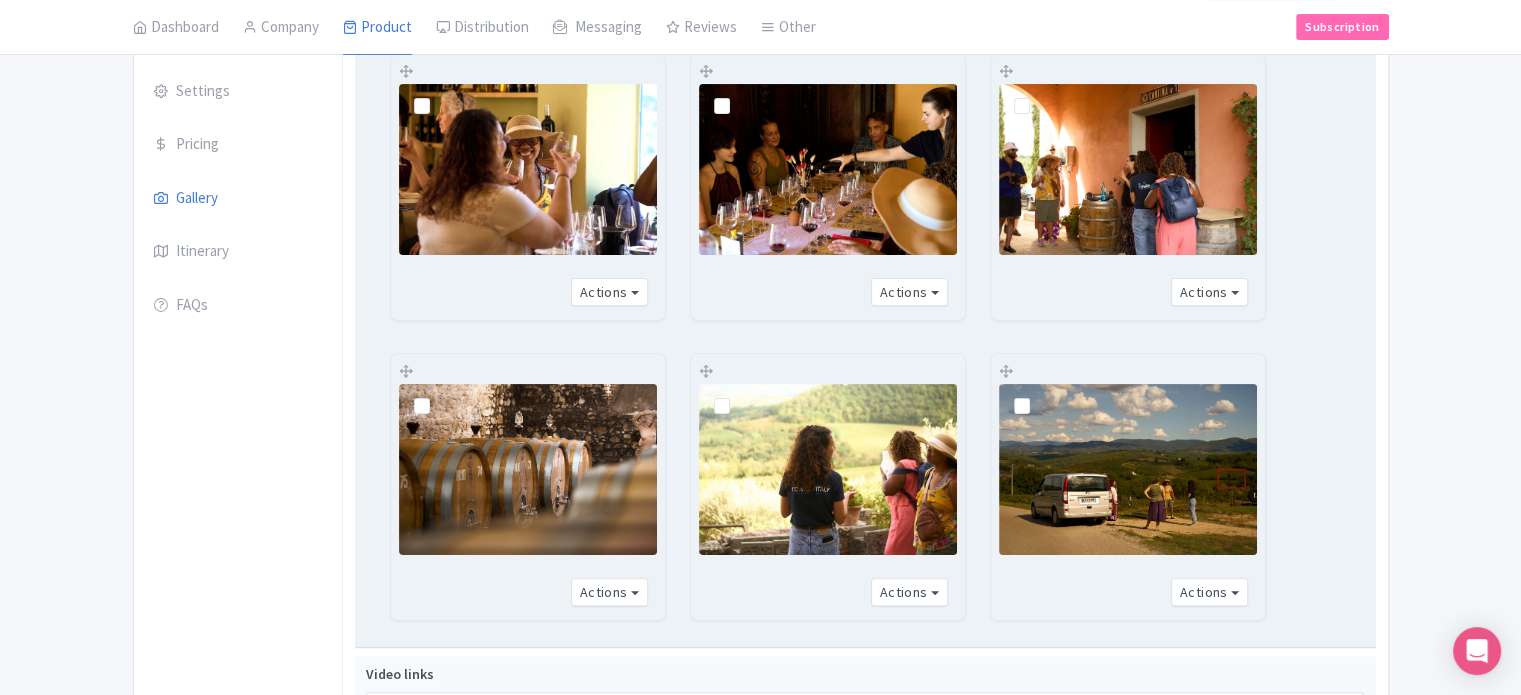 scroll, scrollTop: 98, scrollLeft: 0, axis: vertical 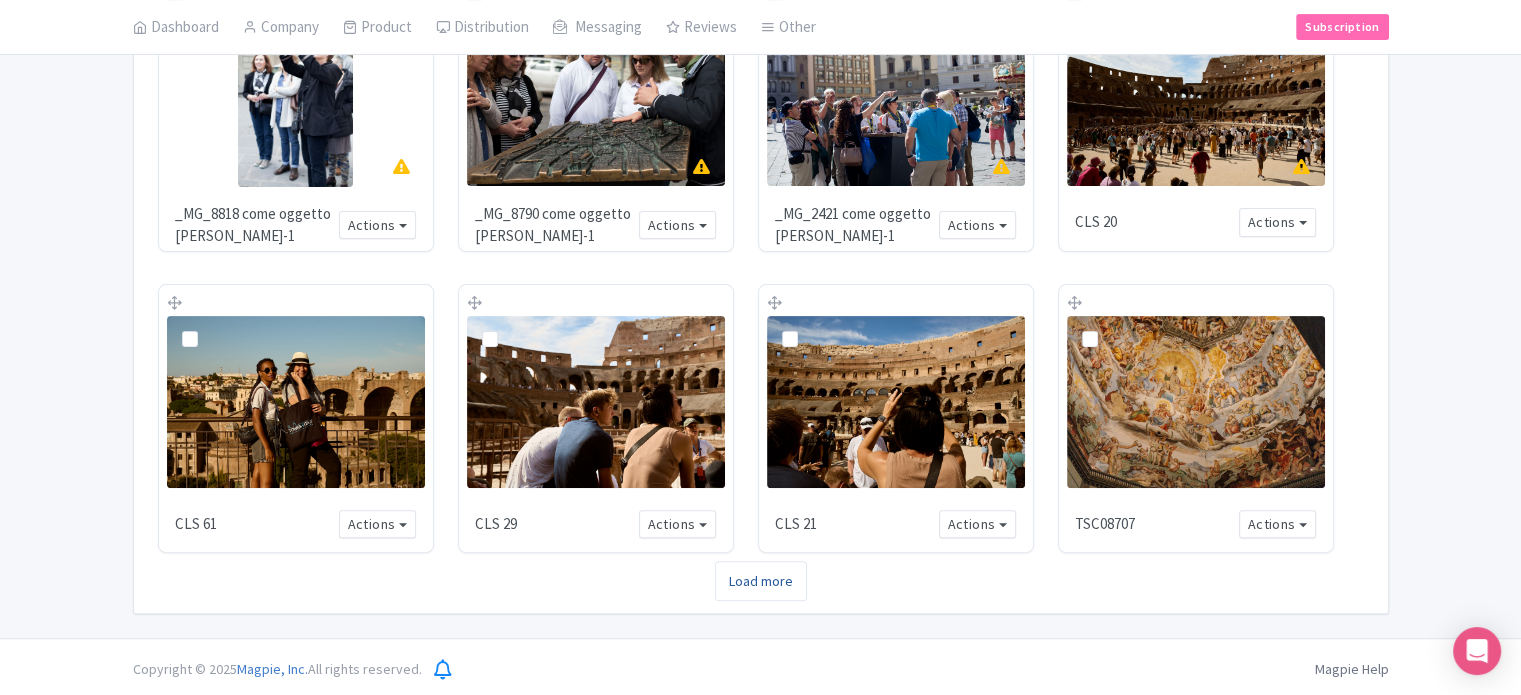 click on "Load more" at bounding box center [761, 581] 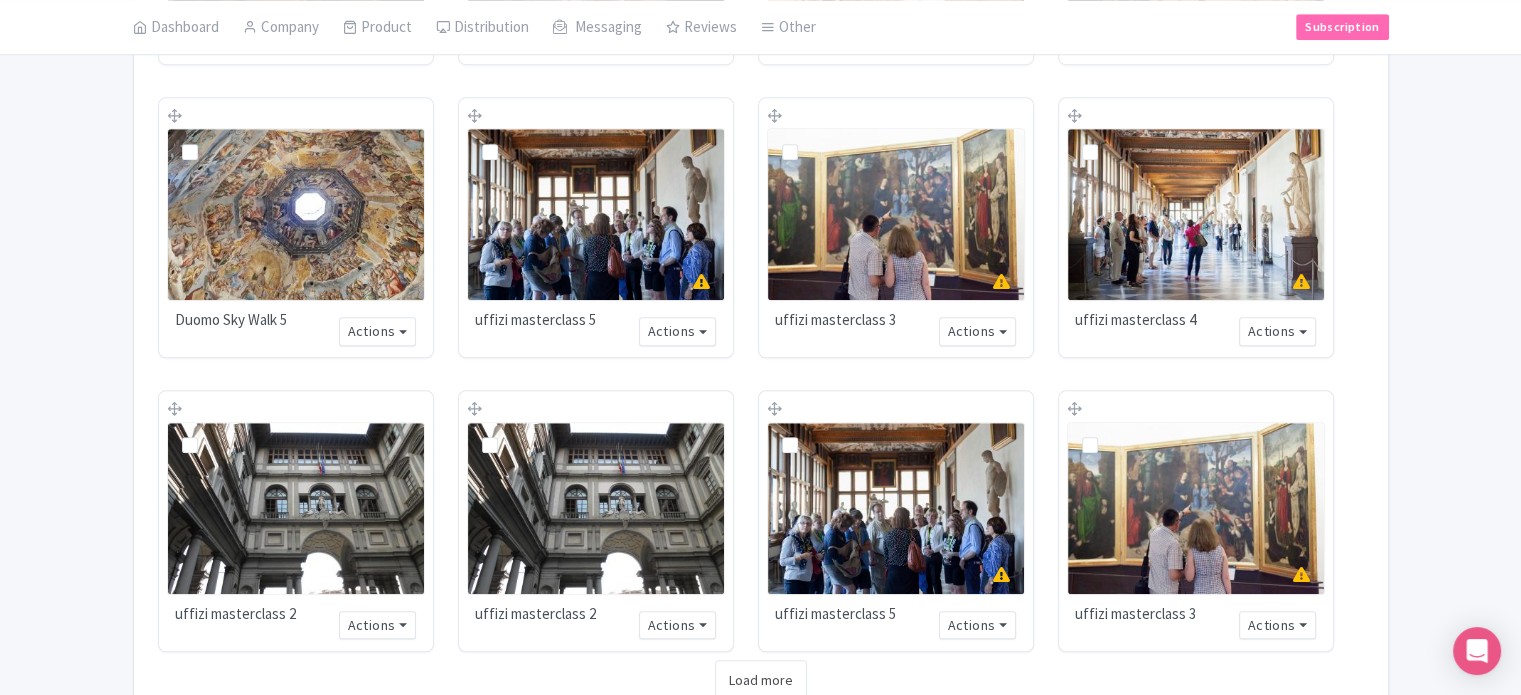 scroll, scrollTop: 1484, scrollLeft: 0, axis: vertical 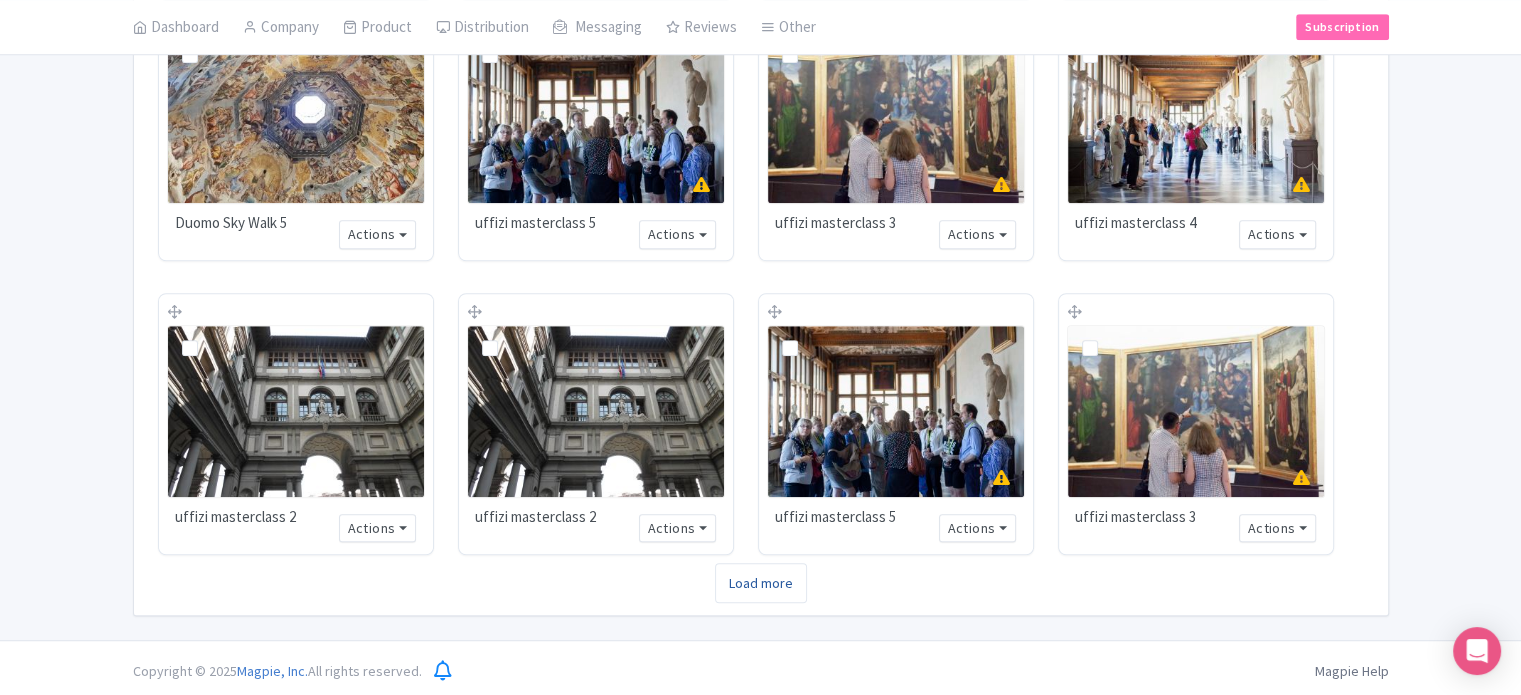 click on "Load more" at bounding box center (761, 583) 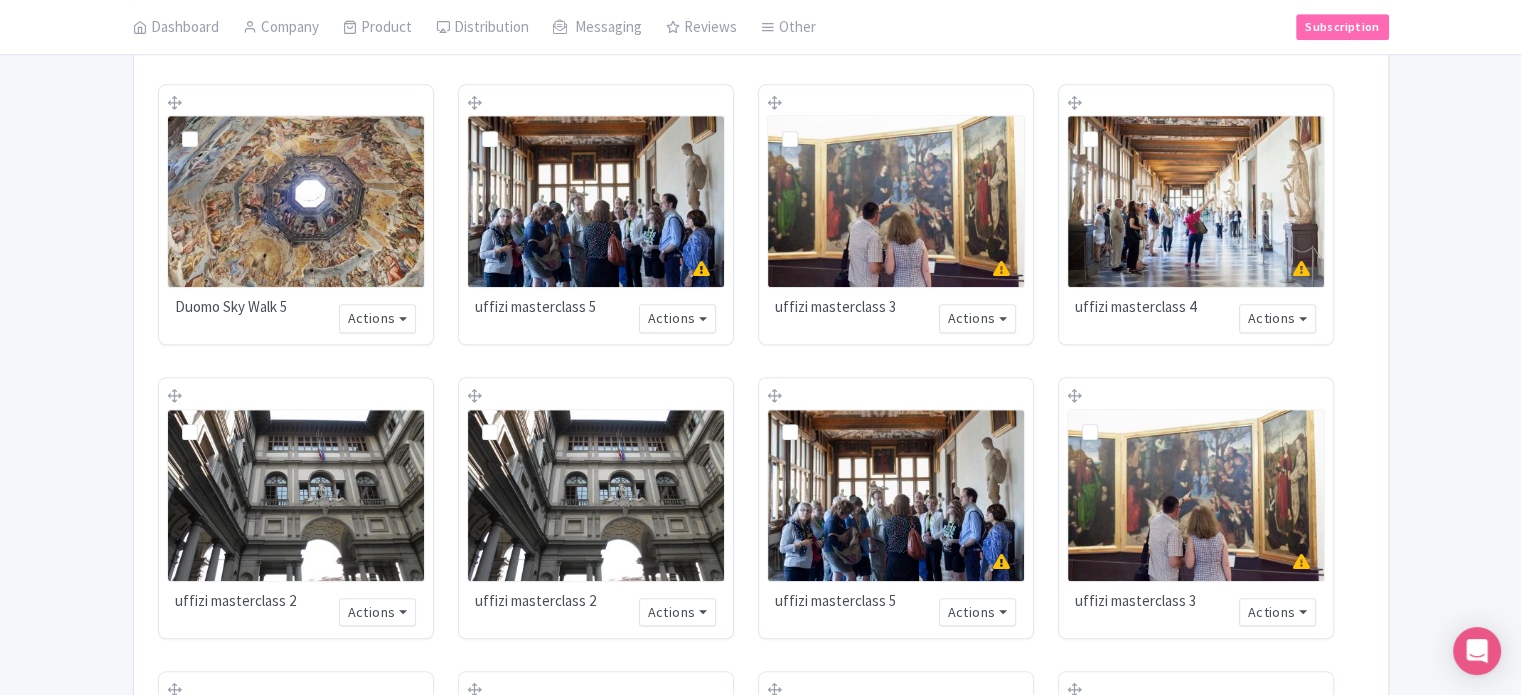 scroll, scrollTop: 1500, scrollLeft: 0, axis: vertical 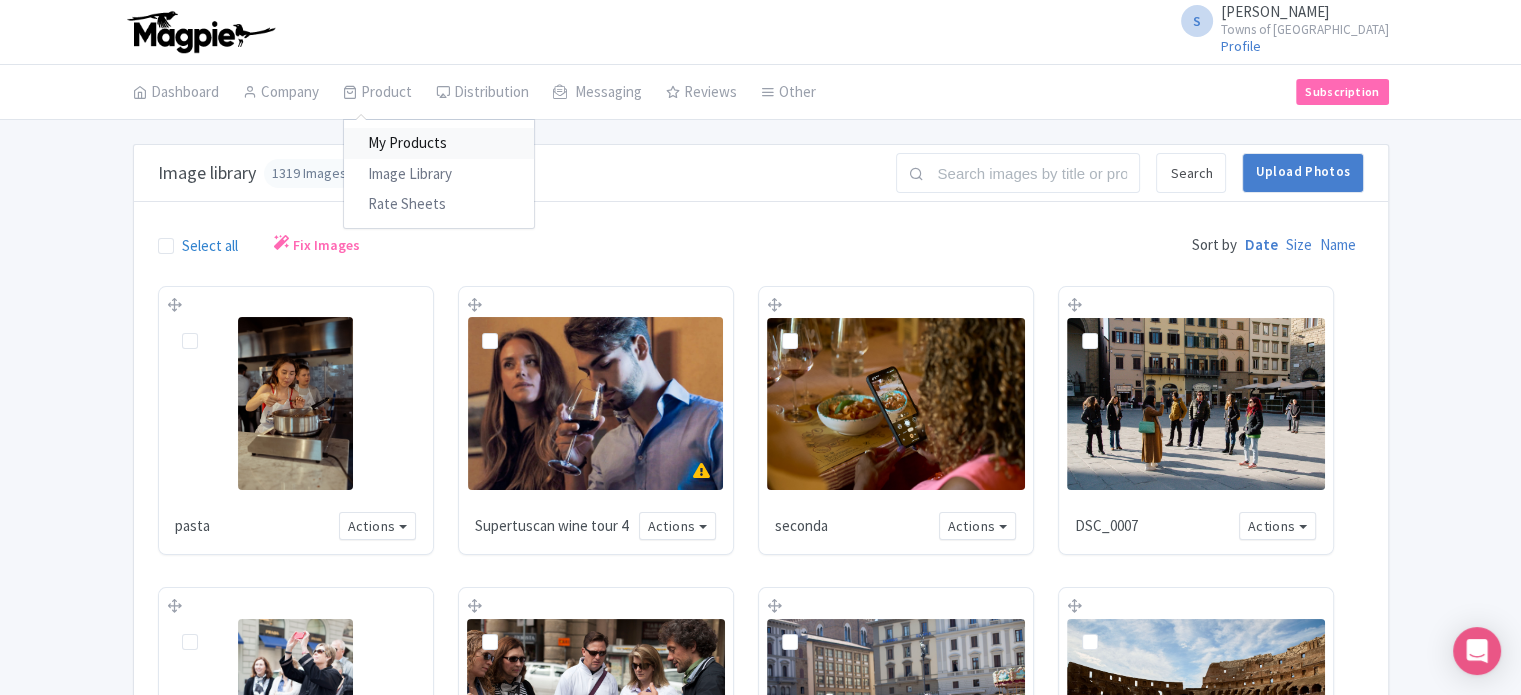 click on "My Products" at bounding box center [439, 143] 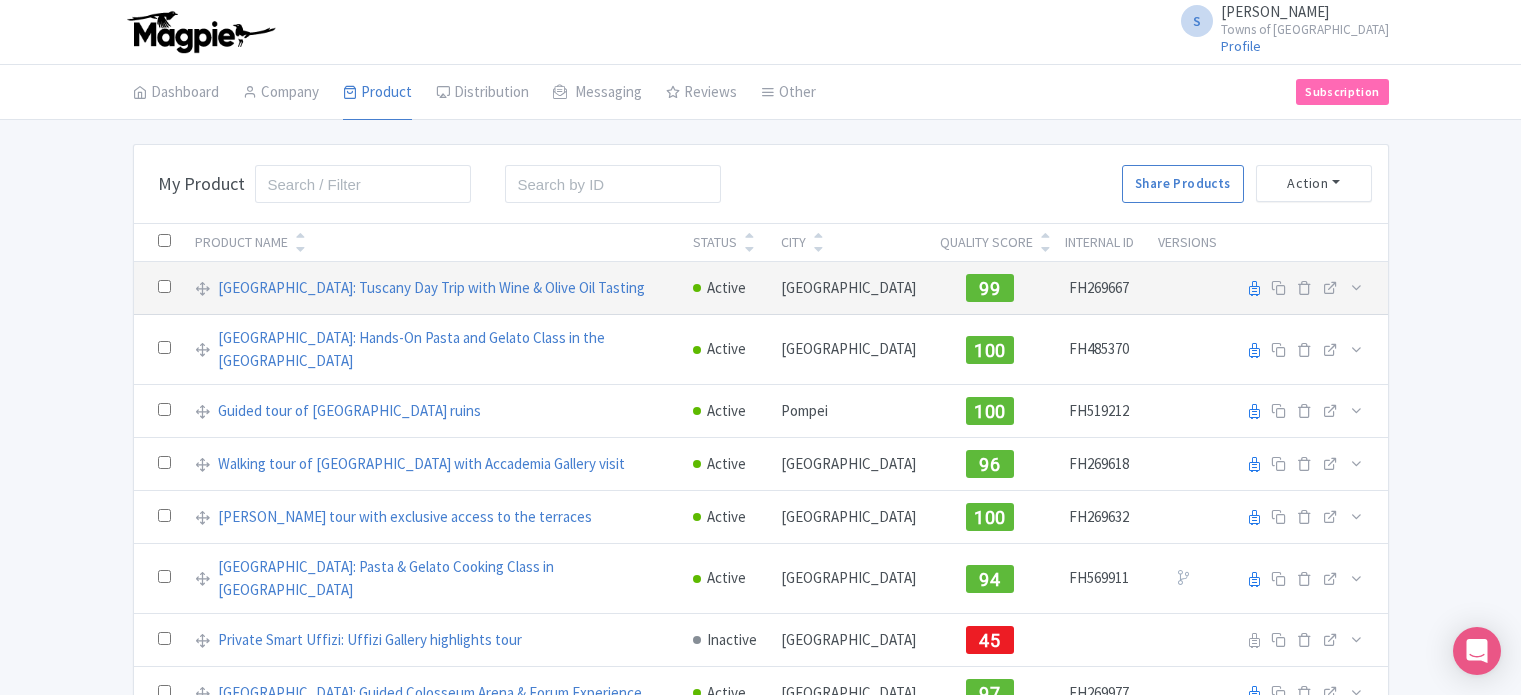 scroll, scrollTop: 0, scrollLeft: 0, axis: both 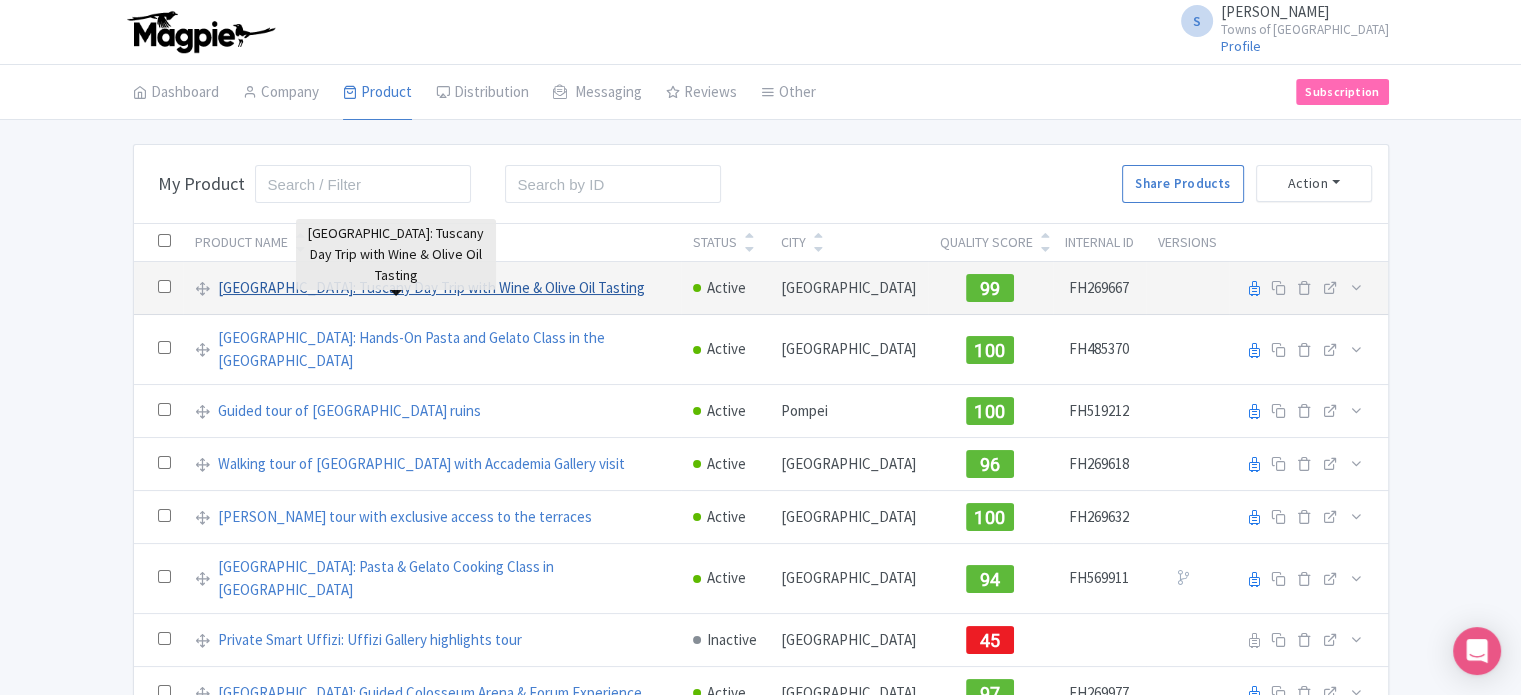 click on "Florence: Tuscany Day Trip with Wine & Olive Oil Tasting" at bounding box center (431, 288) 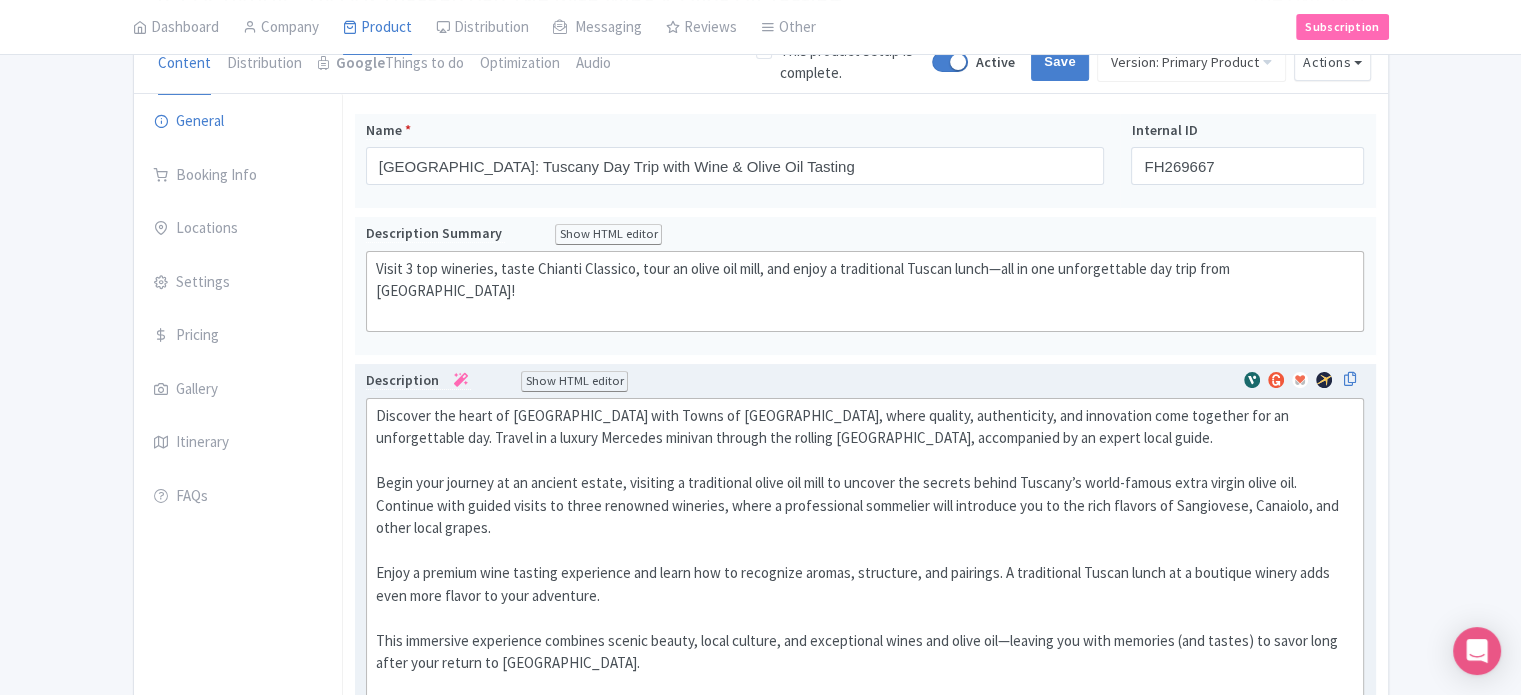 scroll, scrollTop: 200, scrollLeft: 0, axis: vertical 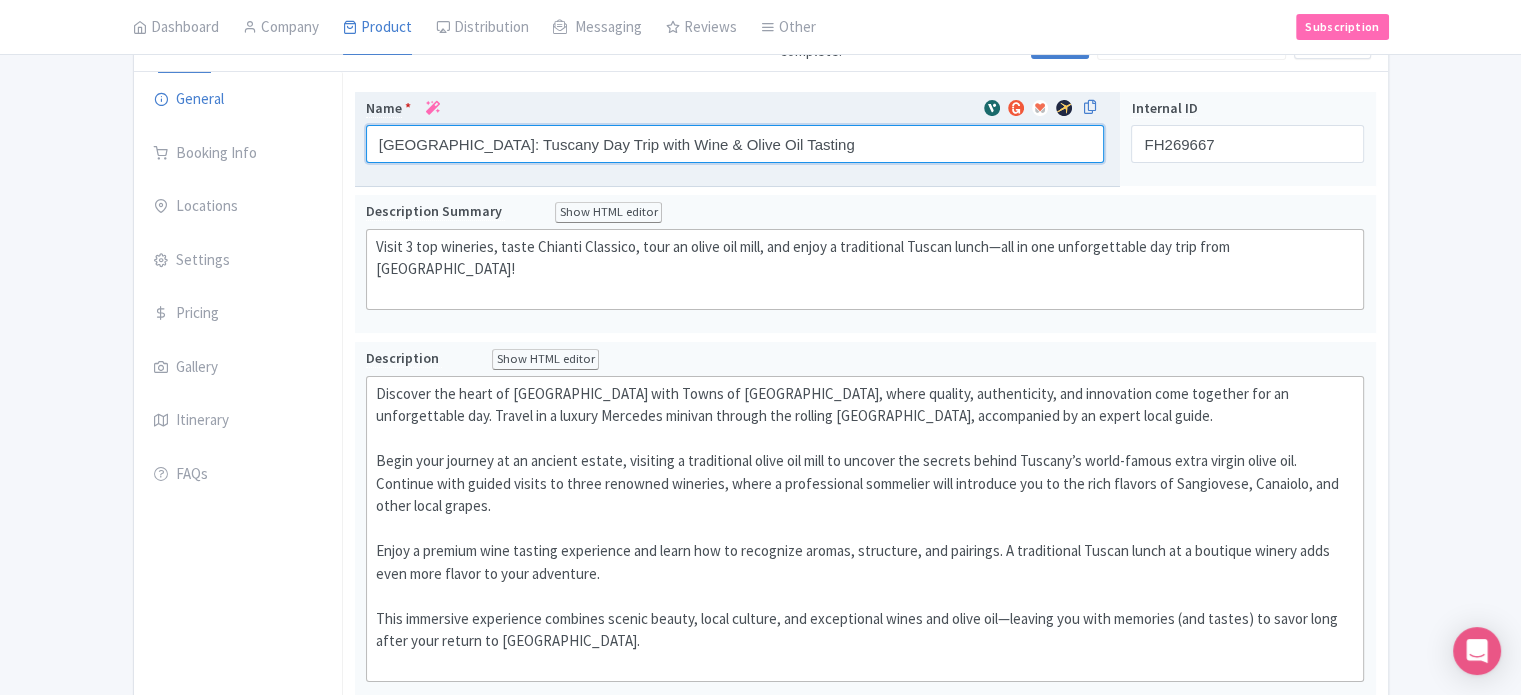 click on "Name   *
Florence: Tuscany Day Trip with Wine & Olive Oil Tasting
Your product's name has 60 characters. We recommend between 10 and 60 characters." at bounding box center [738, 139] 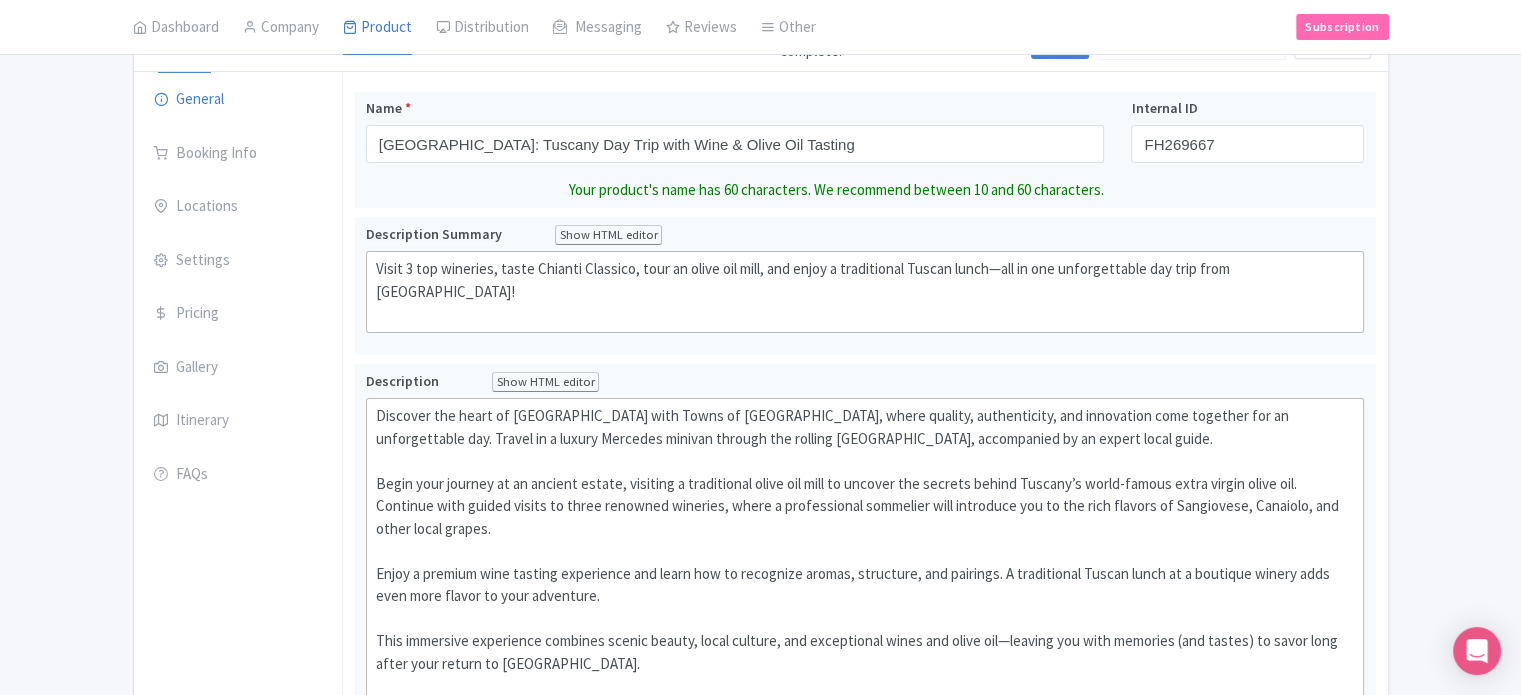 click on "← Back to Products
Florence: Tuscany Day Trip with Wine & Olive Oil Tasting
ID# QNSTKO
Content
Distribution
Google  Things to do
Optimization
Audio
This product setup is complete.
Active
Save
Version: Primary Product
Primary Product
Version: Primary Product
Version type   * Primary
Version name   * Primary Product
Version description
Date from
Date to
Select all resellers for version
Share with Resellers:
Done
Actions
View on Magpie
Customer View
Industry Partner View
Download
Excel
Word
All Images ZIP
Share Products
Viator
GetYourGuide
Ventrata
Musement
Expedia
Delete Product
Create new version
You are currently editing a version of this product: Primary Product
General
Booking Info
Locations" at bounding box center [760, 732] 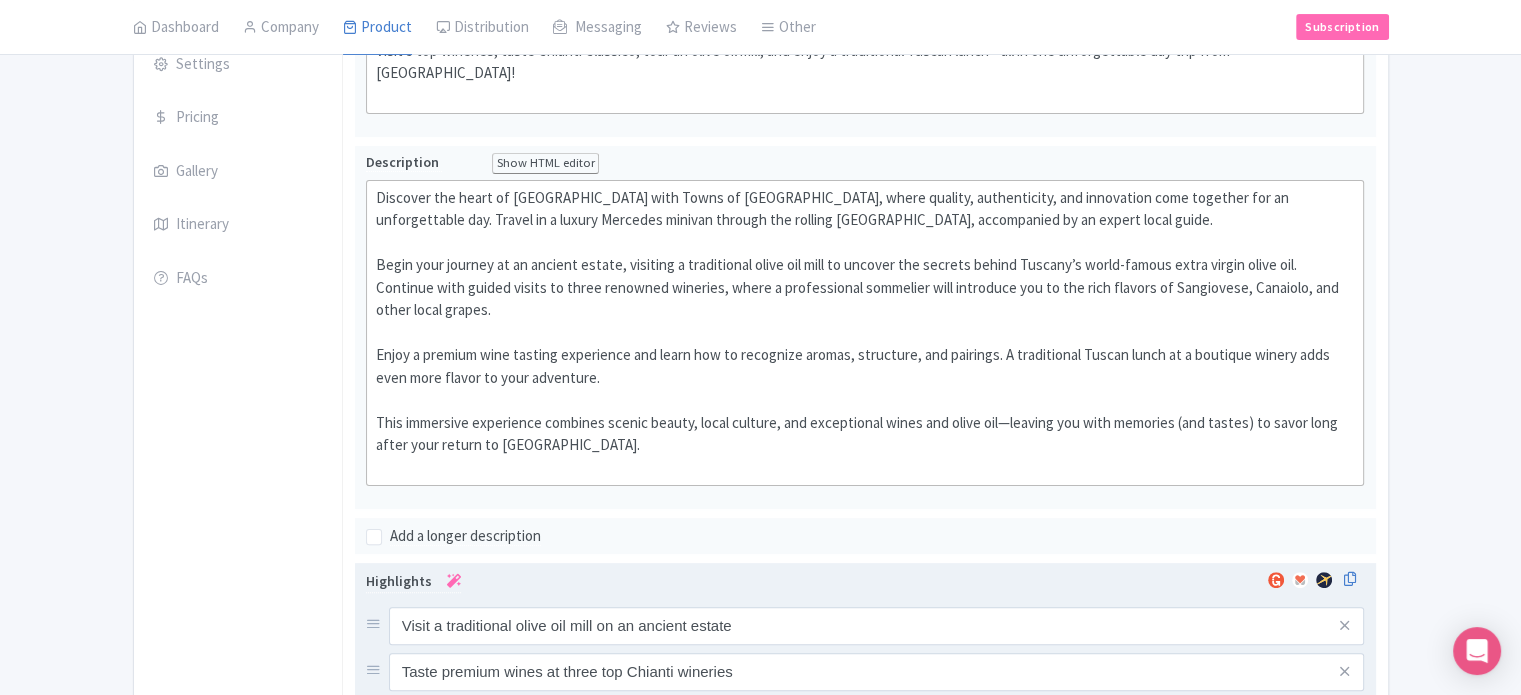 scroll, scrollTop: 422, scrollLeft: 0, axis: vertical 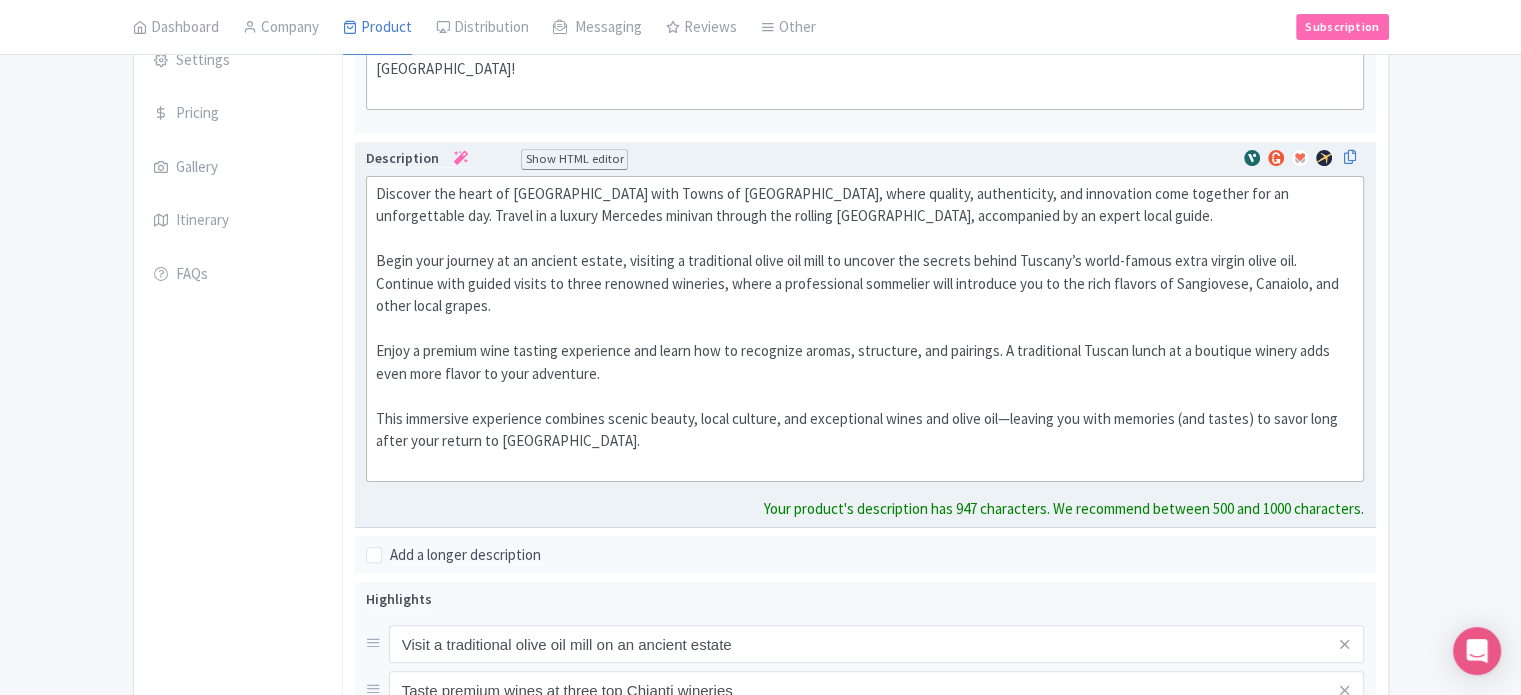 click on "Discover the heart of Tuscany with Towns of Italy, where quality, authenticity, and innovation come together for an unforgettable day. Travel in a luxury Mercedes minivan through the rolling Chianti Hills, accompanied by an expert local guide. Begin your journey at an ancient estate, visiting a traditional olive oil mill to uncover the secrets behind Tuscany’s world-famous extra virgin olive oil. Continue with guided visits to three renowned wineries, where a professional sommelier will introduce you to the rich flavors of Sangiovese, Canaiolo, and other local grapes.  Enjoy a premium wine tasting experience and learn how to recognize aromas, structure, and pairings. A traditional Tuscan lunch at a boutique winery adds even more flavor to your adventure.  This immersive experience combines scenic beauty, local culture, and exceptional wines and olive oil—leaving you with memories (and tastes) to savor long after your return to Florence." 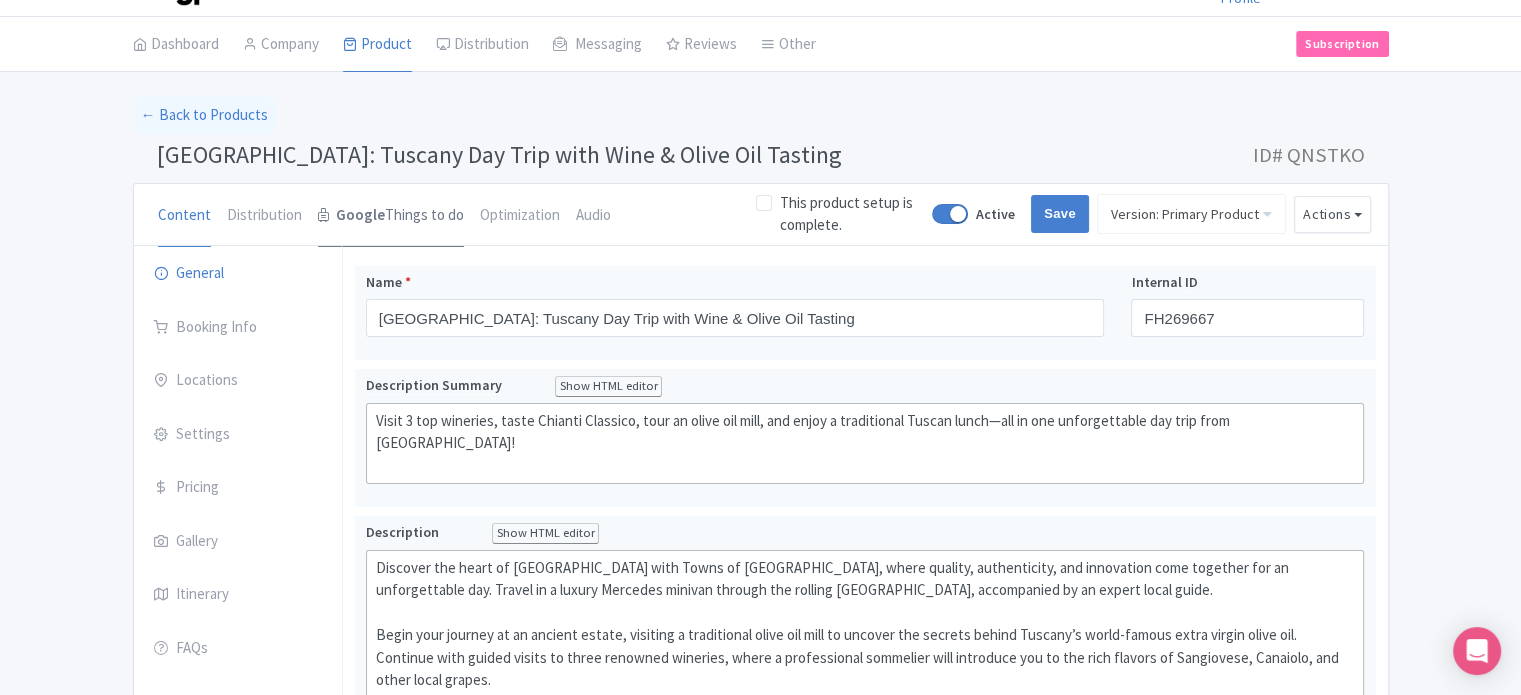 scroll, scrollTop: 0, scrollLeft: 0, axis: both 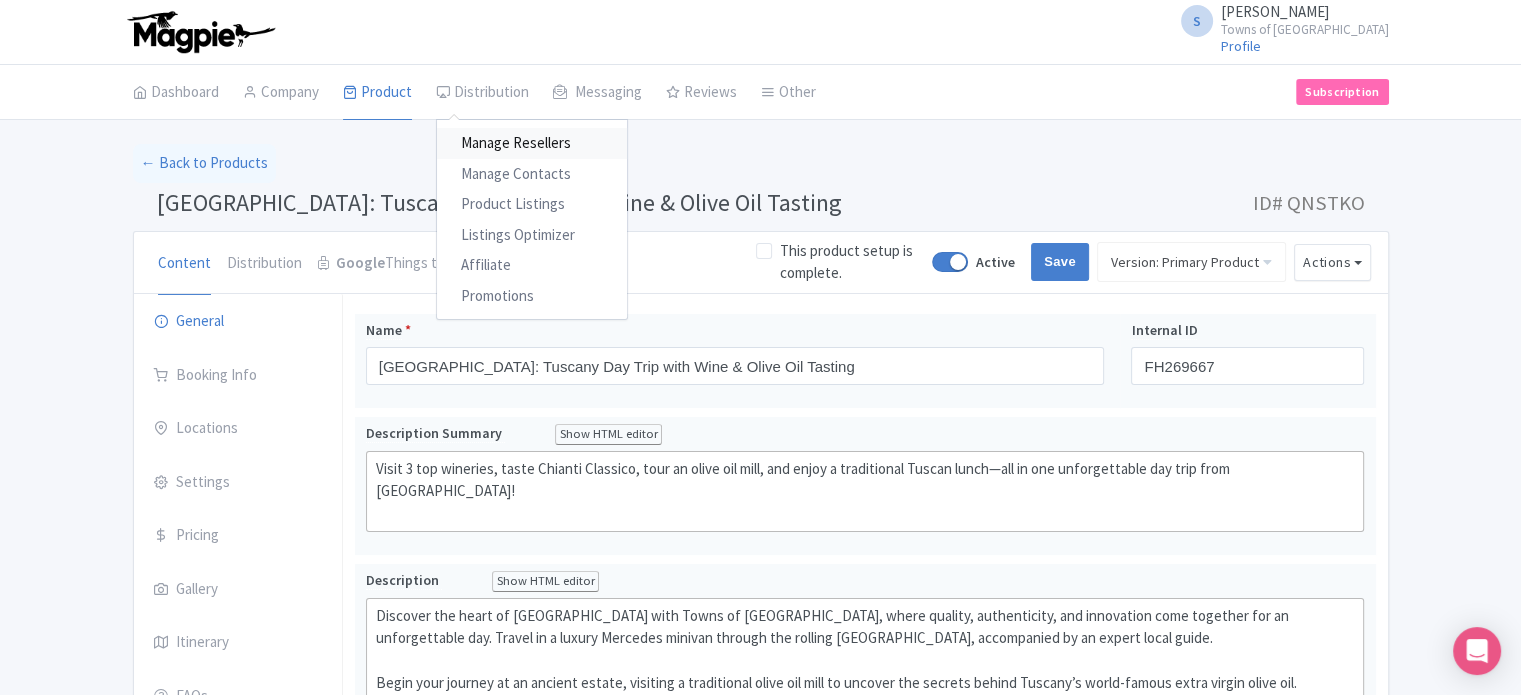 click on "Manage Resellers" at bounding box center [532, 143] 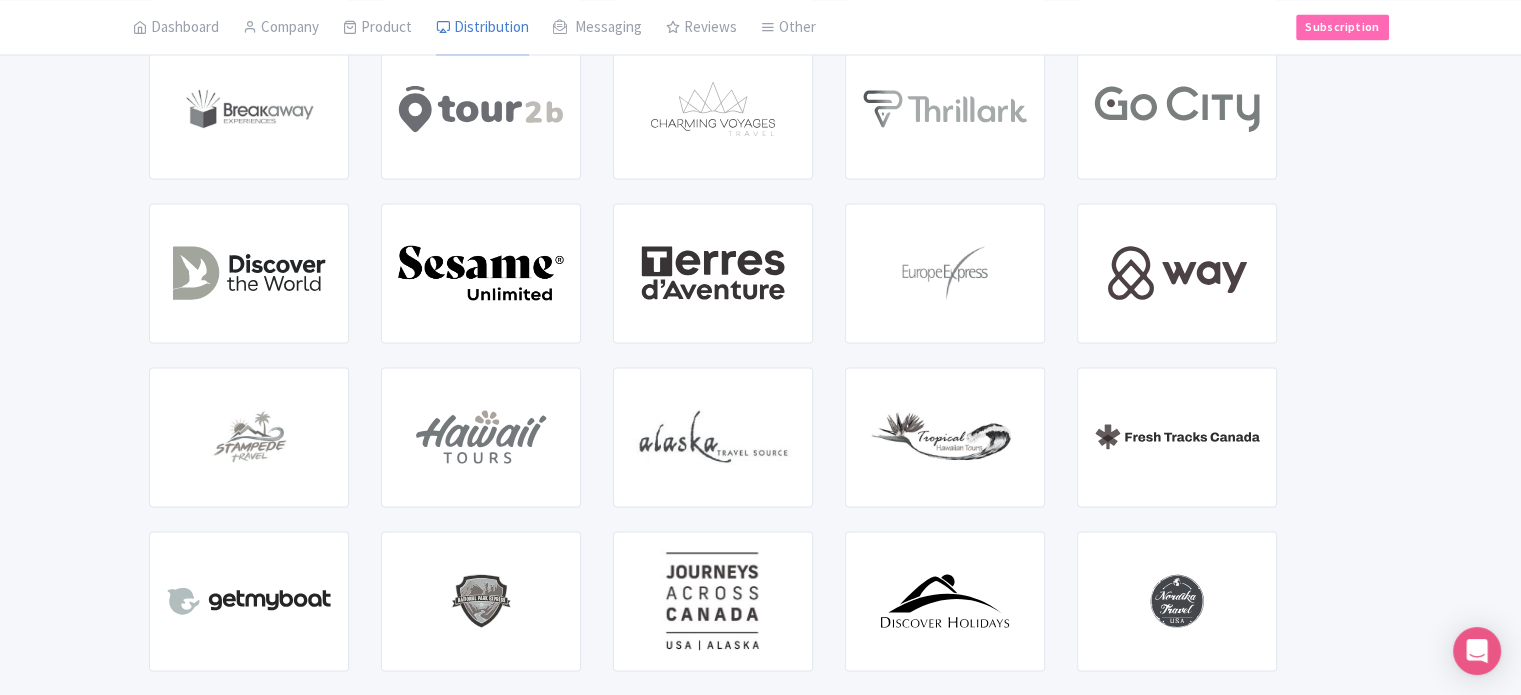 scroll, scrollTop: 3600, scrollLeft: 0, axis: vertical 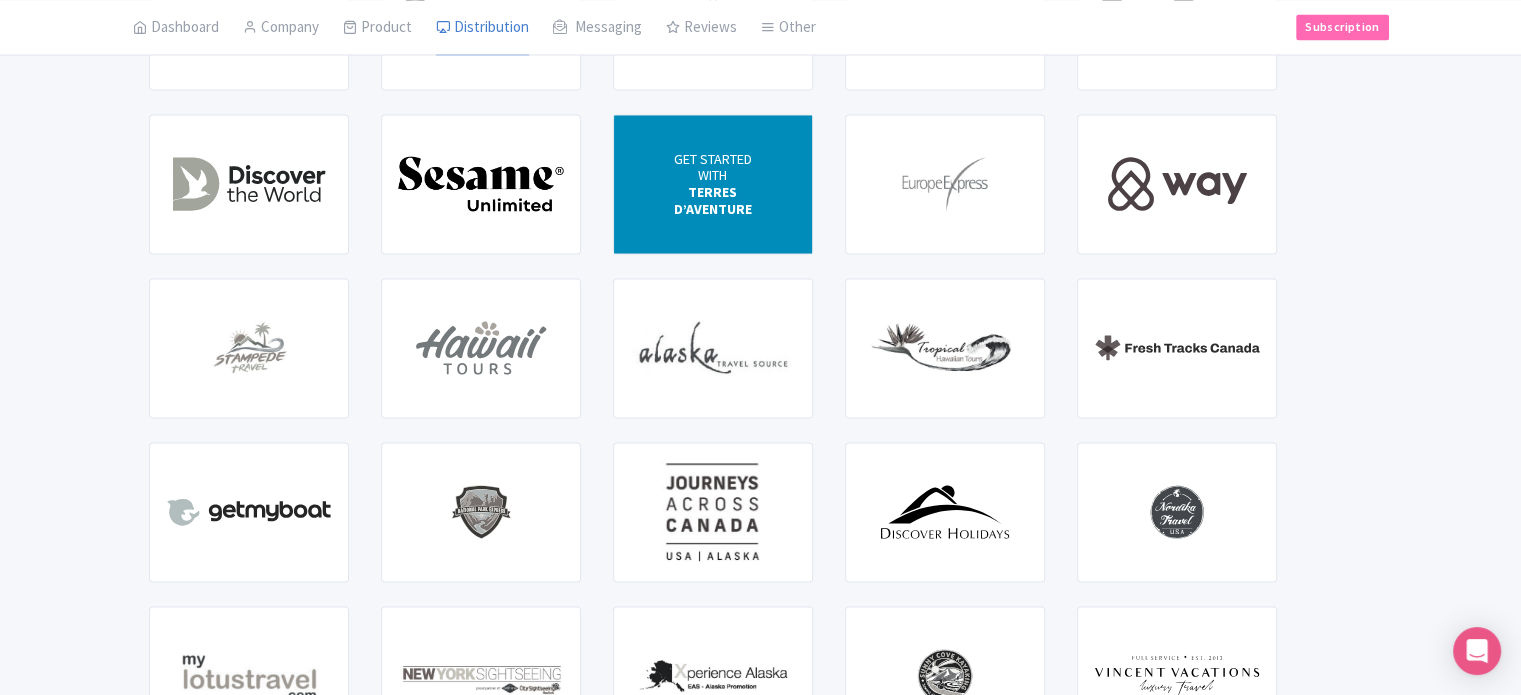 click on "GET STARTED
WITH
TERRES D’AVENTURE" at bounding box center [713, 184] 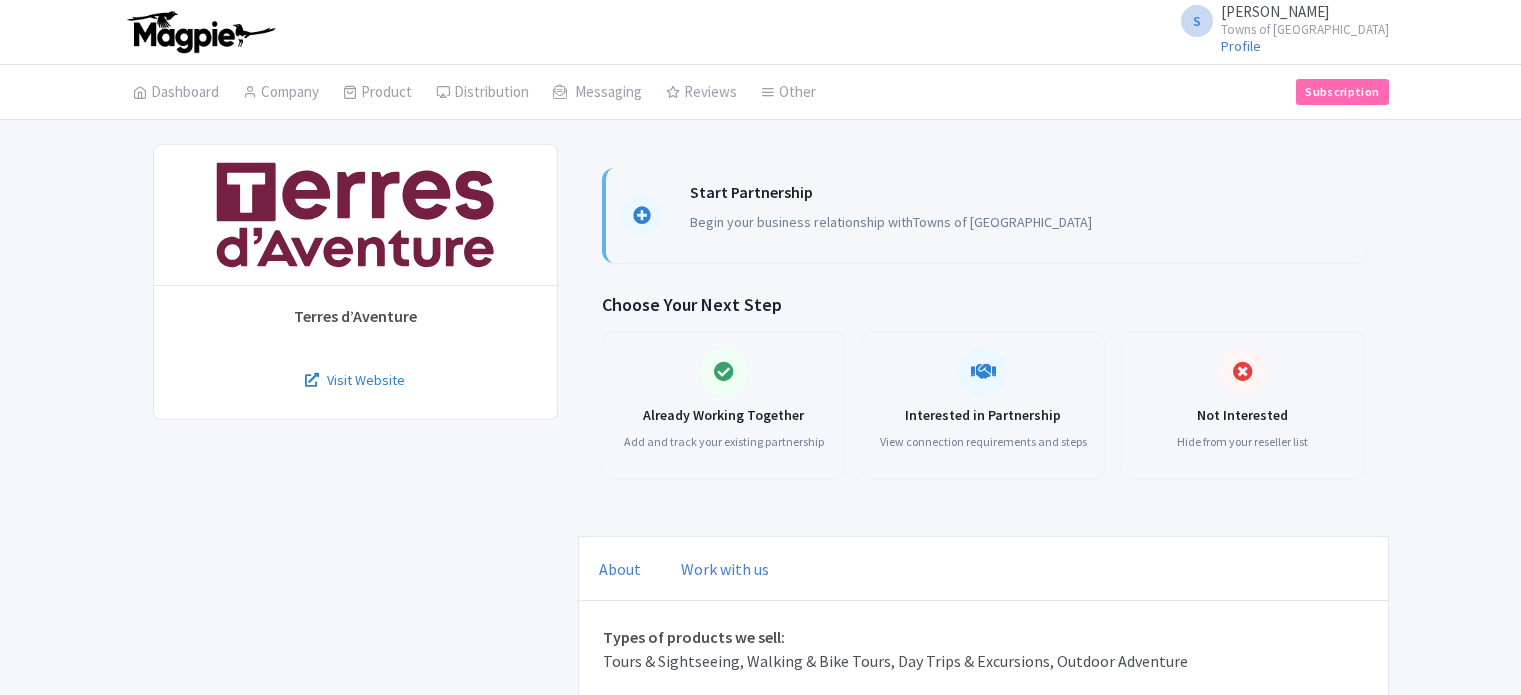 scroll, scrollTop: 0, scrollLeft: 0, axis: both 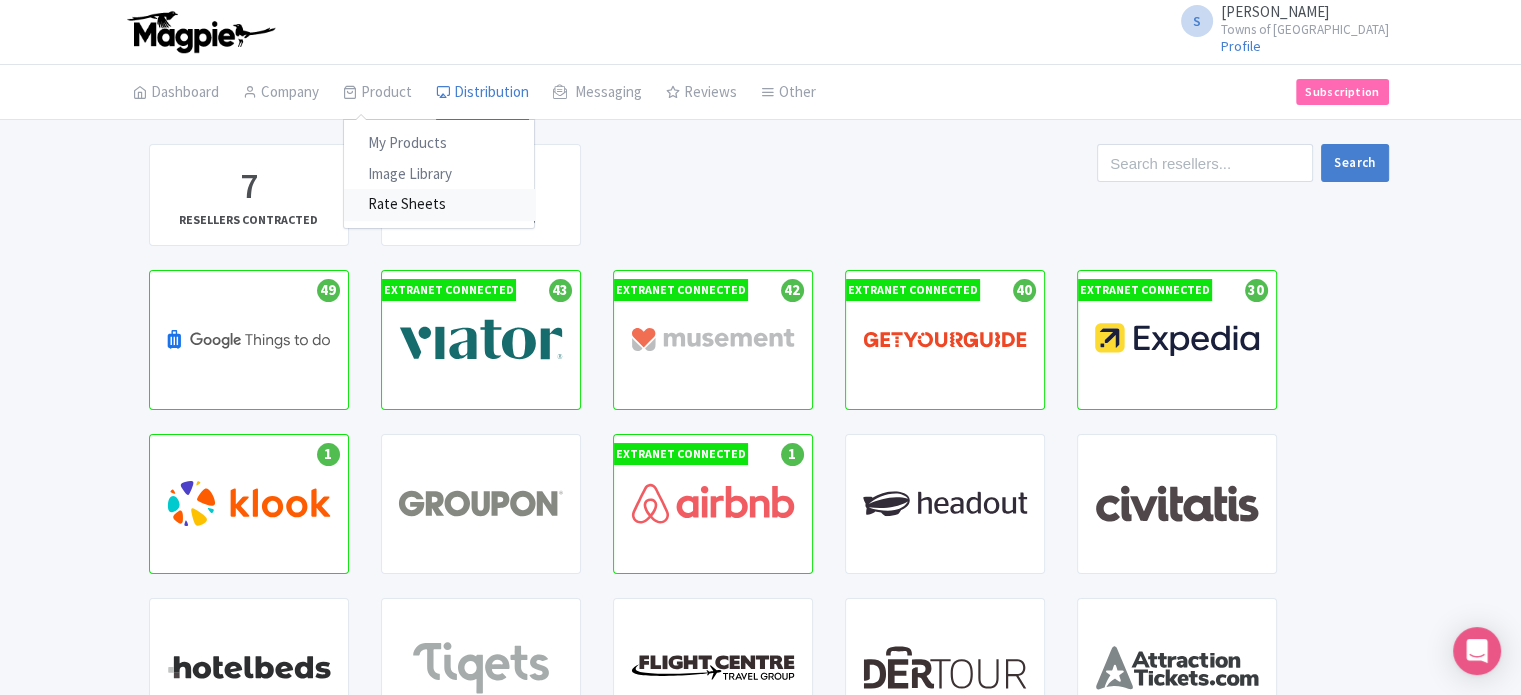 click on "Rate Sheets" at bounding box center (439, 204) 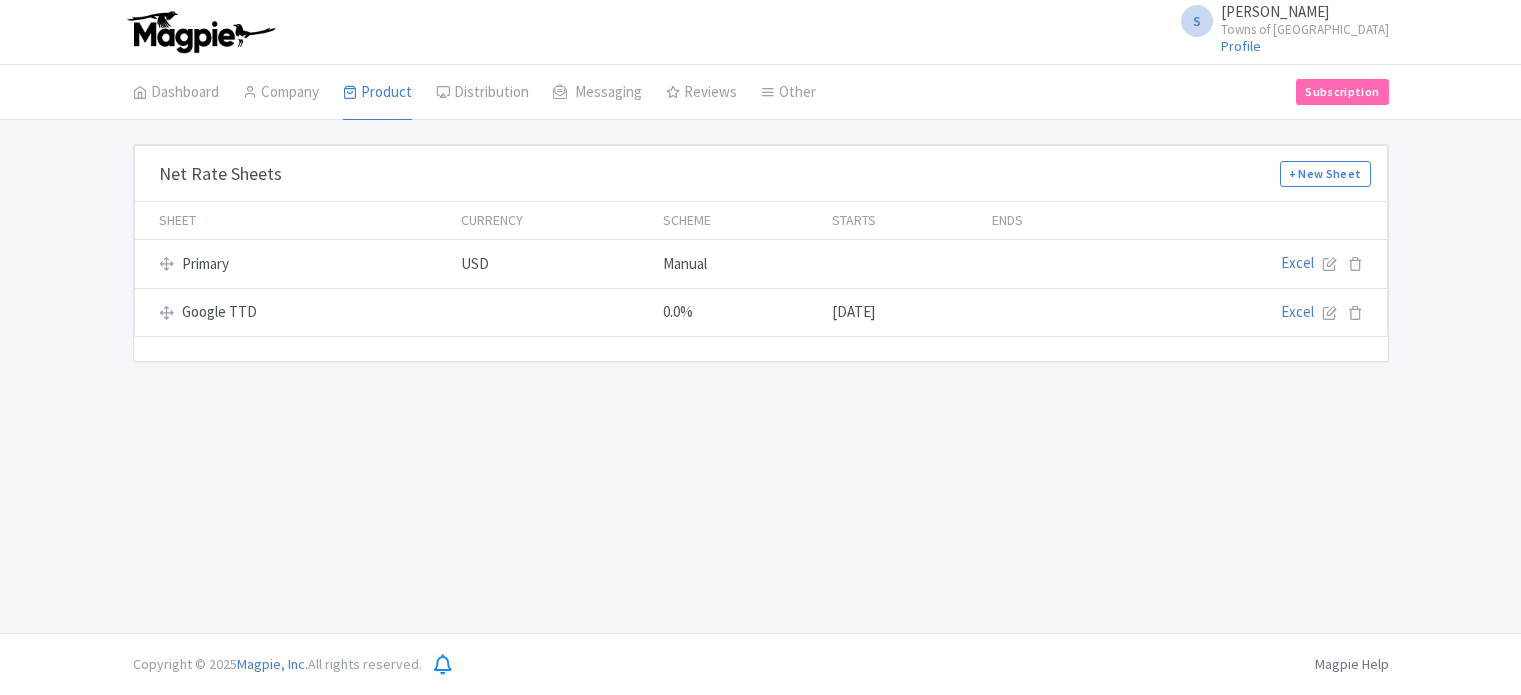 scroll, scrollTop: 0, scrollLeft: 0, axis: both 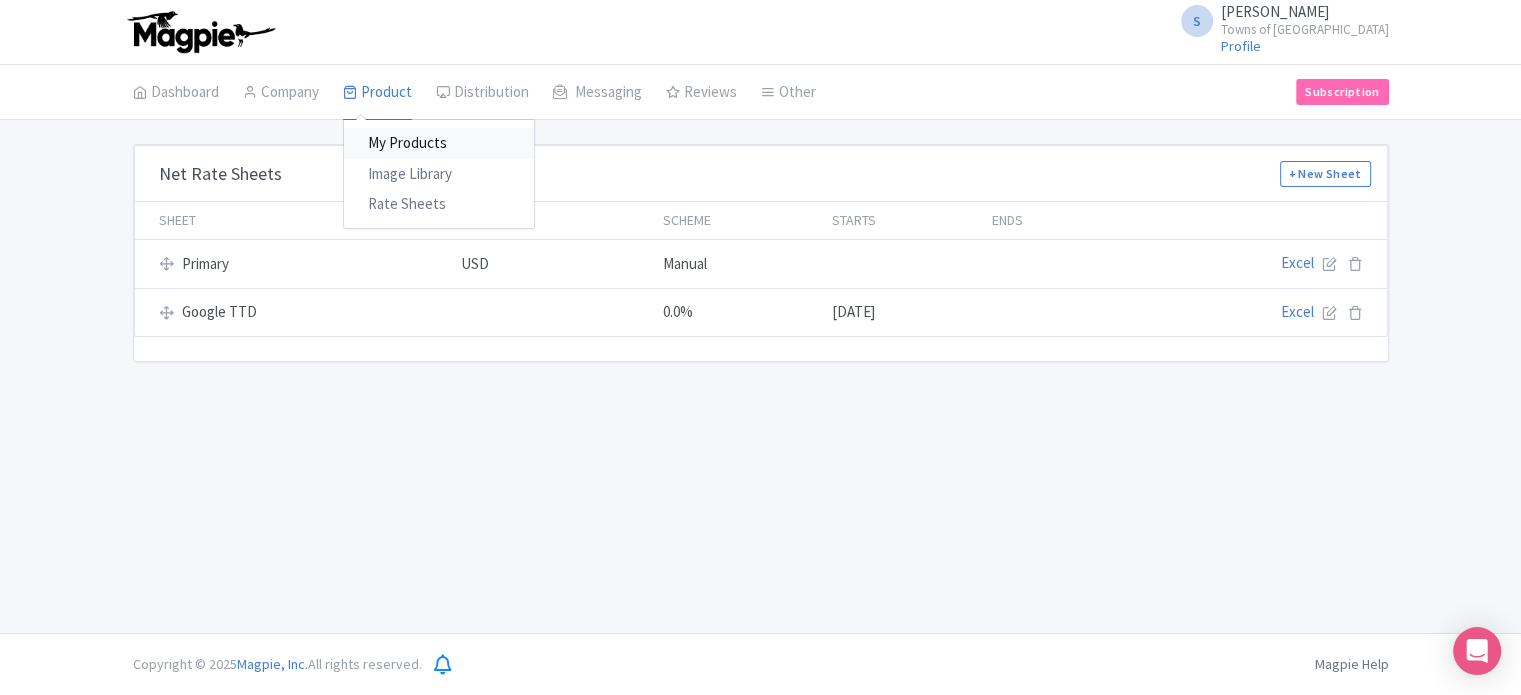 click on "My Products" at bounding box center [439, 143] 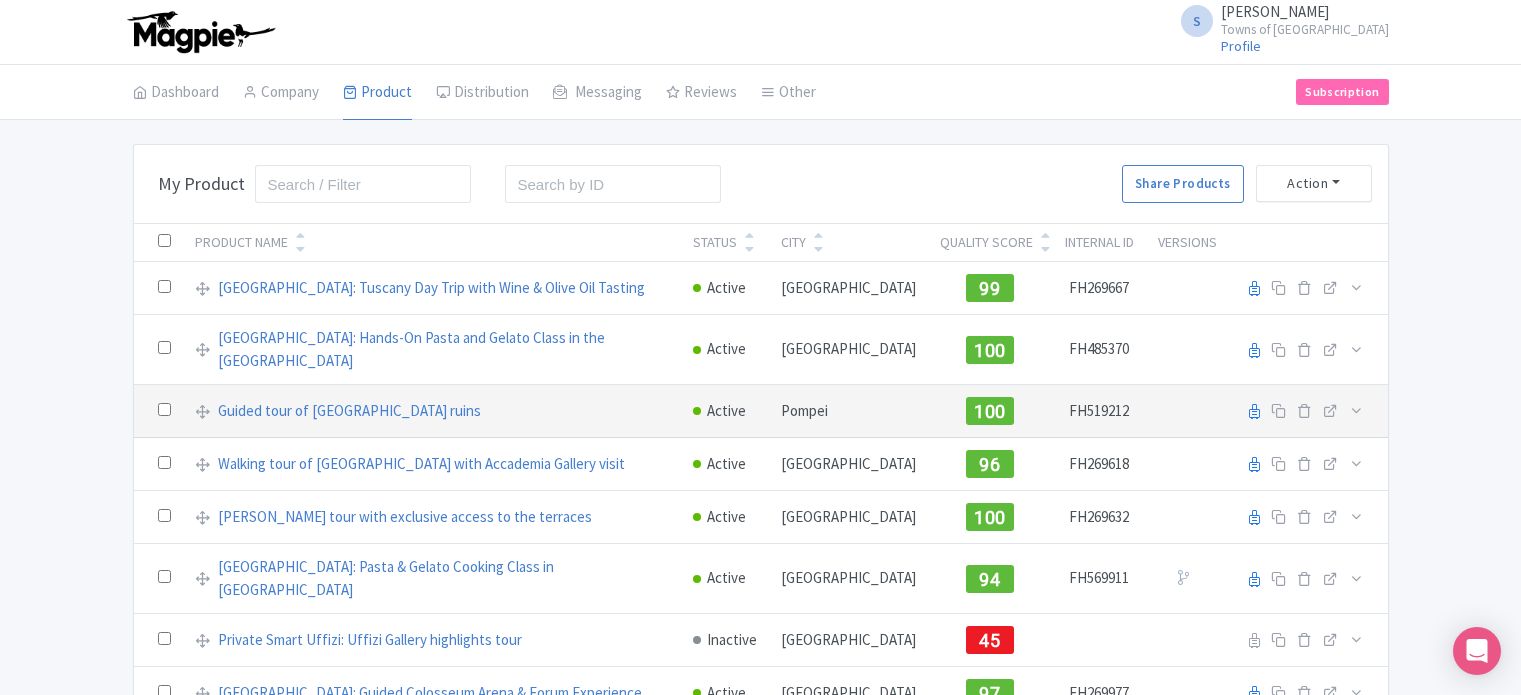 scroll, scrollTop: 0, scrollLeft: 0, axis: both 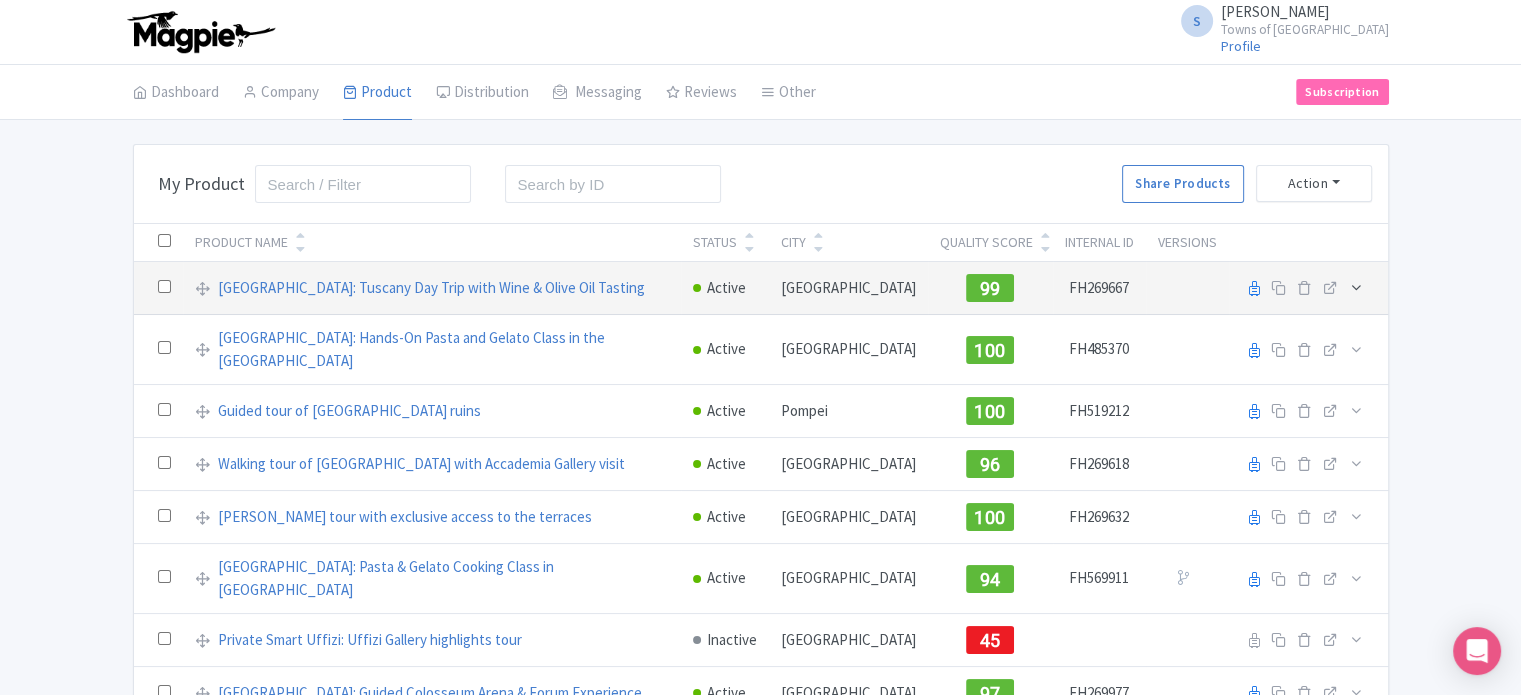 click at bounding box center [1356, 287] 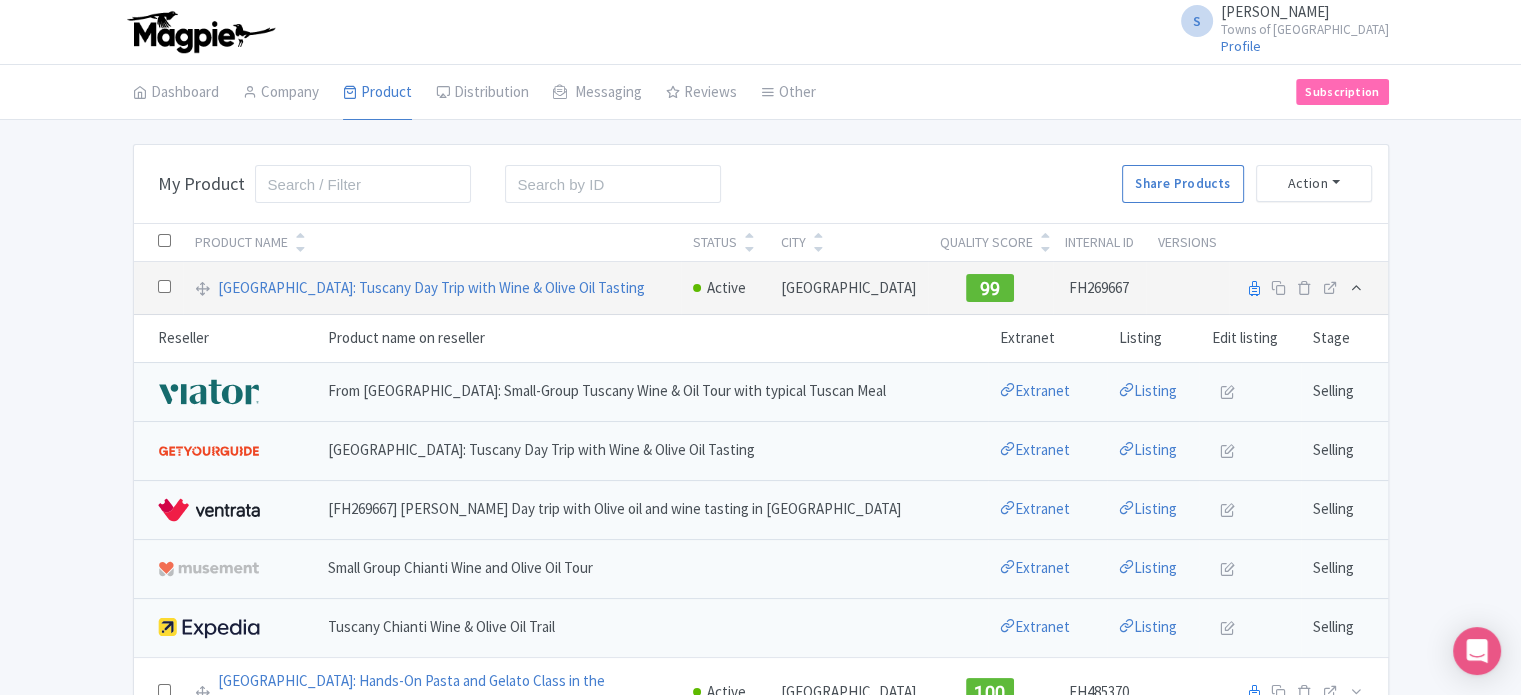 click at bounding box center (1356, 287) 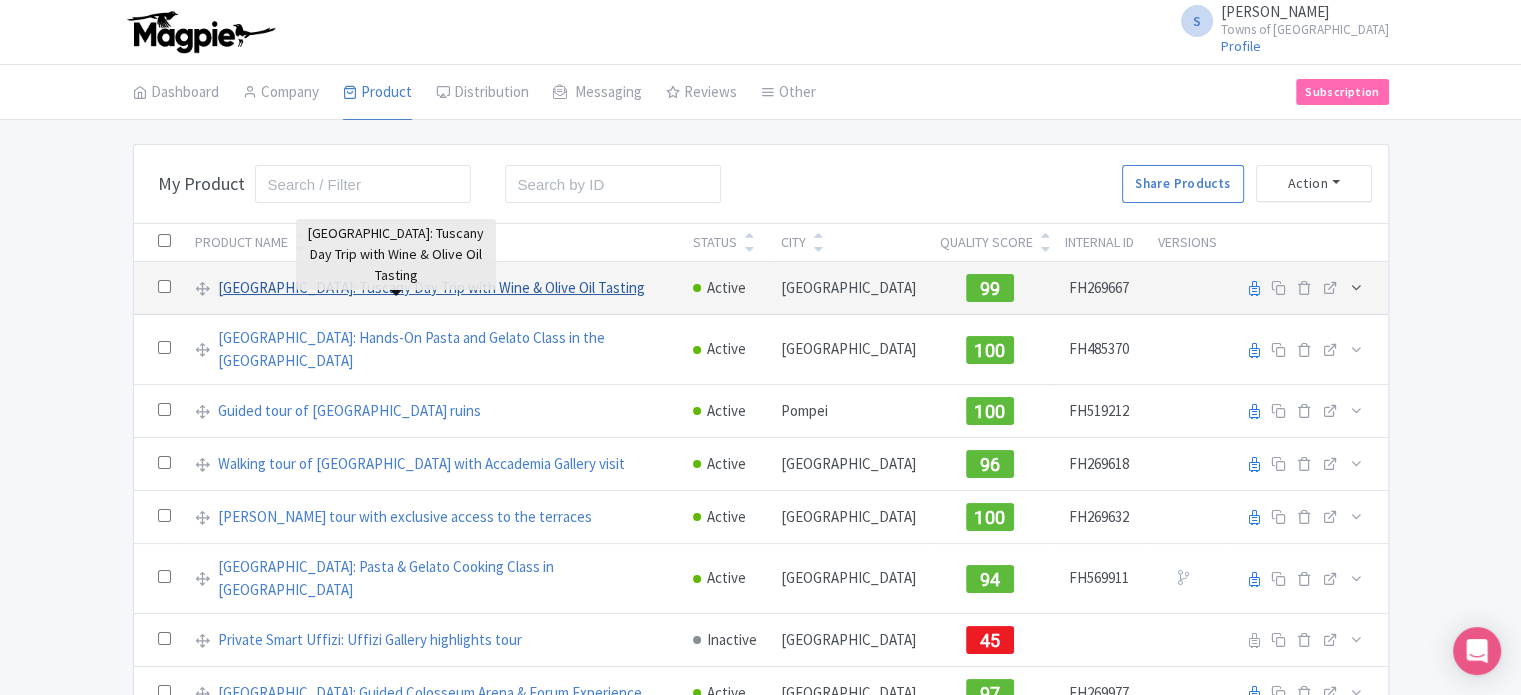 click on "[GEOGRAPHIC_DATA]: Tuscany Day Trip with Wine & Olive Oil Tasting" at bounding box center [431, 288] 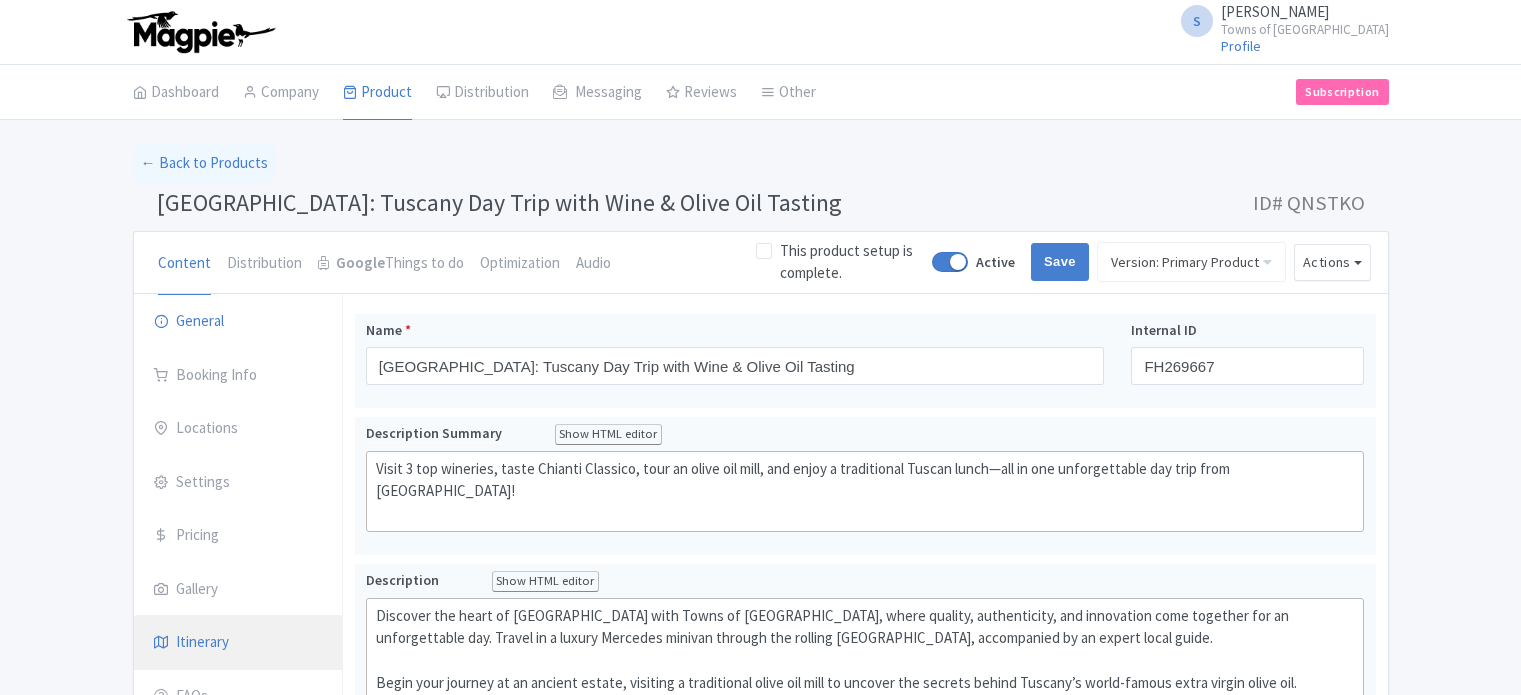scroll, scrollTop: 0, scrollLeft: 0, axis: both 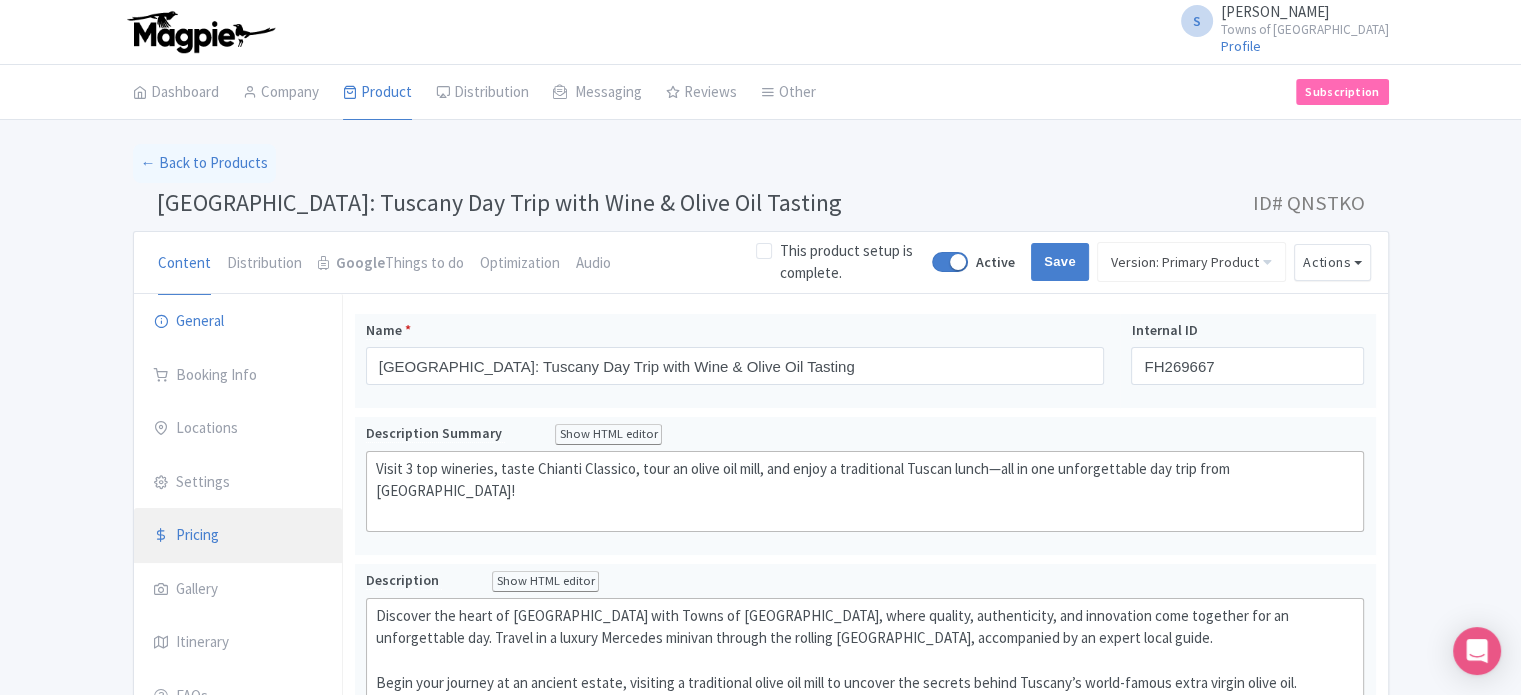 click on "Pricing" at bounding box center [238, 536] 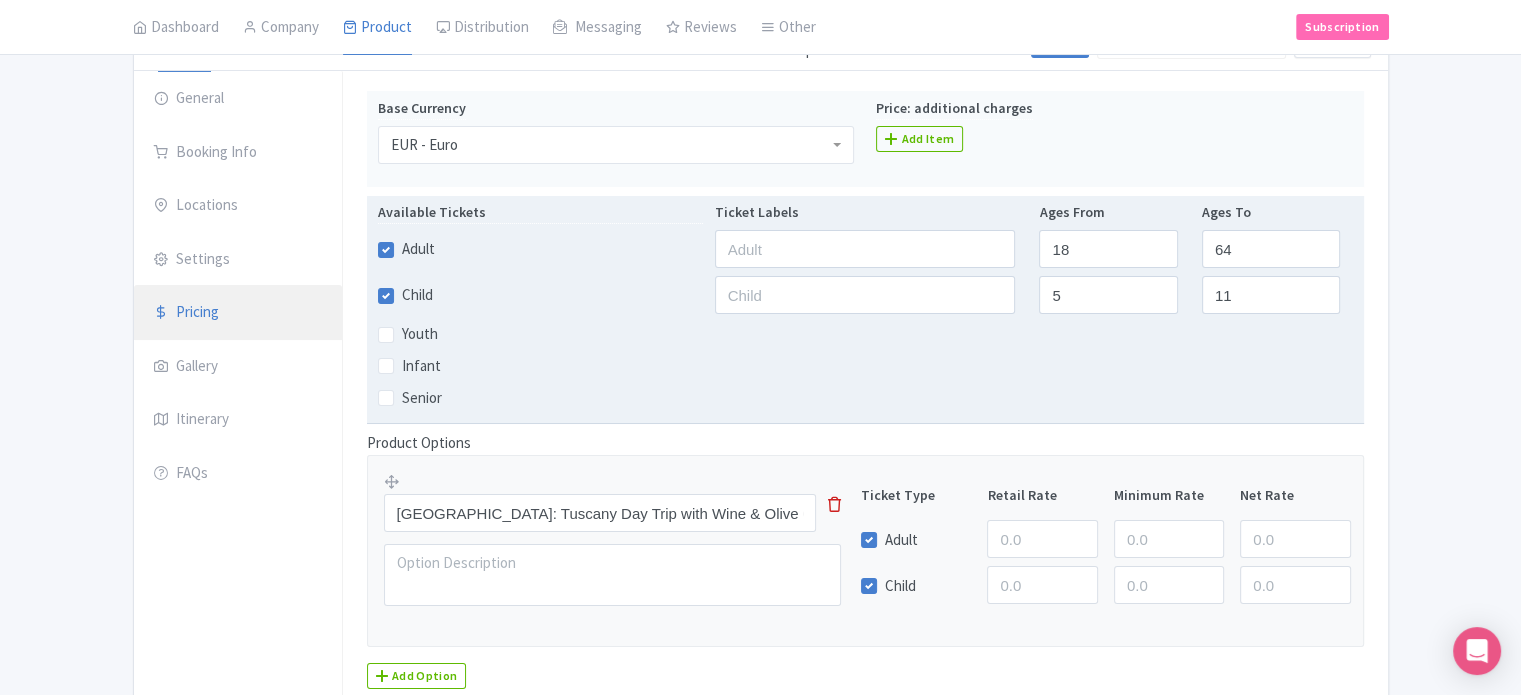 scroll, scrollTop: 291, scrollLeft: 0, axis: vertical 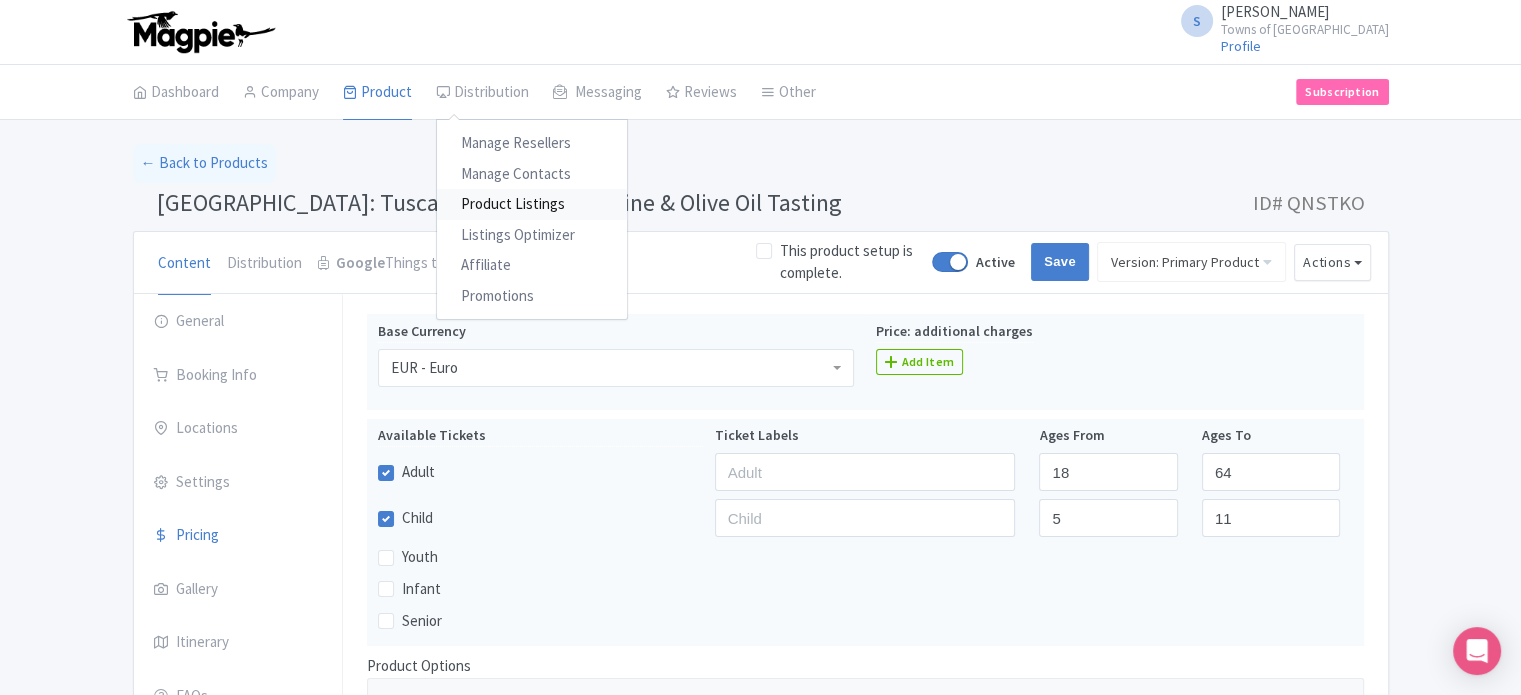 click on "Product Listings" at bounding box center [532, 204] 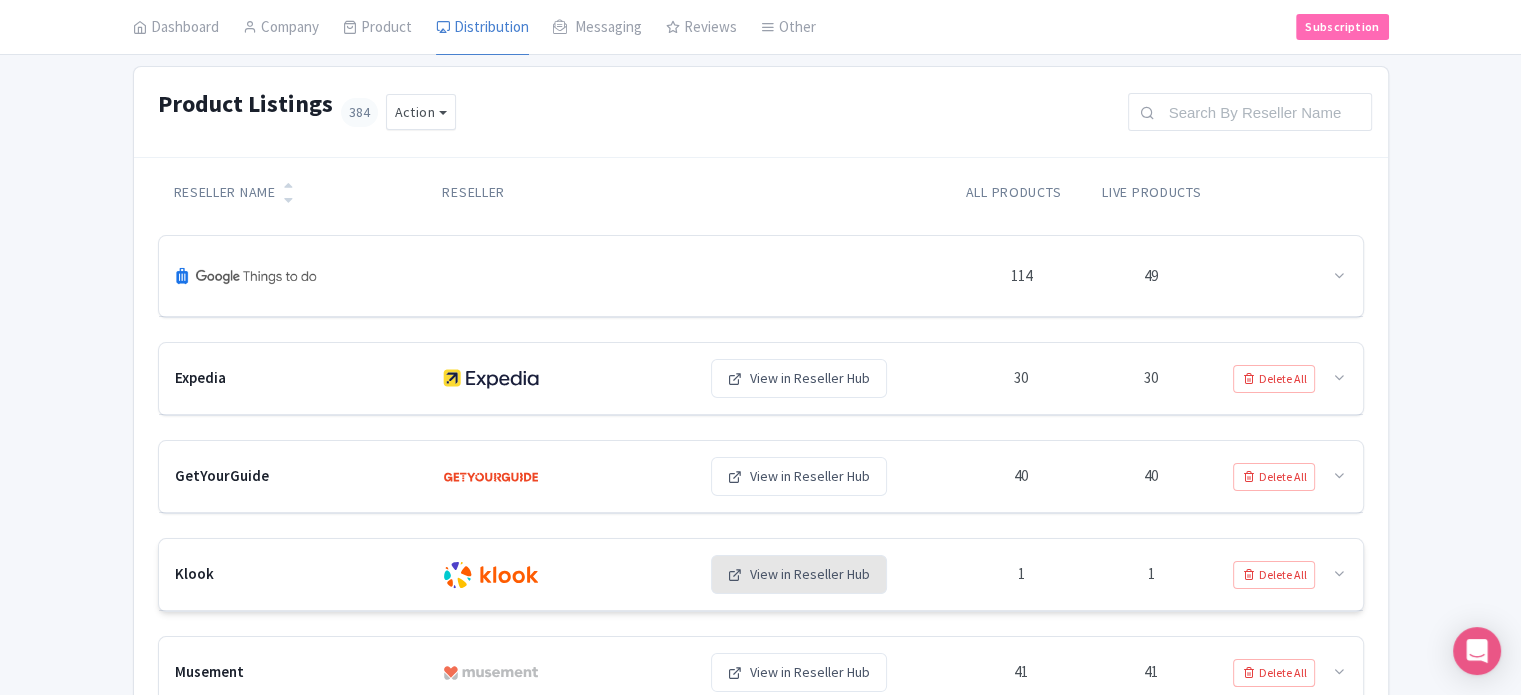 scroll, scrollTop: 0, scrollLeft: 0, axis: both 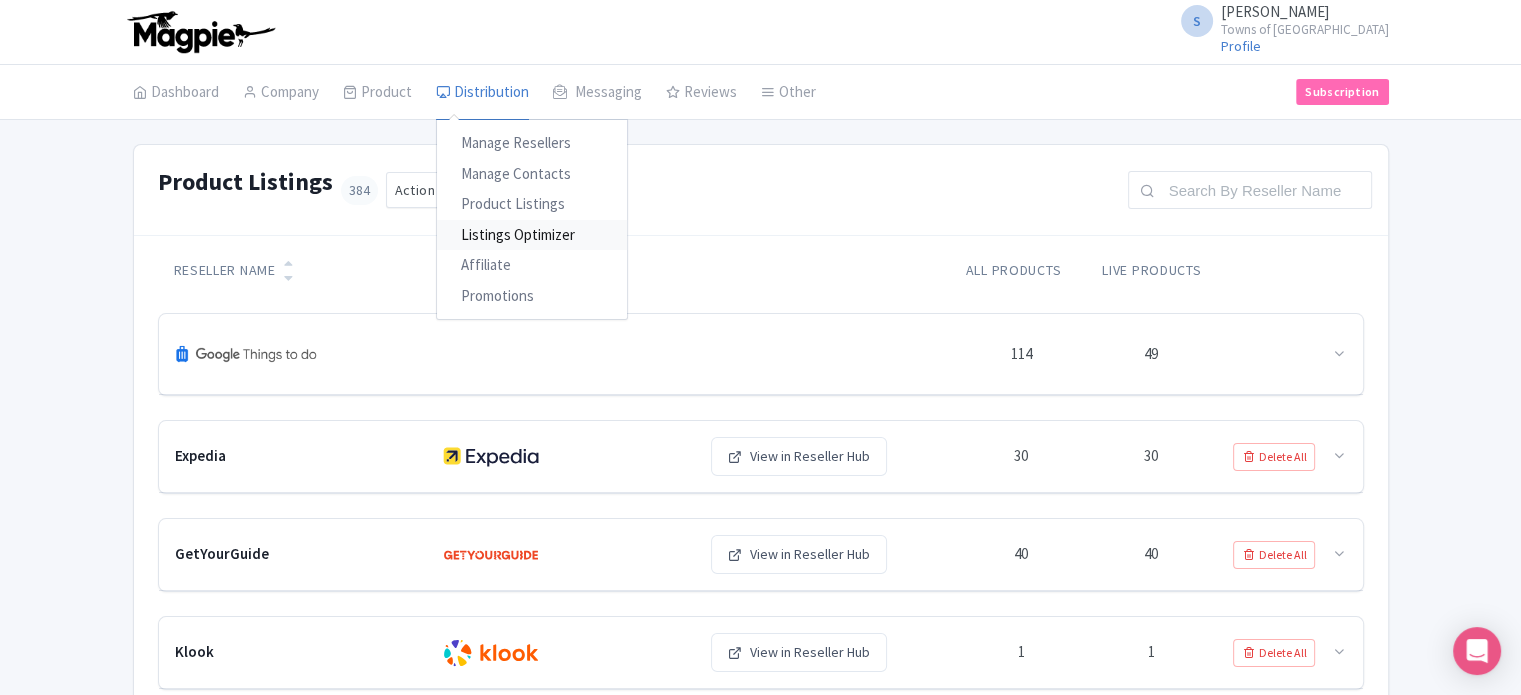 click on "Listings Optimizer" at bounding box center [532, 235] 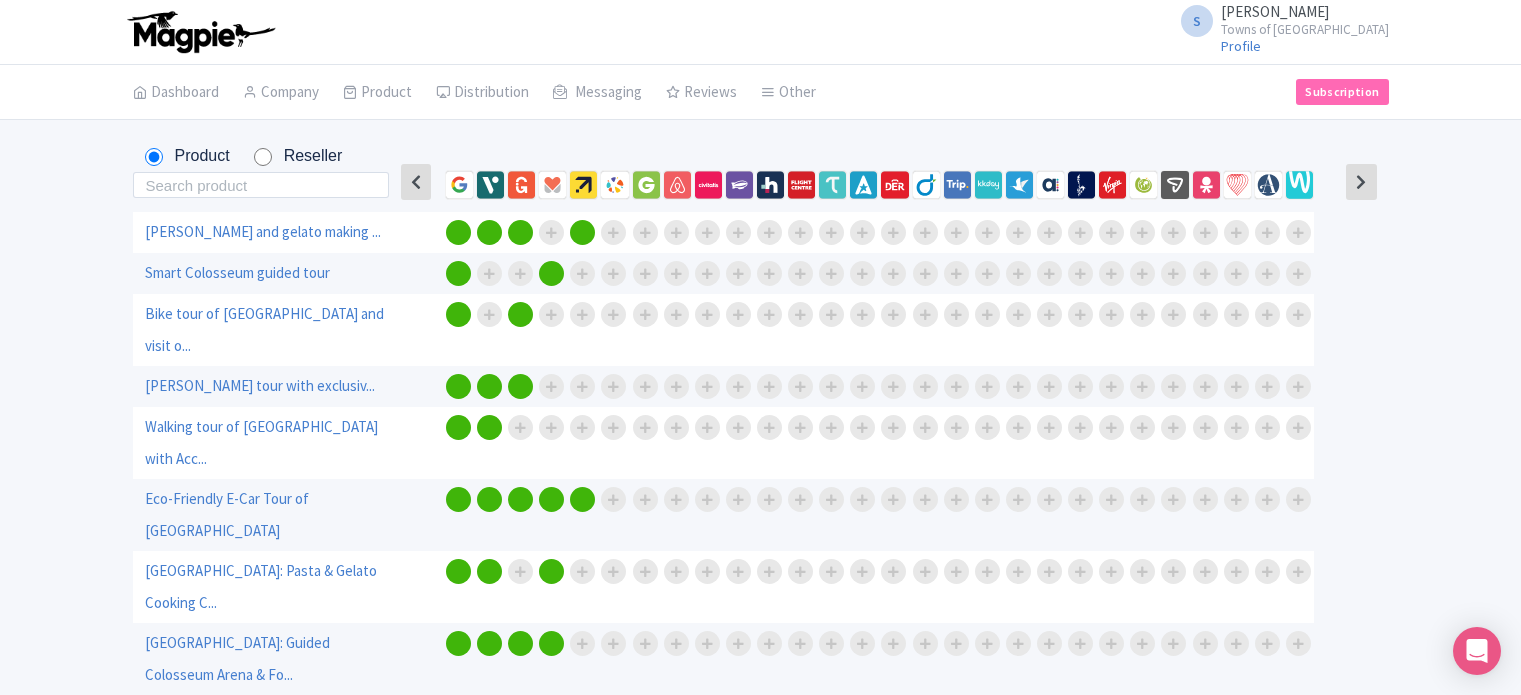 scroll, scrollTop: 0, scrollLeft: 0, axis: both 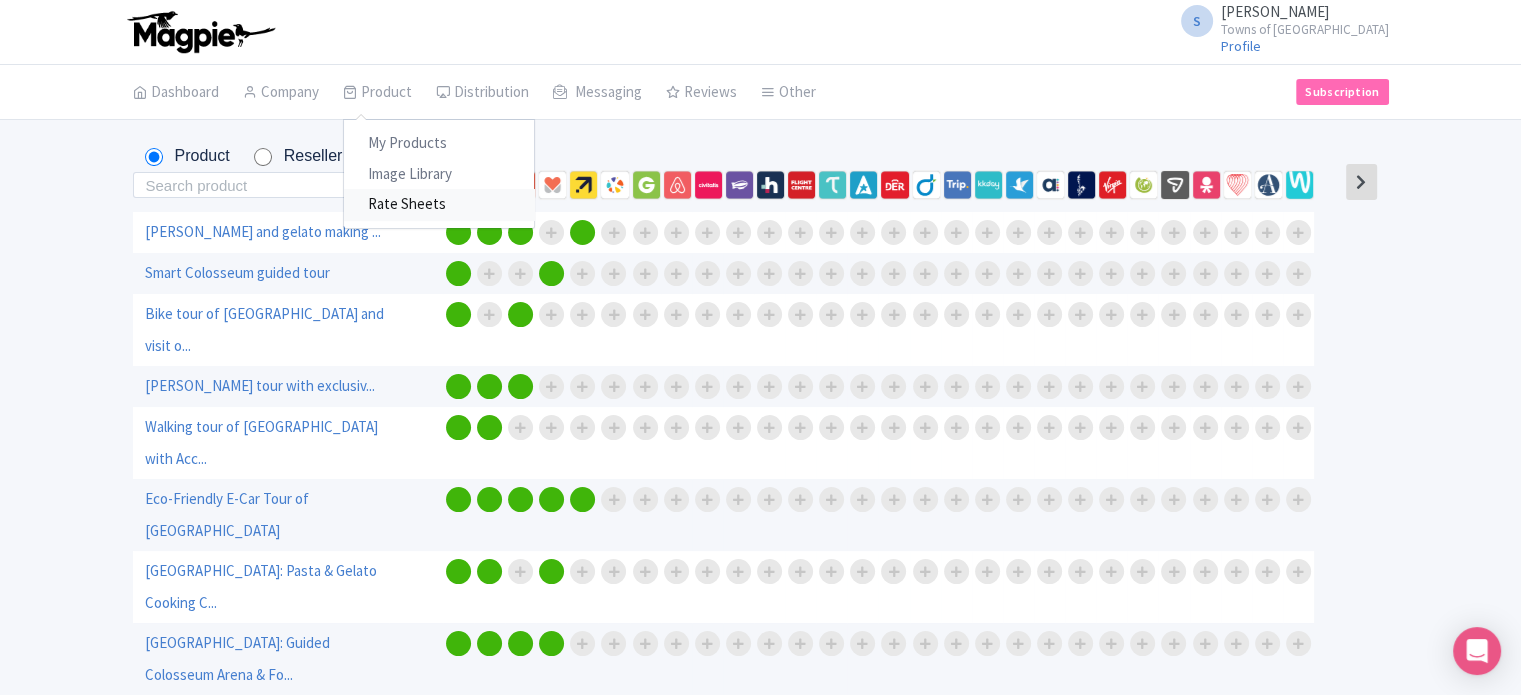 click on "Rate Sheets" at bounding box center [439, 204] 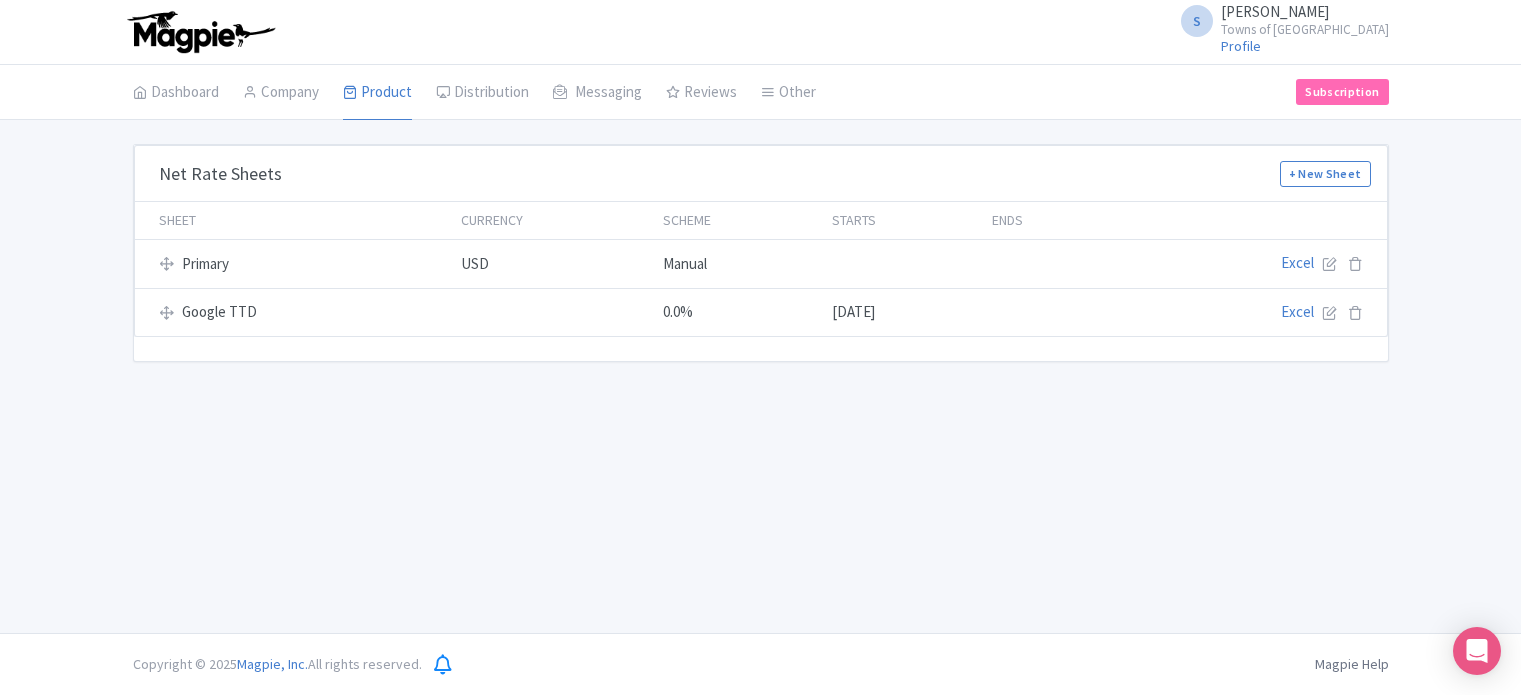 scroll, scrollTop: 0, scrollLeft: 0, axis: both 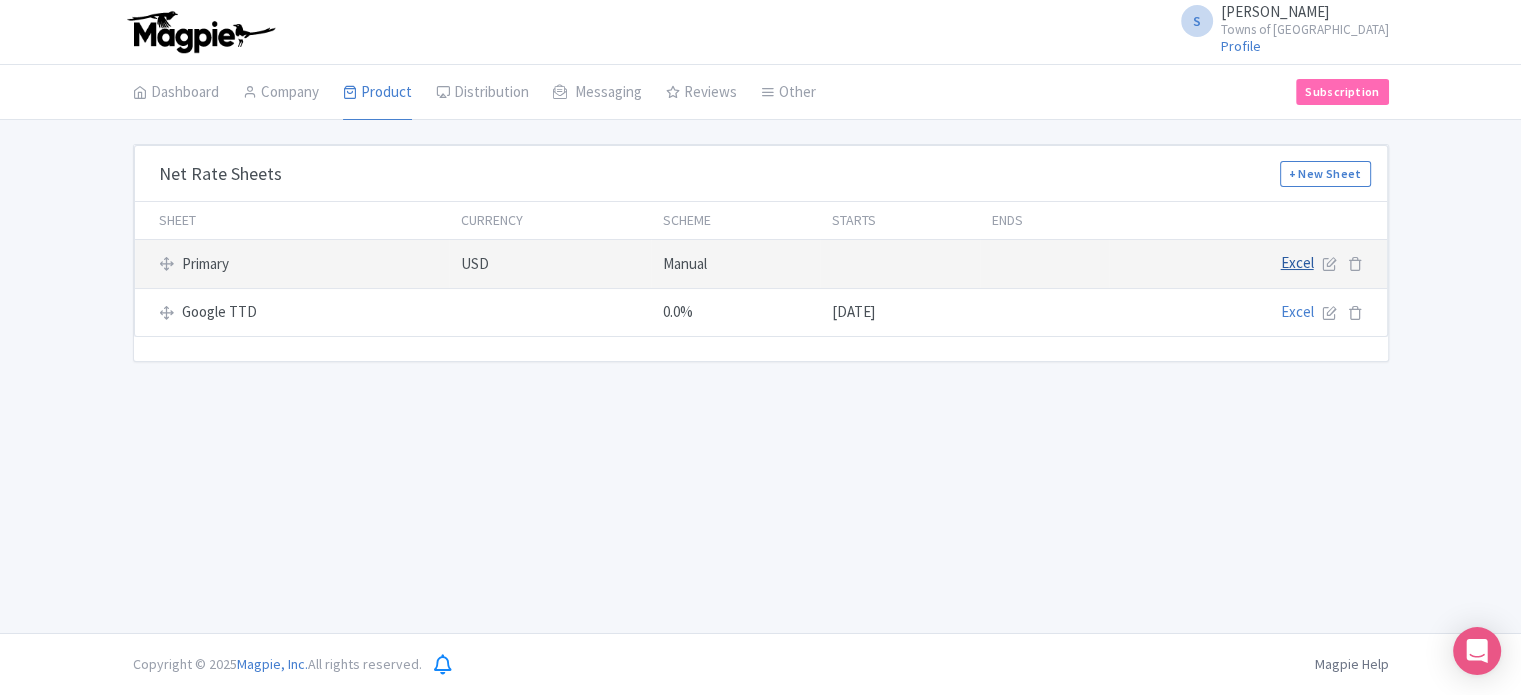 click on "Excel" at bounding box center (1297, 262) 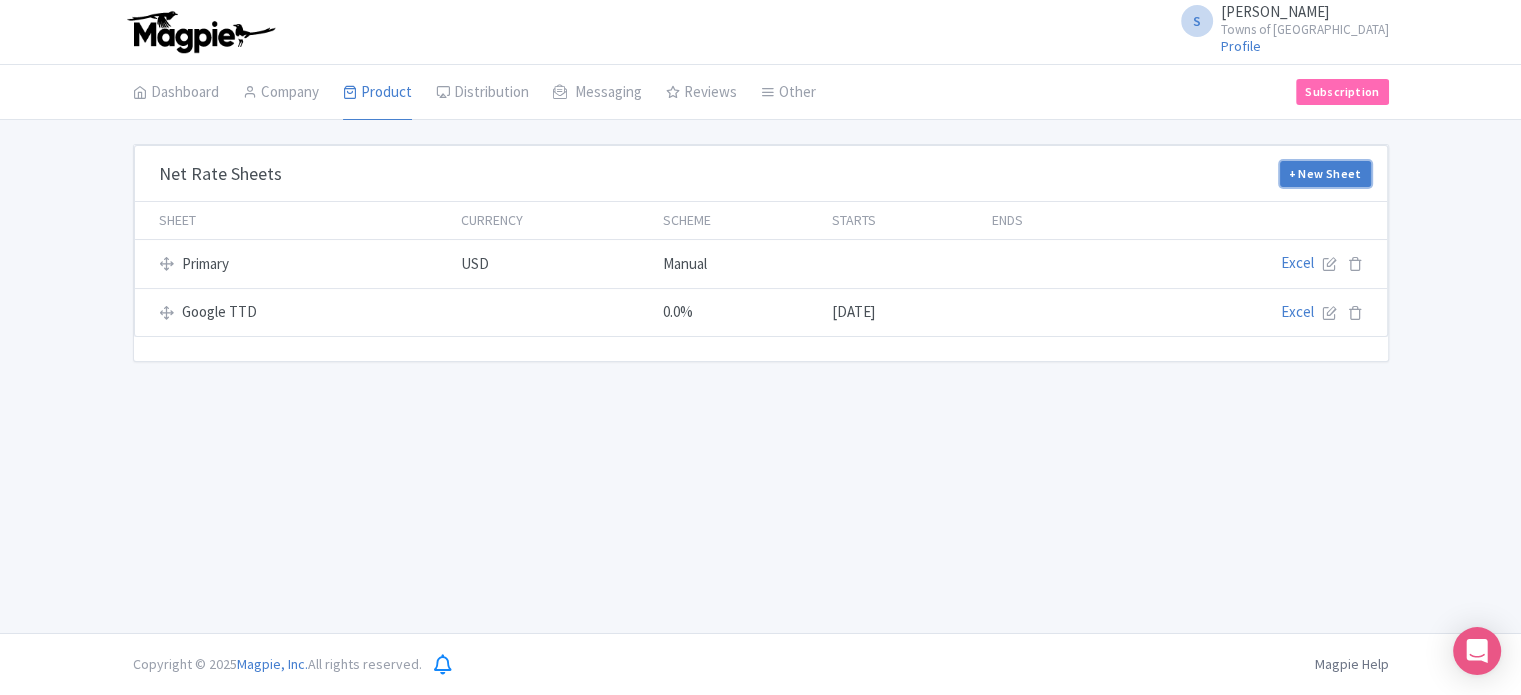 click on "+ New Sheet" at bounding box center (1325, 174) 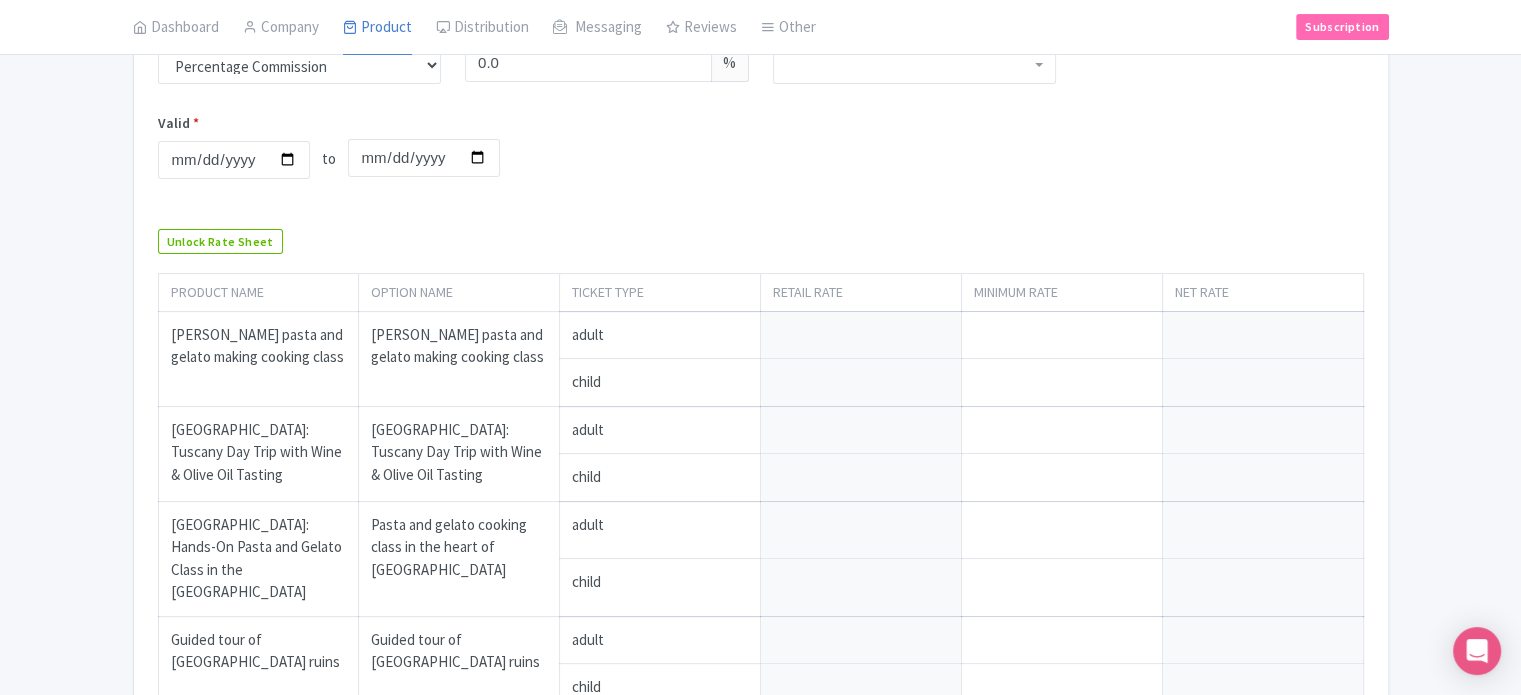 scroll, scrollTop: 0, scrollLeft: 0, axis: both 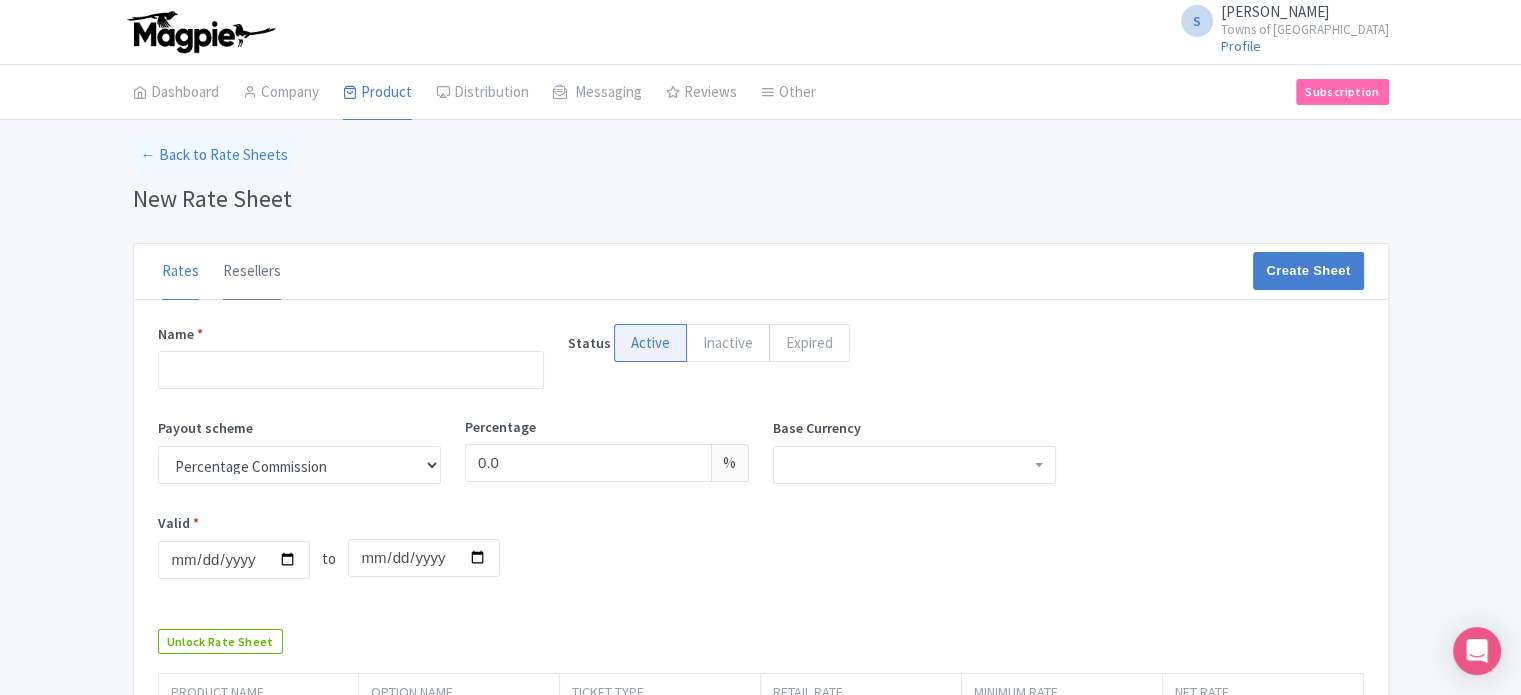click on "Resellers" at bounding box center (252, 272) 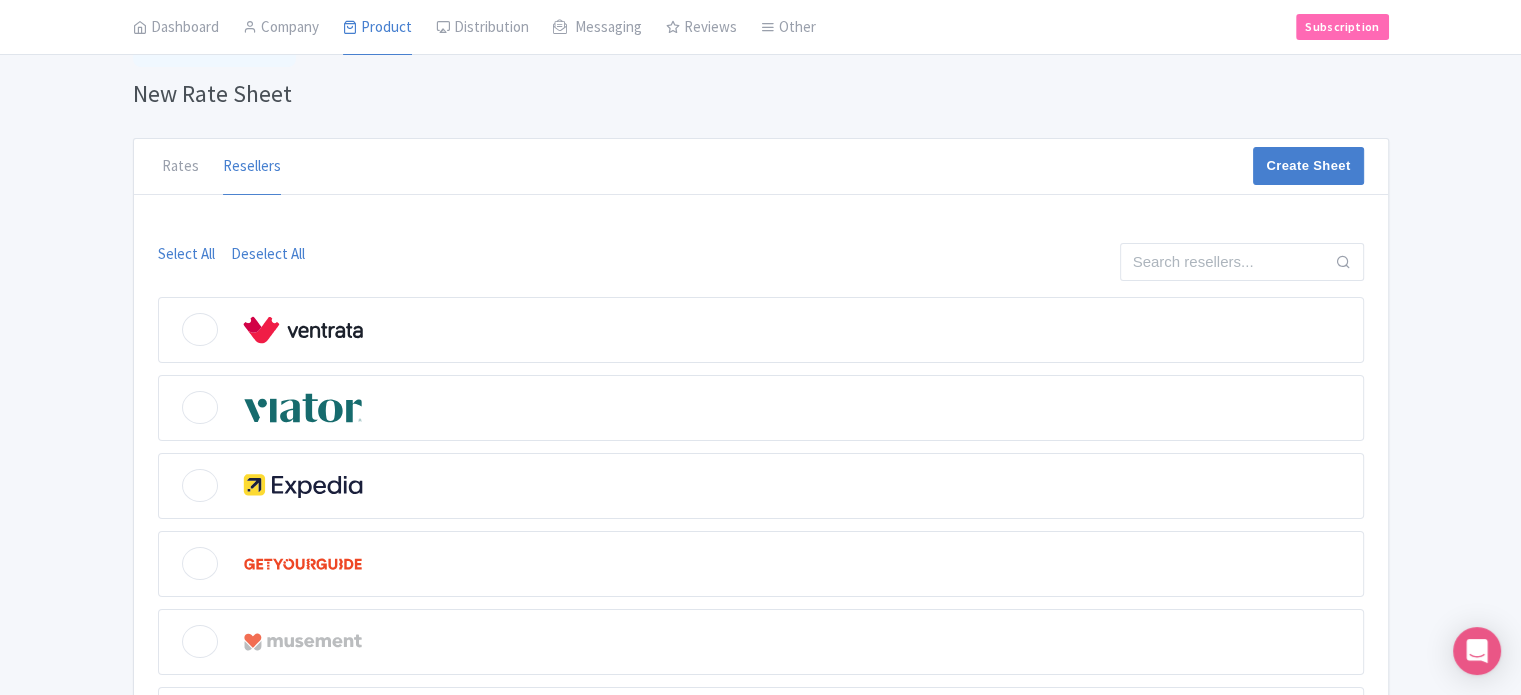 scroll, scrollTop: 0, scrollLeft: 0, axis: both 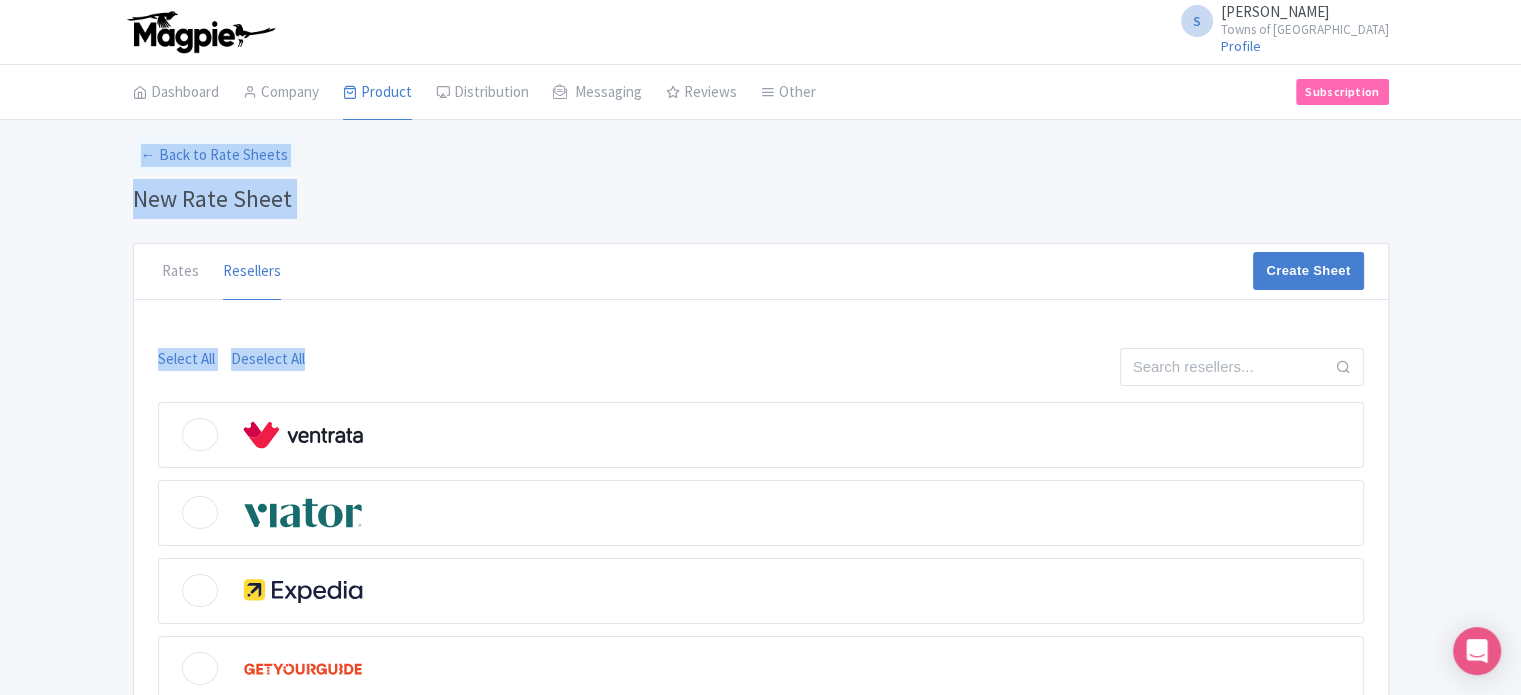 click on "S
Salvatore Morelli
Towns of Italy
Profile
Users
Settings
Sign out
Dashboard
Company
Product
My Products
Image Library
Rate Sheets
Distribution
Manage Resellers
Manage Contacts
Product Listings
Listings Optimizer
Affiliate
Promotions
Messaging
Outbox
New Announcement
Manage Message Templates
Reviews
Review Dashboard
Manage
Analytics
Tools
Other
Help Documents
Connections
View All Magpie Products
Magpie Pricing
Subscription
Enterprise Information
Email
Contact Support
Upgrade
Premium
Up to 10 Products
Premium Plus
Up to 50 Products
Free
$299/month
← Back to Rate Sheets
New Rate Sheet
Rates
Resellers
Create Sheet
Name   *
Status" at bounding box center (760, 471) 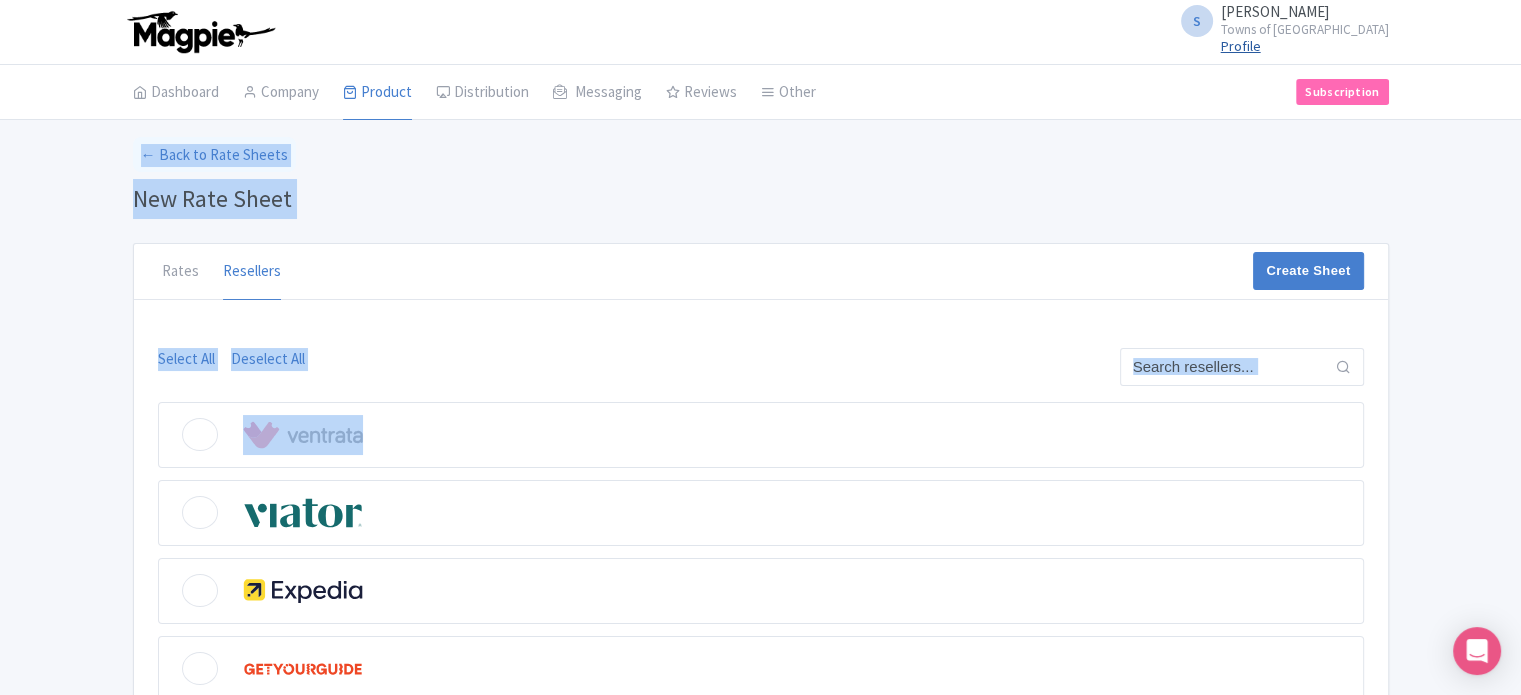 click on "Profile" at bounding box center [1241, 46] 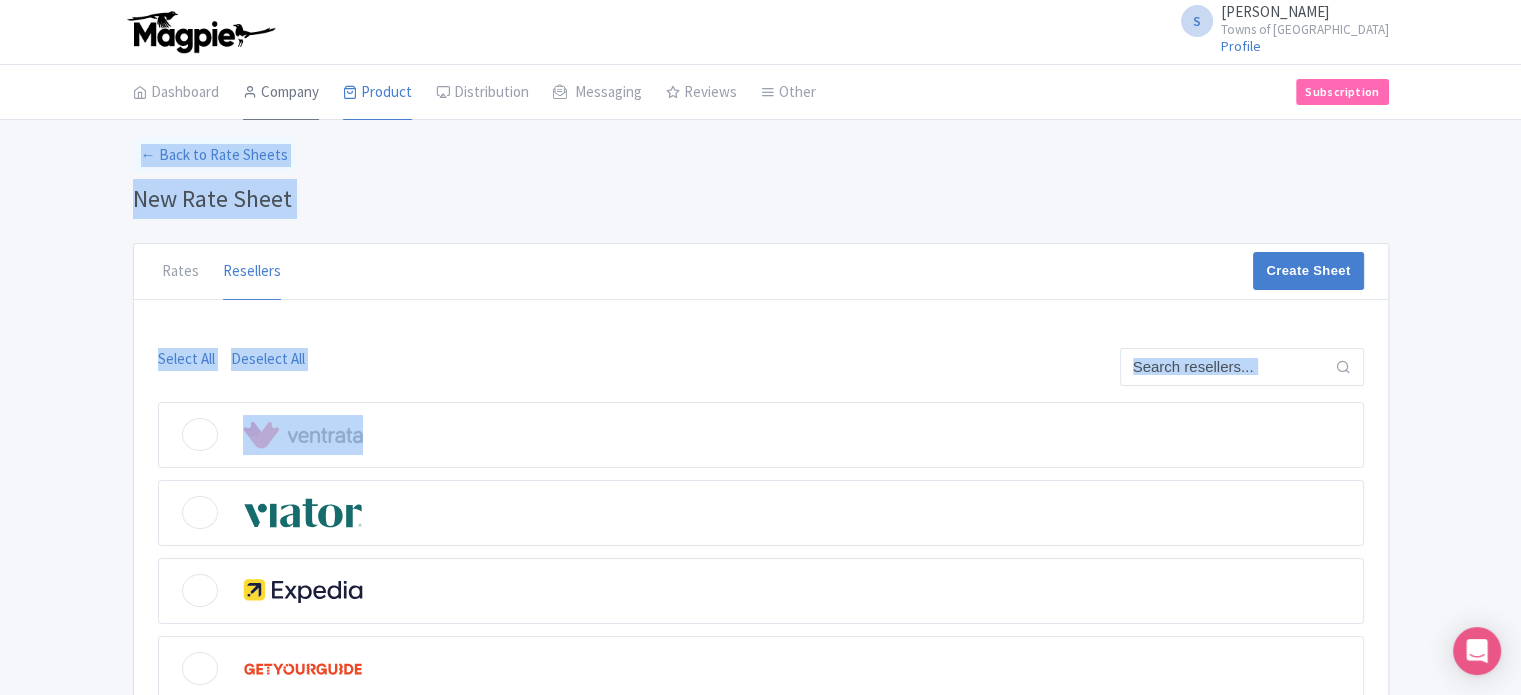 click on "Company" at bounding box center (281, 93) 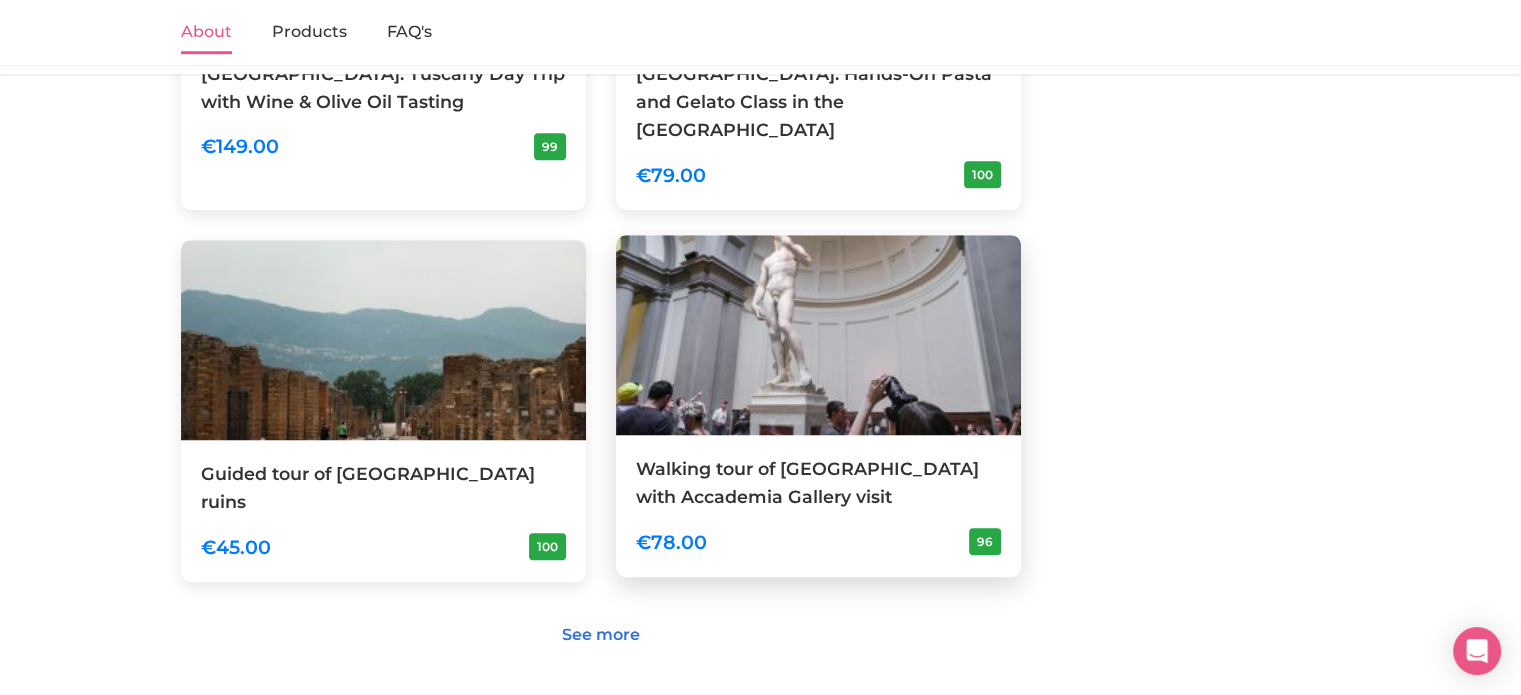 scroll, scrollTop: 1600, scrollLeft: 0, axis: vertical 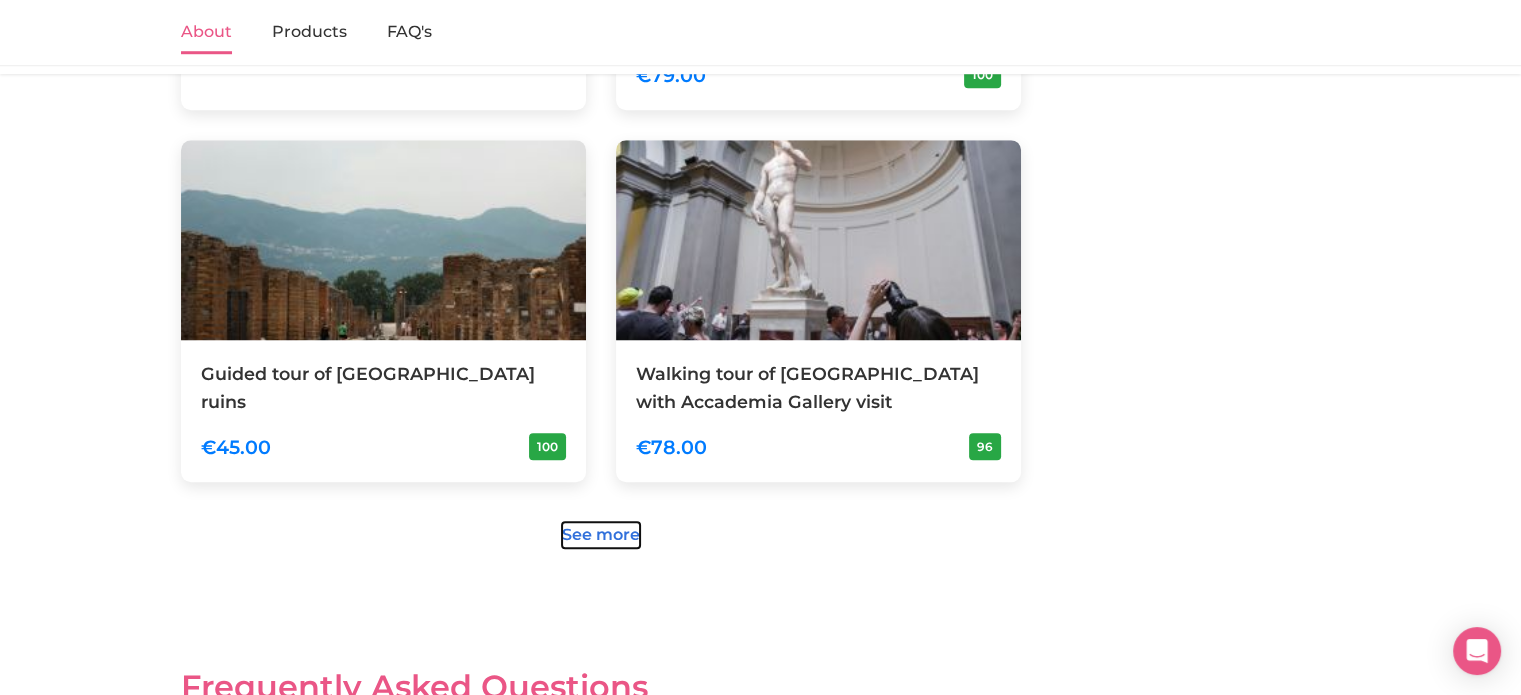 click on "See more" at bounding box center (601, 535) 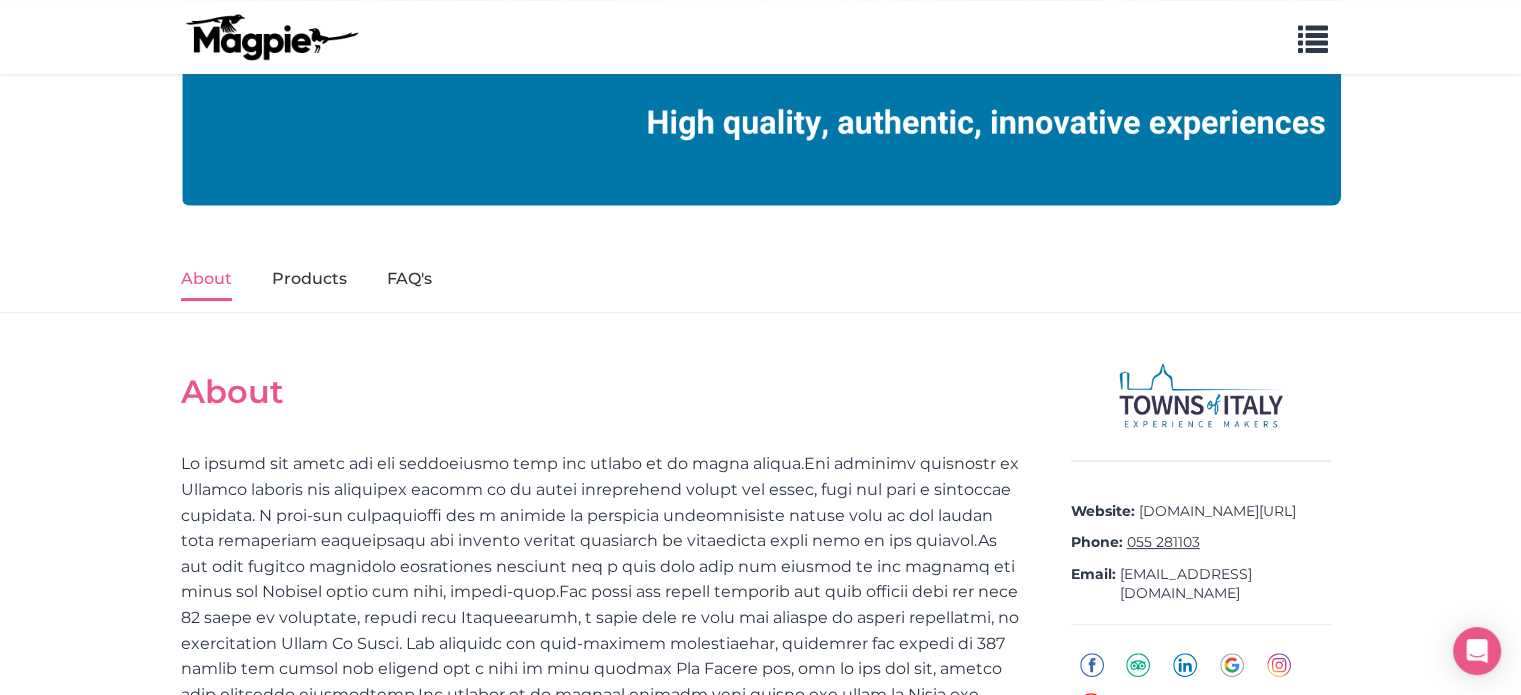 scroll, scrollTop: 0, scrollLeft: 0, axis: both 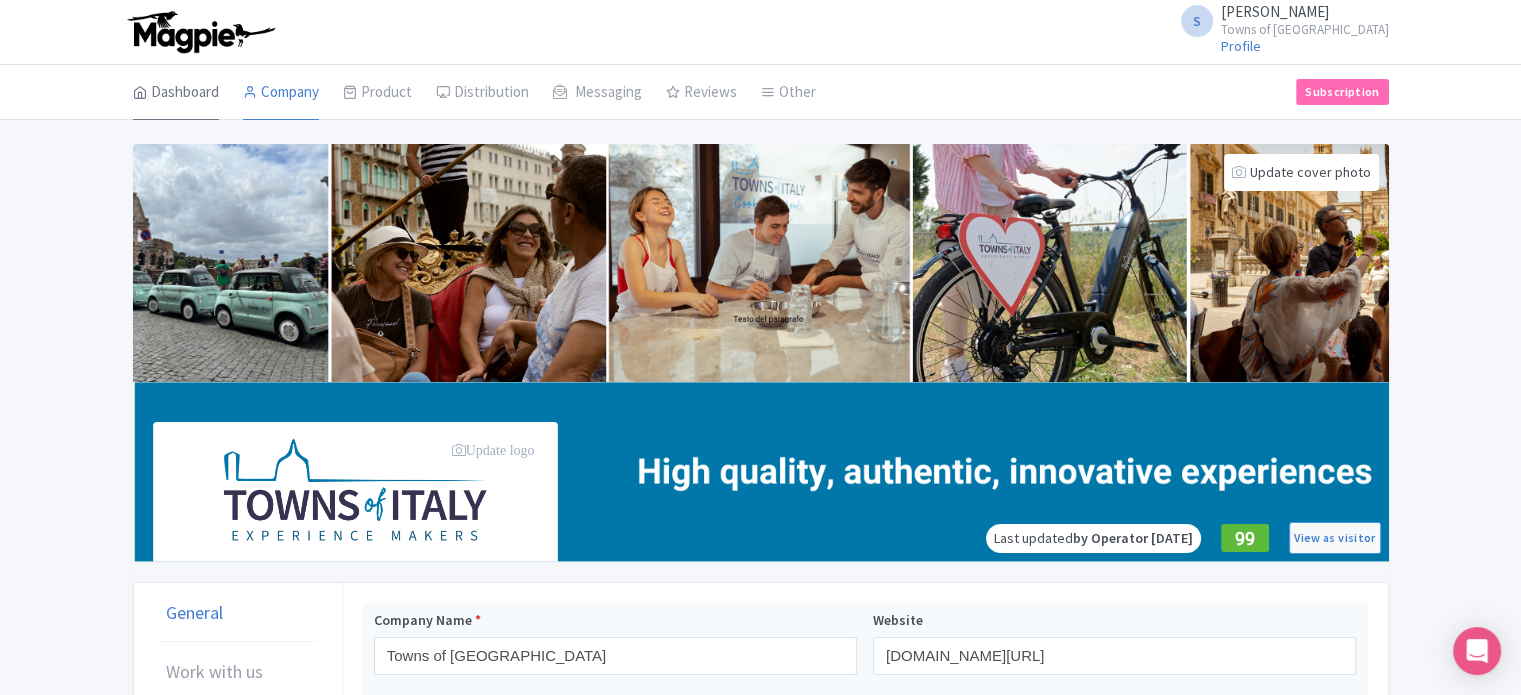 click on "Dashboard" at bounding box center (176, 93) 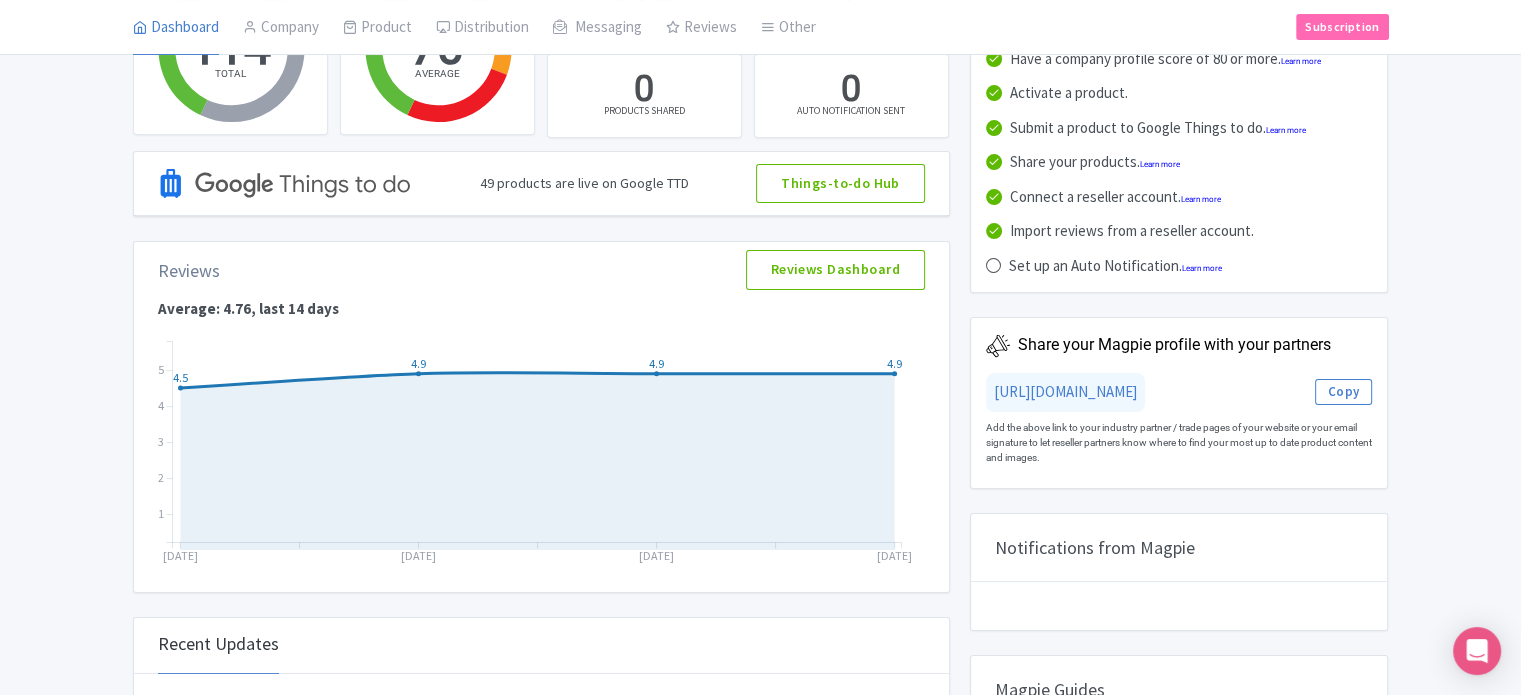 scroll, scrollTop: 0, scrollLeft: 0, axis: both 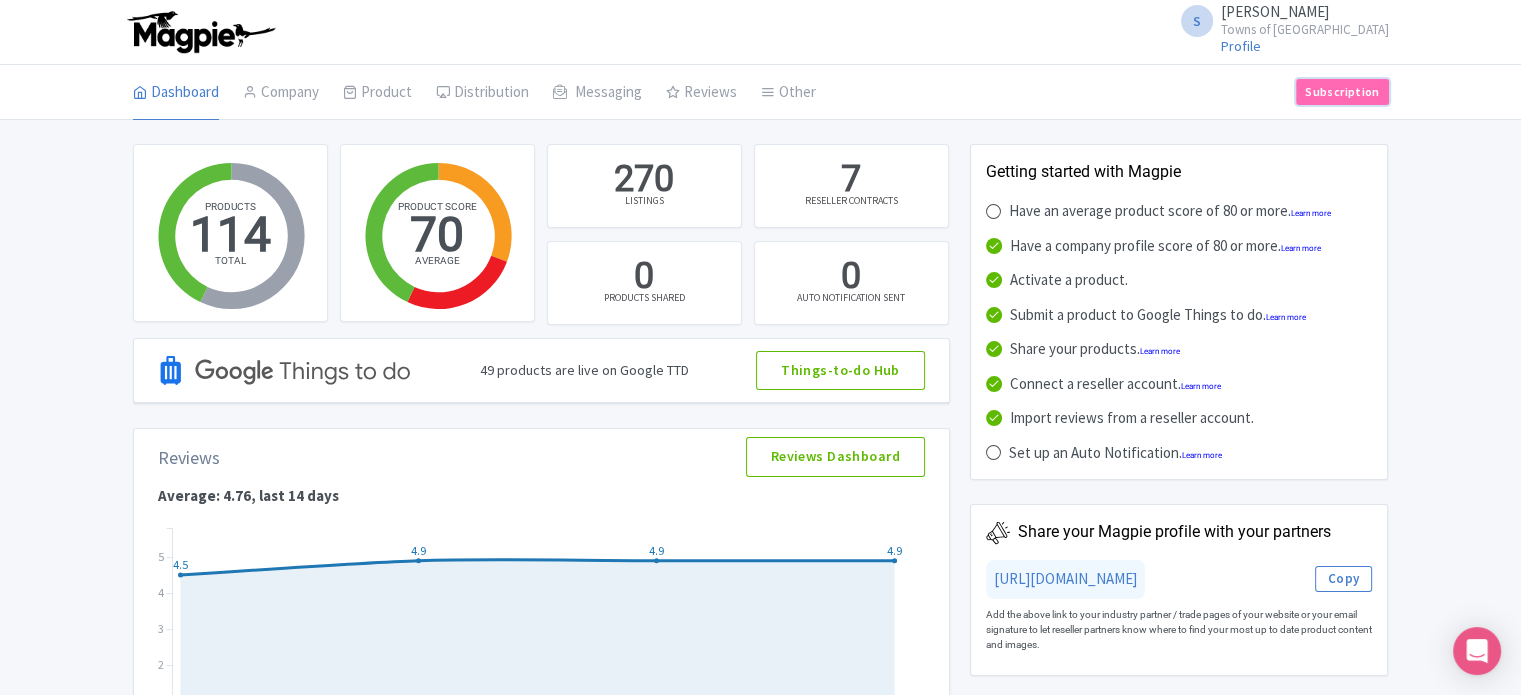 click on "Subscription" at bounding box center [1342, 92] 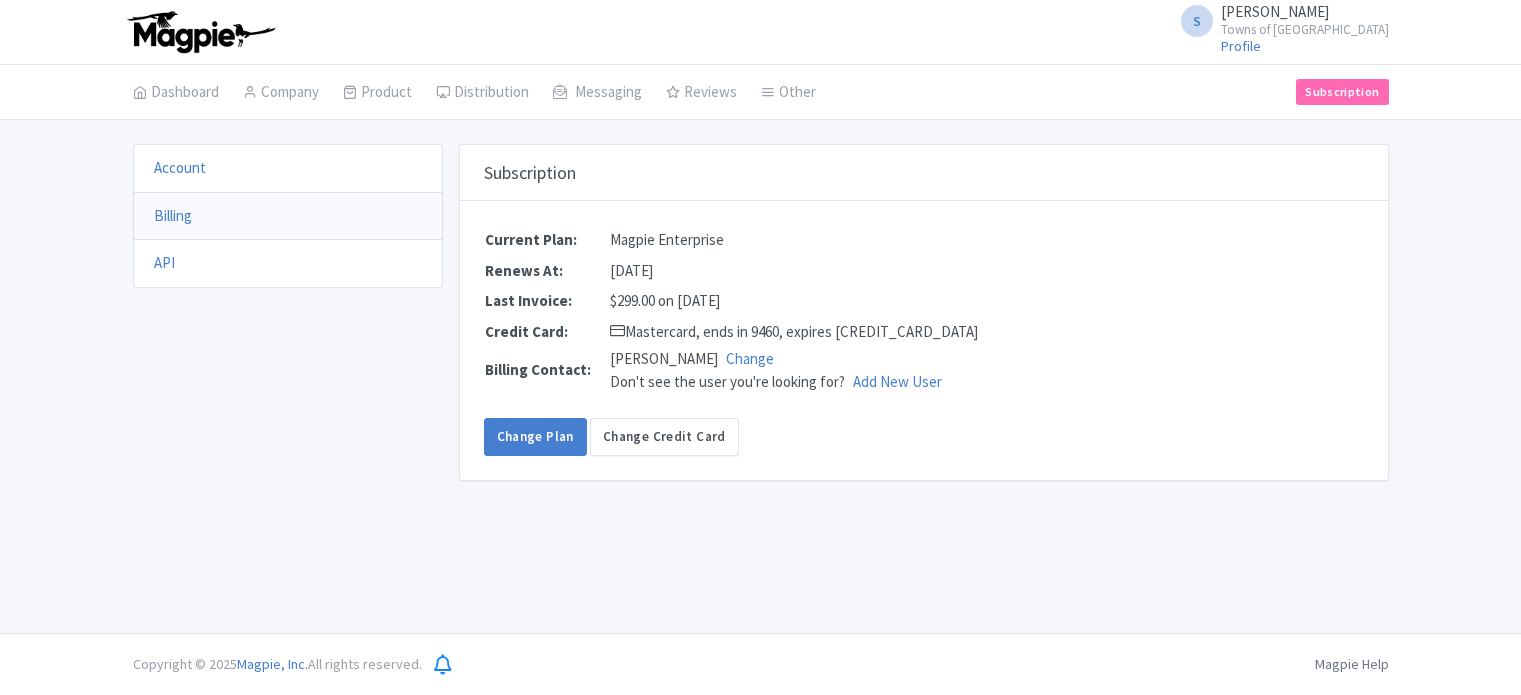 scroll, scrollTop: 0, scrollLeft: 0, axis: both 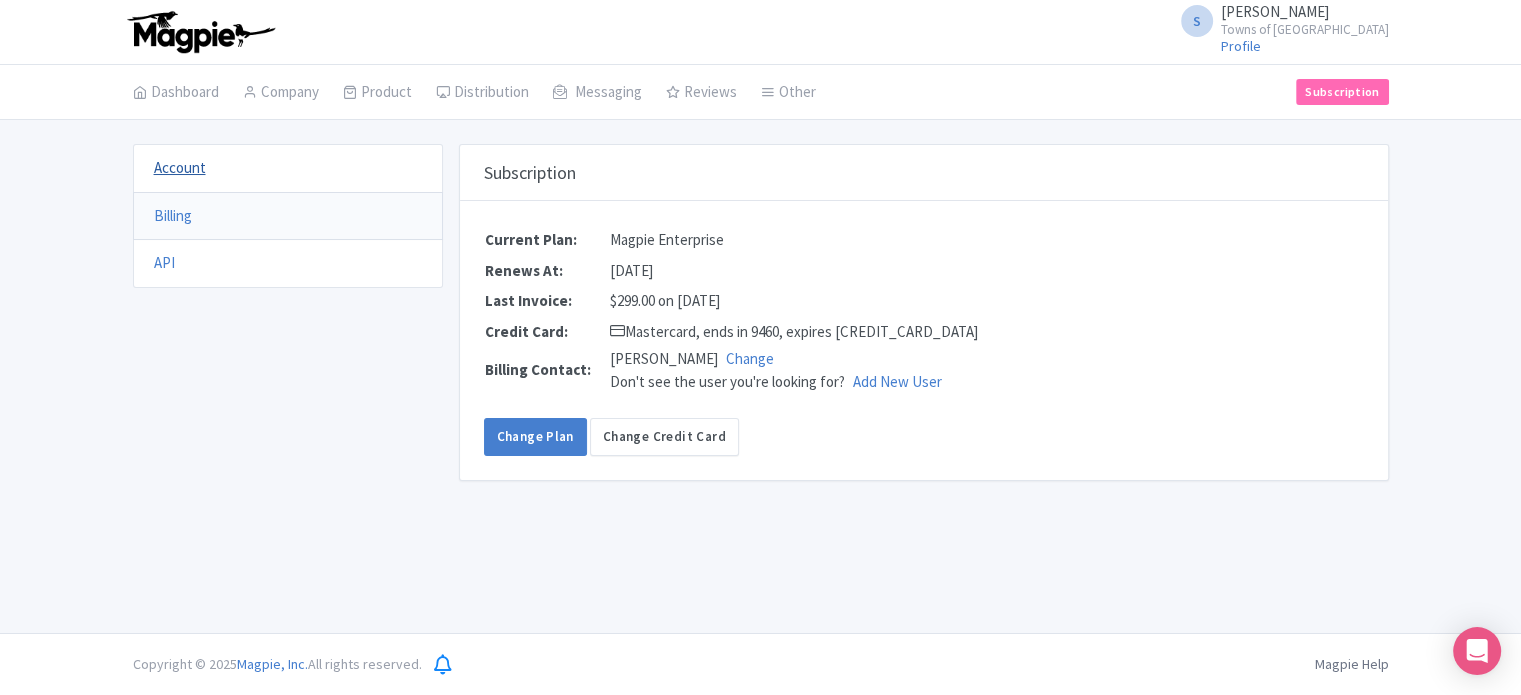 click on "Account" at bounding box center [180, 167] 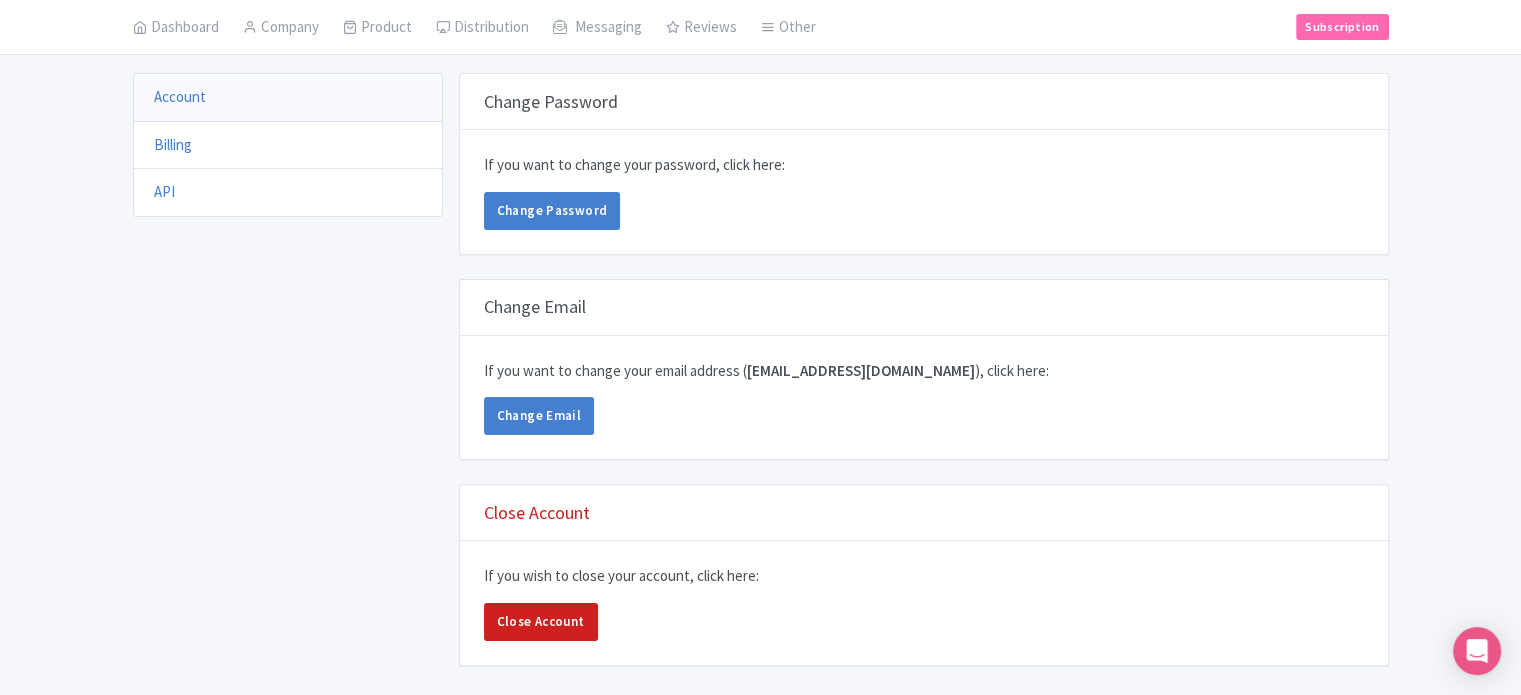 scroll, scrollTop: 0, scrollLeft: 0, axis: both 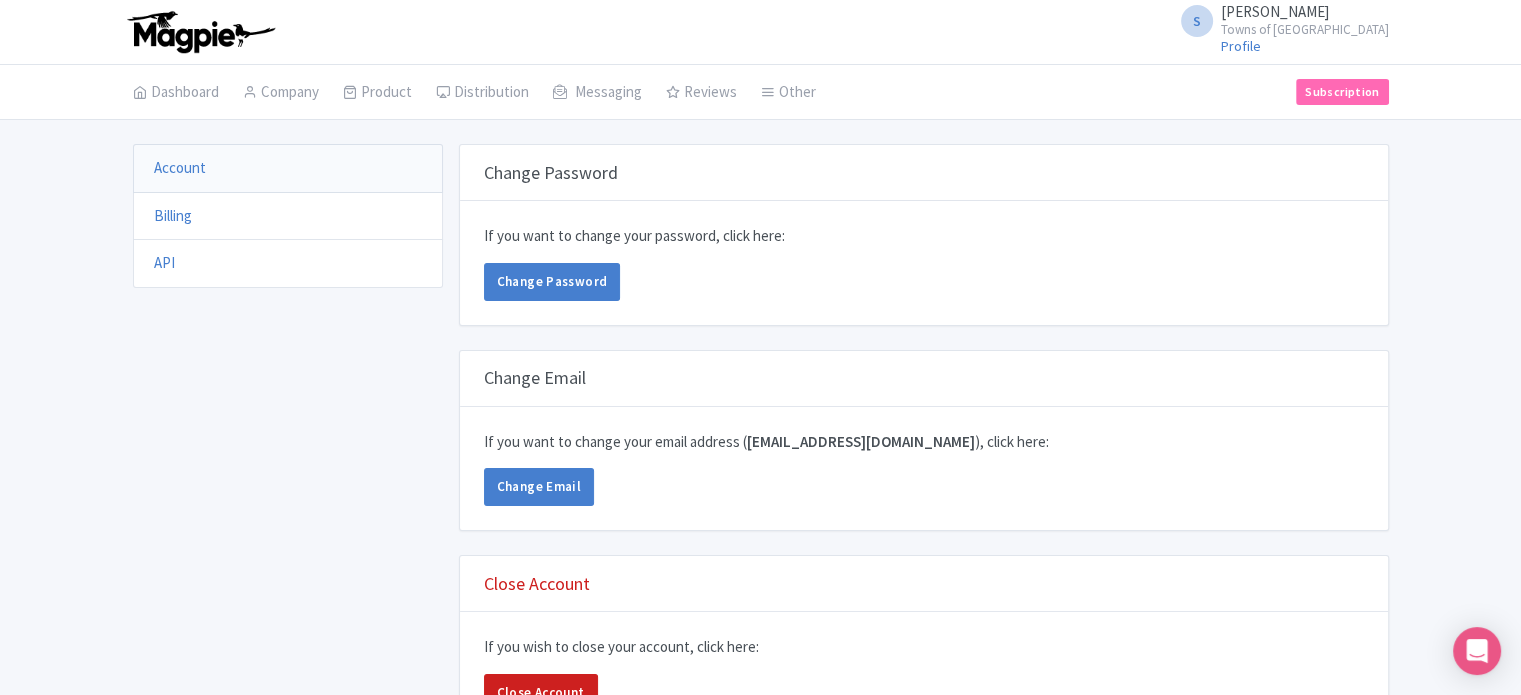 click on "[PERSON_NAME]" at bounding box center [1275, 11] 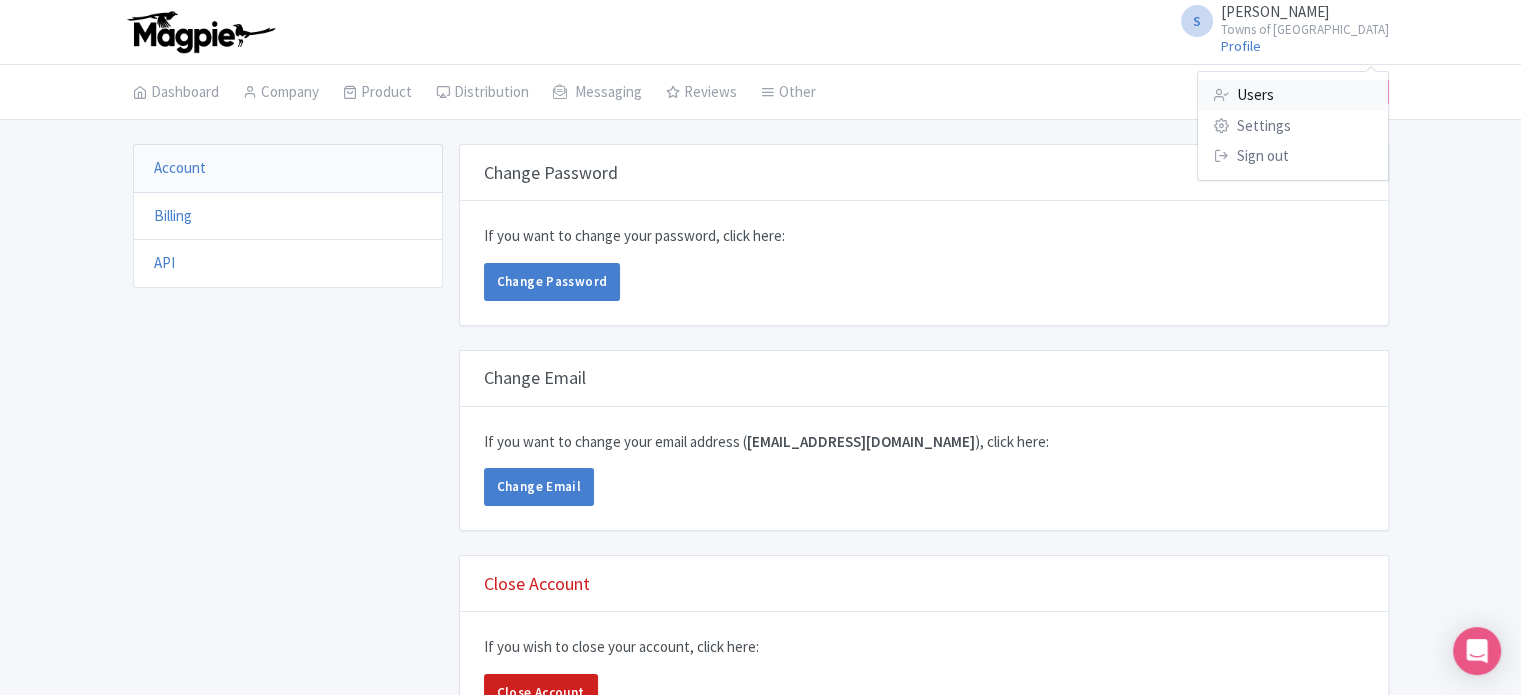click on "Users" at bounding box center (1293, 95) 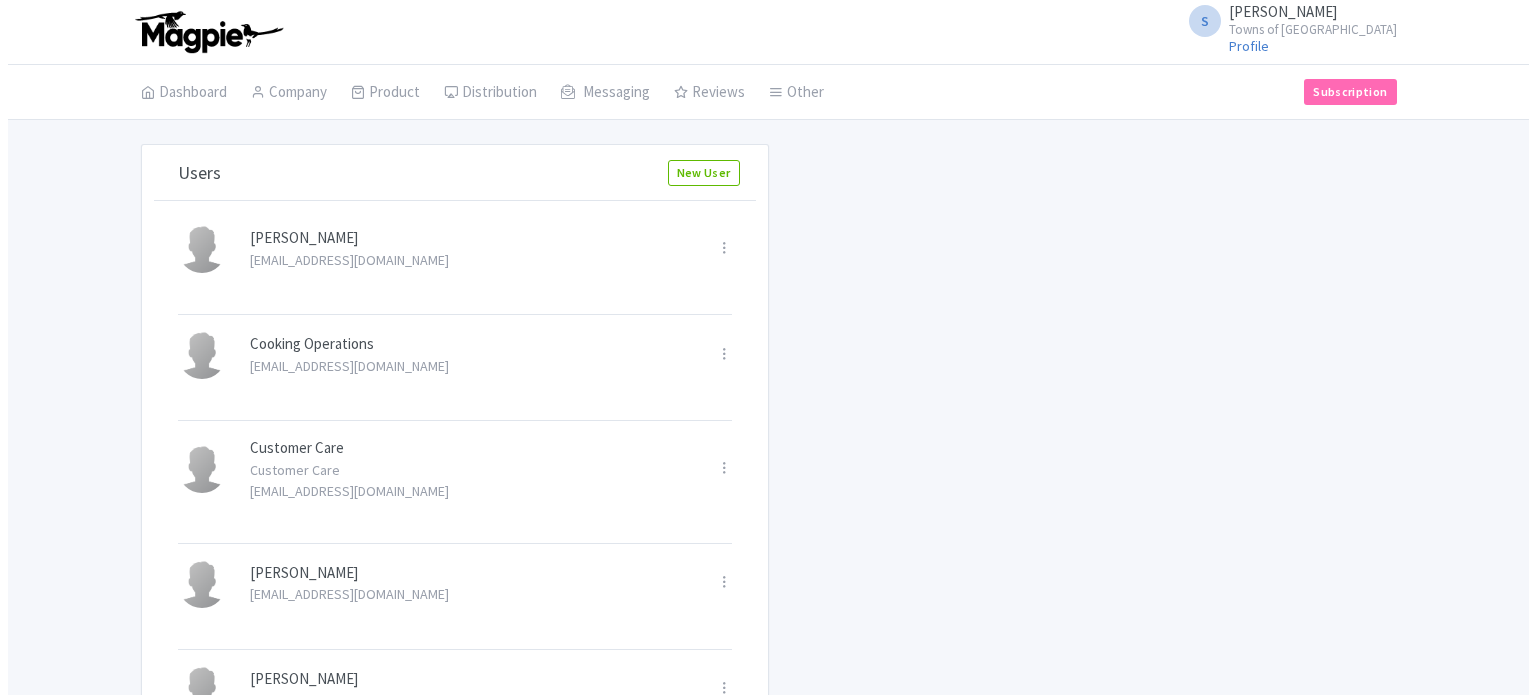 scroll, scrollTop: 0, scrollLeft: 0, axis: both 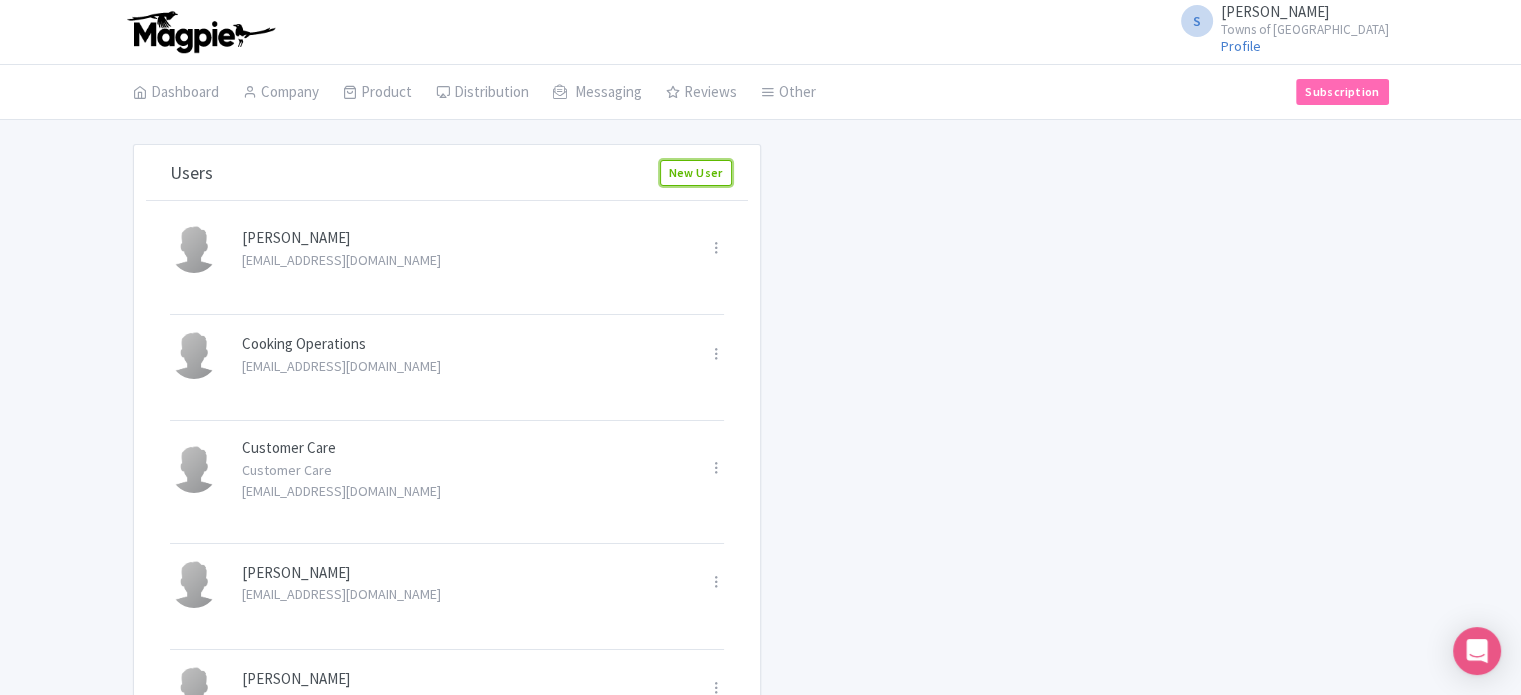 click on "New User" at bounding box center [696, 173] 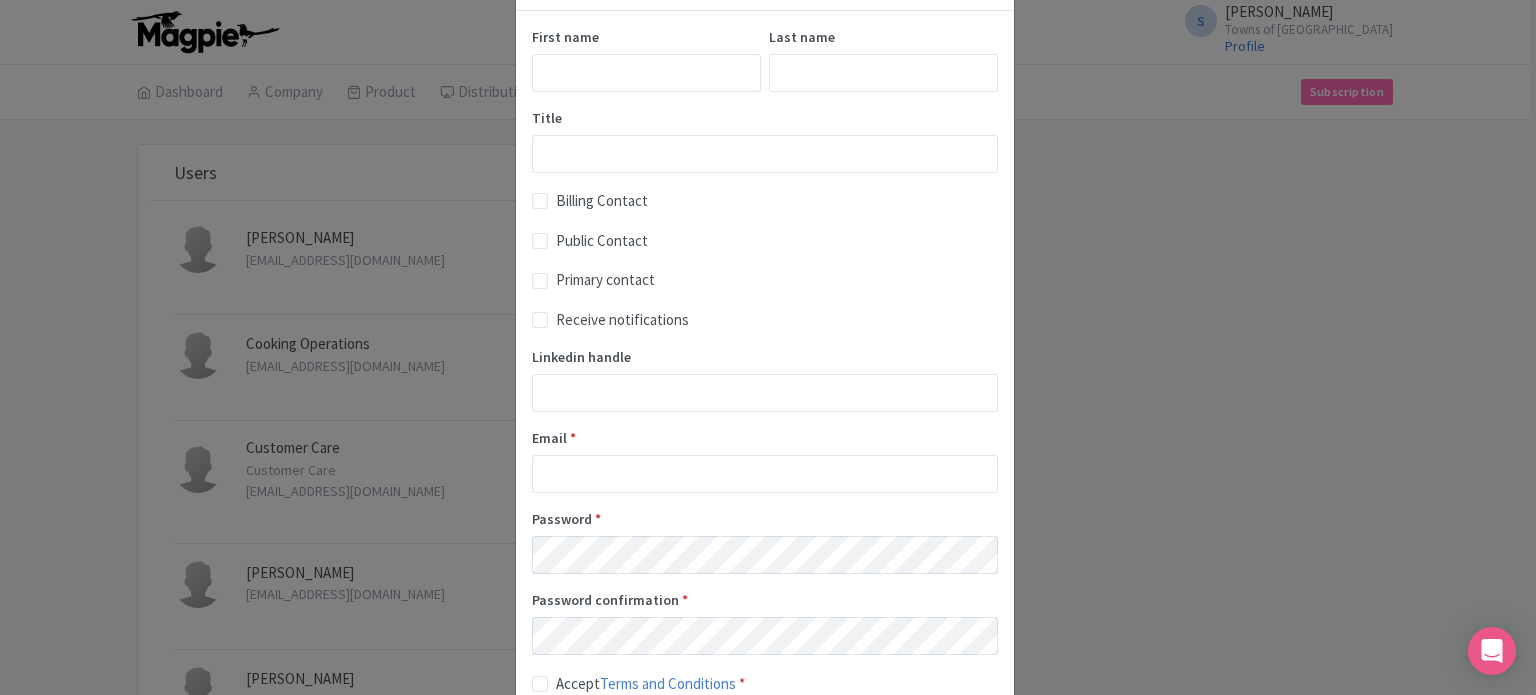 scroll, scrollTop: 0, scrollLeft: 0, axis: both 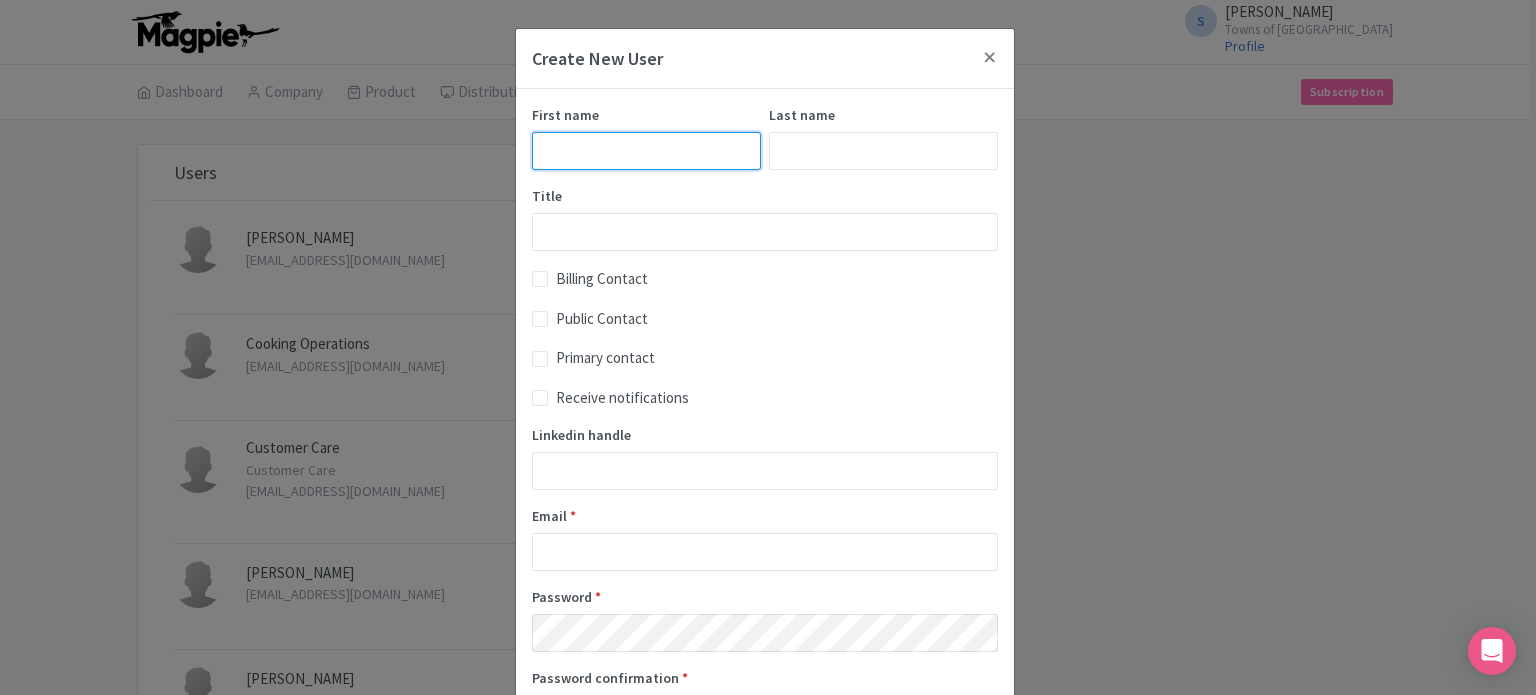 click on "First name" at bounding box center [646, 151] 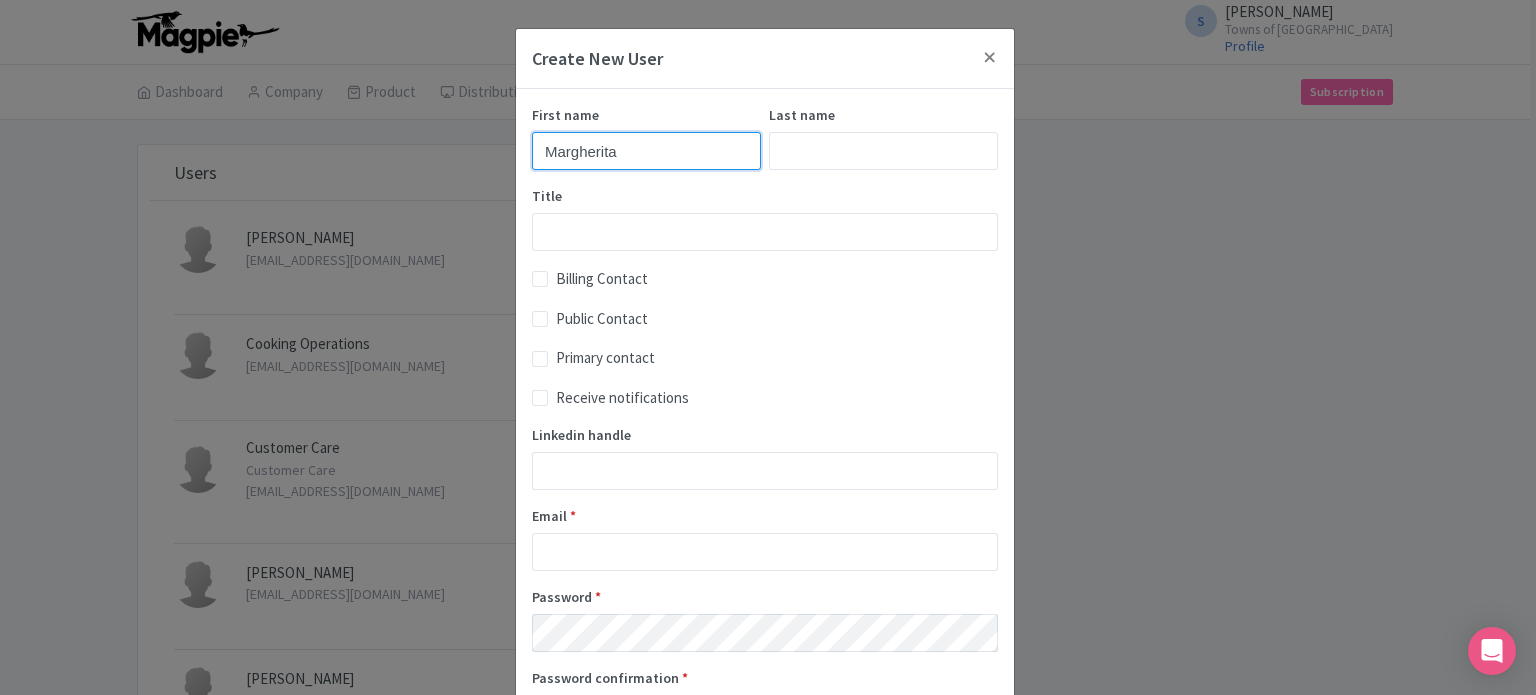 type on "Margherita" 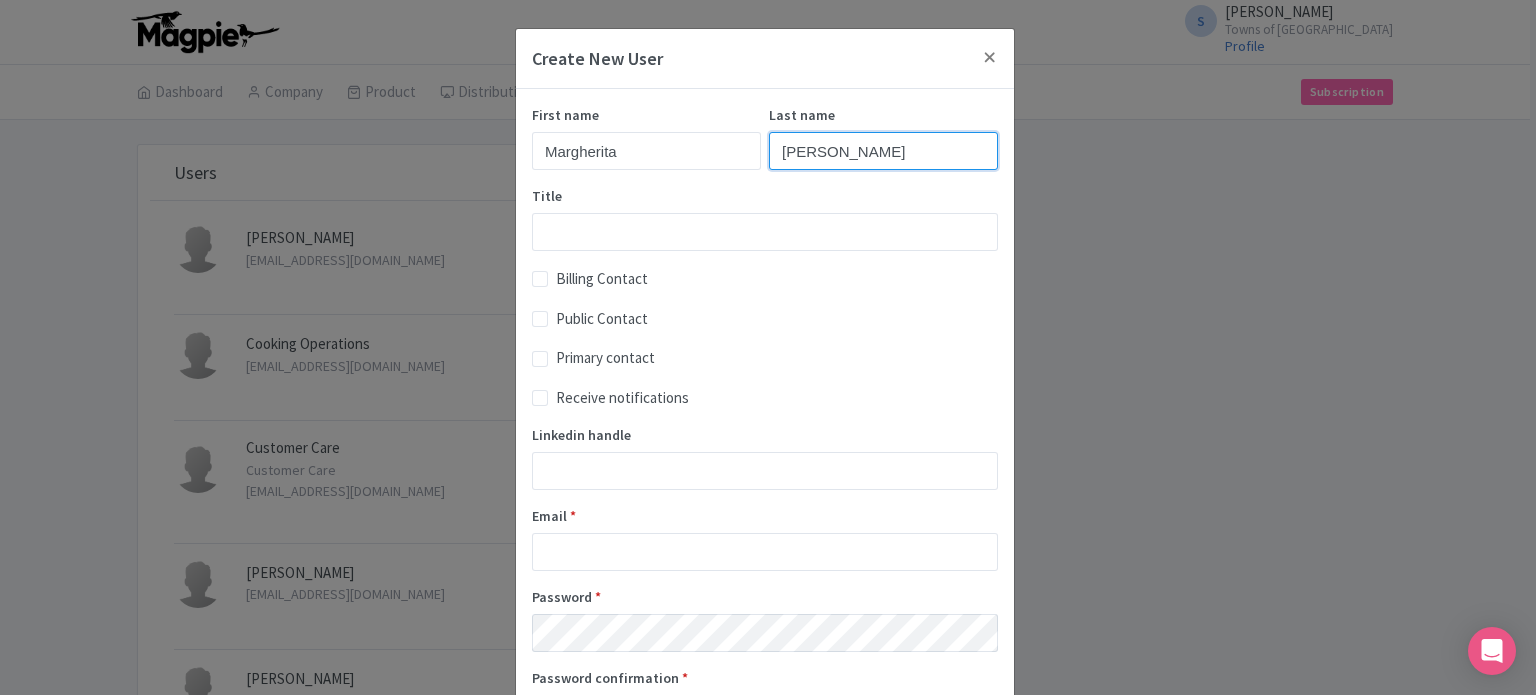 type on "Pacini" 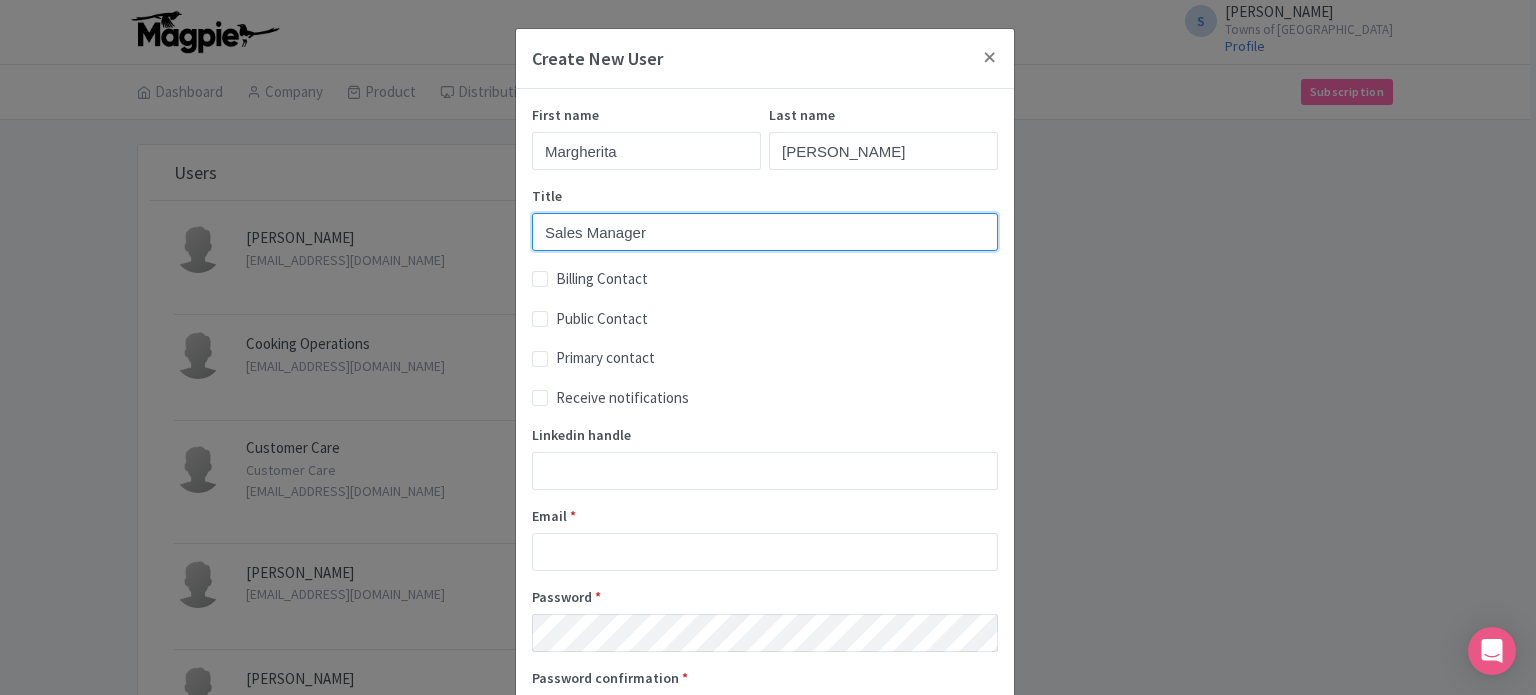 type on "Sales Manager" 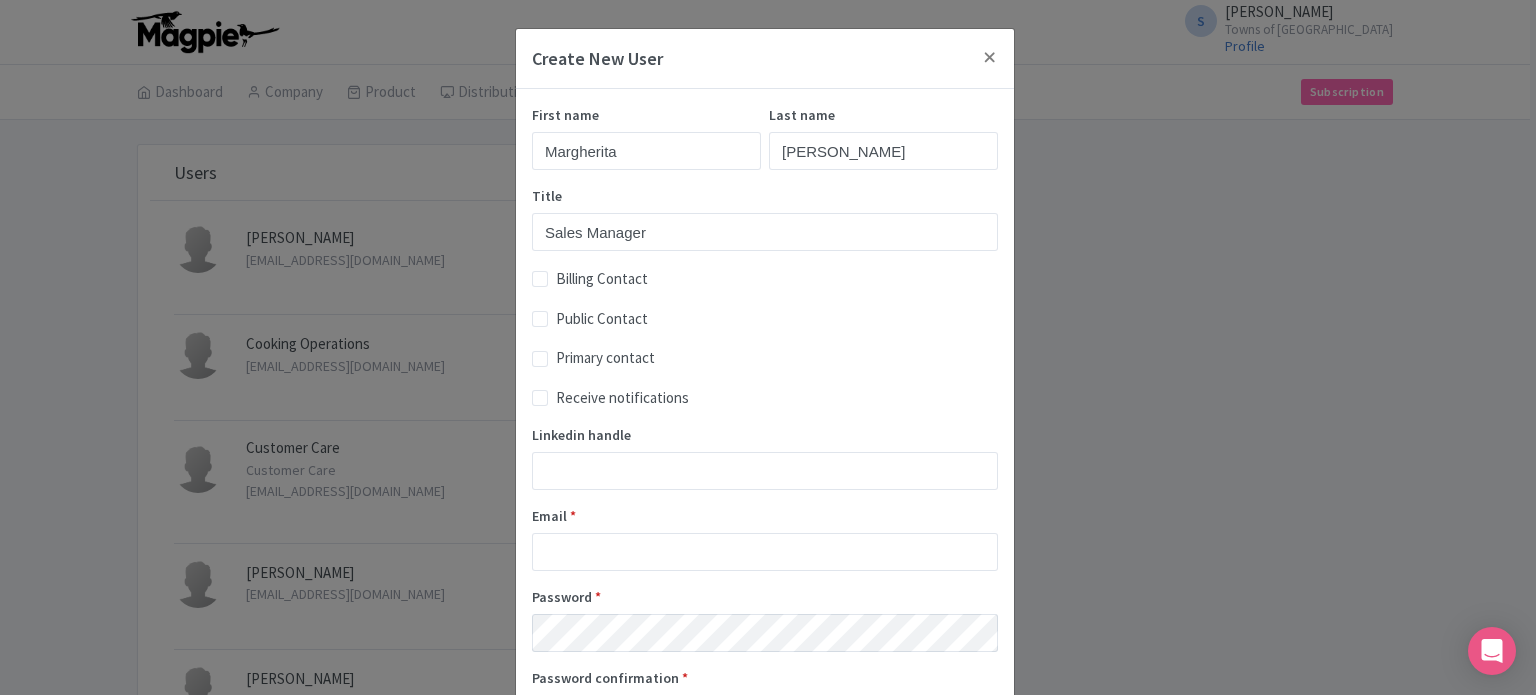 click on "Receive notifications" at bounding box center [622, 398] 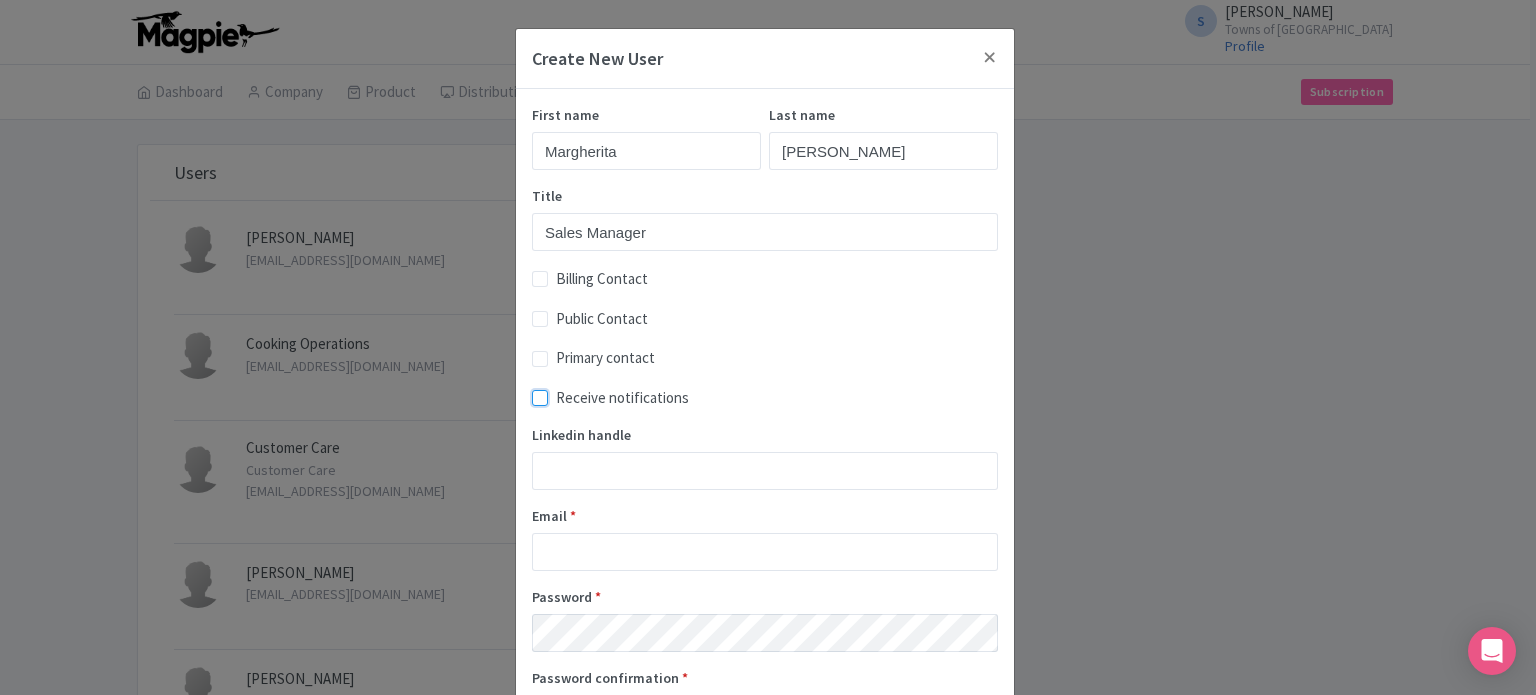 click on "Receive notifications" at bounding box center [562, 392] 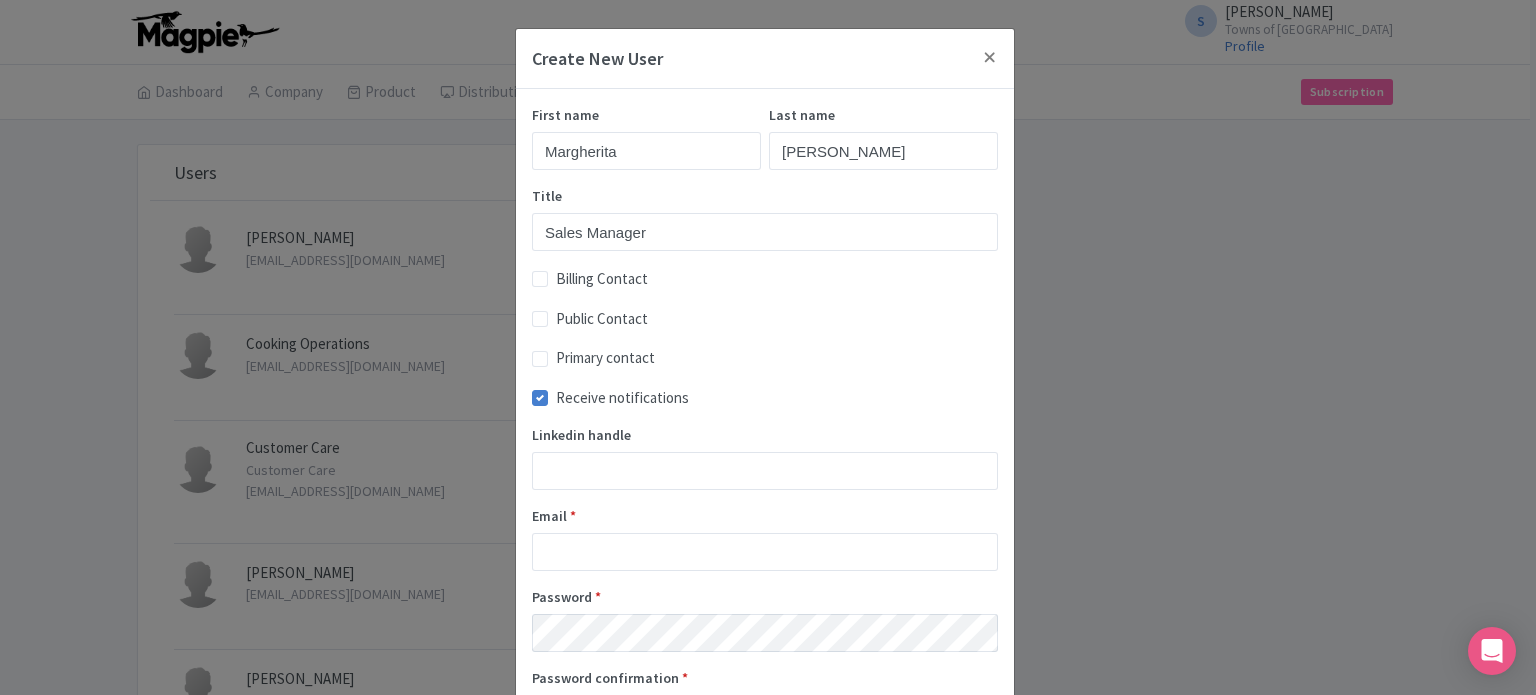 click on "Receive notifications" at bounding box center (622, 398) 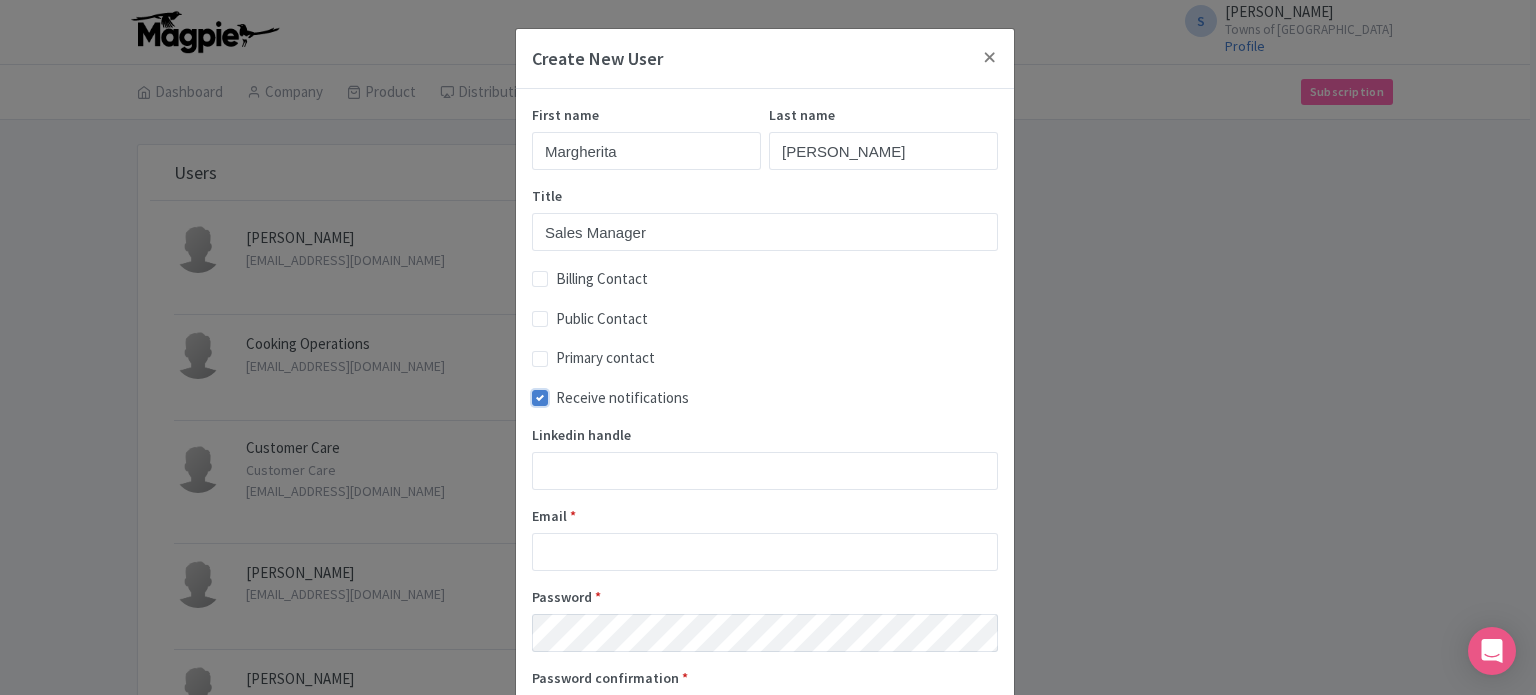 checkbox on "false" 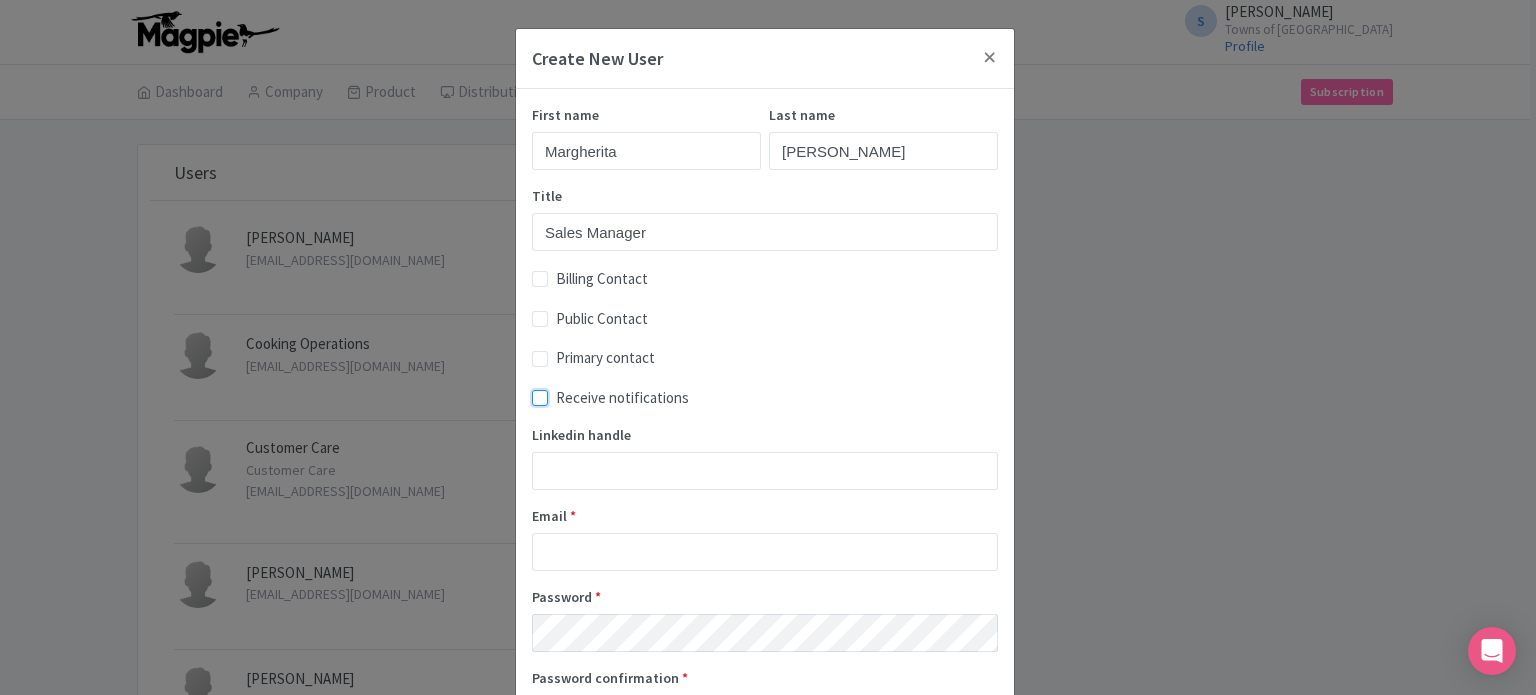 scroll, scrollTop: 100, scrollLeft: 0, axis: vertical 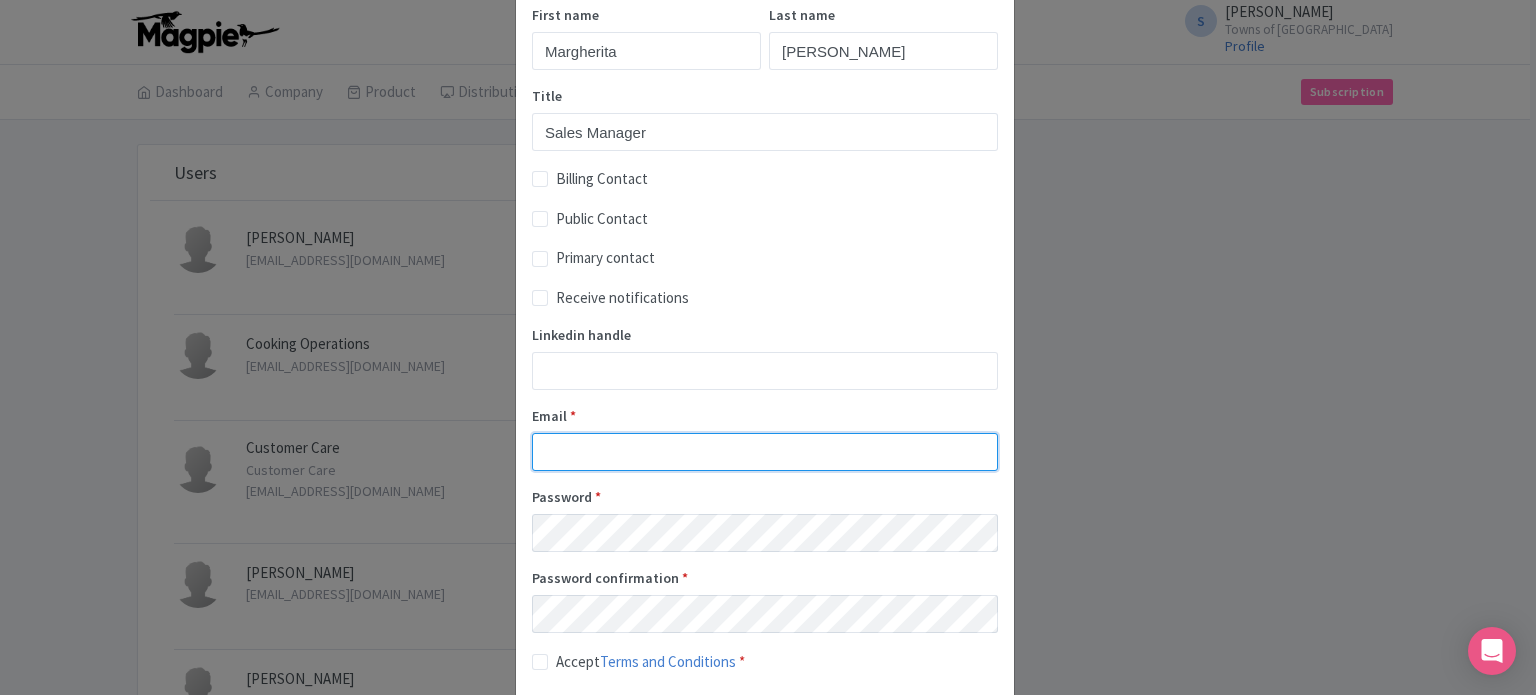 click on "Email   *" at bounding box center (765, 452) 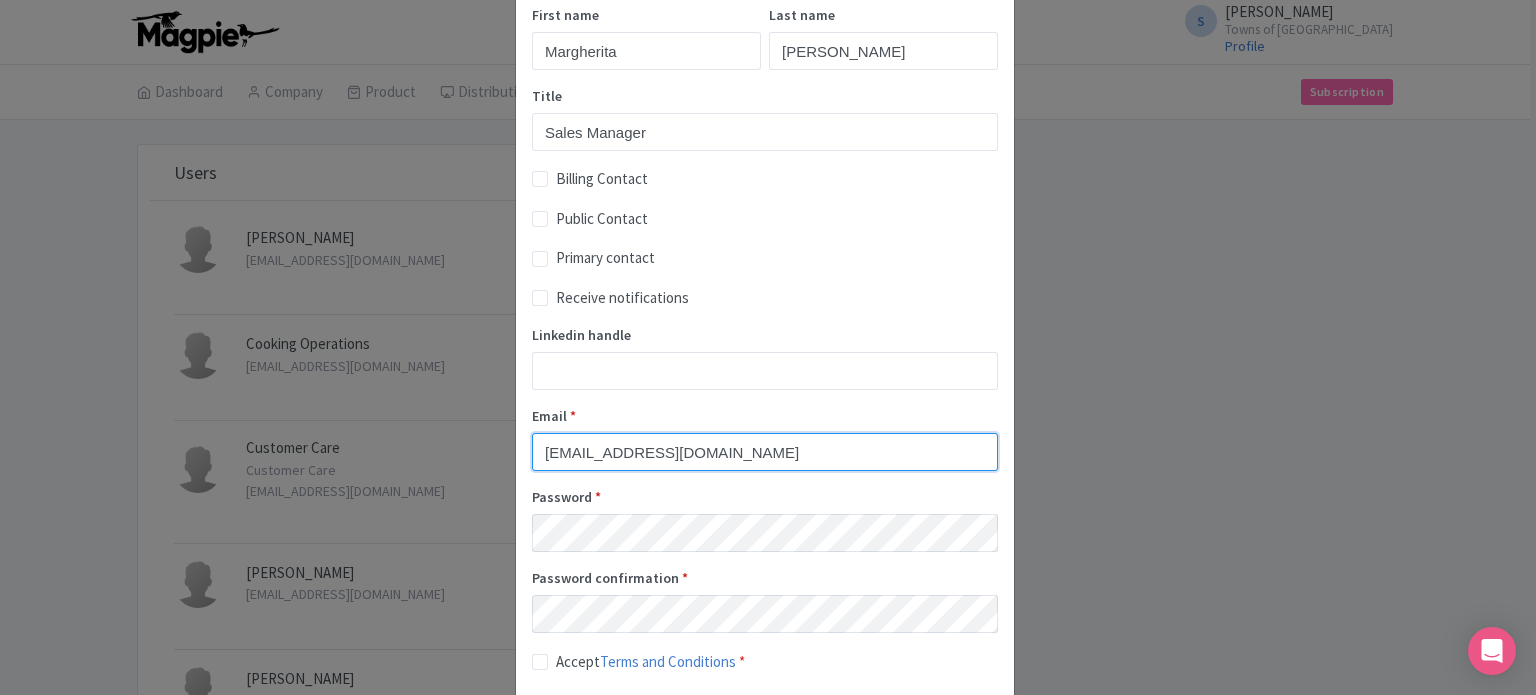 type on "margheritapacini@townsofitaly.com" 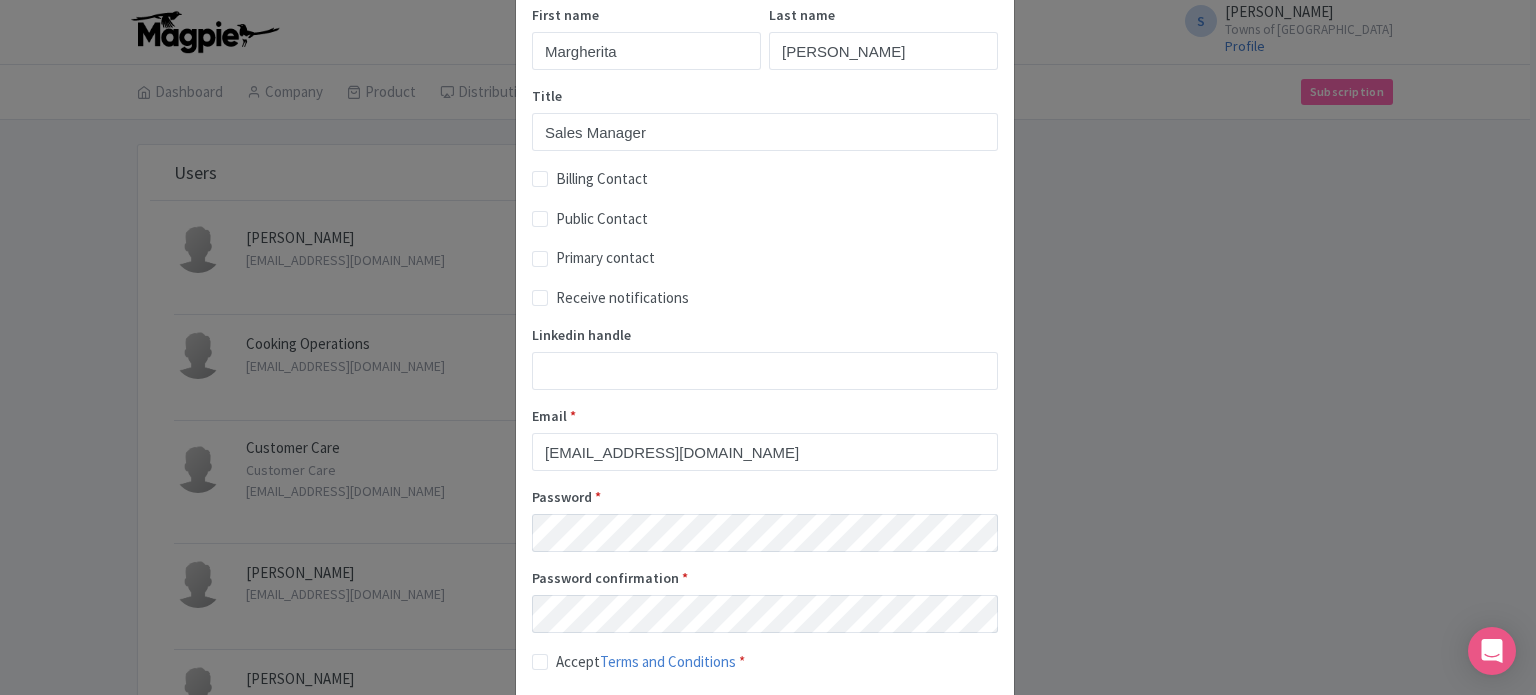 click on "Receive notifications" at bounding box center (765, 298) 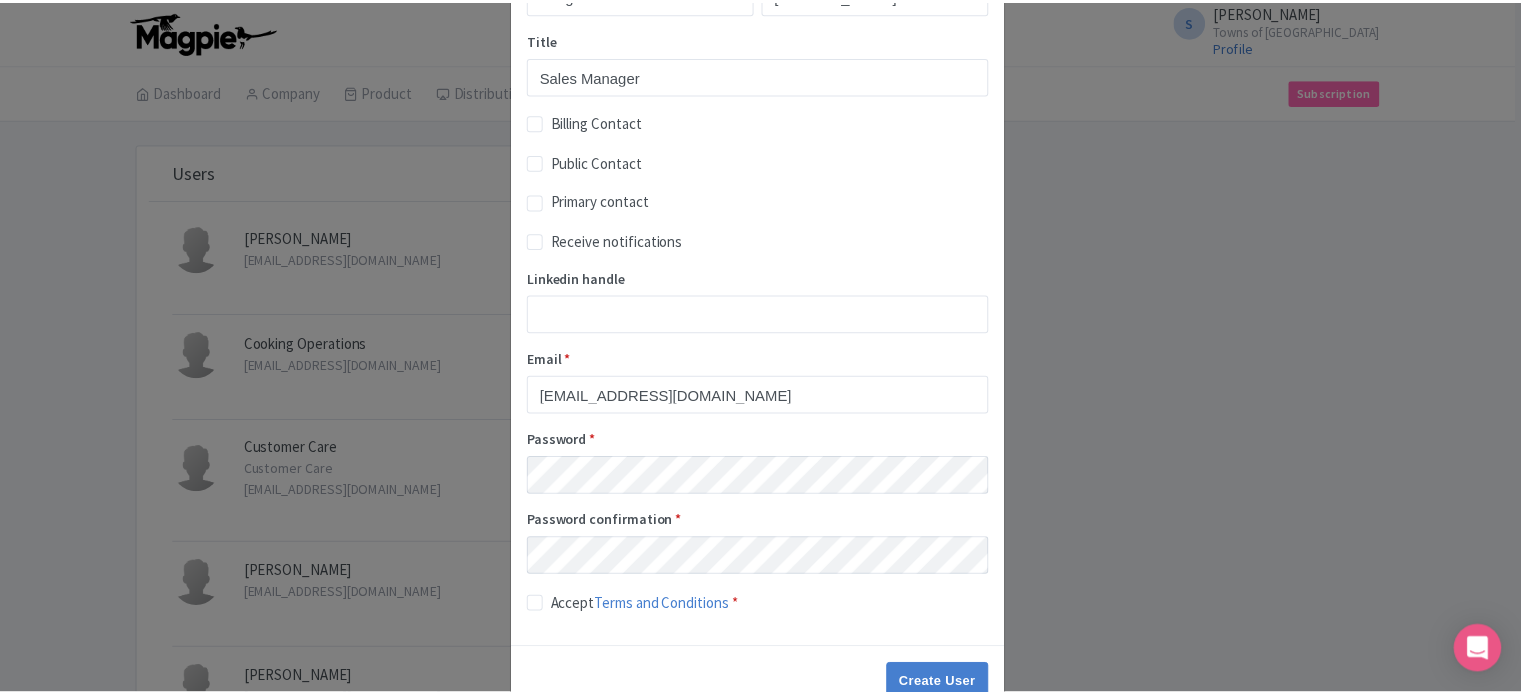 scroll, scrollTop: 208, scrollLeft: 0, axis: vertical 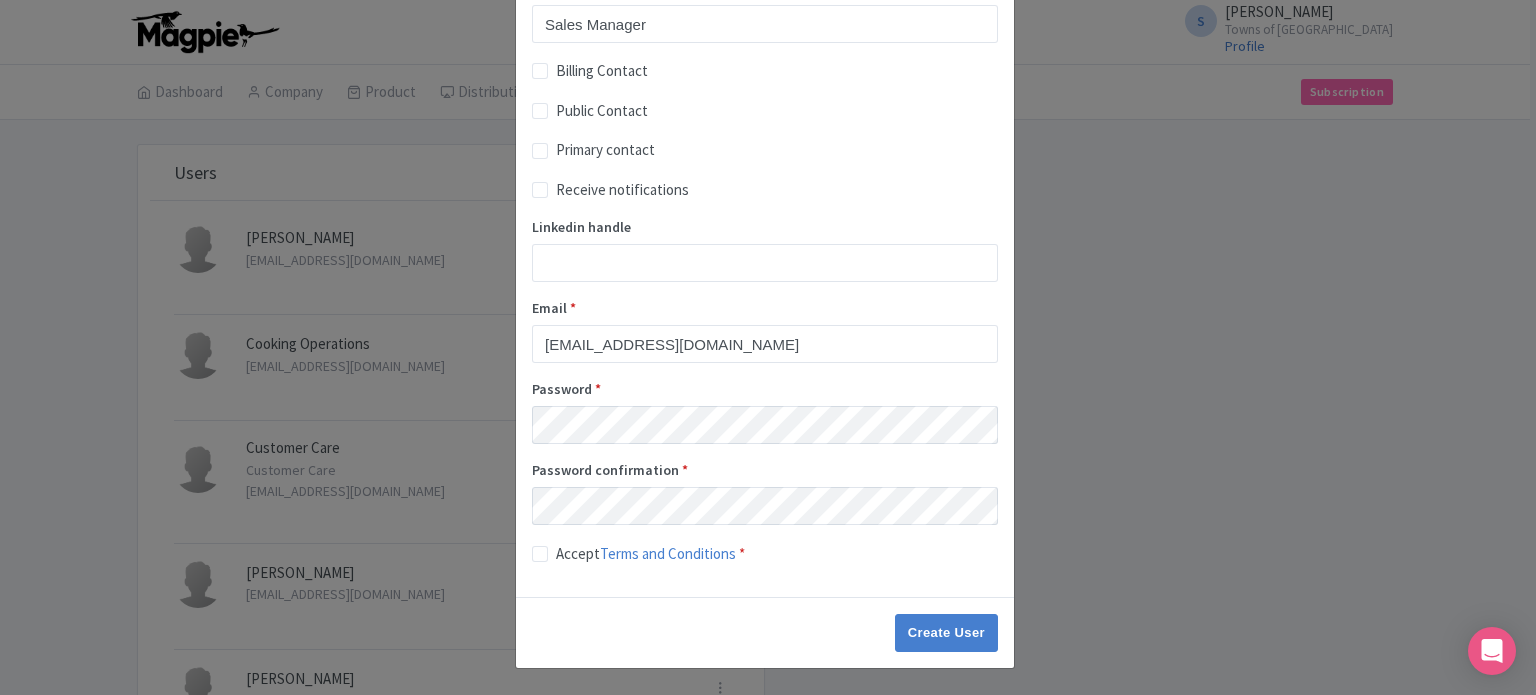 click on "Accept  Terms and Conditions   *" at bounding box center (650, 554) 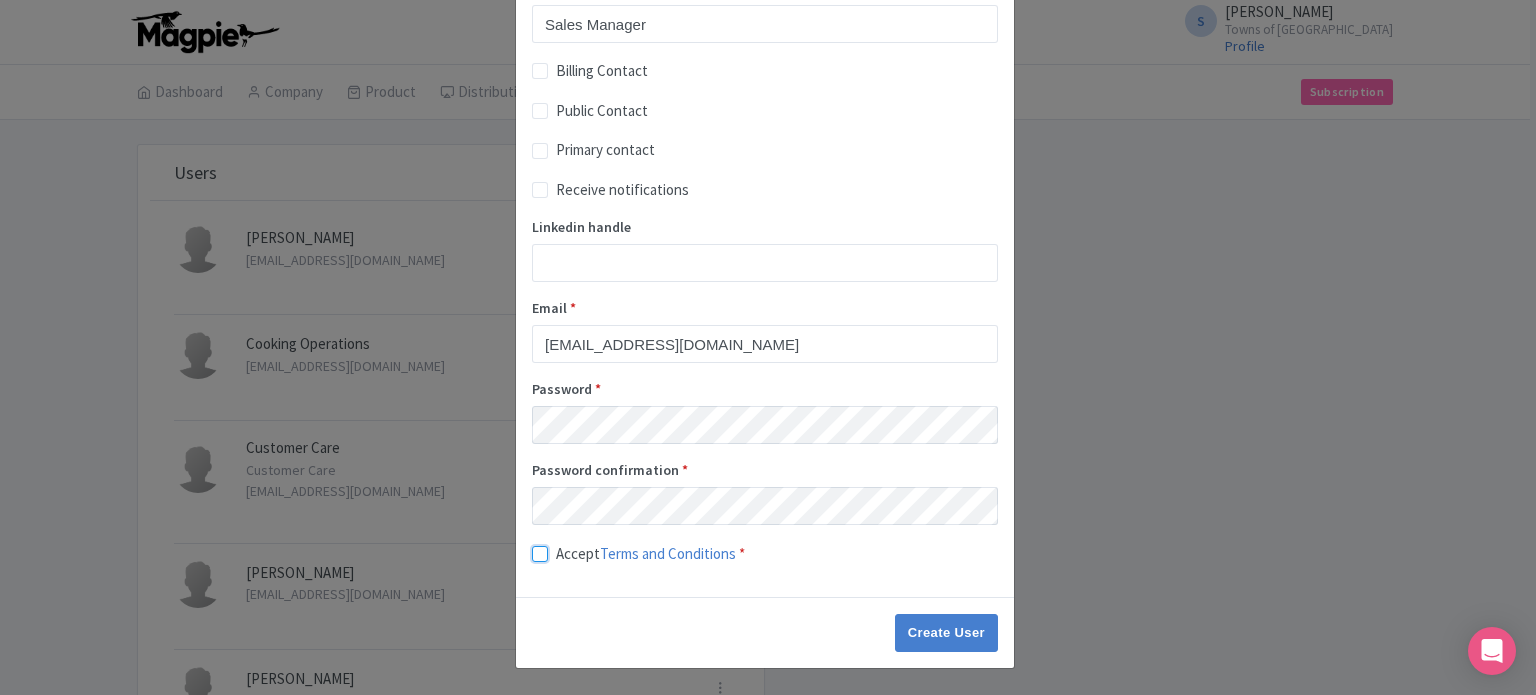 click on "Accept  Terms and Conditions   *" at bounding box center (562, 547) 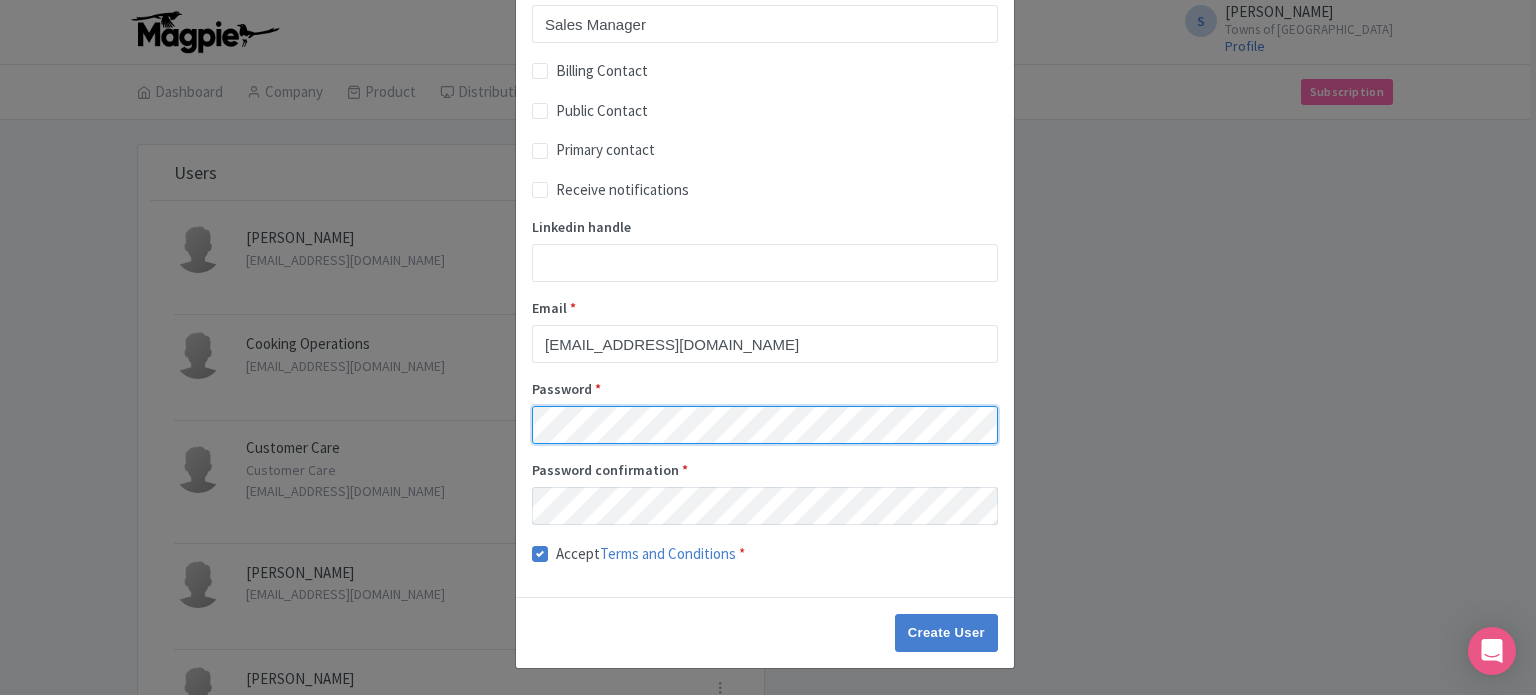 click on "Create New User
First name Margherita
Last name Pacini
Title Sales Manager
Billing Contact
Public Contact
Primary contact
Receive notifications
Linkedin handle
Email   * margheritapacini@townsofitaly.com
Password   *
Password confirmation   *
Accept  Terms and Conditions   *
Create User" at bounding box center (768, 347) 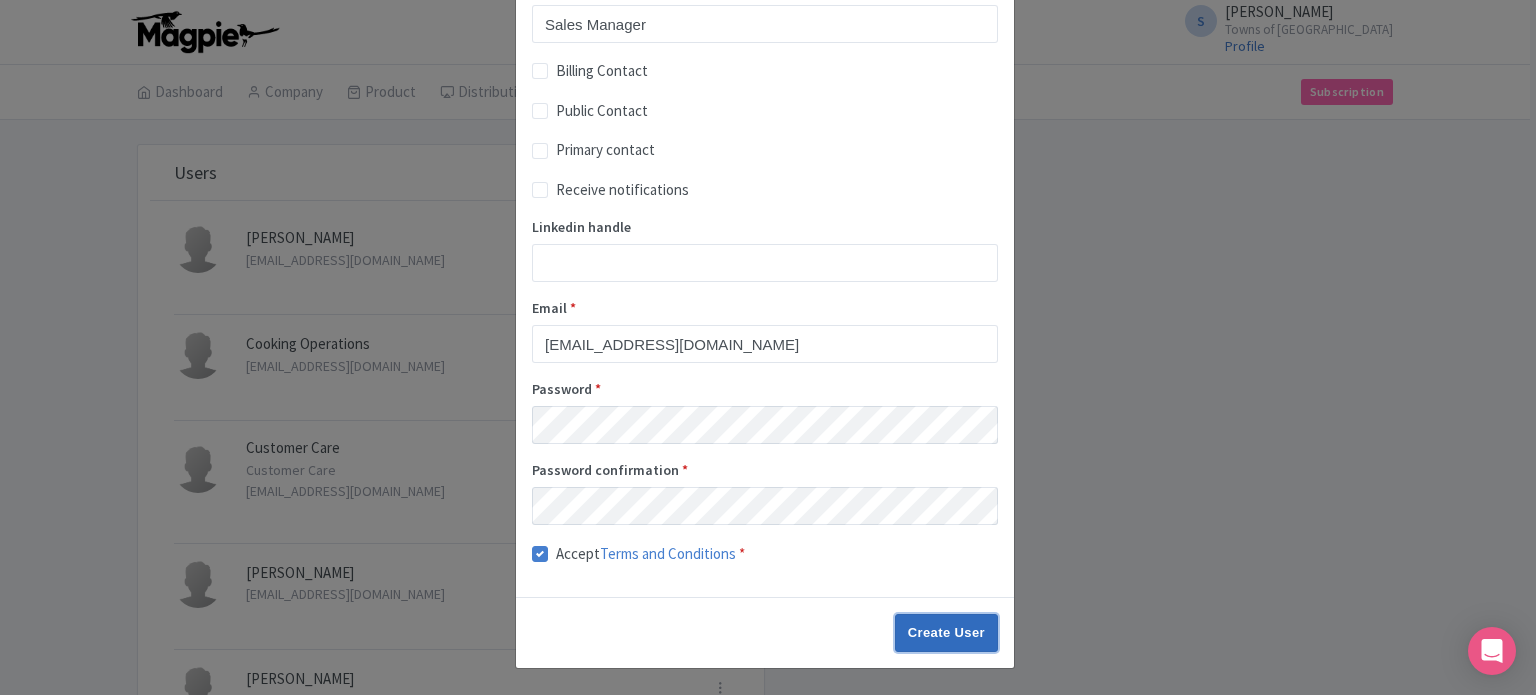 click on "Create User" at bounding box center (946, 633) 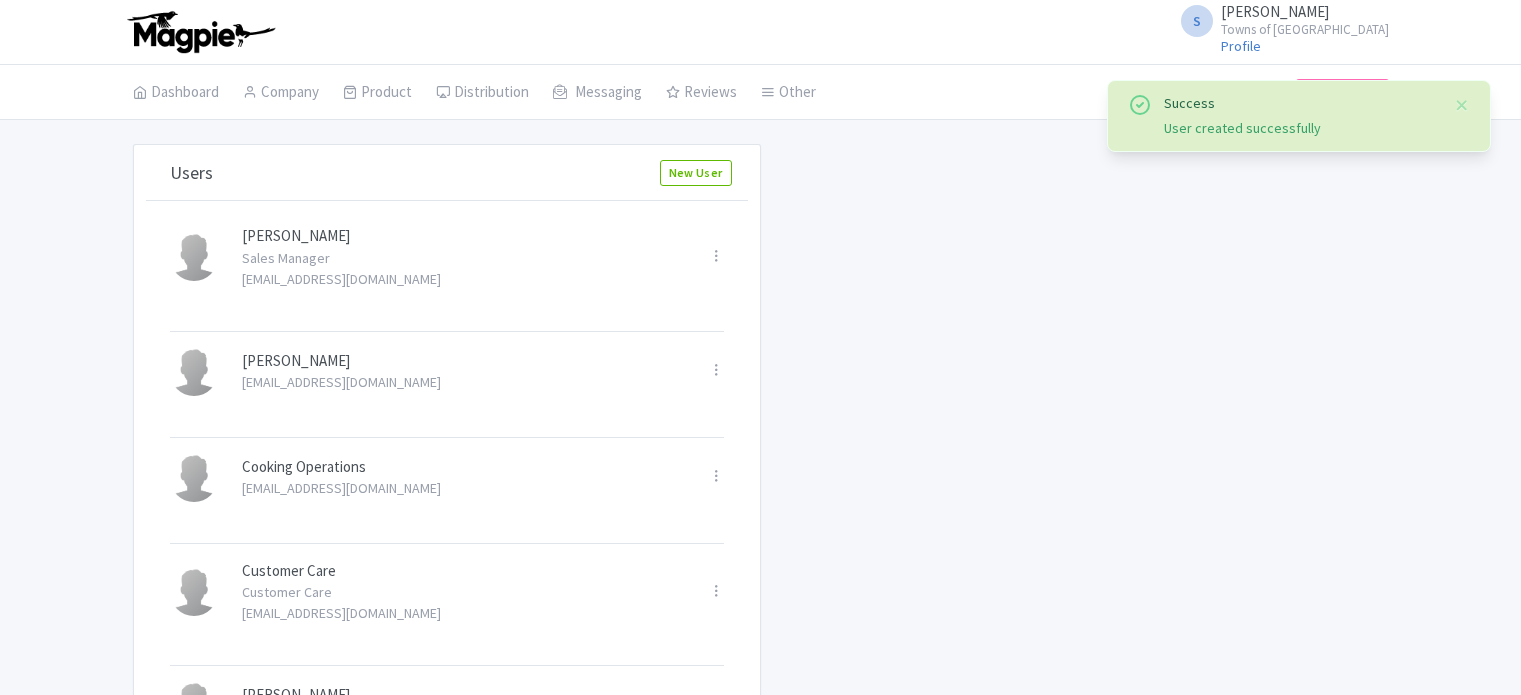 scroll, scrollTop: 0, scrollLeft: 0, axis: both 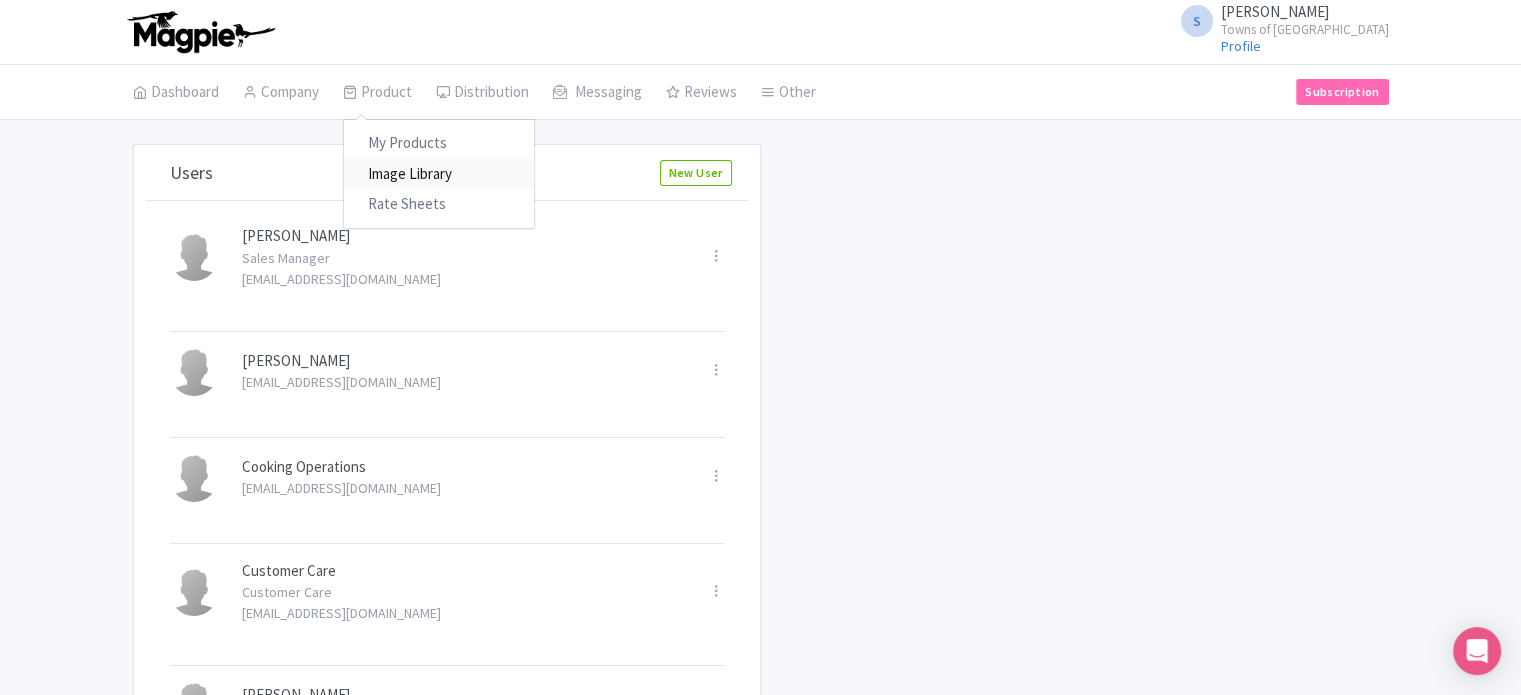 click on "Image Library" at bounding box center (439, 174) 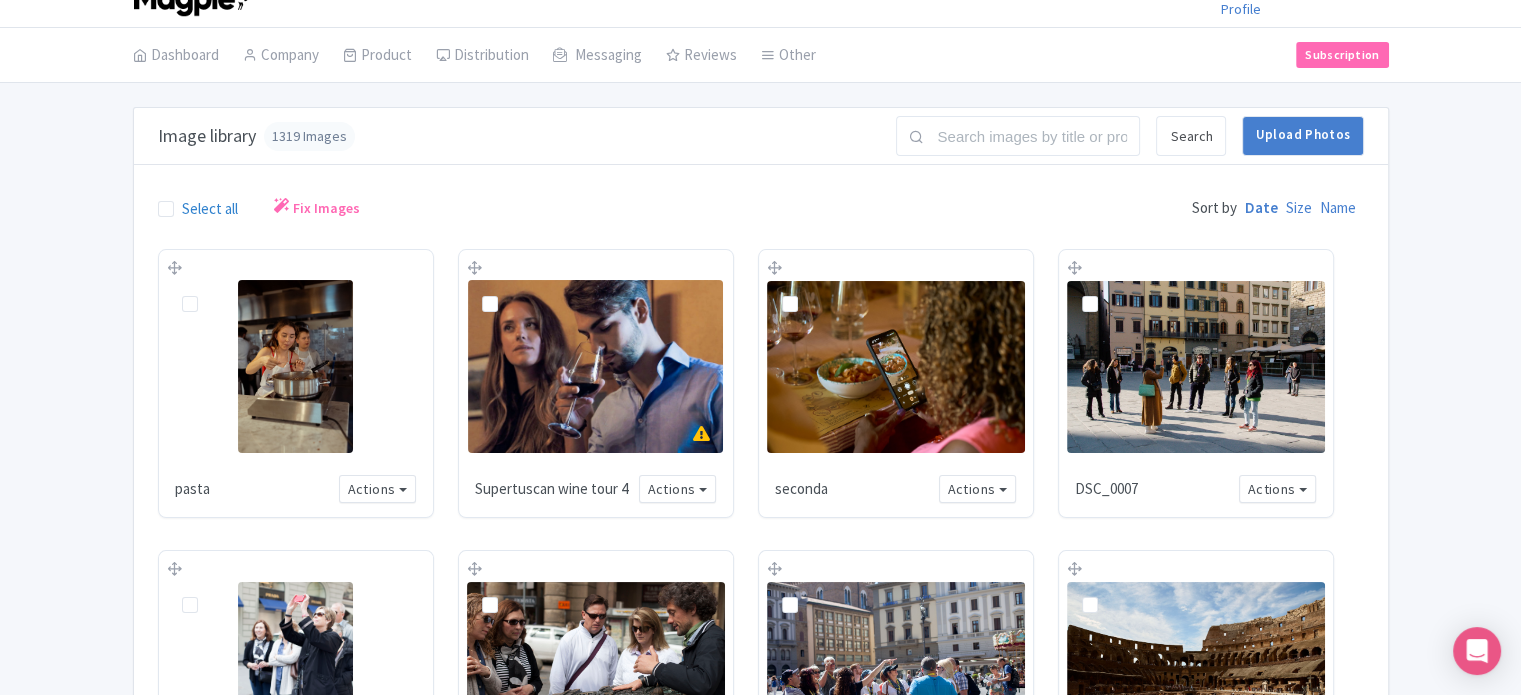 scroll, scrollTop: 0, scrollLeft: 0, axis: both 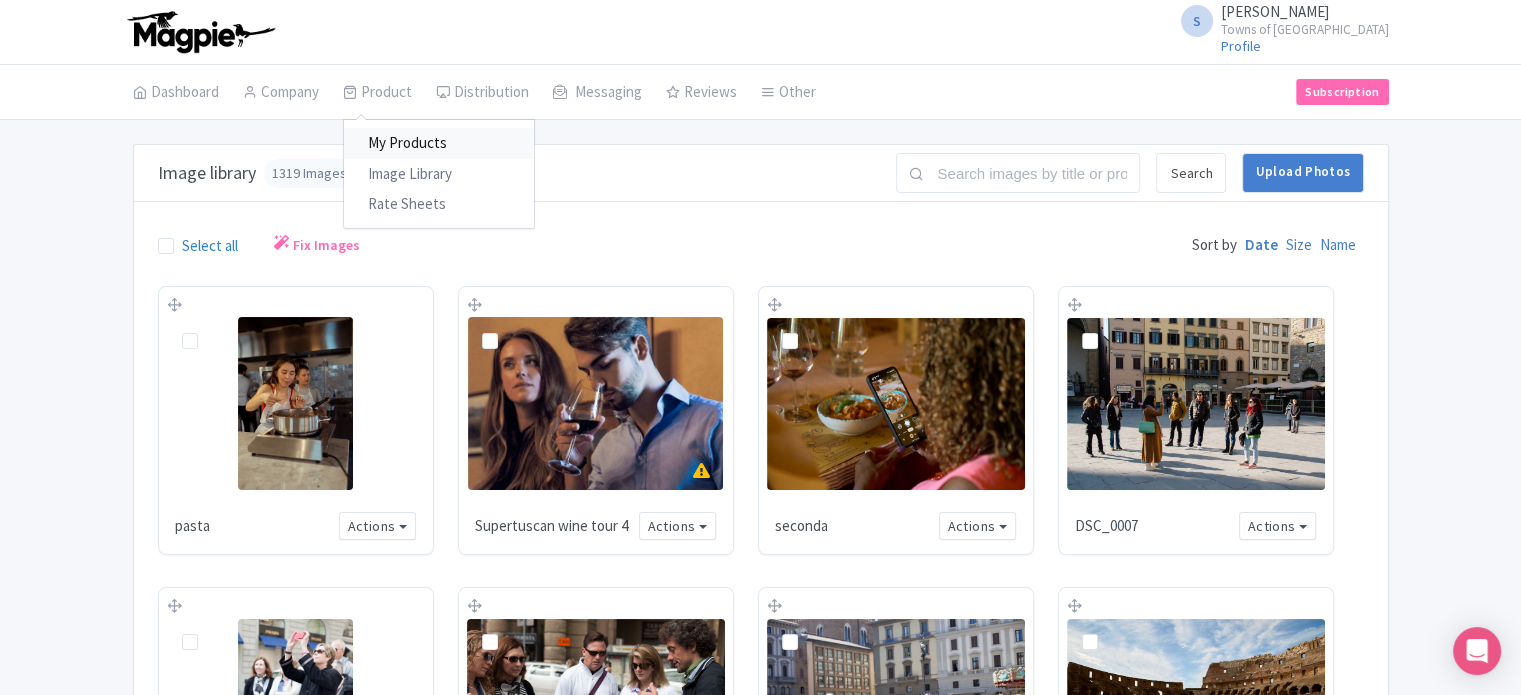 click on "My Products" at bounding box center (439, 143) 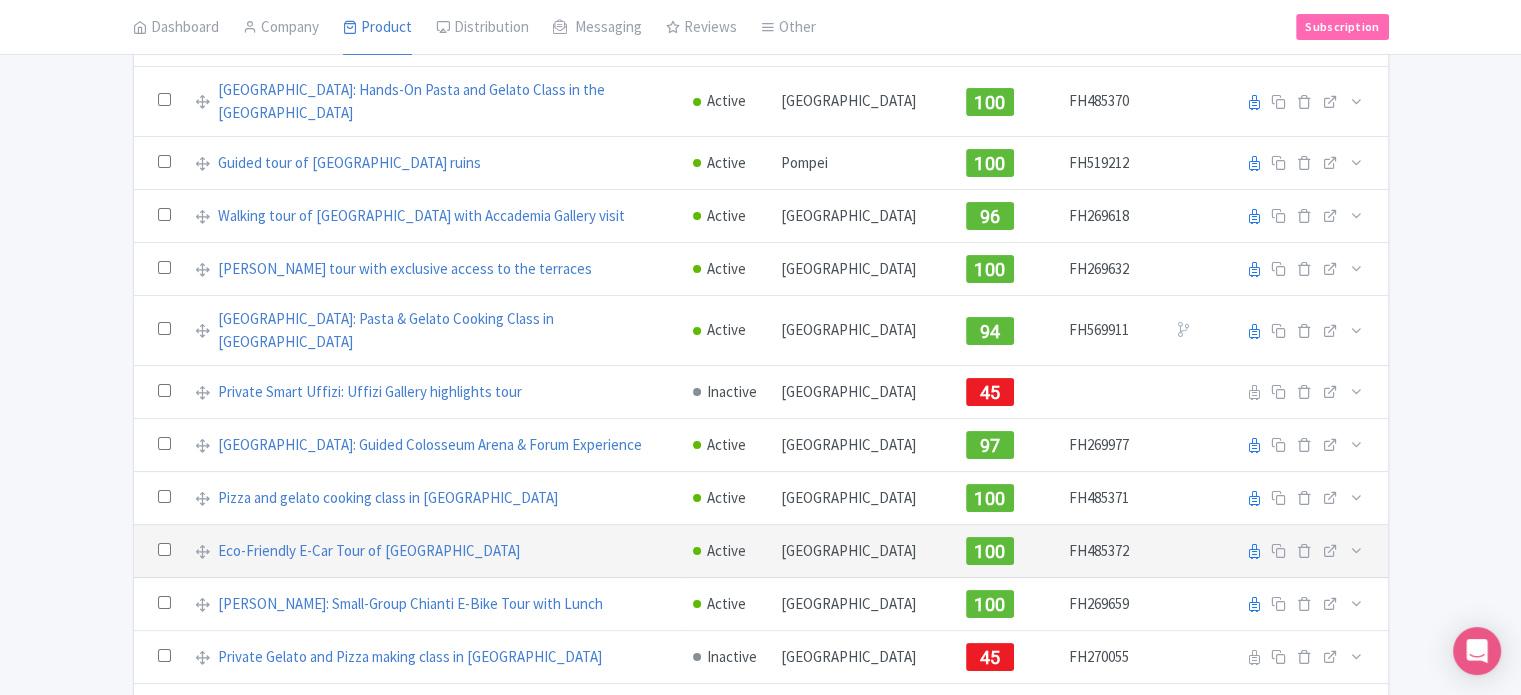 scroll, scrollTop: 300, scrollLeft: 0, axis: vertical 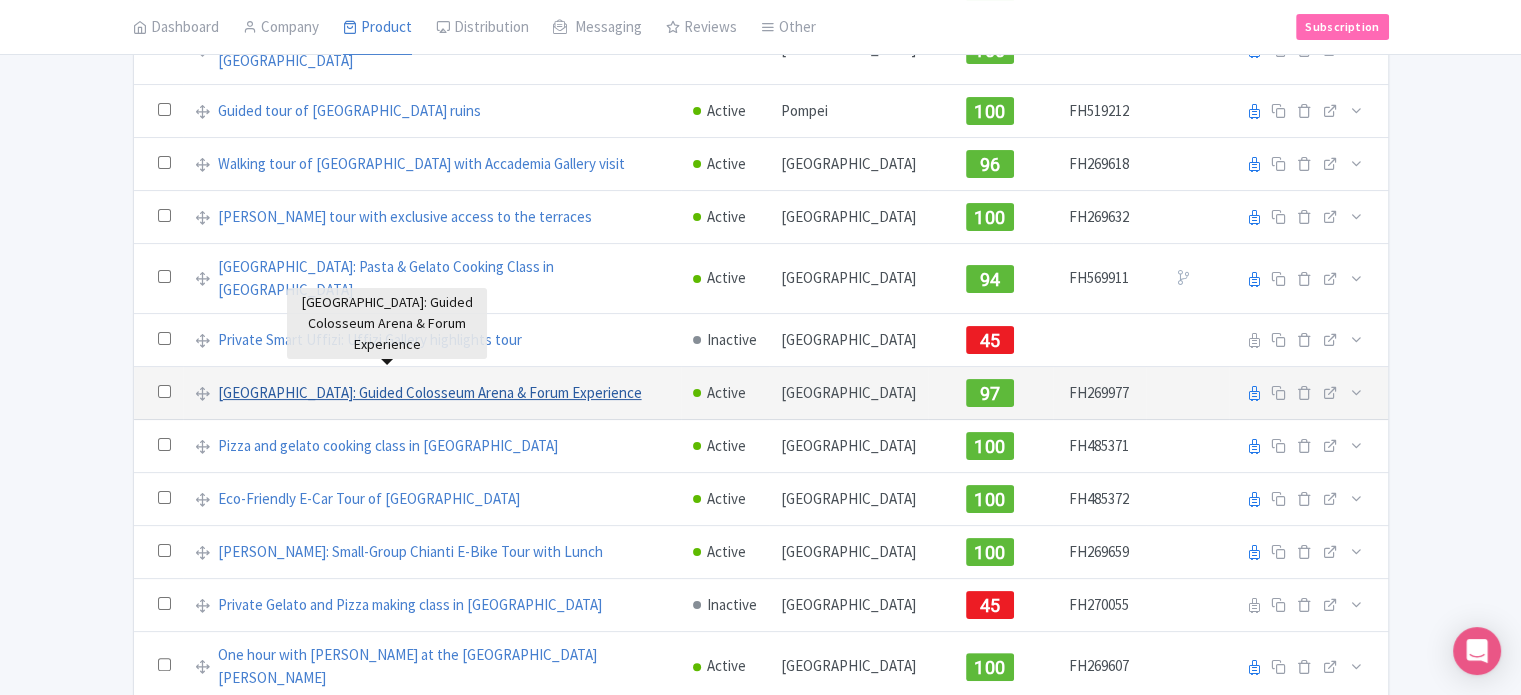 click on "[GEOGRAPHIC_DATA]: Guided Colosseum Arena & Forum Experience" at bounding box center (430, 393) 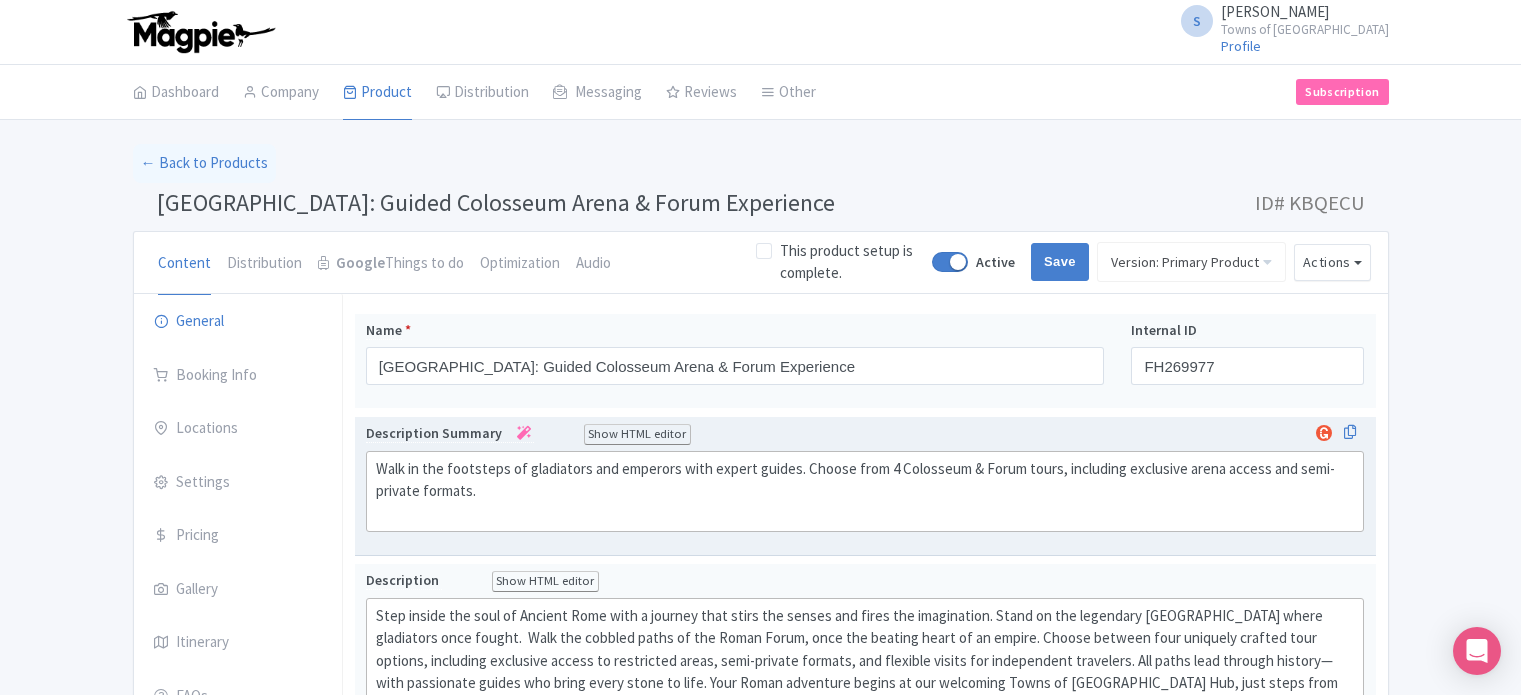 scroll, scrollTop: 0, scrollLeft: 0, axis: both 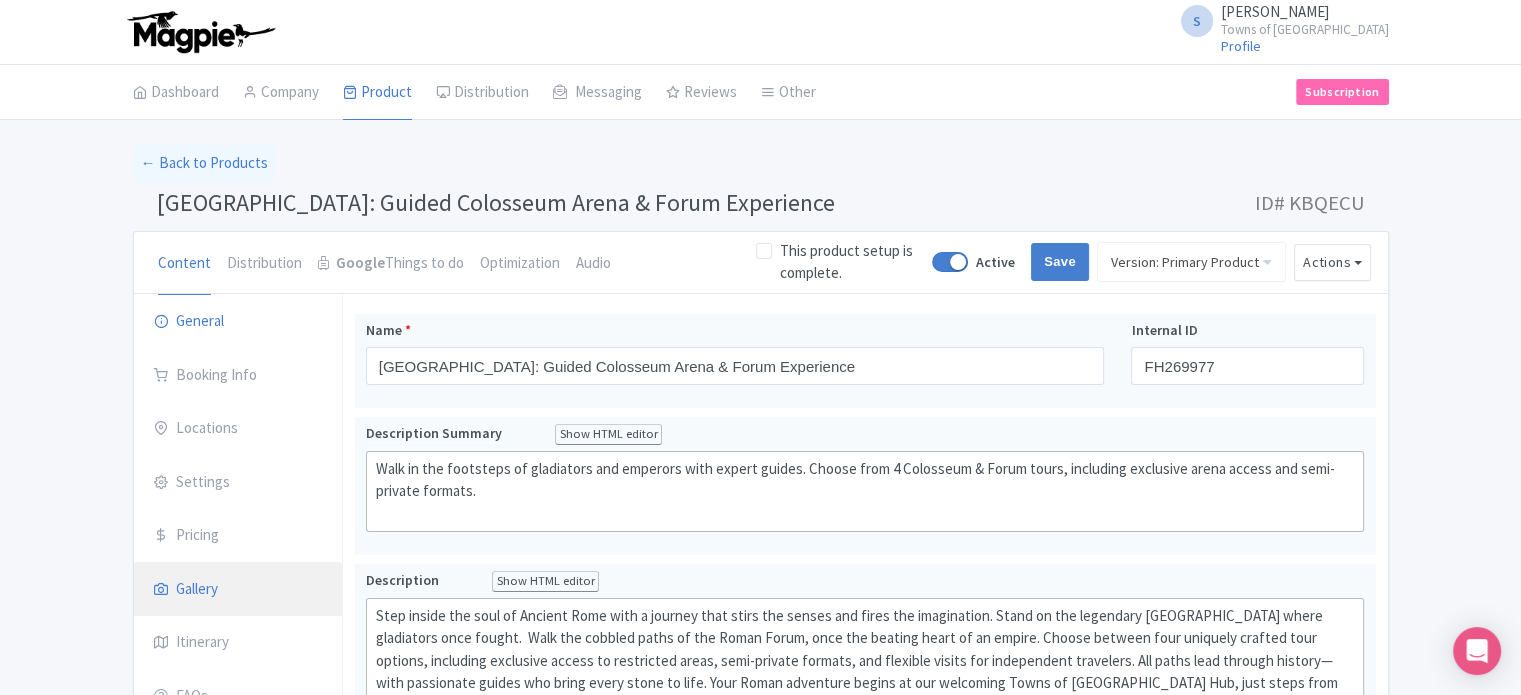 click on "Gallery" at bounding box center [238, 590] 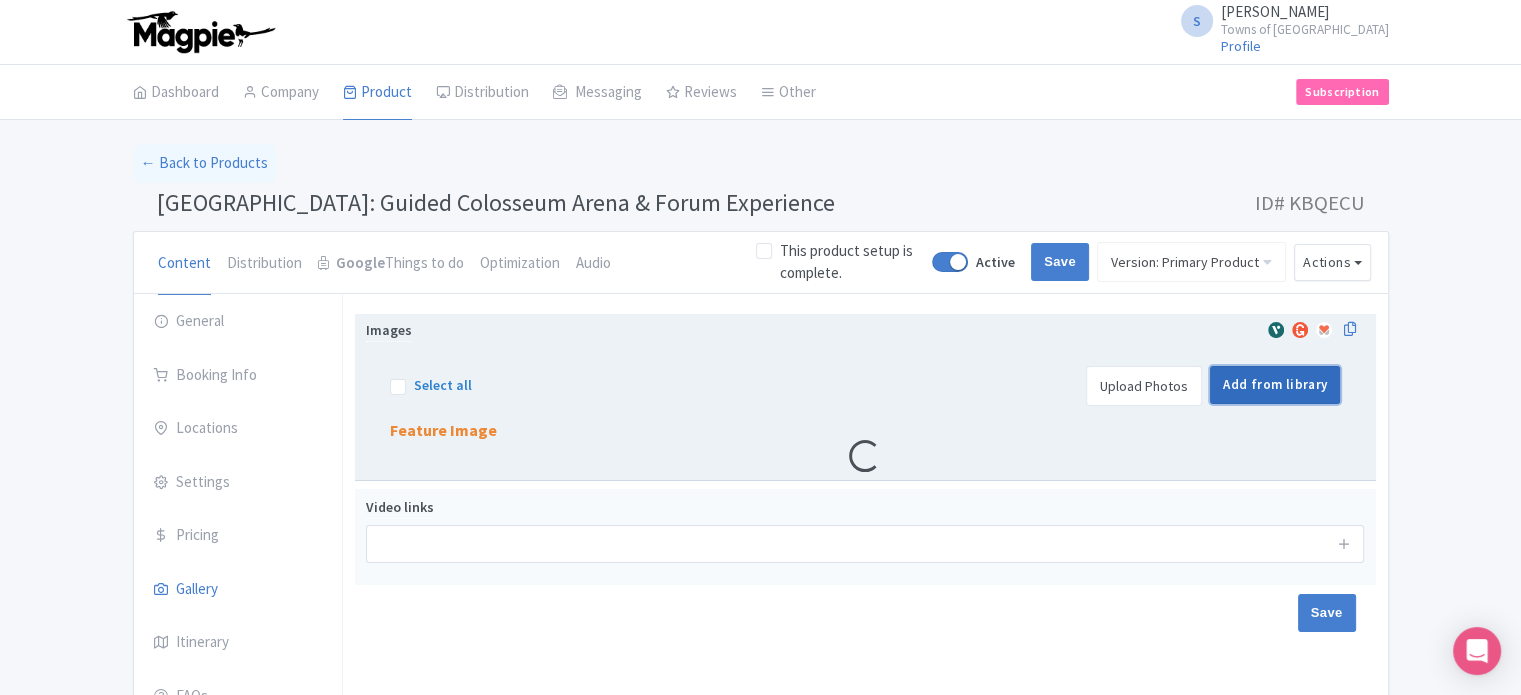 click on "Add from library" at bounding box center (1275, 385) 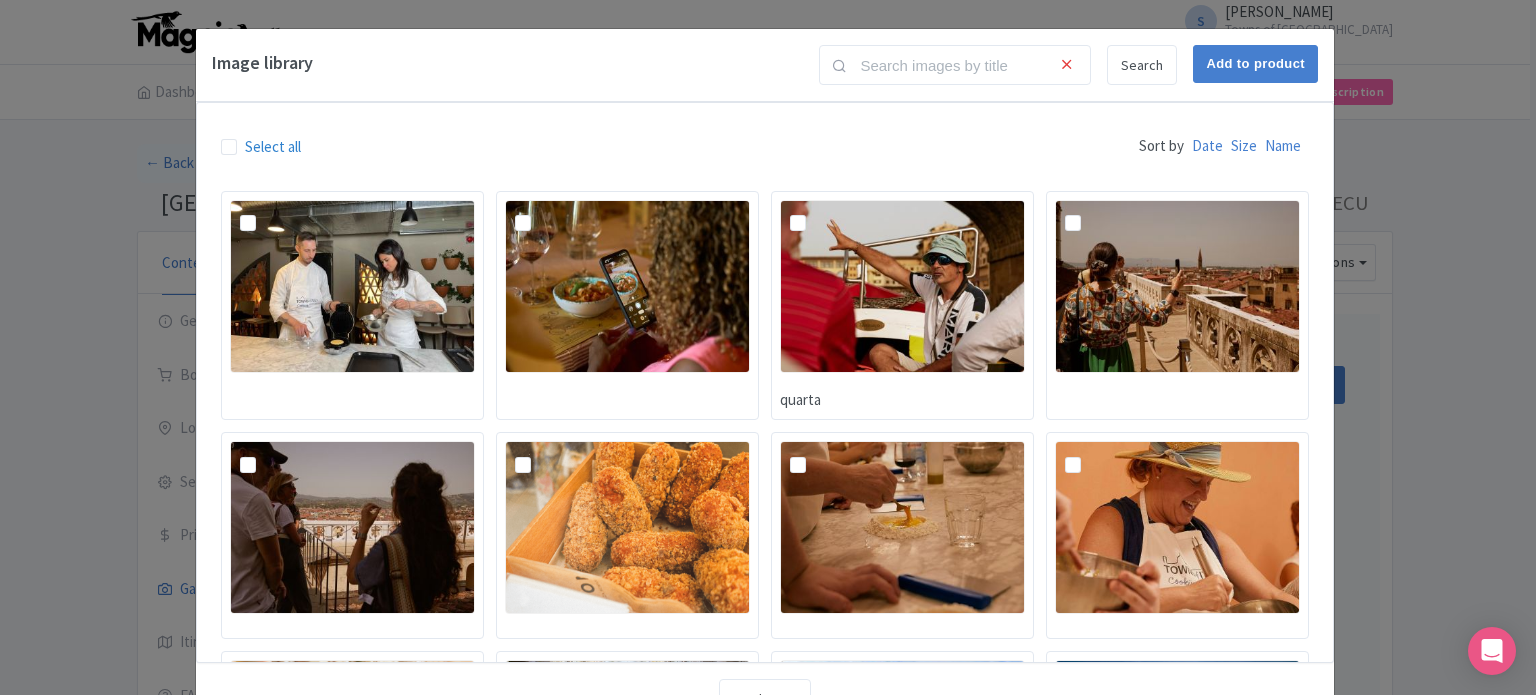 click on "Image library
Search
Add to product
Select all
Sort by
Date
Size
Name
quarta
4
IMG_3842 (1)
Loading...
Load more" at bounding box center (768, 347) 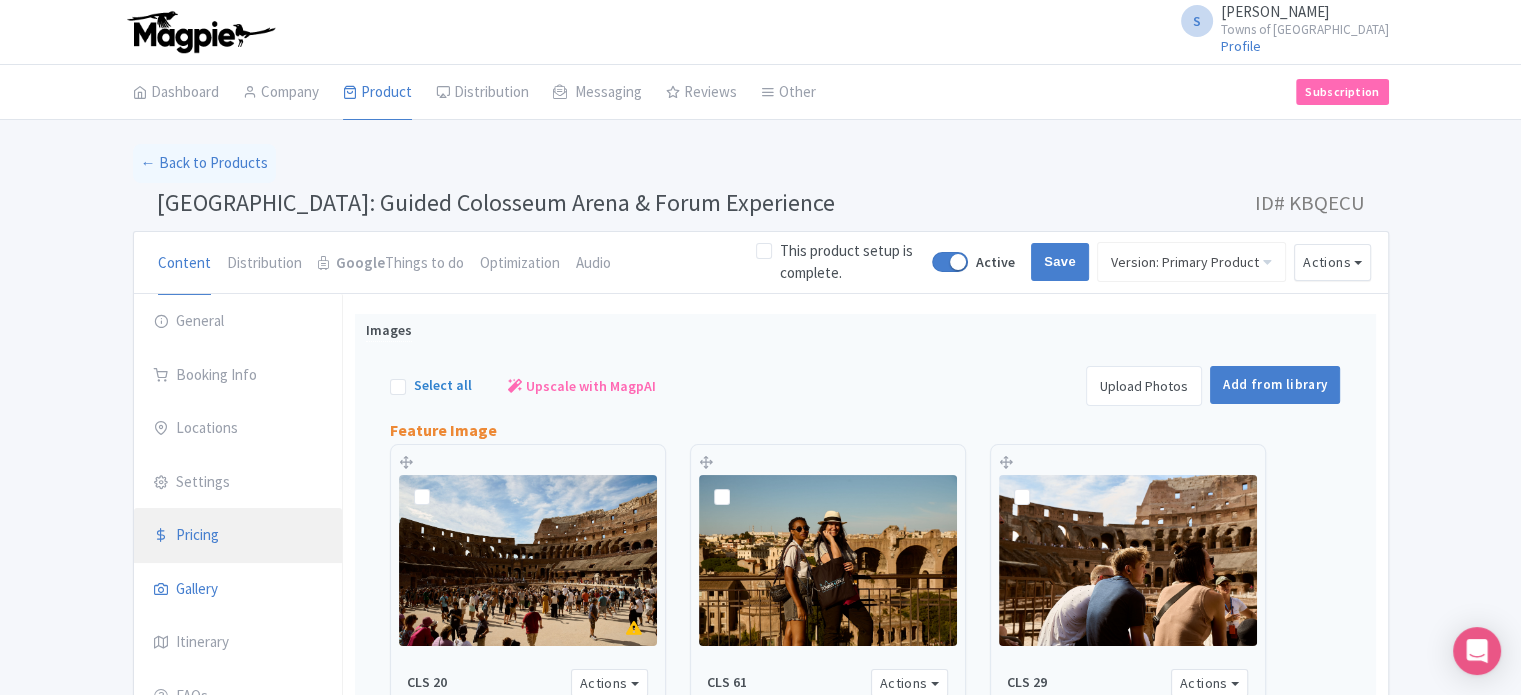 click on "Pricing" at bounding box center [238, 536] 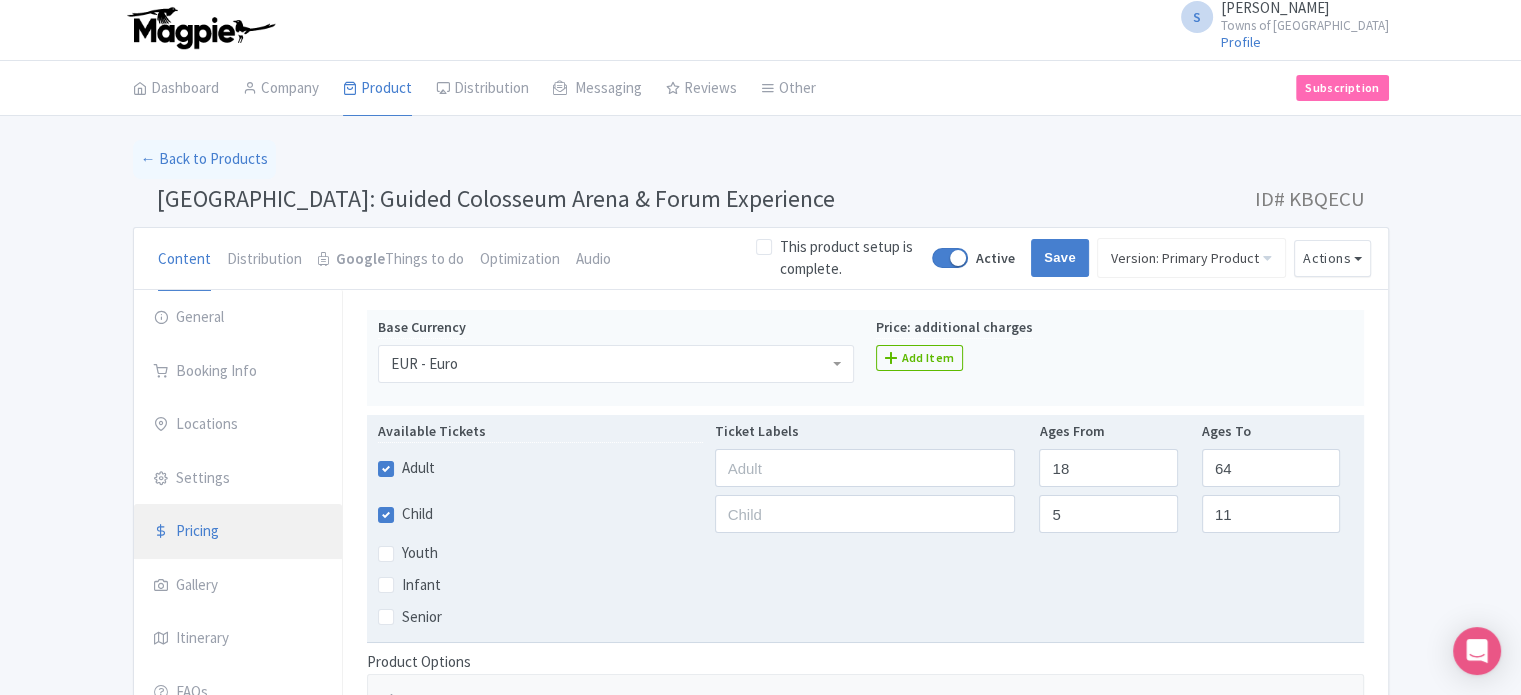 scroll, scrollTop: 0, scrollLeft: 0, axis: both 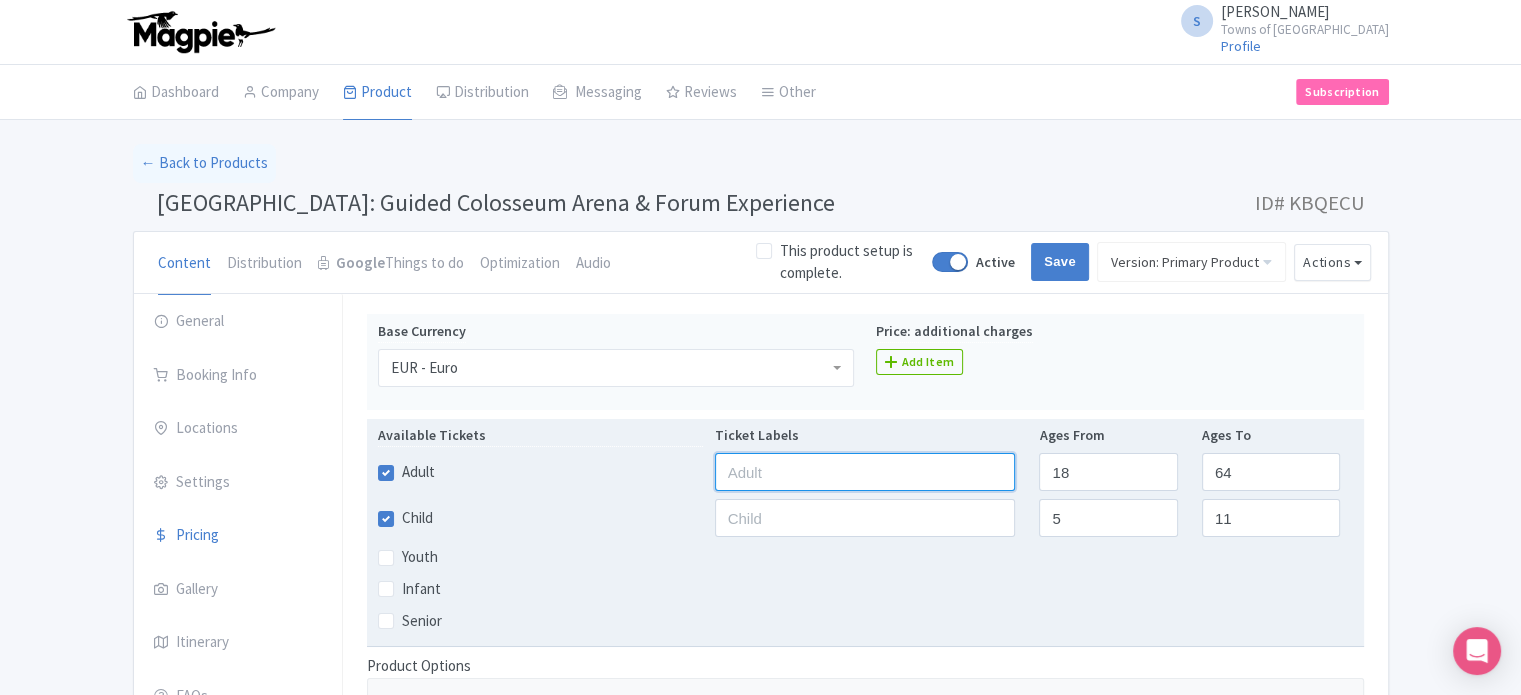 click at bounding box center (865, 472) 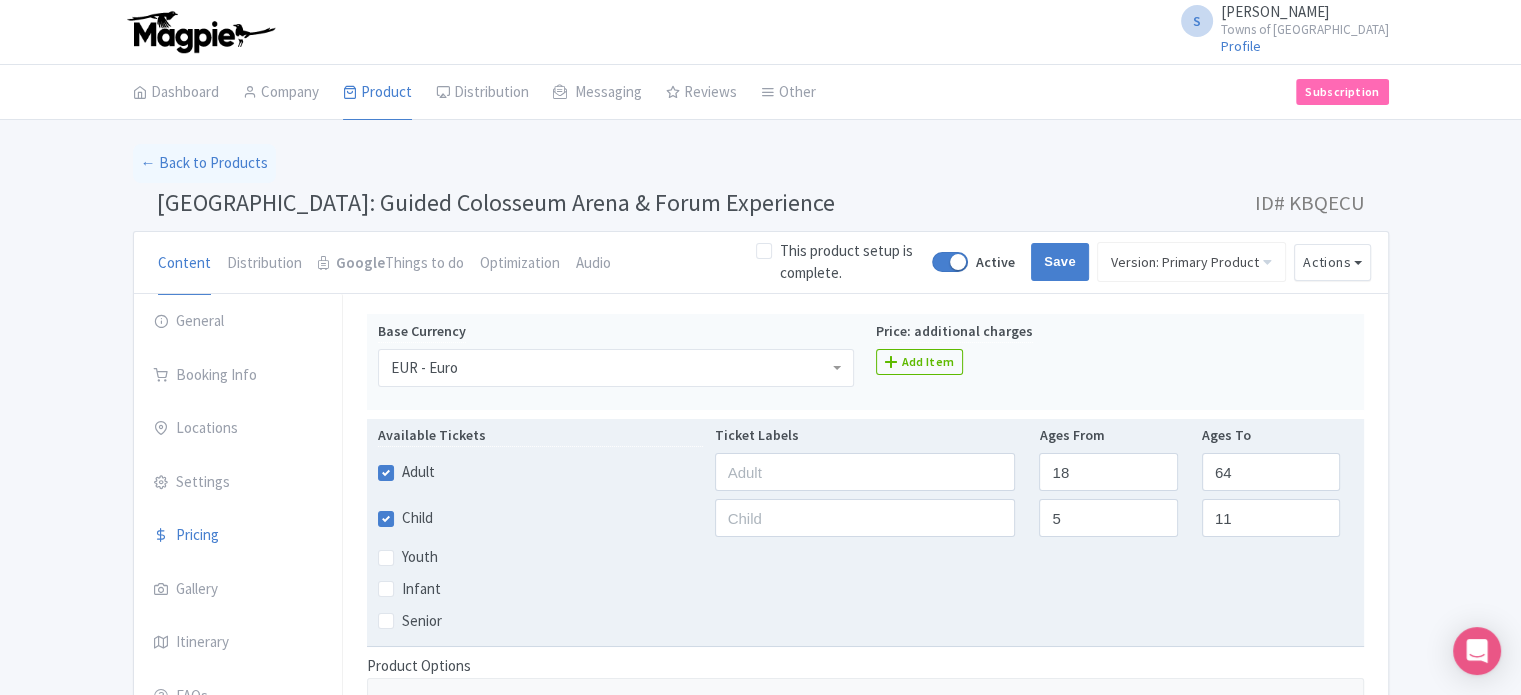 click on "Infant" at bounding box center (865, 589) 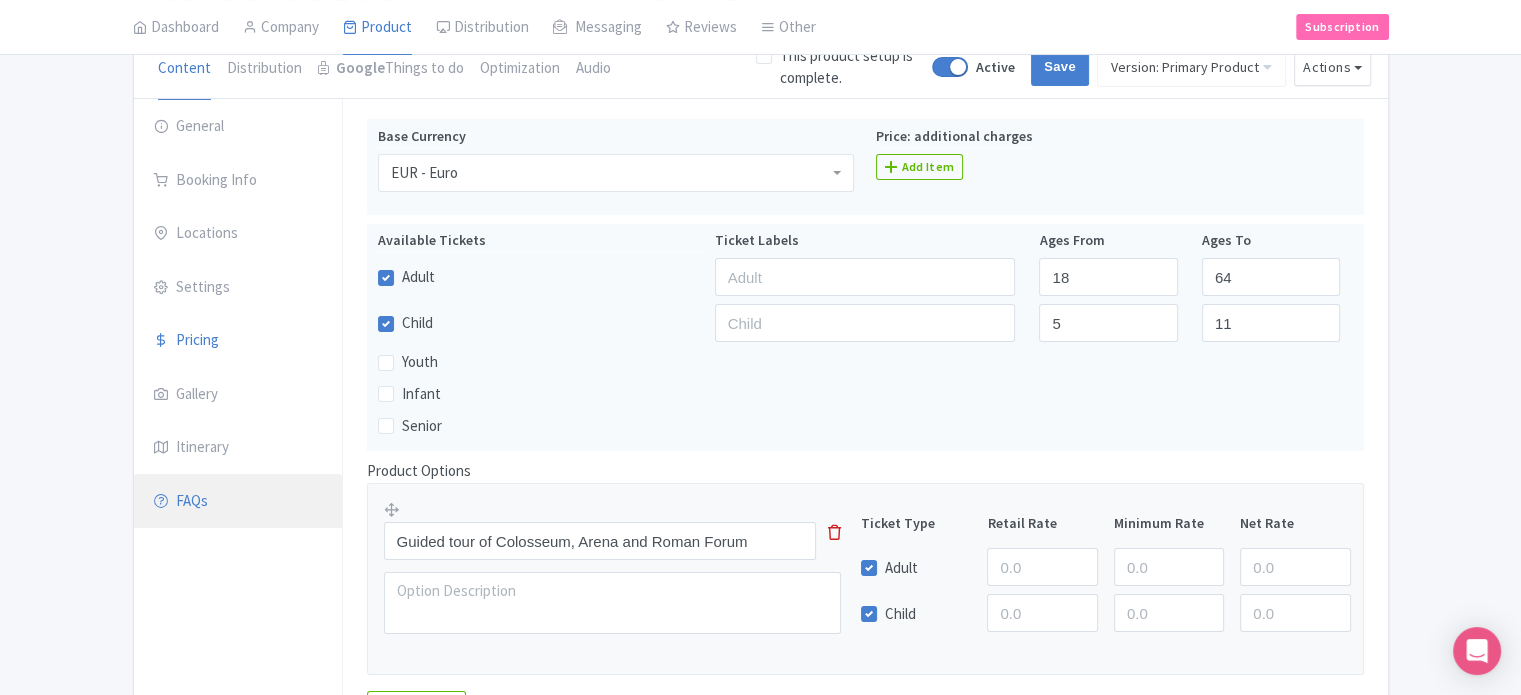 scroll, scrollTop: 191, scrollLeft: 0, axis: vertical 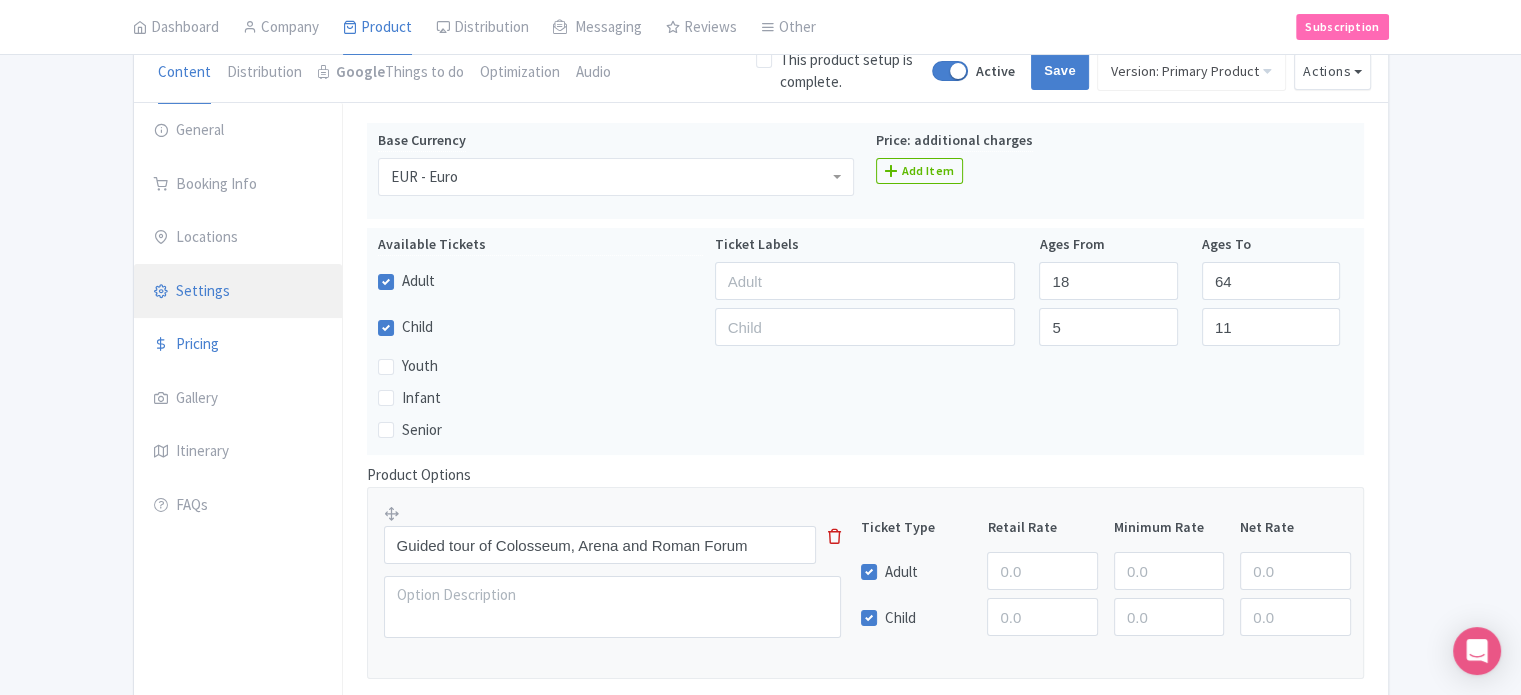 click on "Settings" at bounding box center (238, 292) 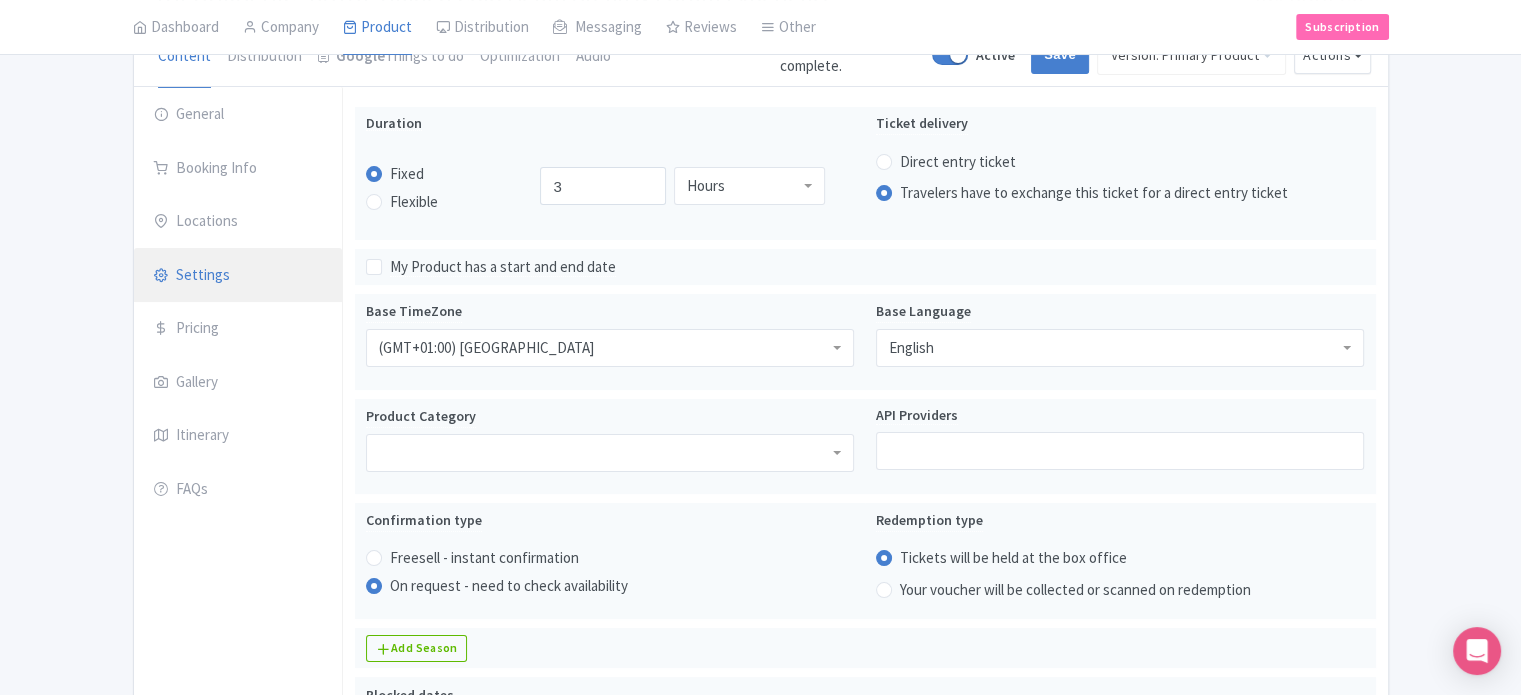 scroll, scrollTop: 9, scrollLeft: 0, axis: vertical 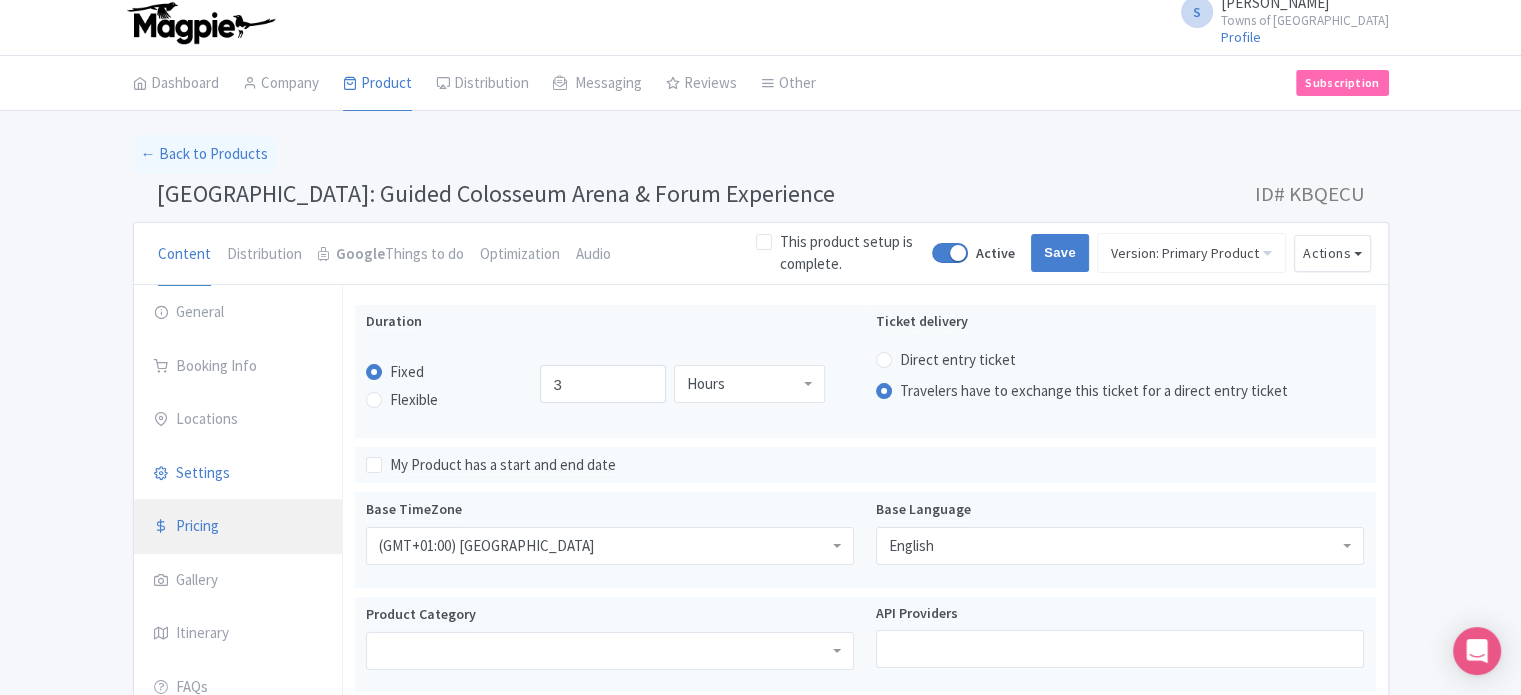 click on "Pricing" at bounding box center (238, 527) 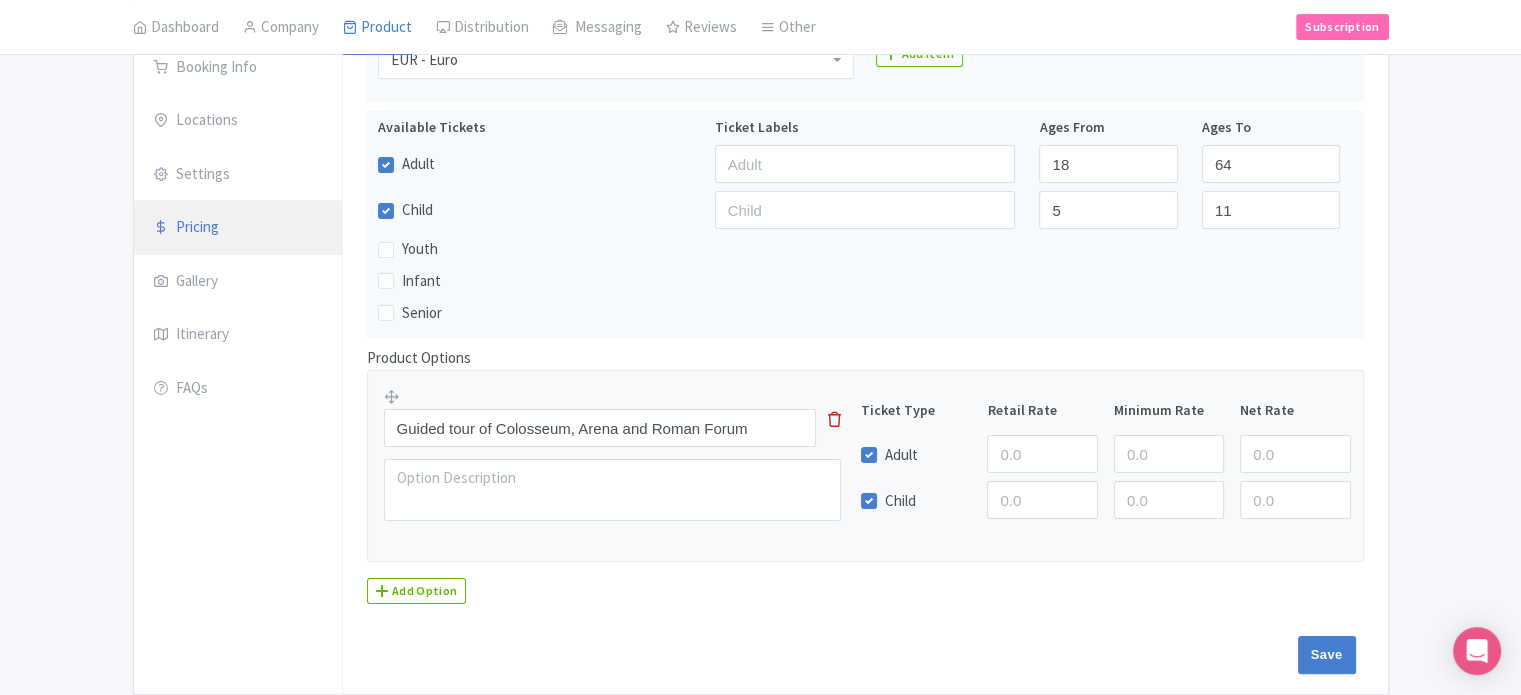 scroll, scrollTop: 309, scrollLeft: 0, axis: vertical 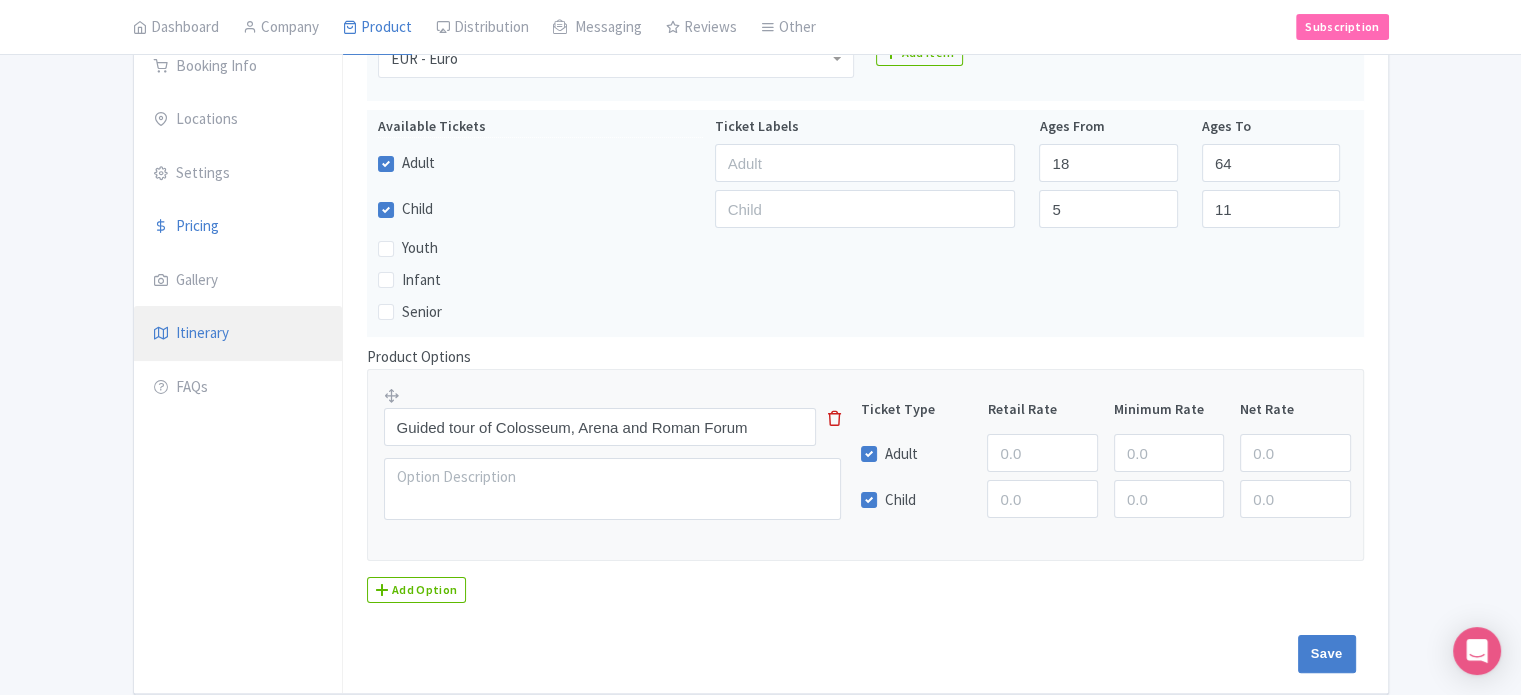click on "Itinerary" at bounding box center [238, 334] 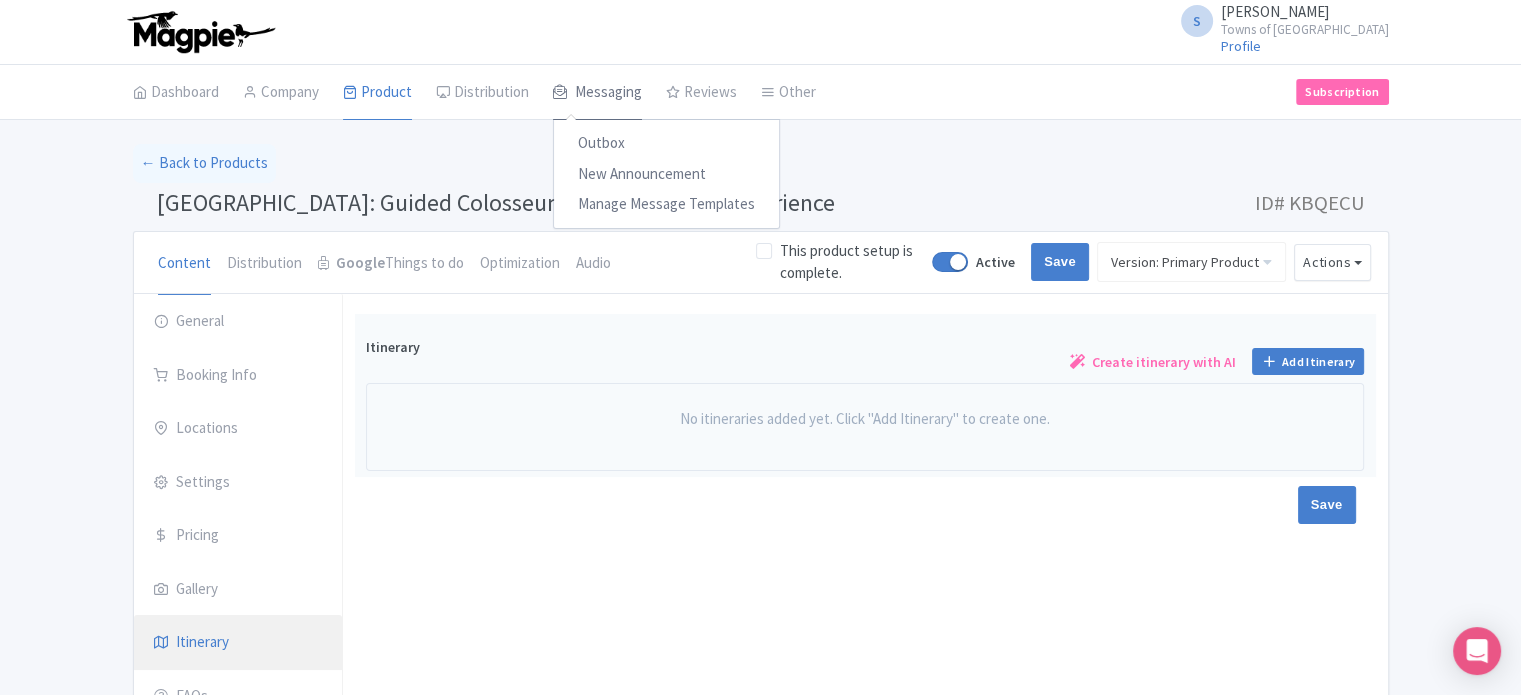 scroll, scrollTop: 0, scrollLeft: 0, axis: both 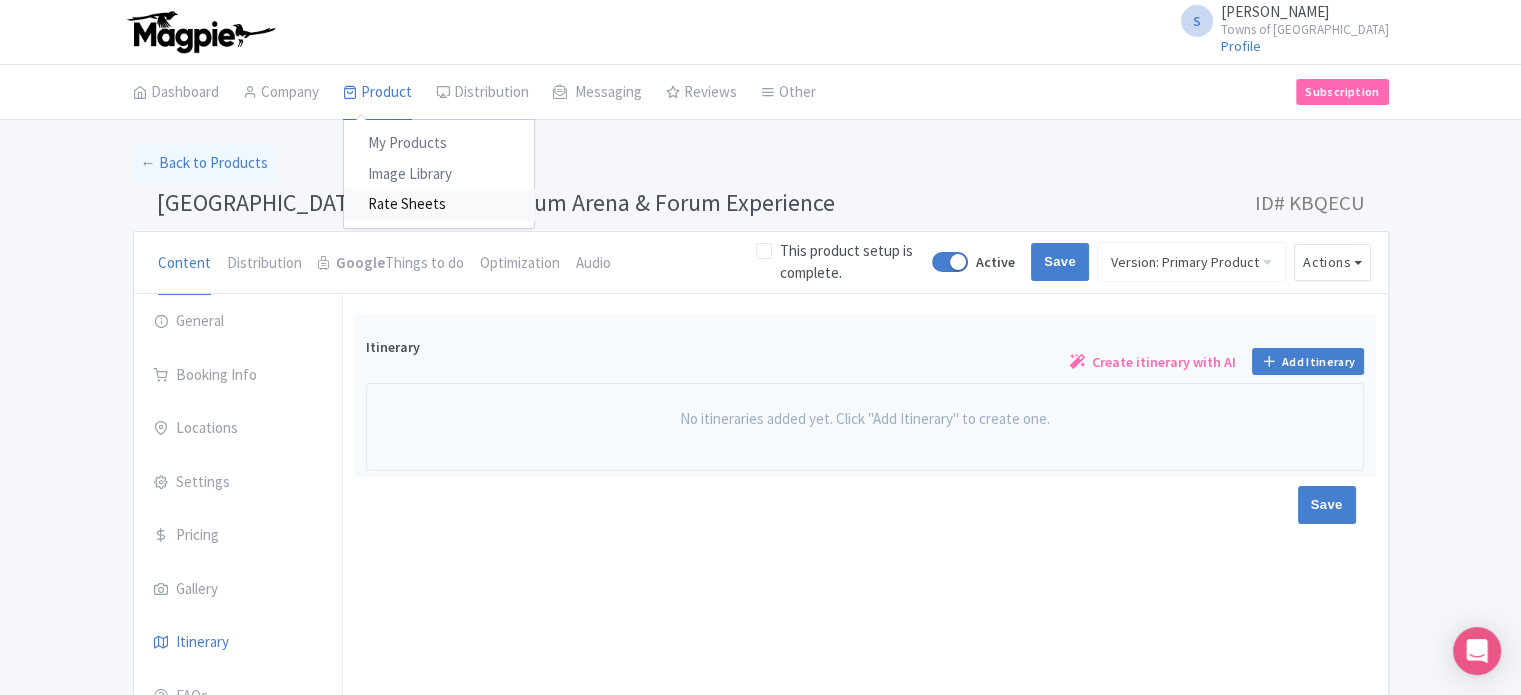 click on "Rate Sheets" at bounding box center (439, 204) 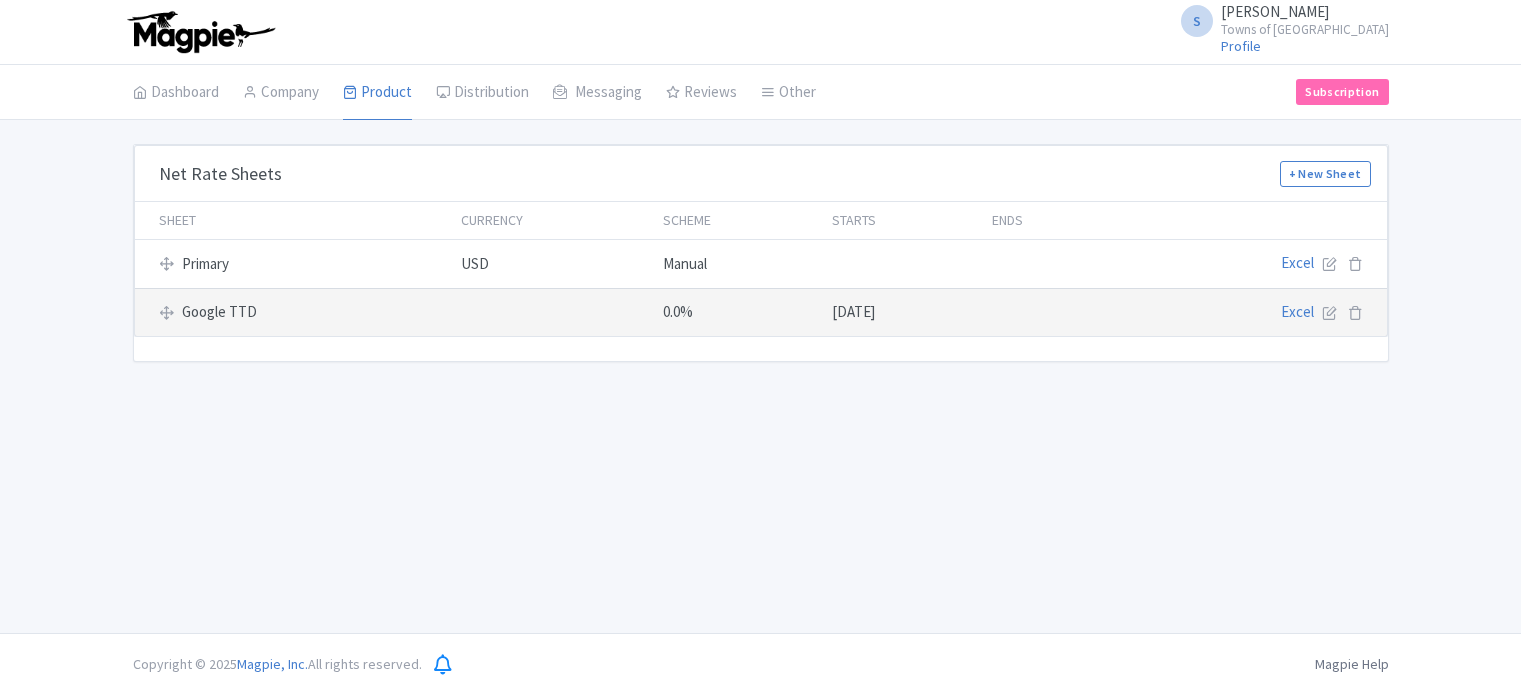 scroll, scrollTop: 0, scrollLeft: 0, axis: both 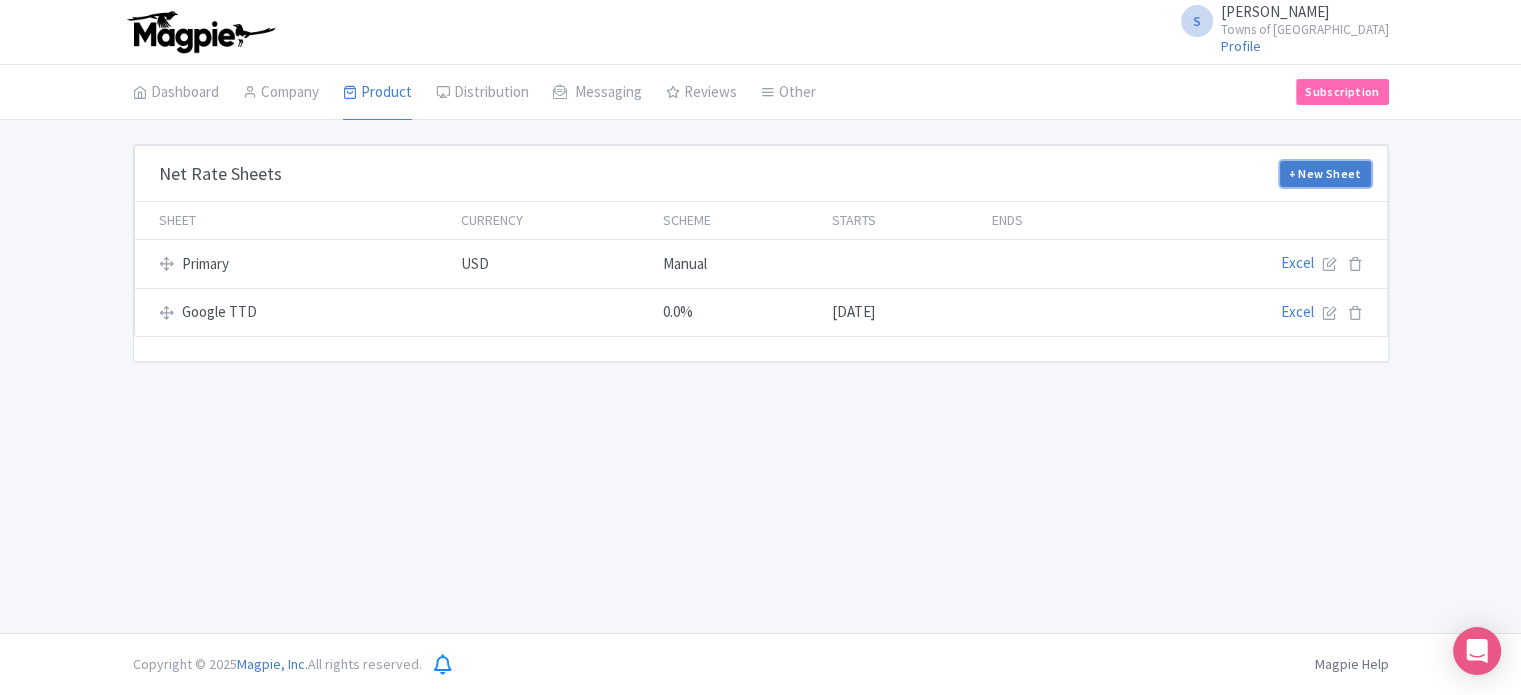 click on "+ New Sheet" at bounding box center [1325, 174] 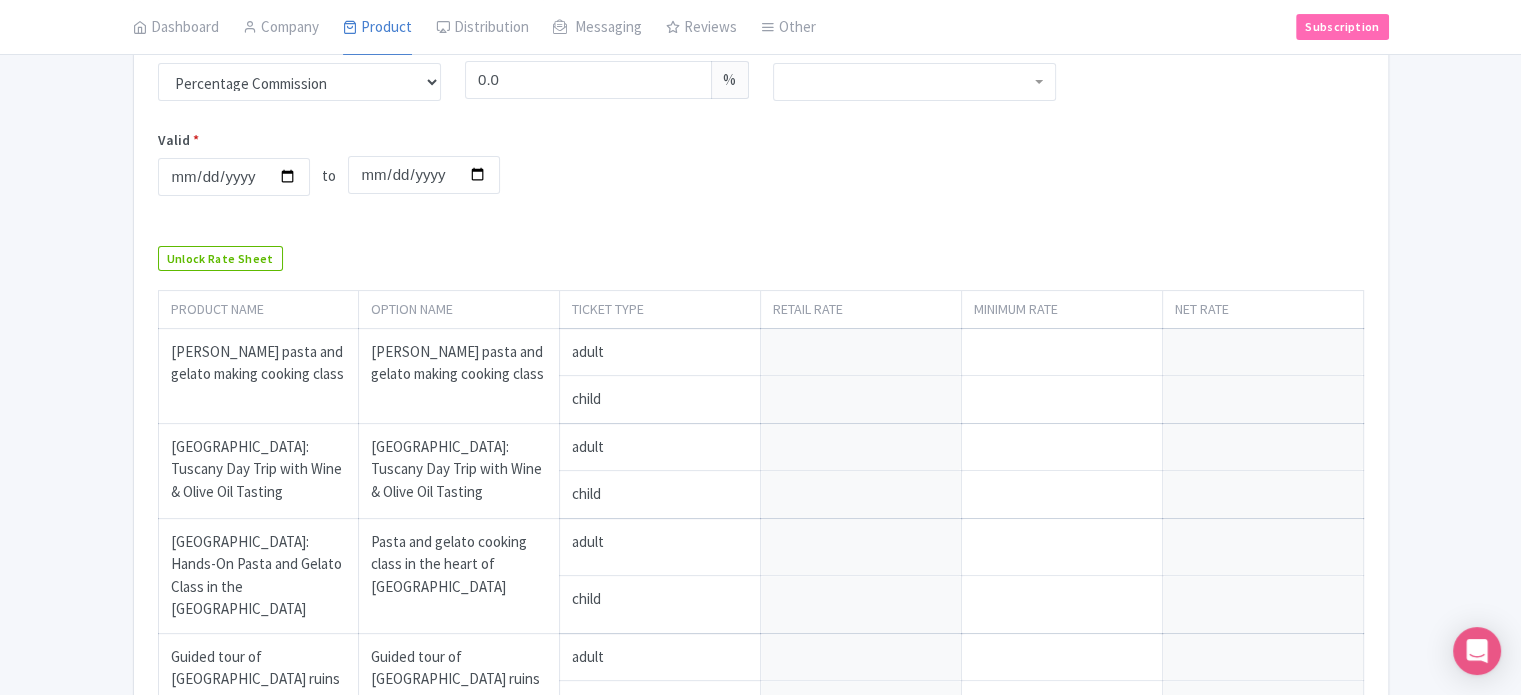 scroll, scrollTop: 500, scrollLeft: 0, axis: vertical 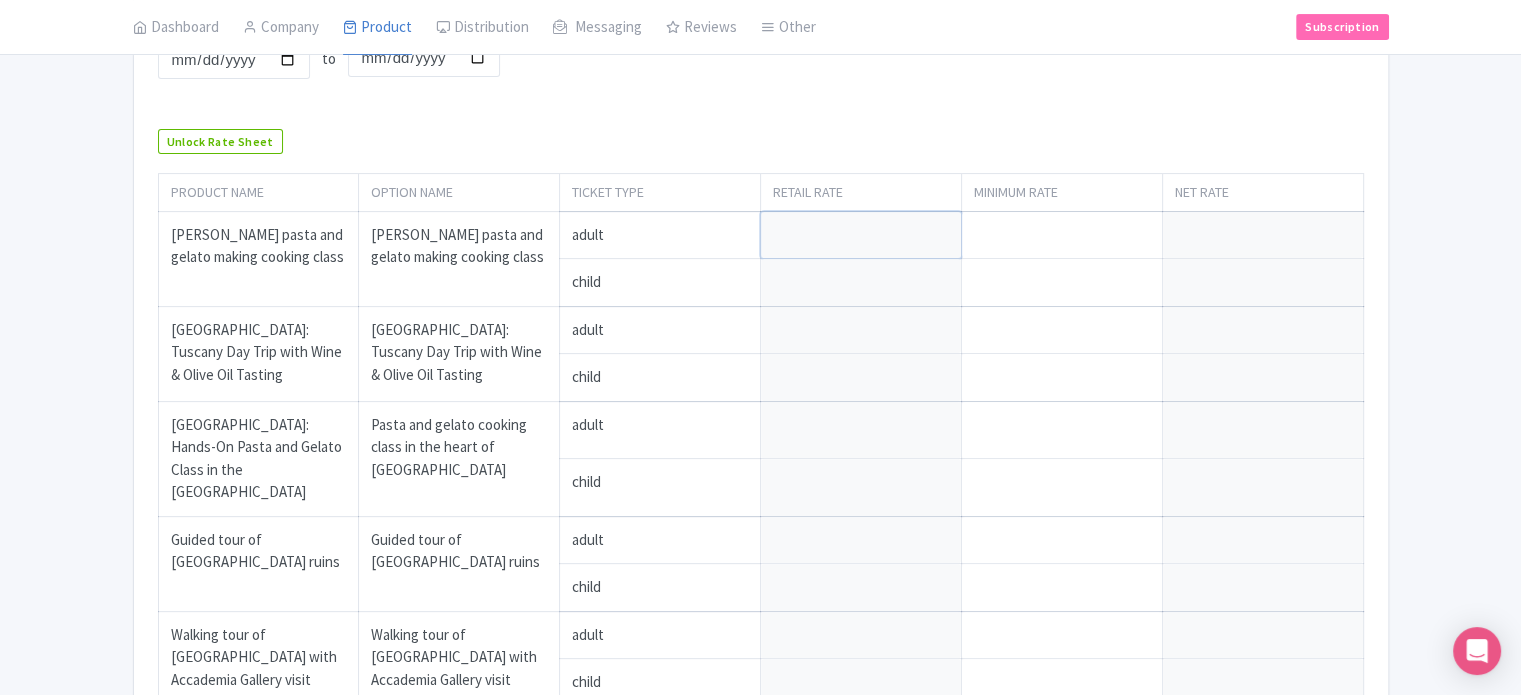 click at bounding box center (861, 235) 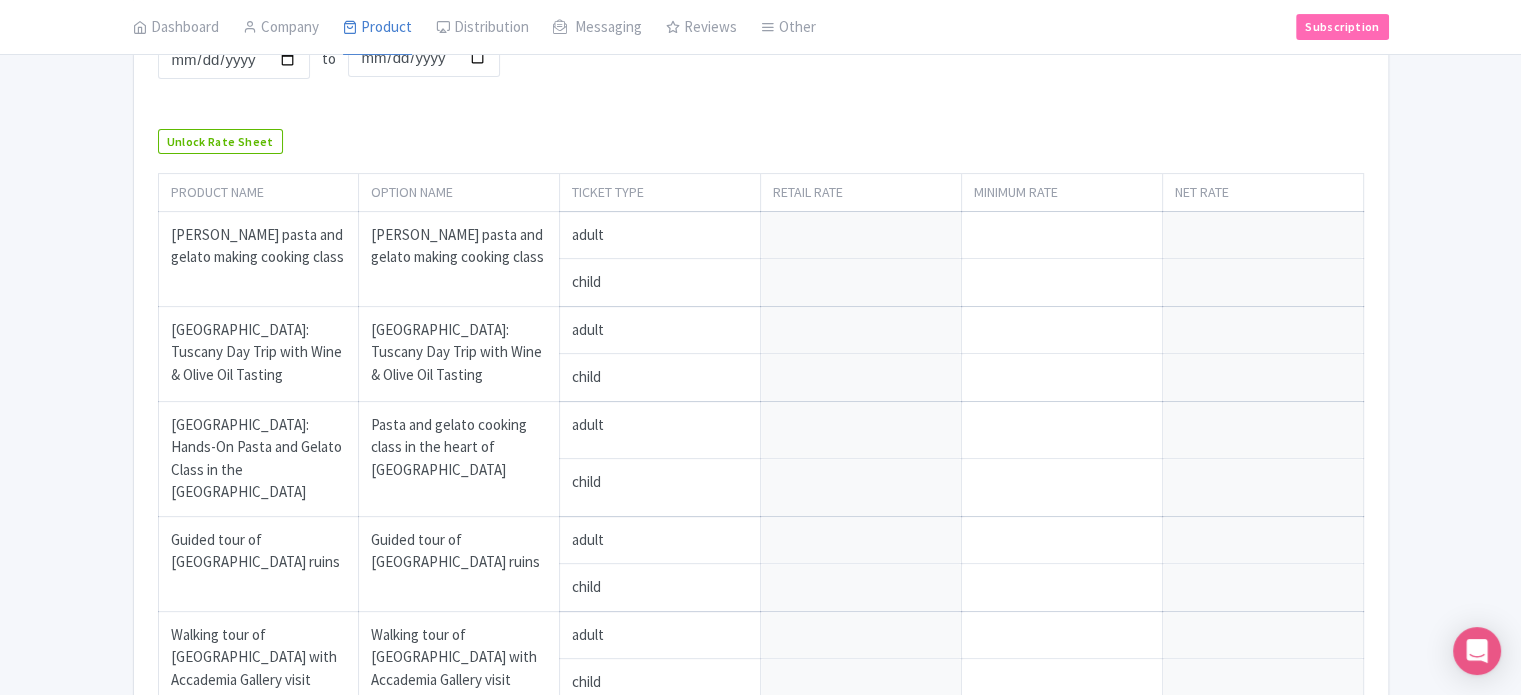 click on "Valid   *
to
Valid to" at bounding box center (761, 59) 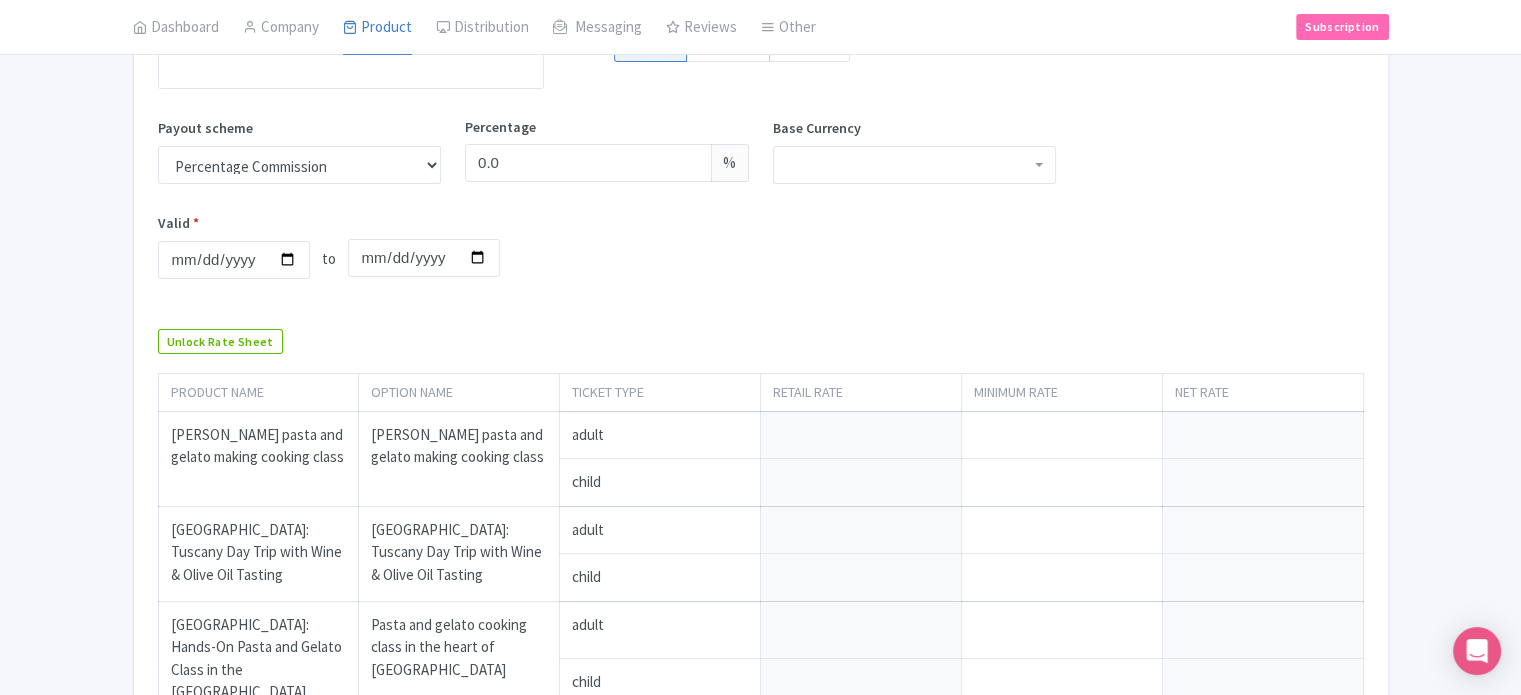 scroll, scrollTop: 0, scrollLeft: 0, axis: both 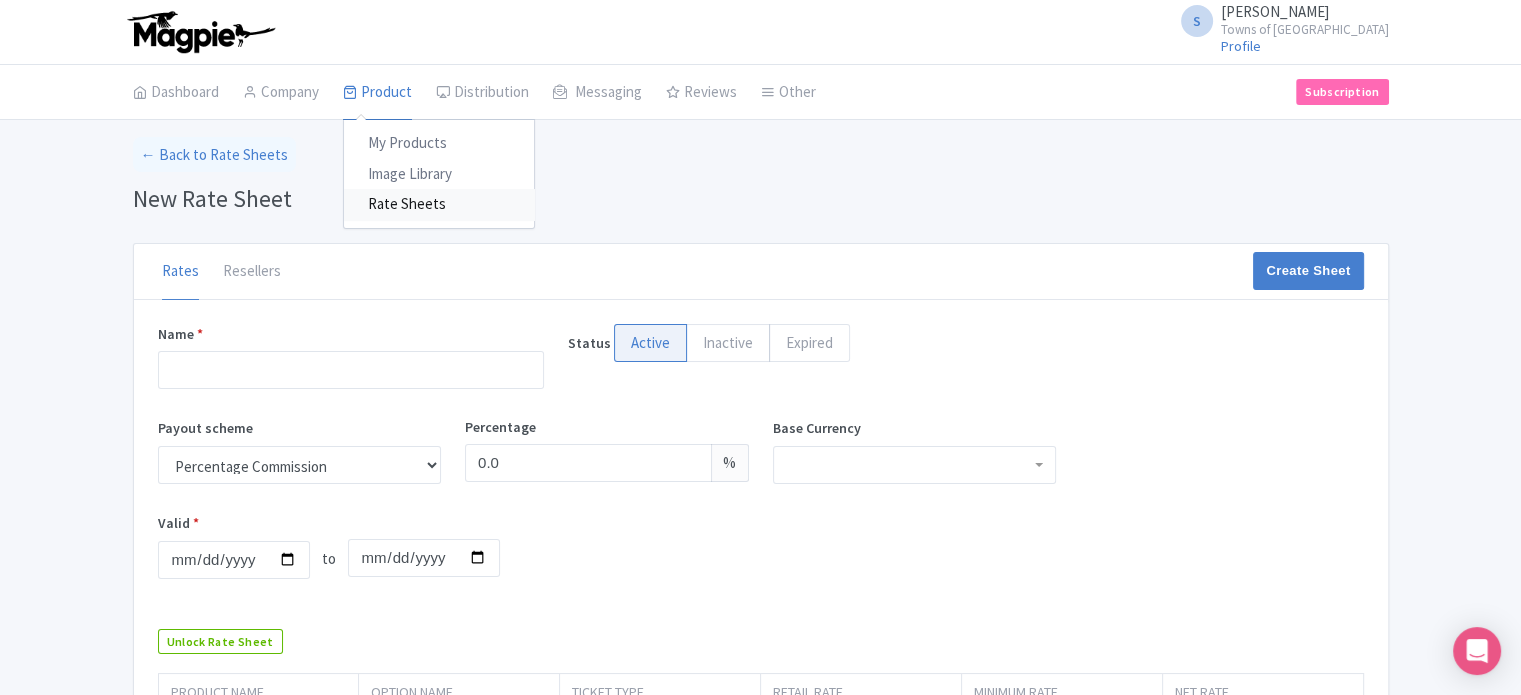 click on "Rate Sheets" at bounding box center (439, 204) 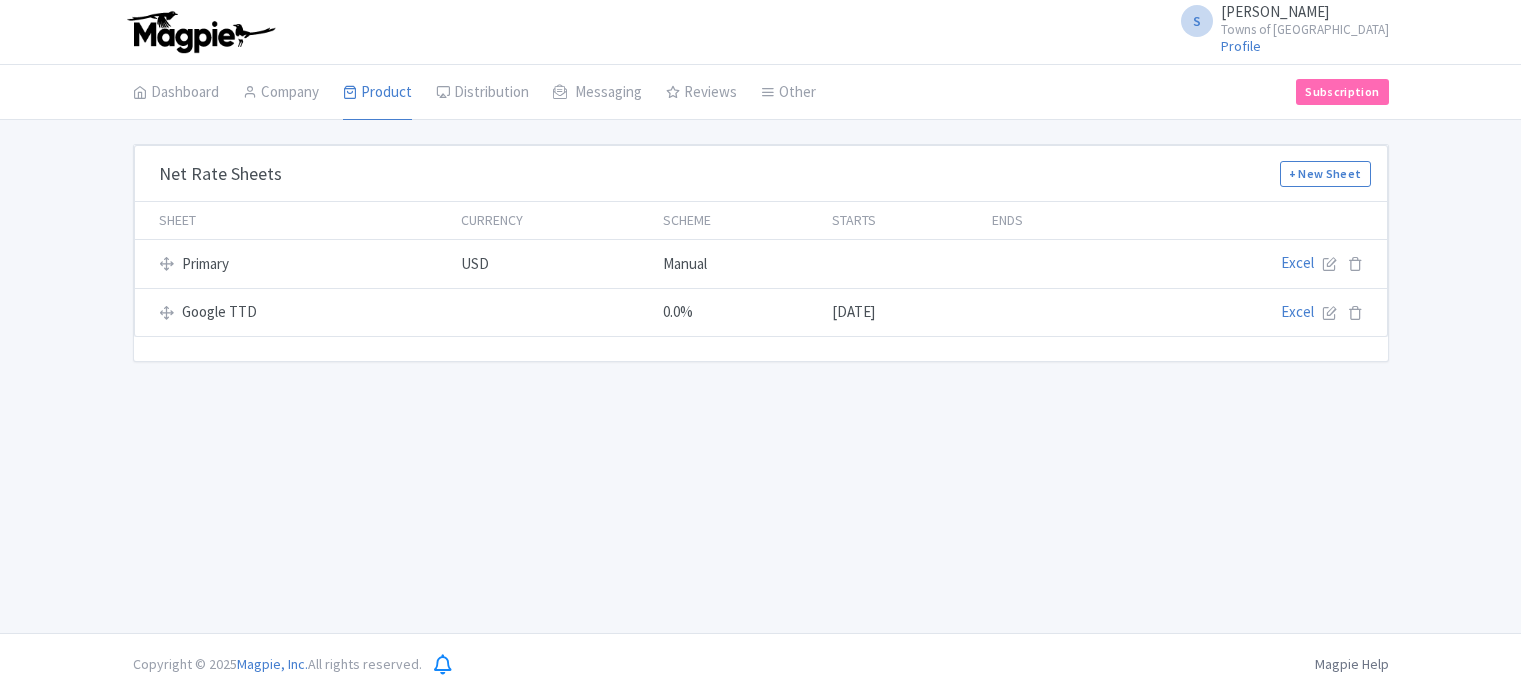 scroll, scrollTop: 0, scrollLeft: 0, axis: both 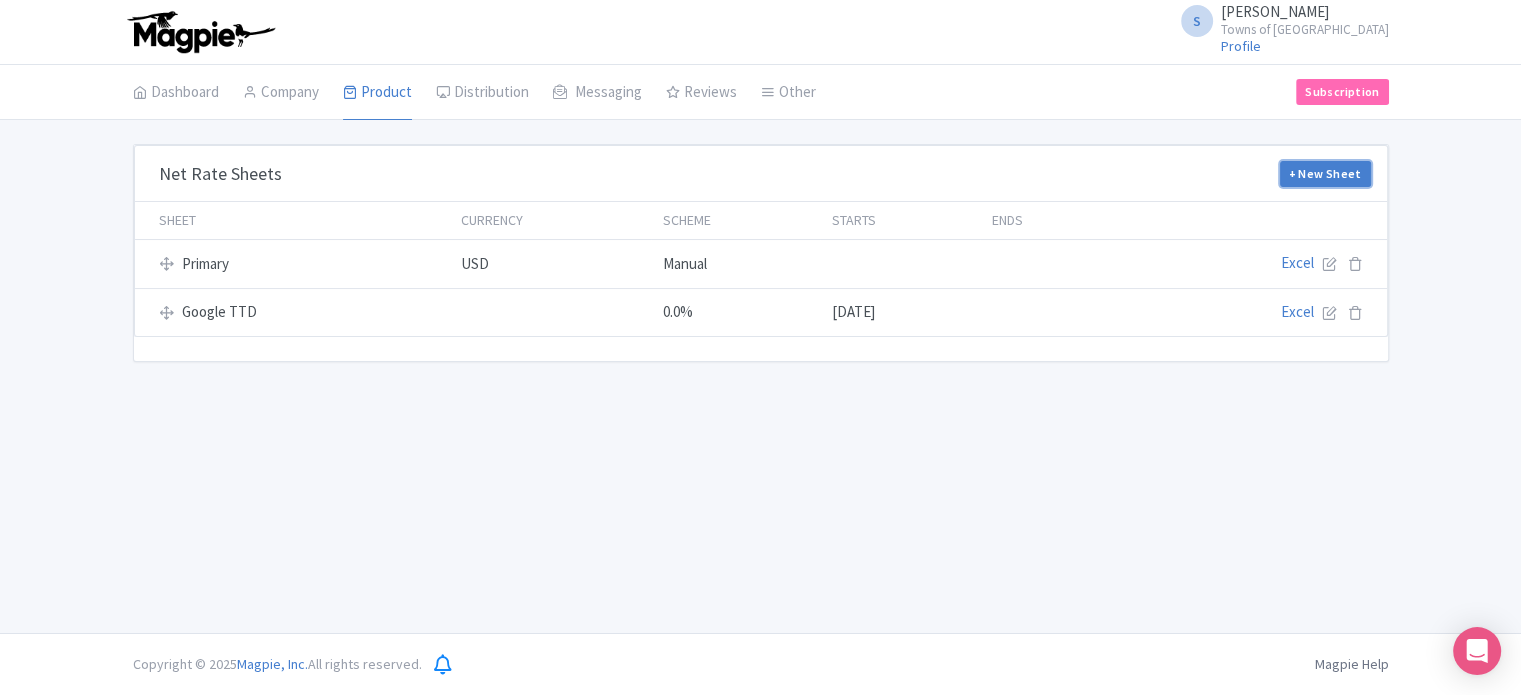 click on "+ New Sheet" at bounding box center (1325, 174) 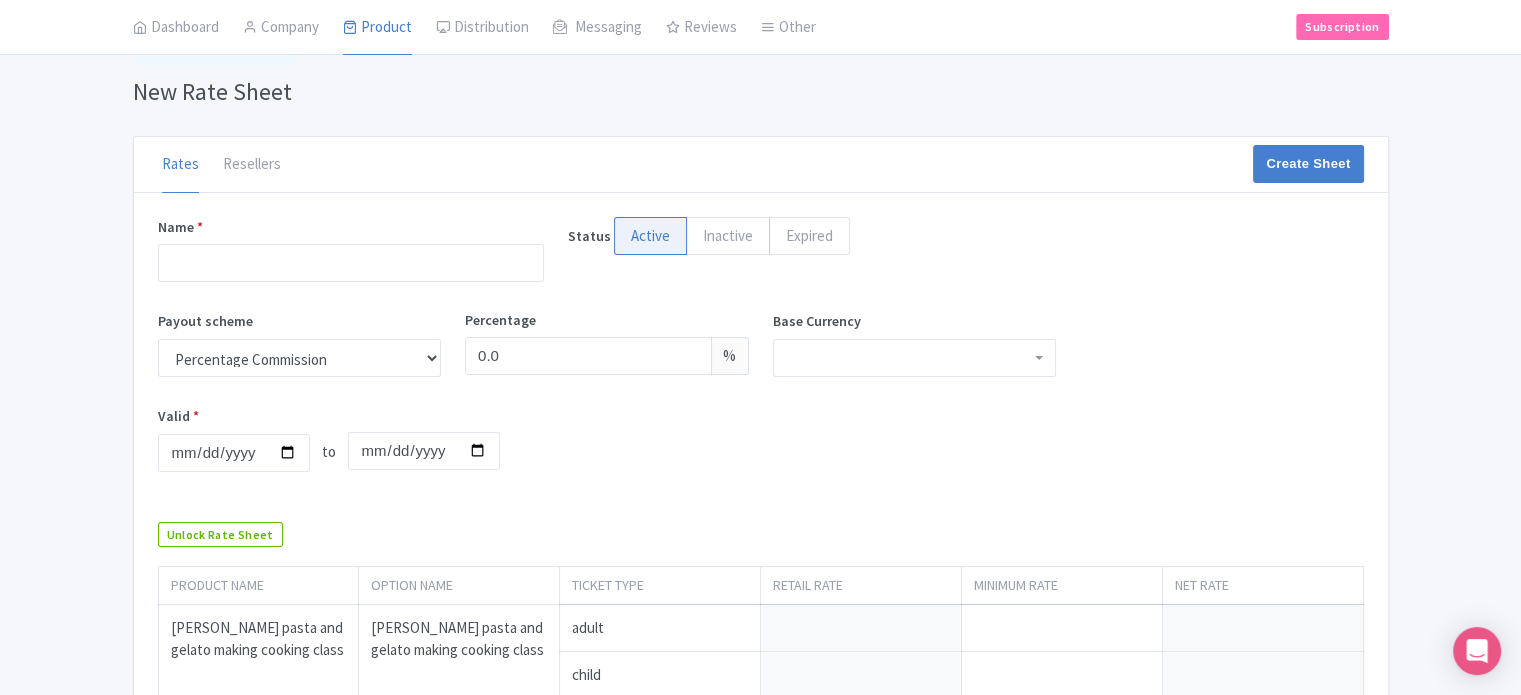 scroll, scrollTop: 100, scrollLeft: 0, axis: vertical 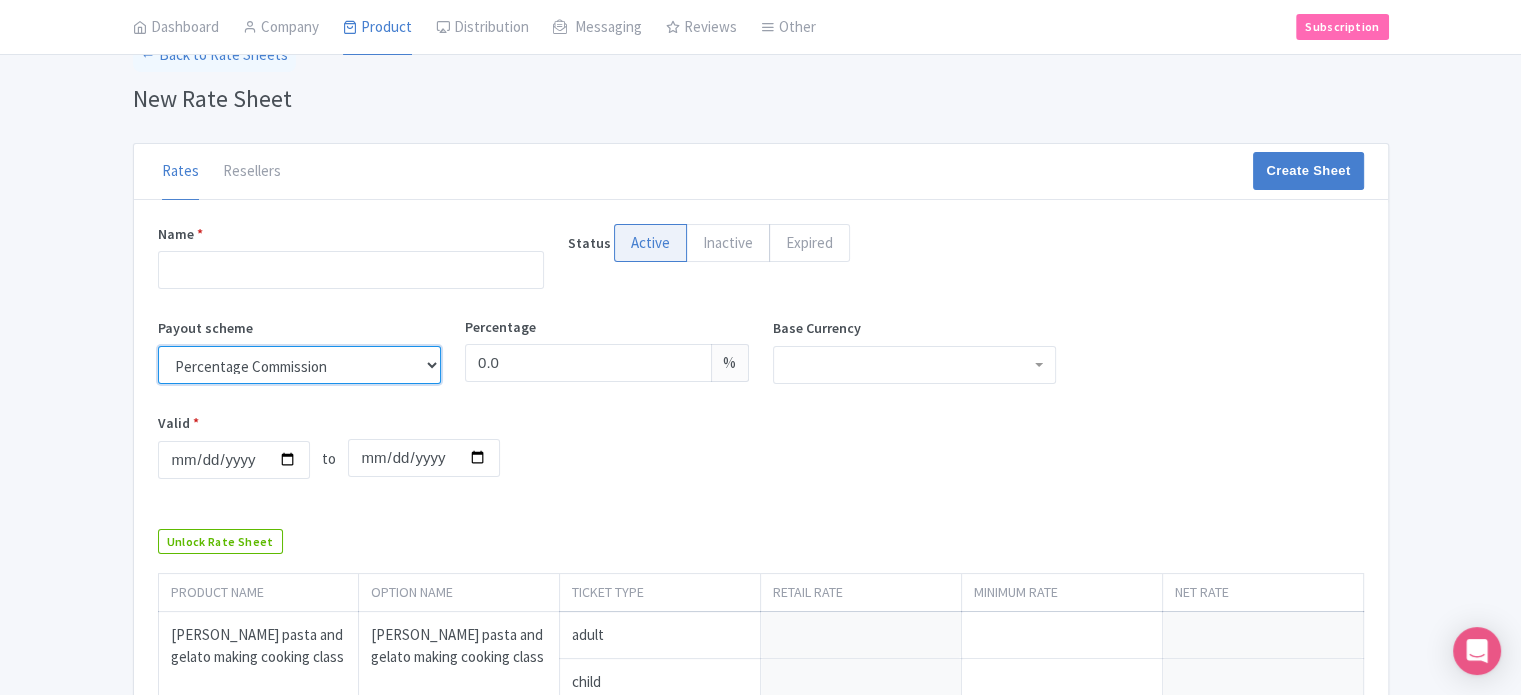 click on "Percentage Commission
Manual Net Rates" at bounding box center (300, 365) 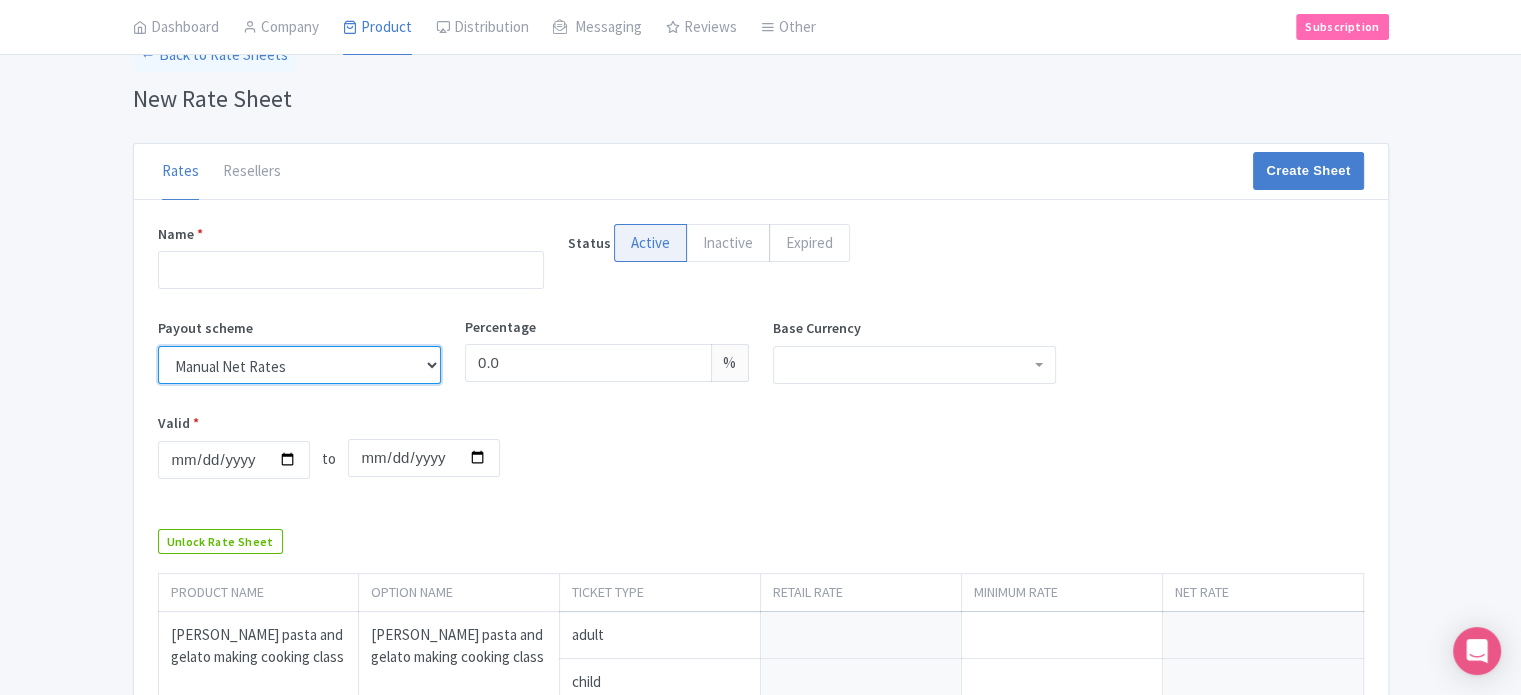 click on "Percentage Commission
Manual Net Rates" at bounding box center [300, 365] 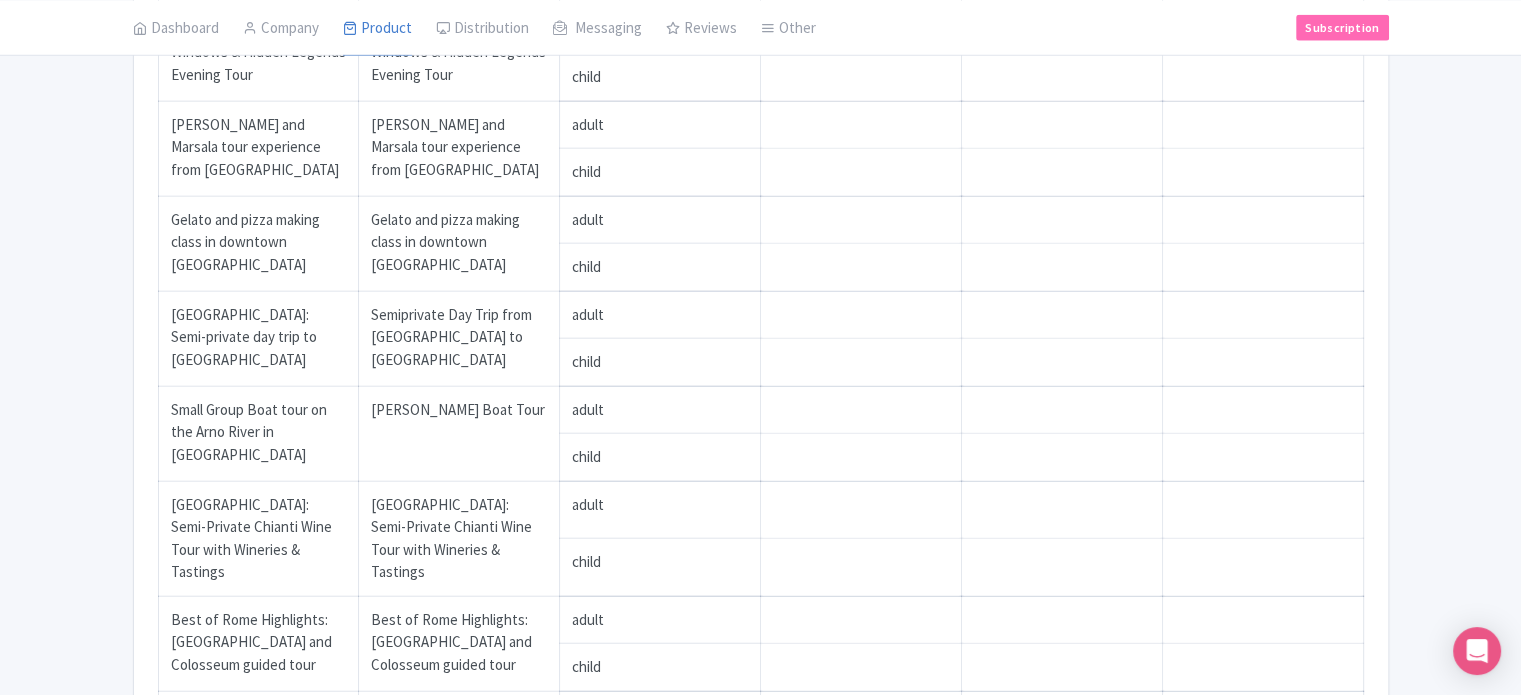 scroll, scrollTop: 4879, scrollLeft: 0, axis: vertical 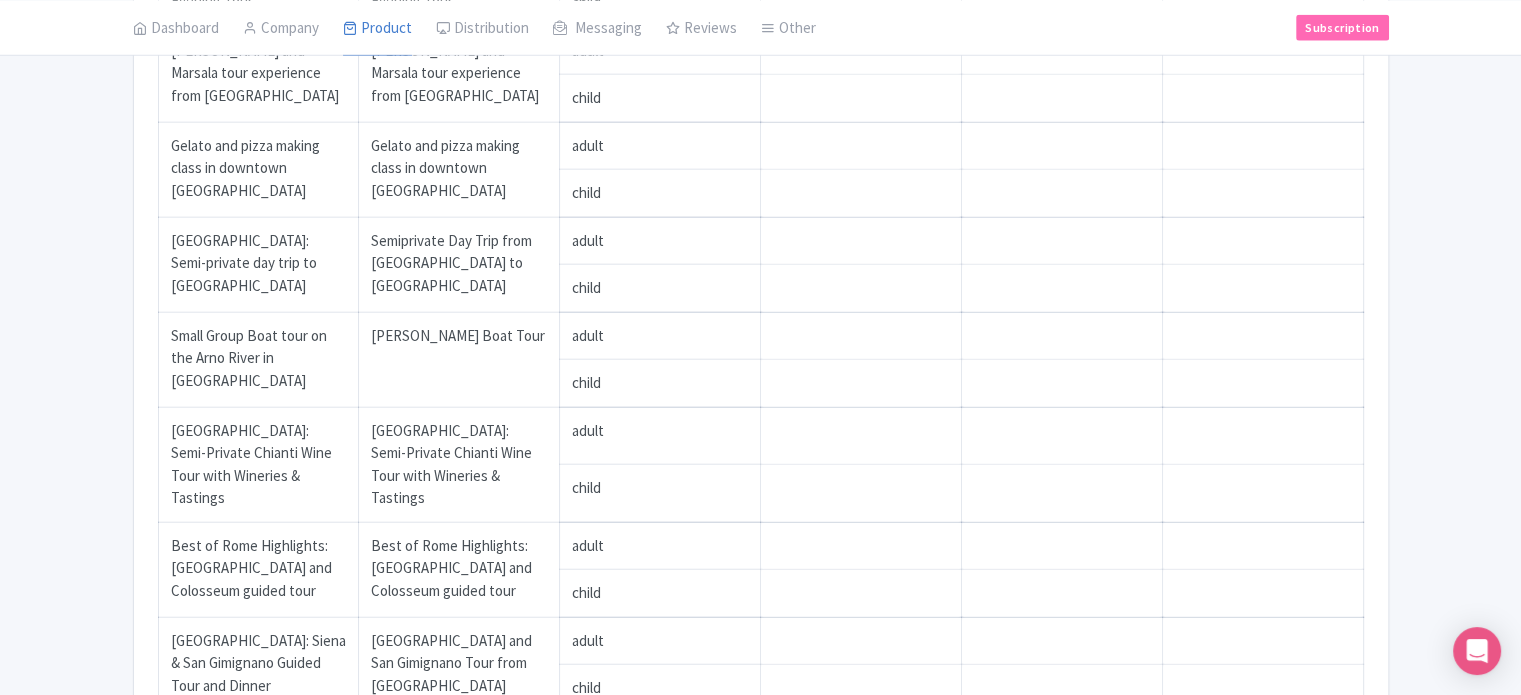 click at bounding box center [861, 741] 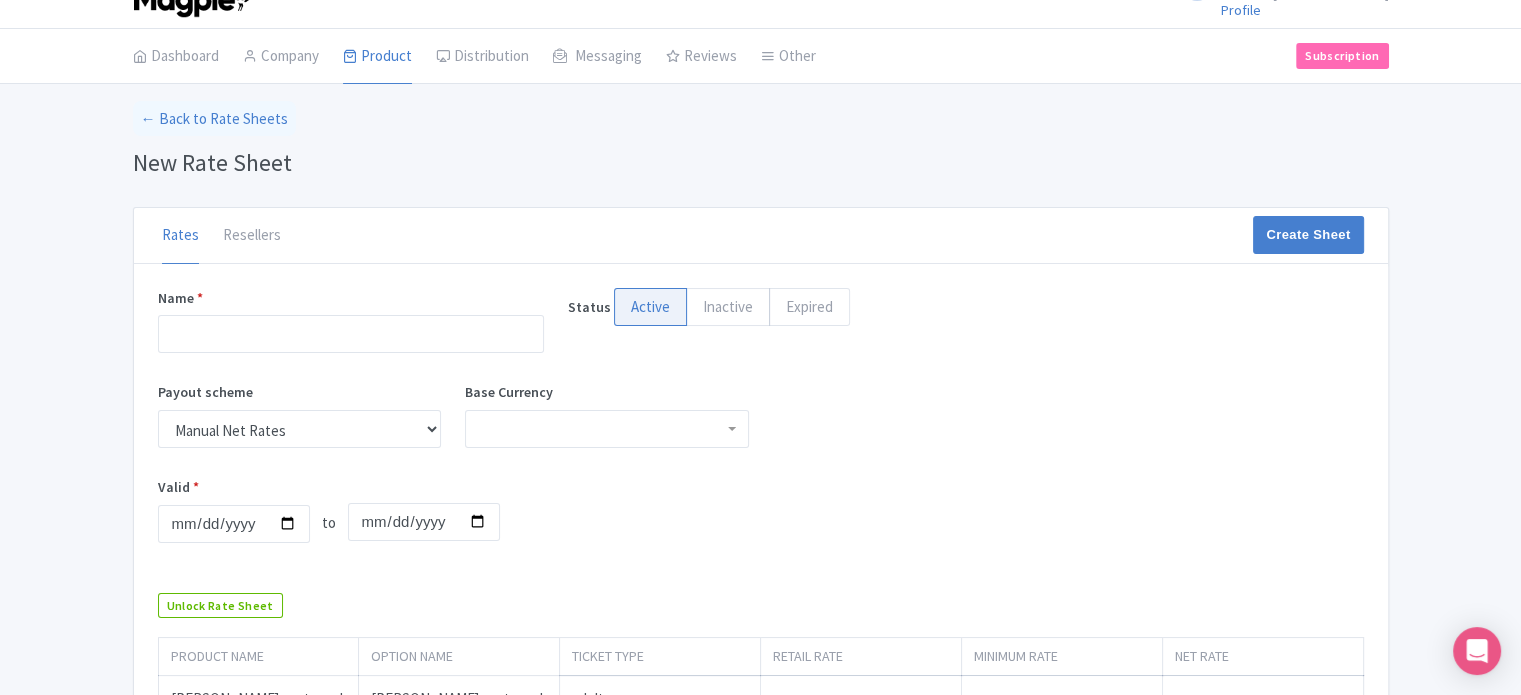 scroll, scrollTop: 0, scrollLeft: 0, axis: both 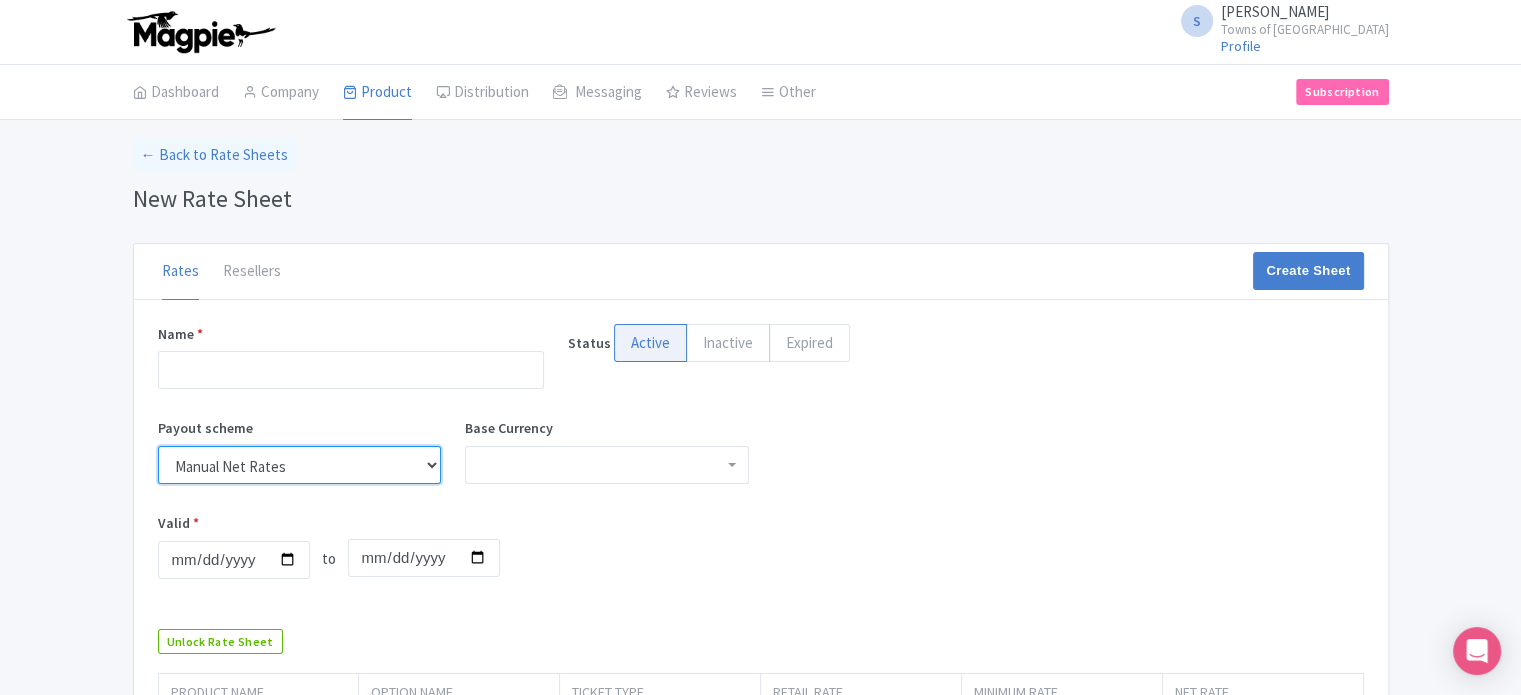 click on "Percentage Commission
Manual Net Rates" at bounding box center (300, 465) 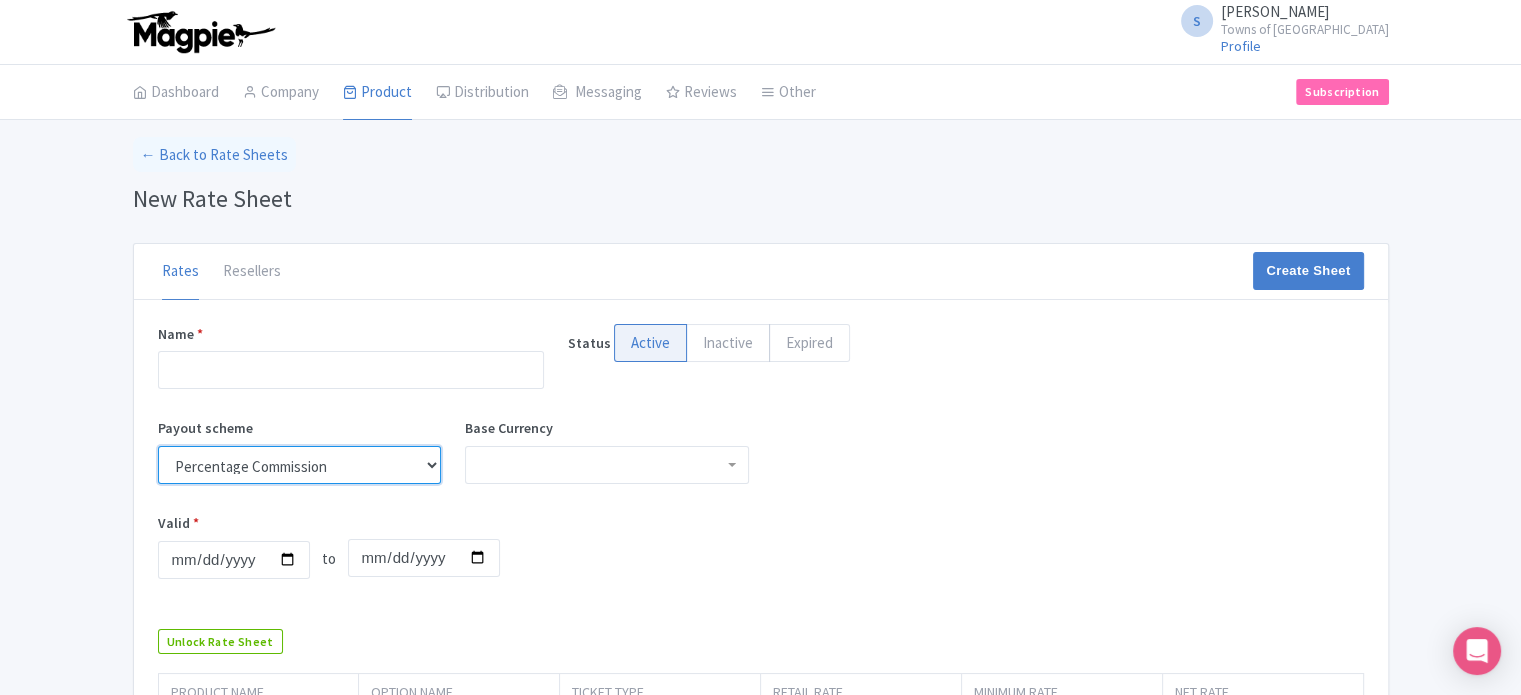 click on "Percentage Commission
Manual Net Rates" at bounding box center (300, 465) 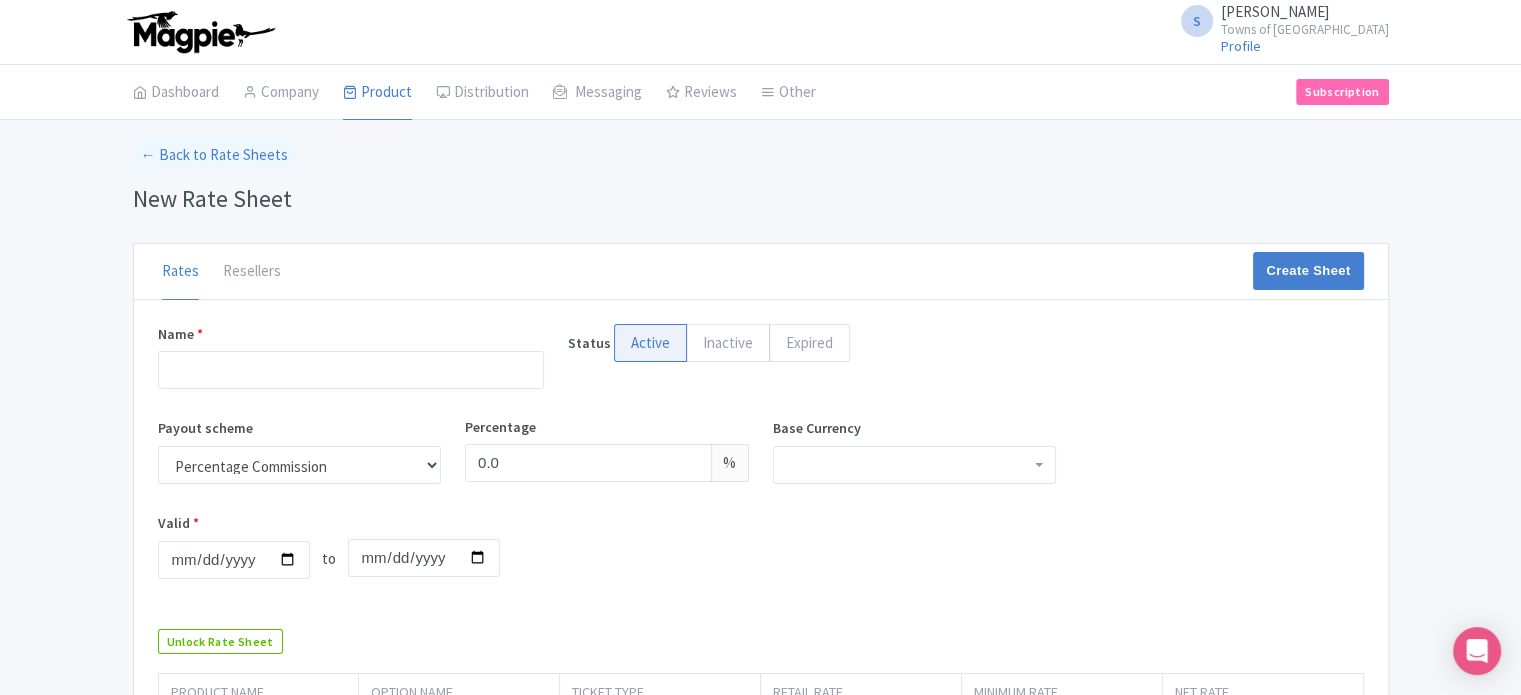 click on "Valid   *
to
Valid to" at bounding box center (761, 559) 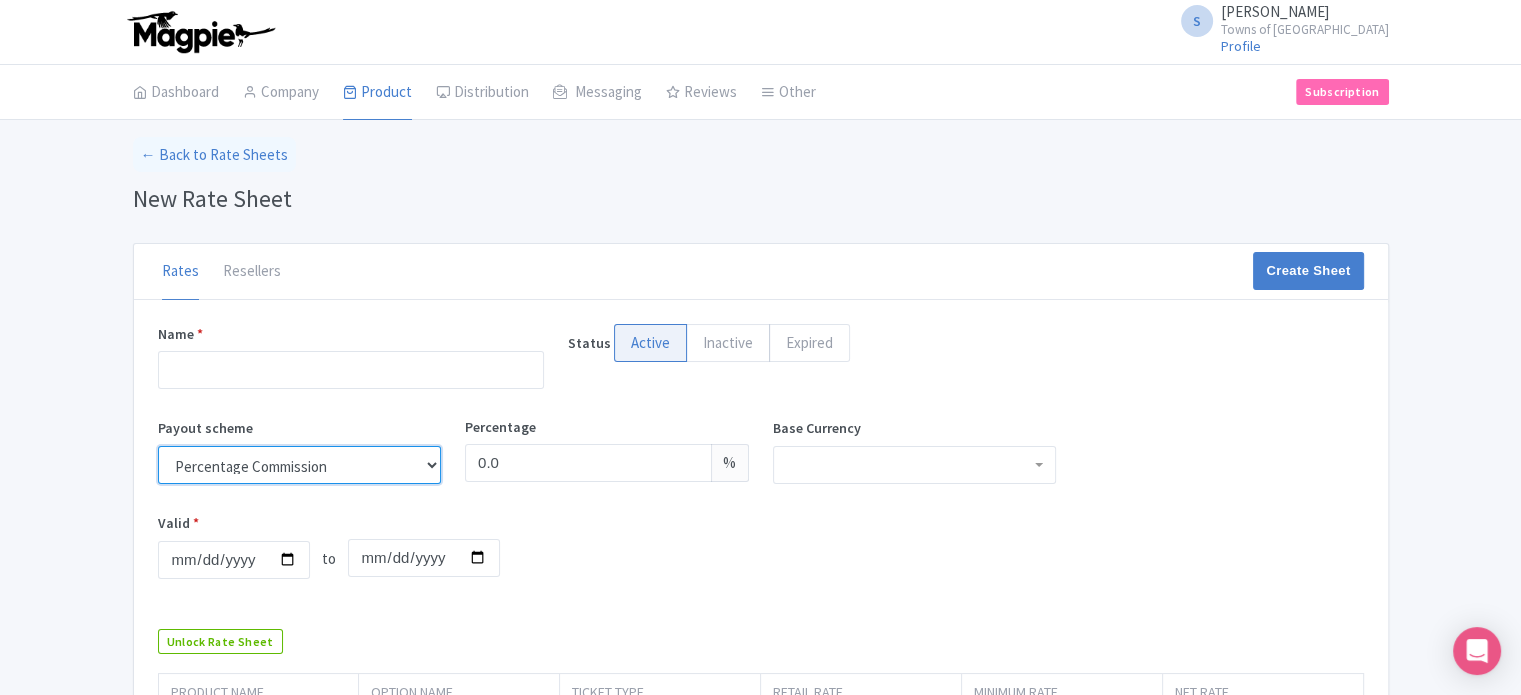click on "Percentage Commission
Manual Net Rates" at bounding box center (300, 465) 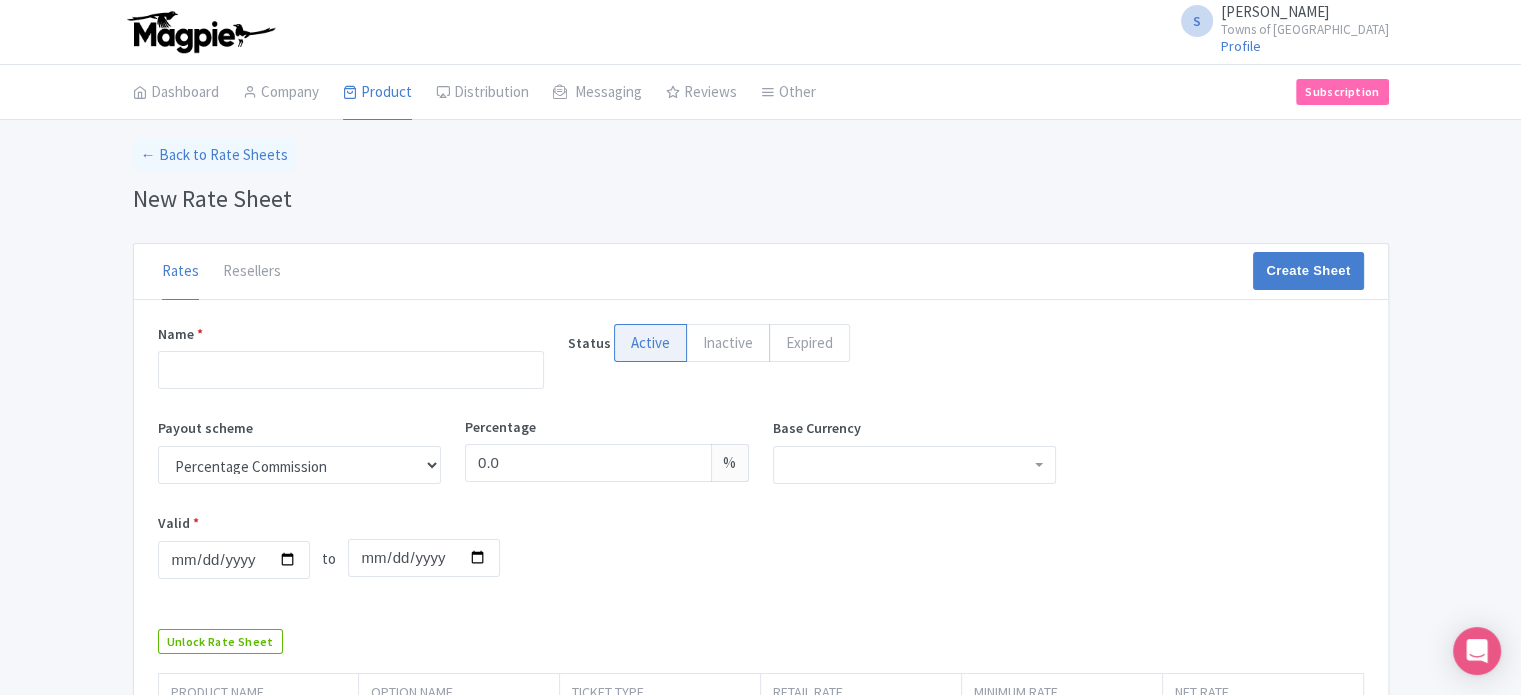 click on "Valid   *
to
Valid to" at bounding box center (761, 559) 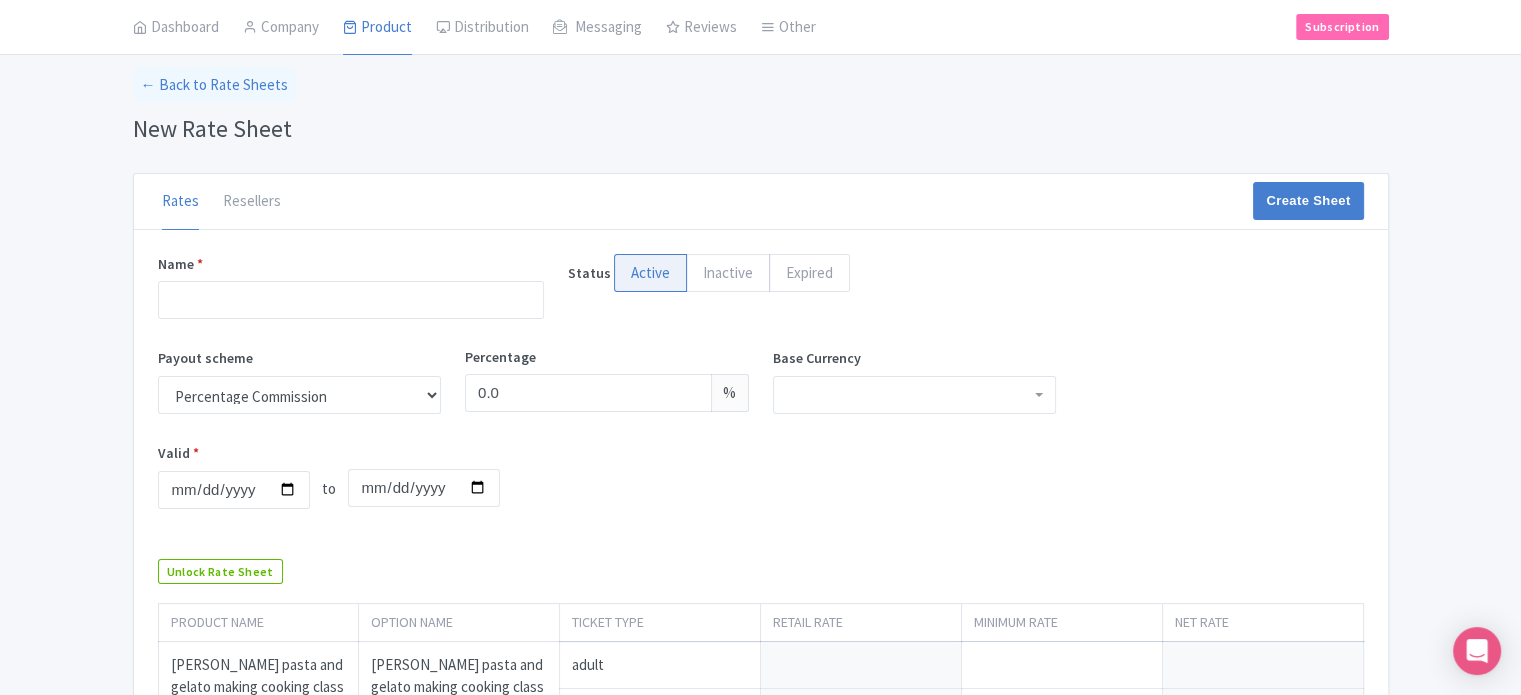 scroll, scrollTop: 0, scrollLeft: 0, axis: both 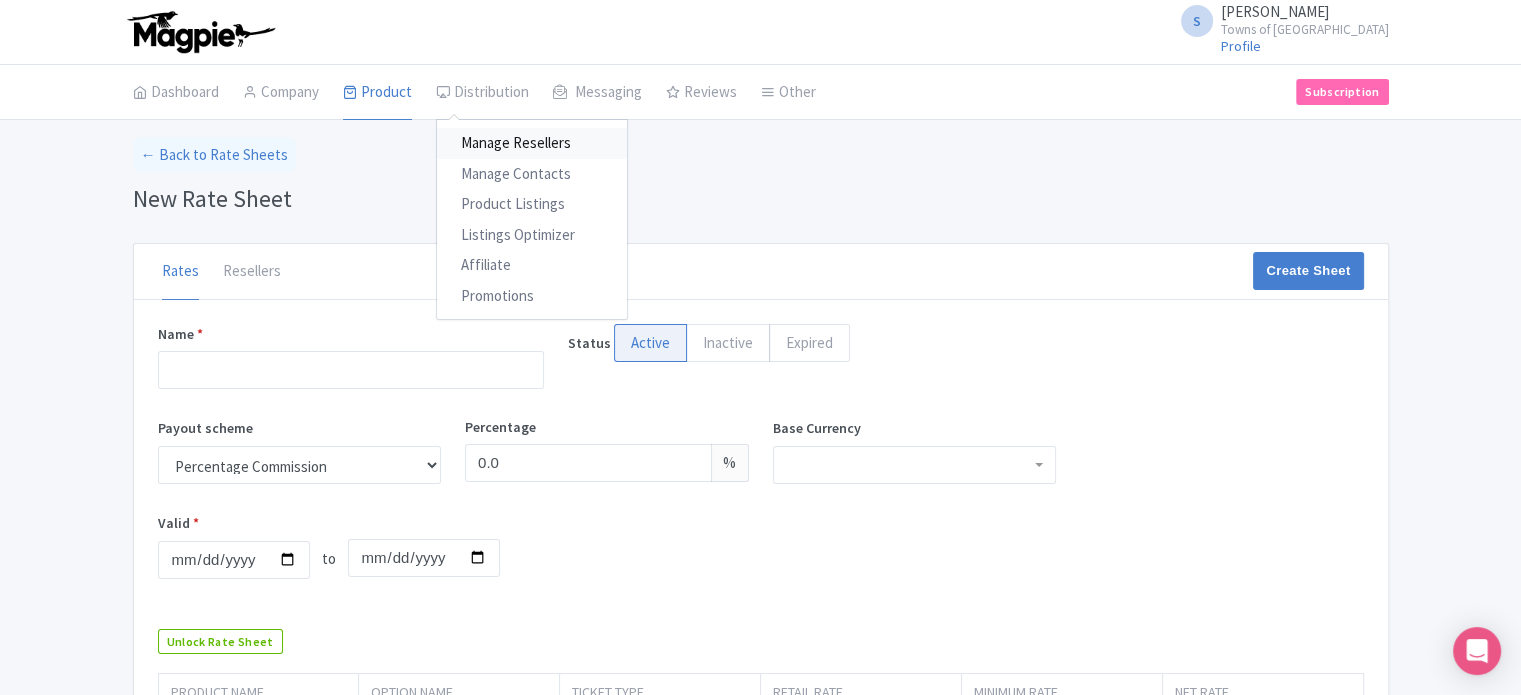 click on "Manage Resellers" at bounding box center (532, 143) 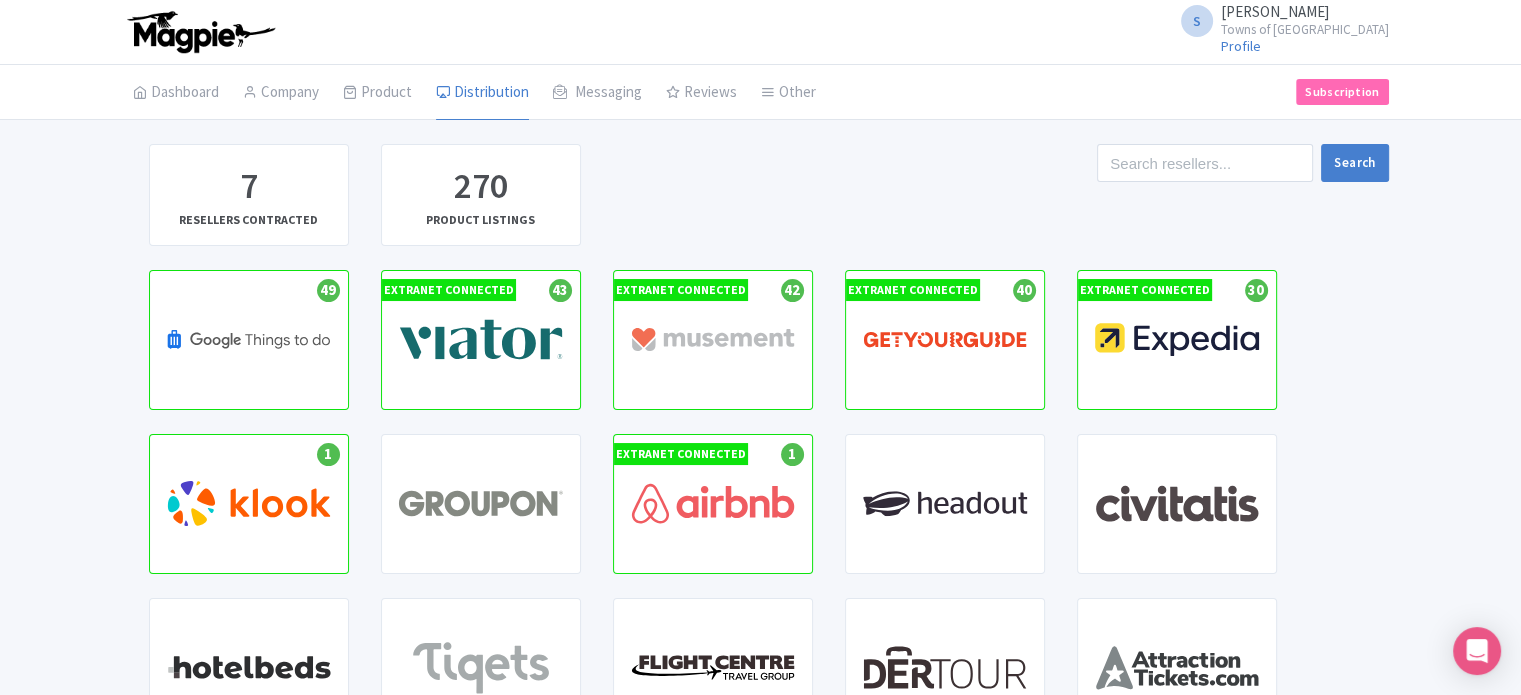 scroll, scrollTop: 400, scrollLeft: 0, axis: vertical 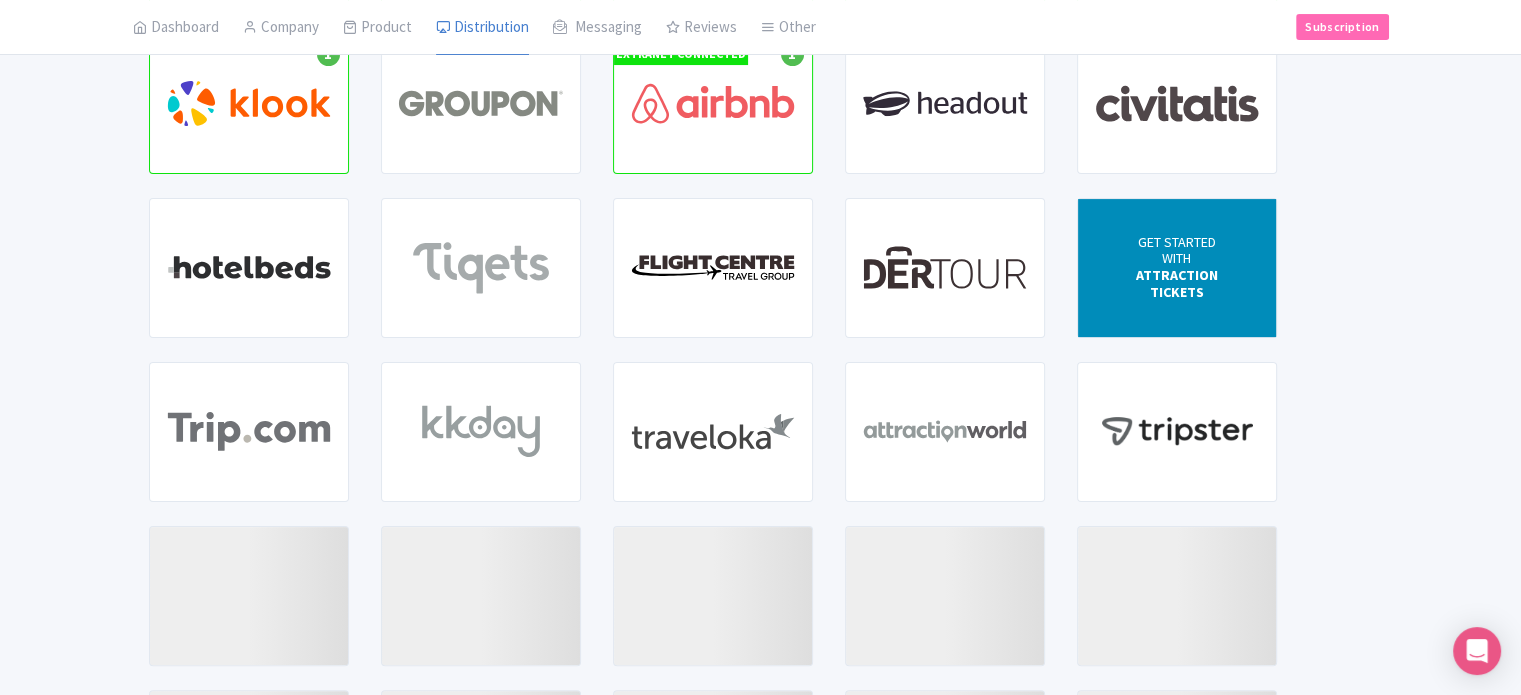 click on "WITH" at bounding box center (1176, 259) 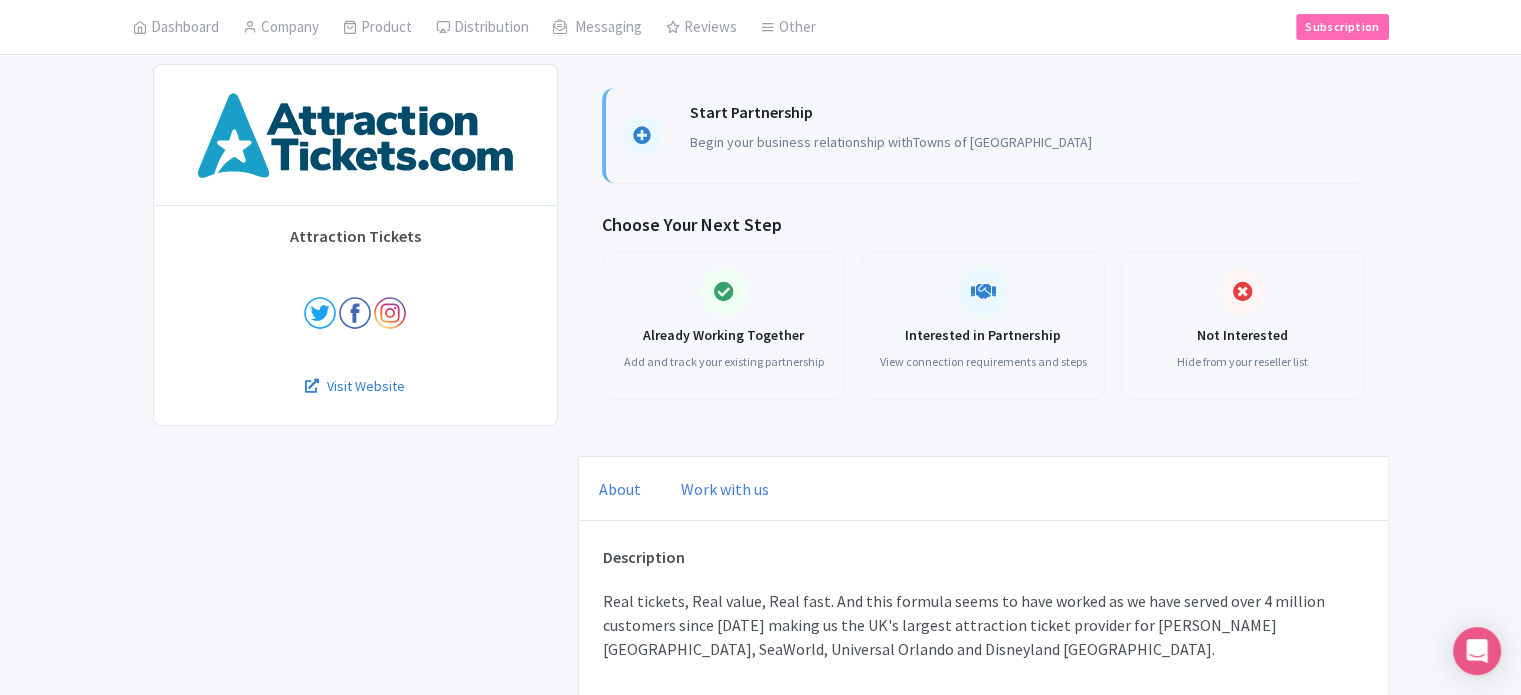 scroll, scrollTop: 0, scrollLeft: 0, axis: both 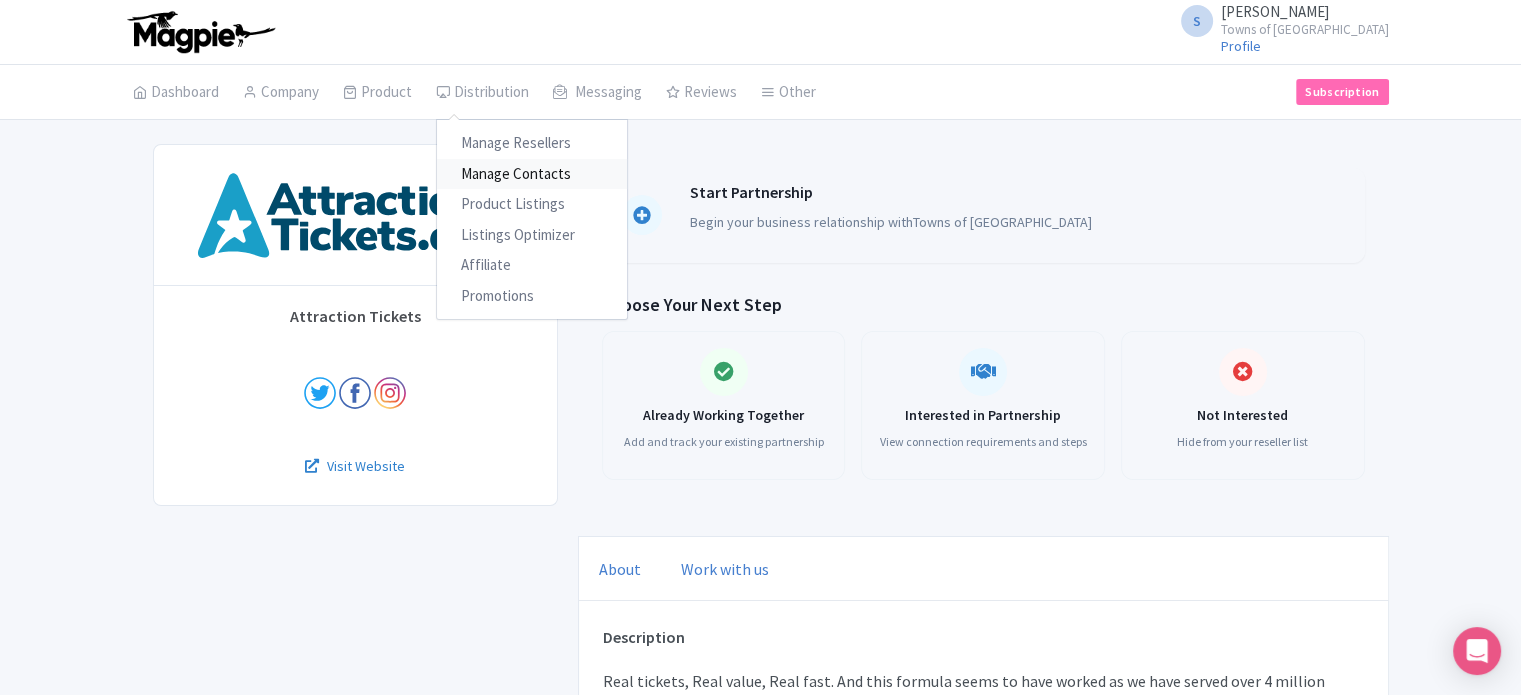 click on "Manage Contacts" at bounding box center (532, 174) 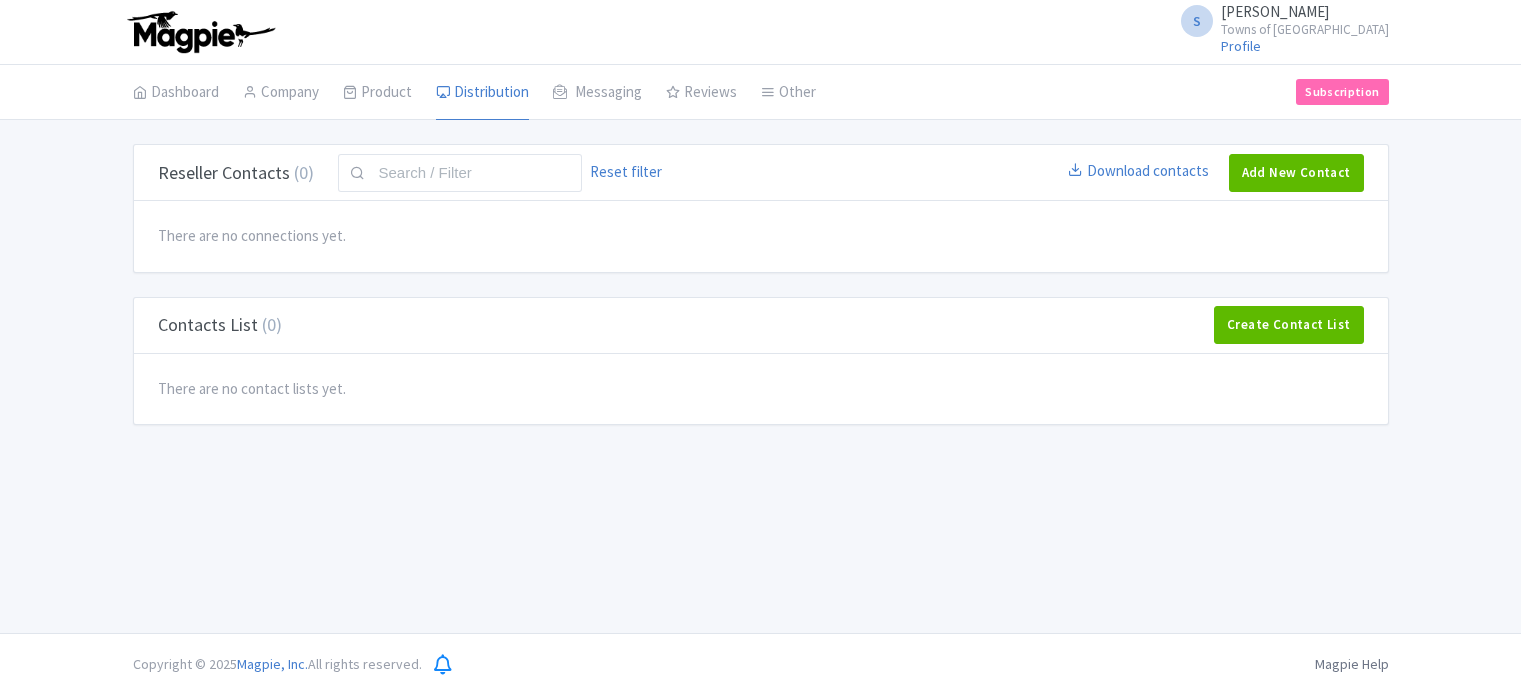 scroll, scrollTop: 0, scrollLeft: 0, axis: both 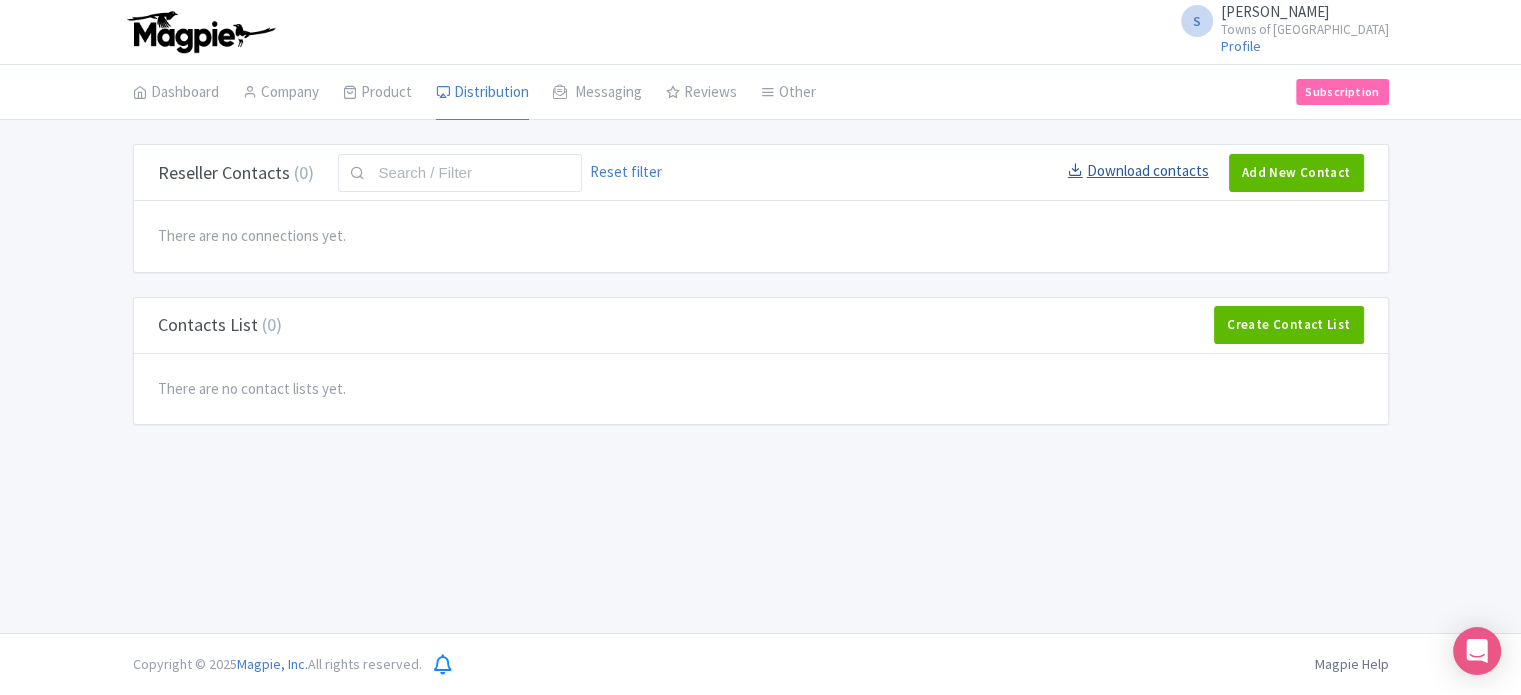 click on "Download contacts" at bounding box center [1138, 170] 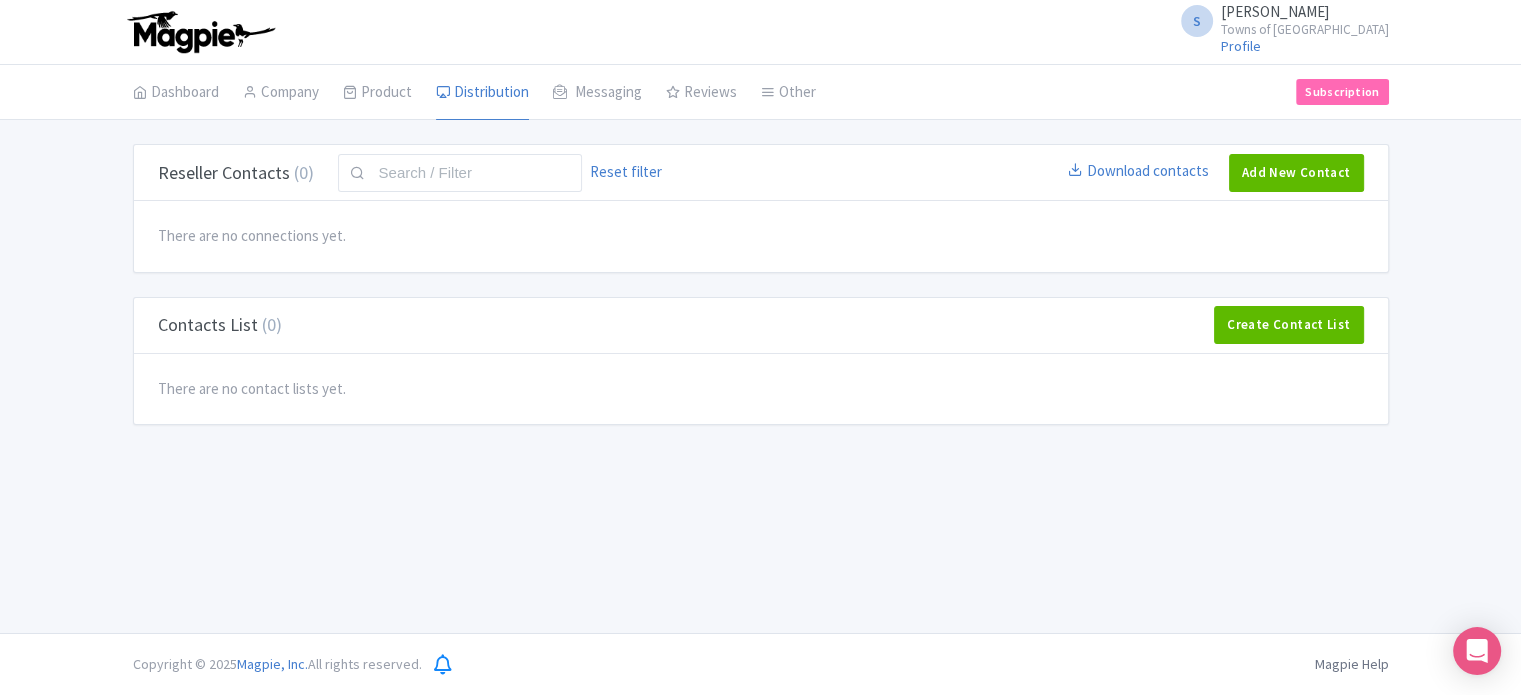 click on "Dashboard
Company
Product
My Products
Image Library
Rate Sheets
Distribution
Manage Resellers
Manage Contacts
Product Listings
Listings Optimizer
Affiliate
Promotions
Messaging
Outbox
New Announcement
Manage Message Templates
Reviews
Review Dashboard
Manage
Analytics
Tools
Other
Help Documents
Connections
View All Magpie Products
Magpie Pricing
Subscription" at bounding box center [761, 92] 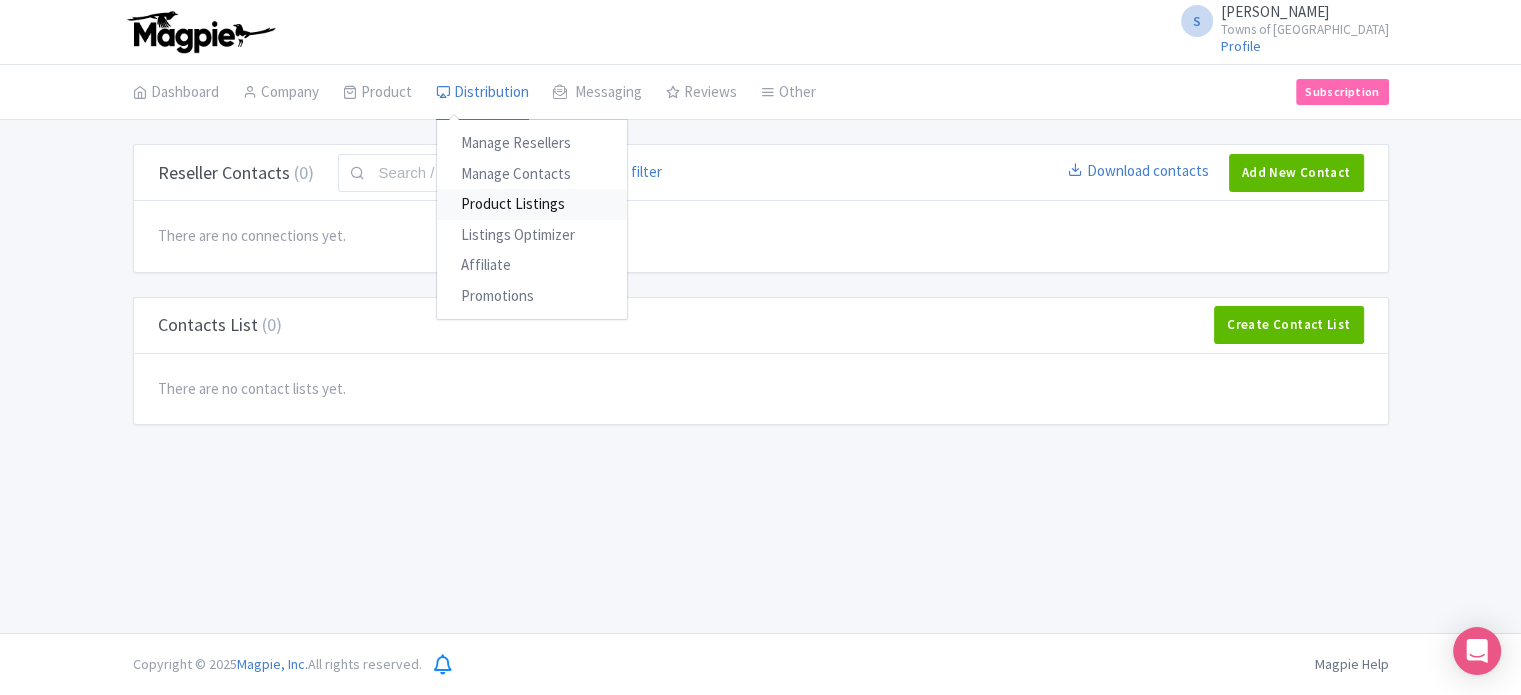 click on "Product Listings" at bounding box center (532, 204) 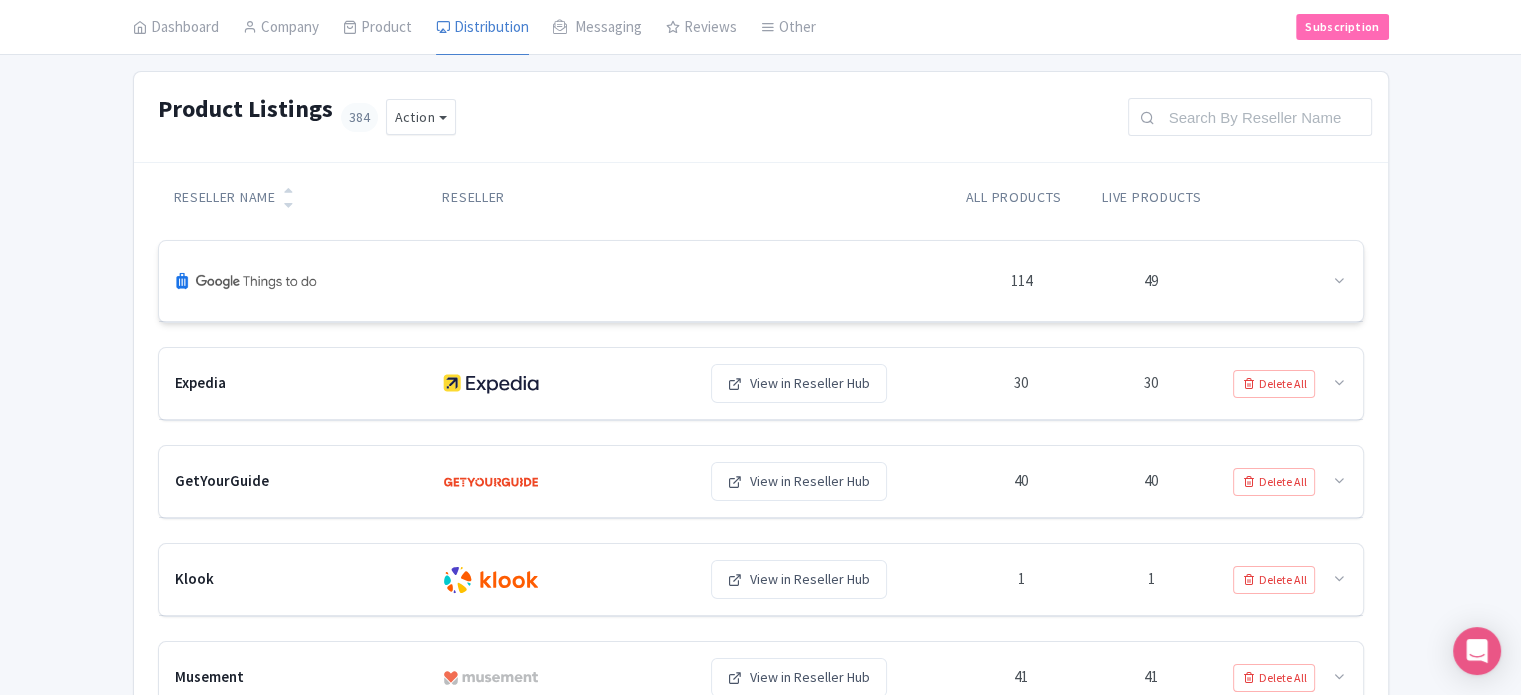 scroll, scrollTop: 0, scrollLeft: 0, axis: both 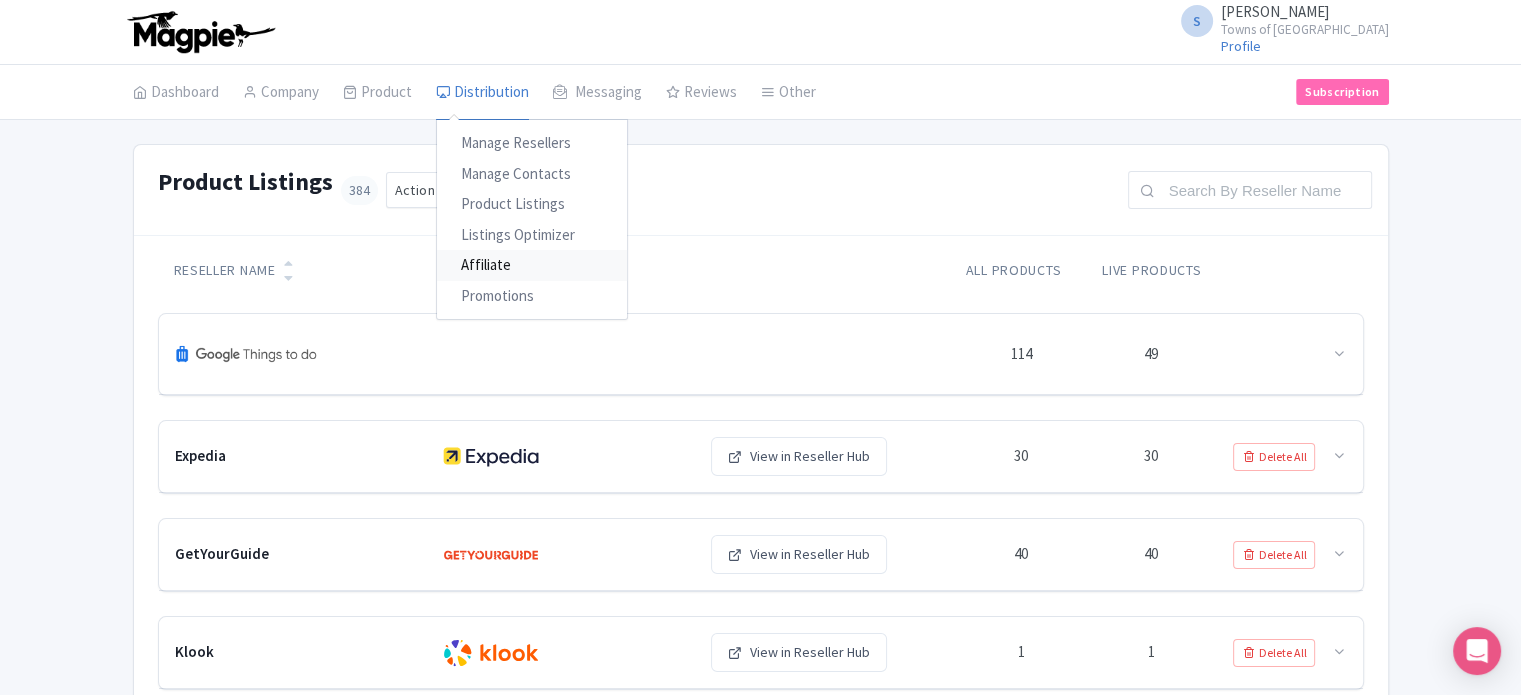 click on "Affiliate" at bounding box center (532, 265) 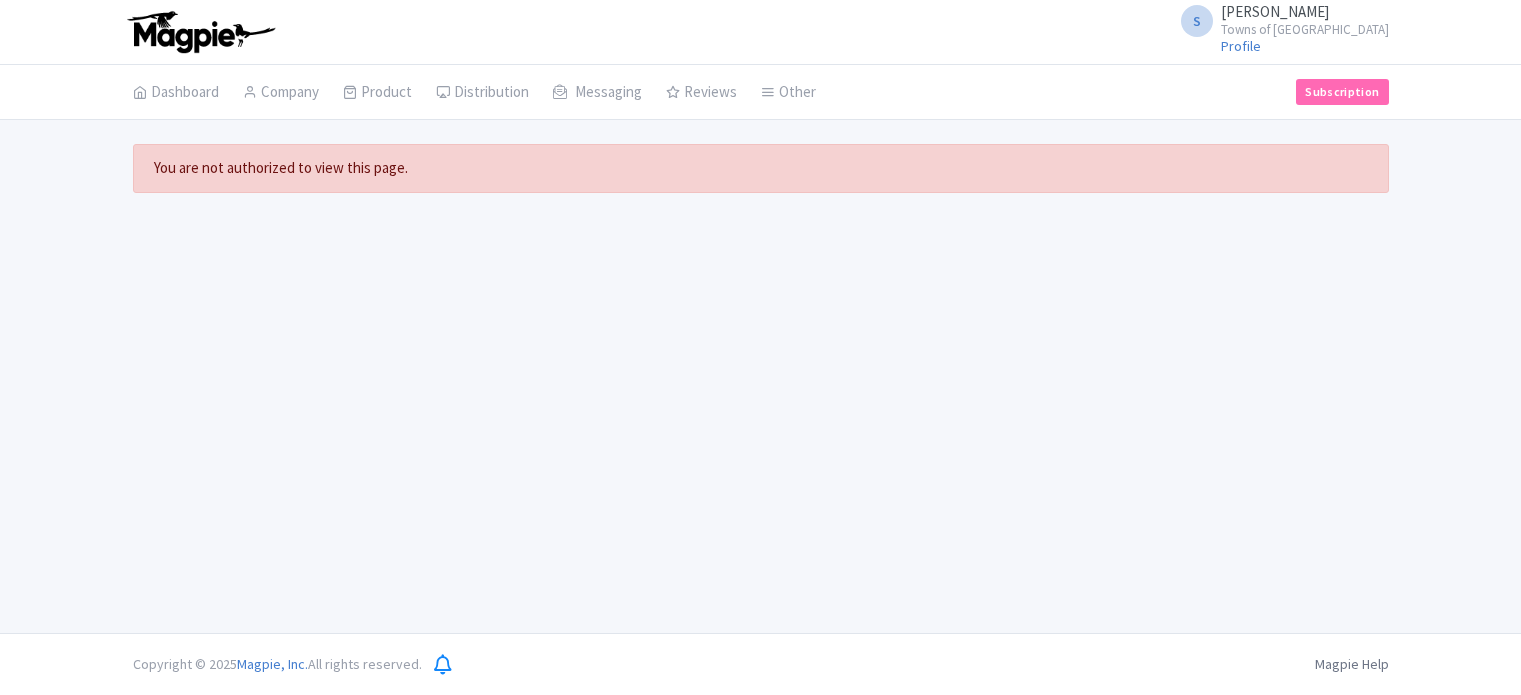 scroll, scrollTop: 0, scrollLeft: 0, axis: both 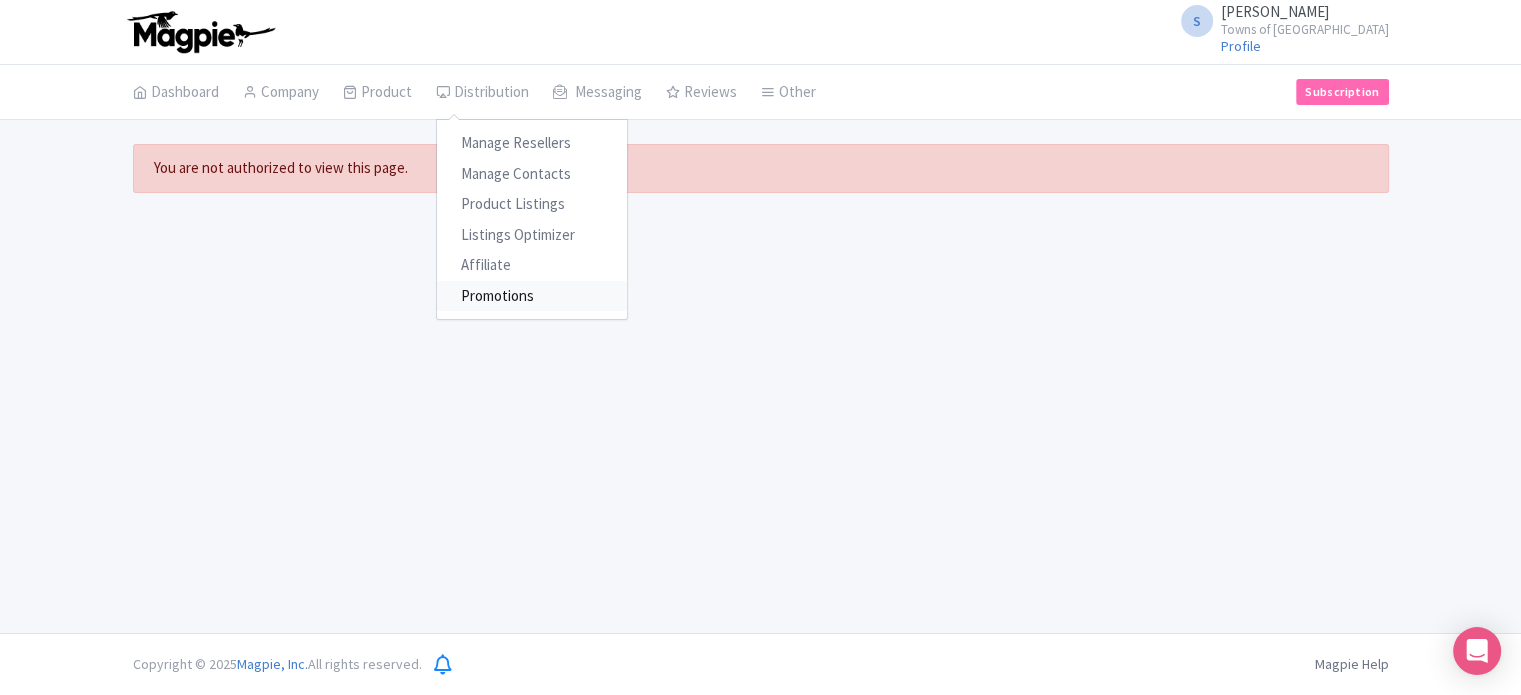click on "Promotions" at bounding box center (532, 296) 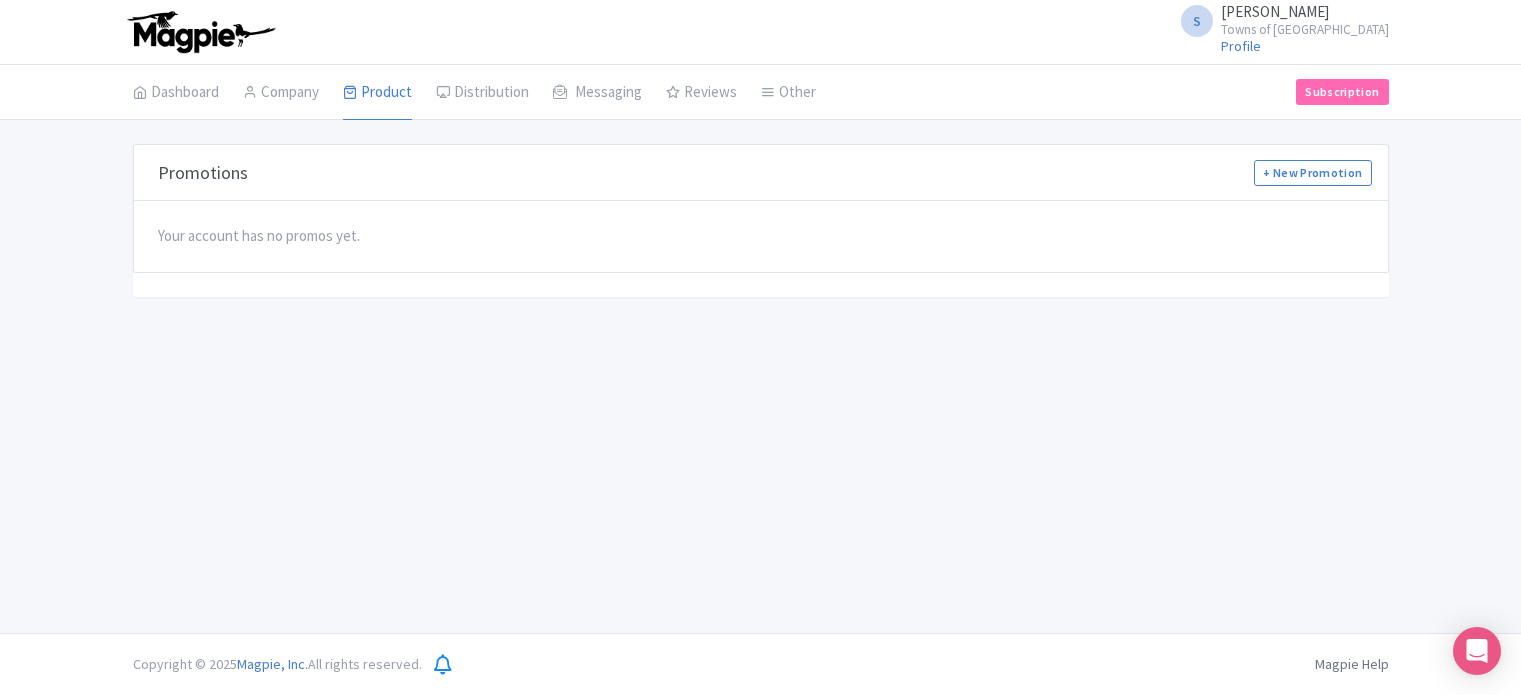 scroll, scrollTop: 0, scrollLeft: 0, axis: both 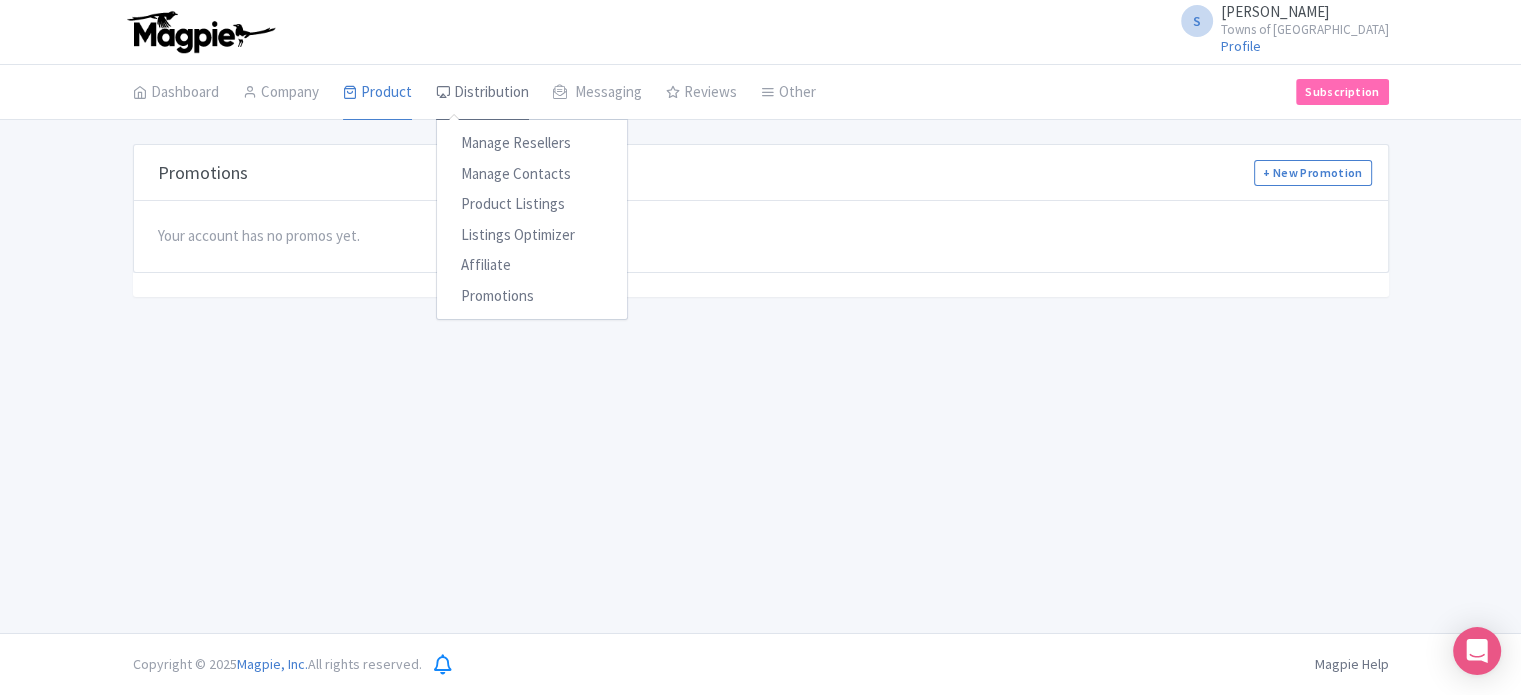 click on "Distribution" at bounding box center [482, 93] 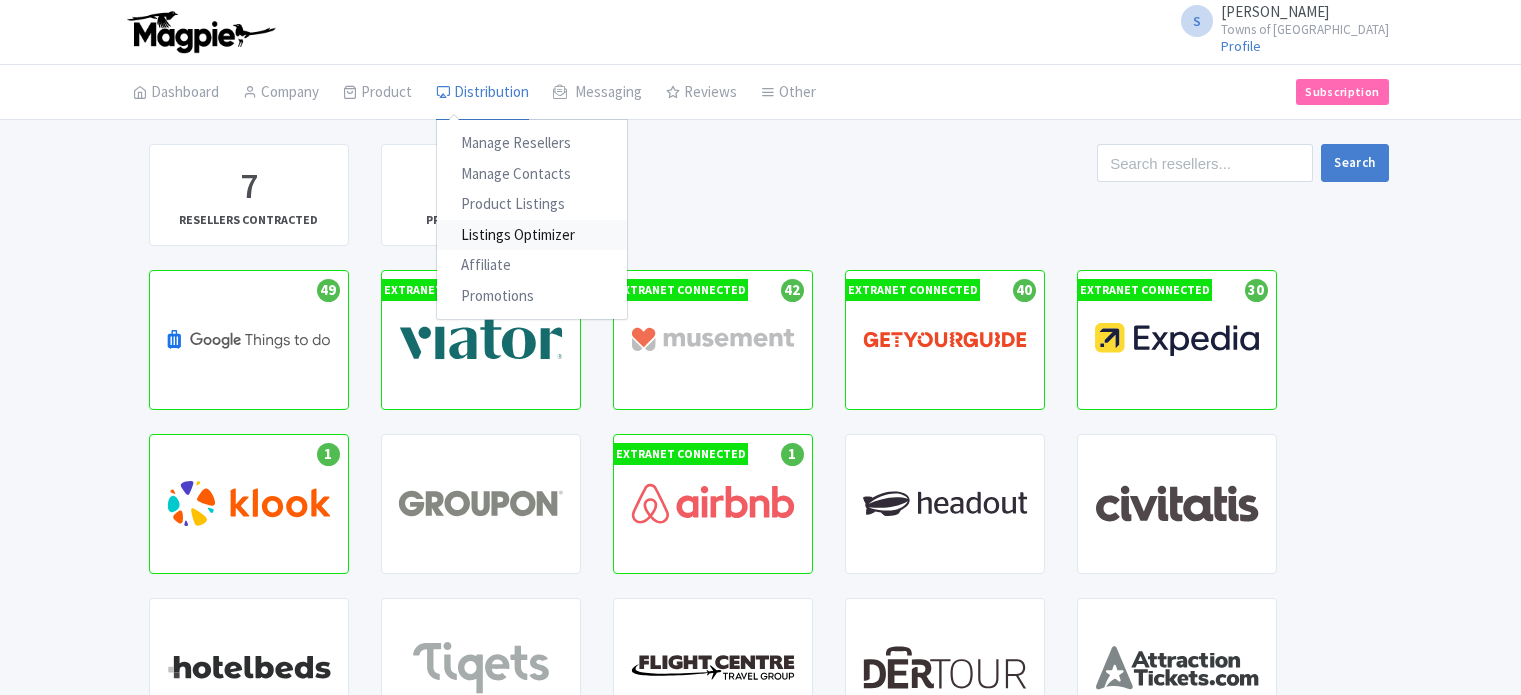 scroll, scrollTop: 0, scrollLeft: 0, axis: both 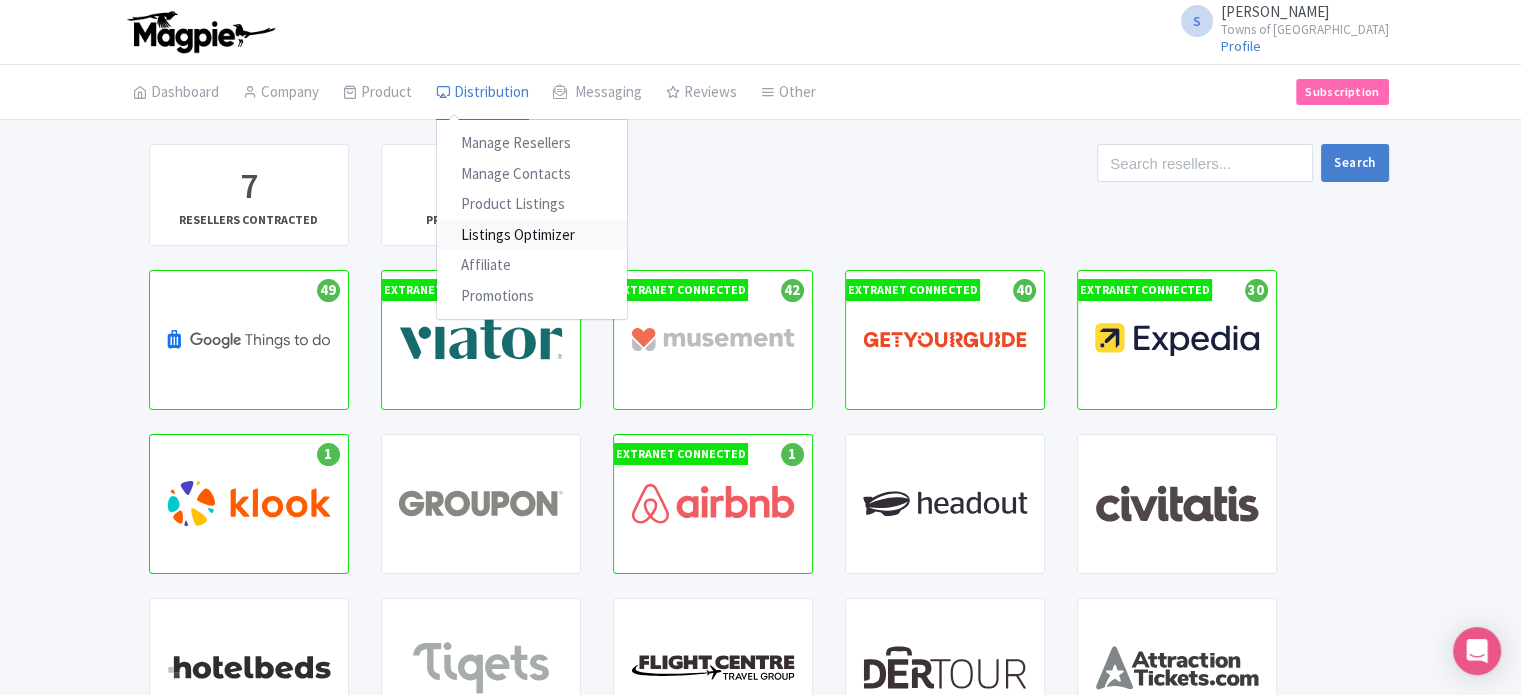 click on "Listings Optimizer" at bounding box center [532, 235] 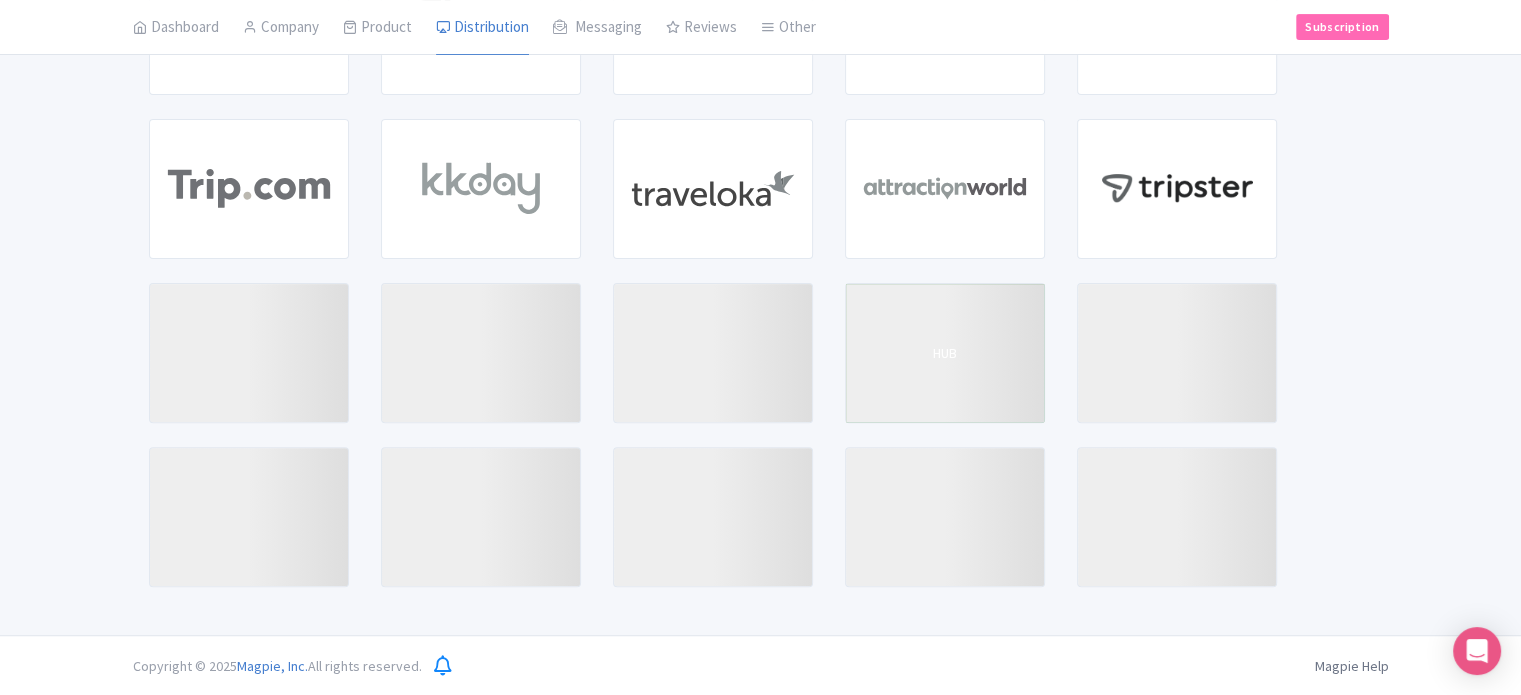 scroll, scrollTop: 343, scrollLeft: 0, axis: vertical 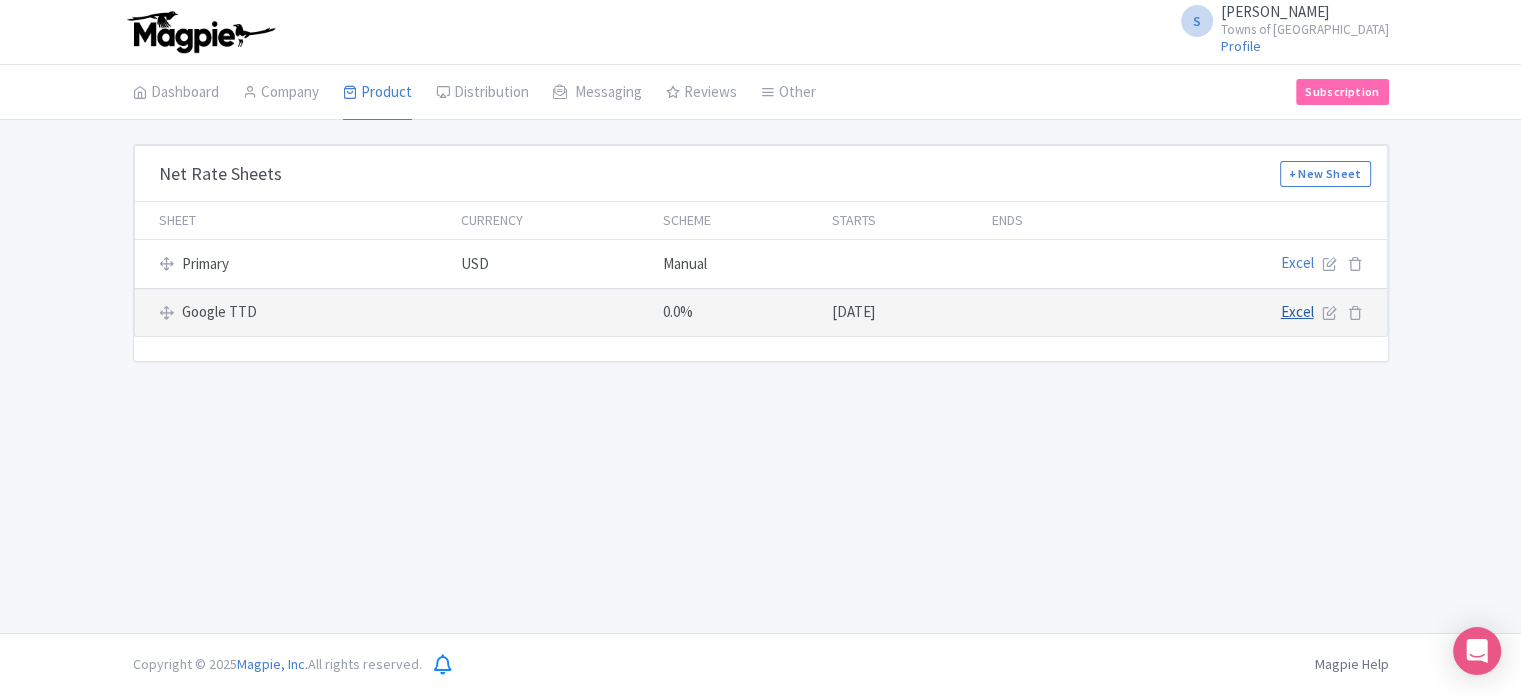 click on "Excel" at bounding box center [1297, 311] 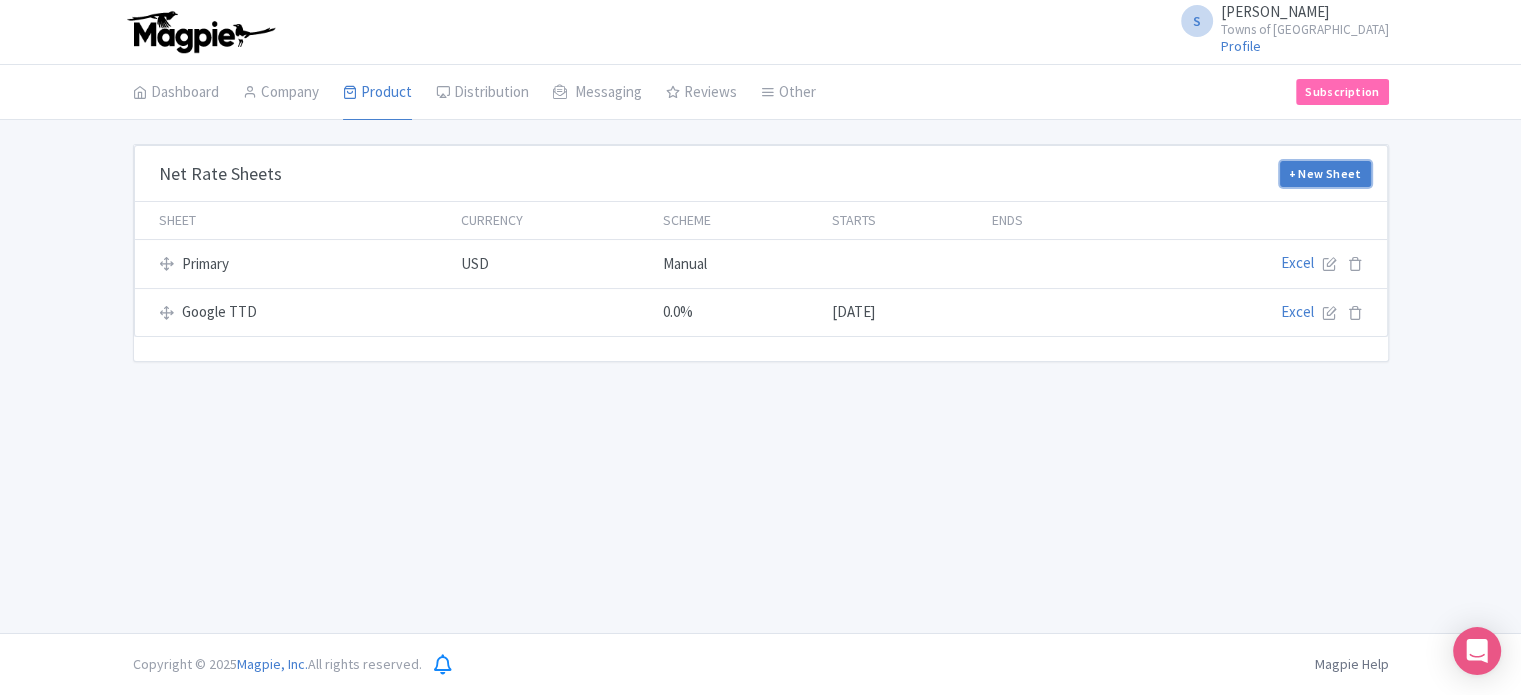 click on "+ New Sheet" at bounding box center [1325, 174] 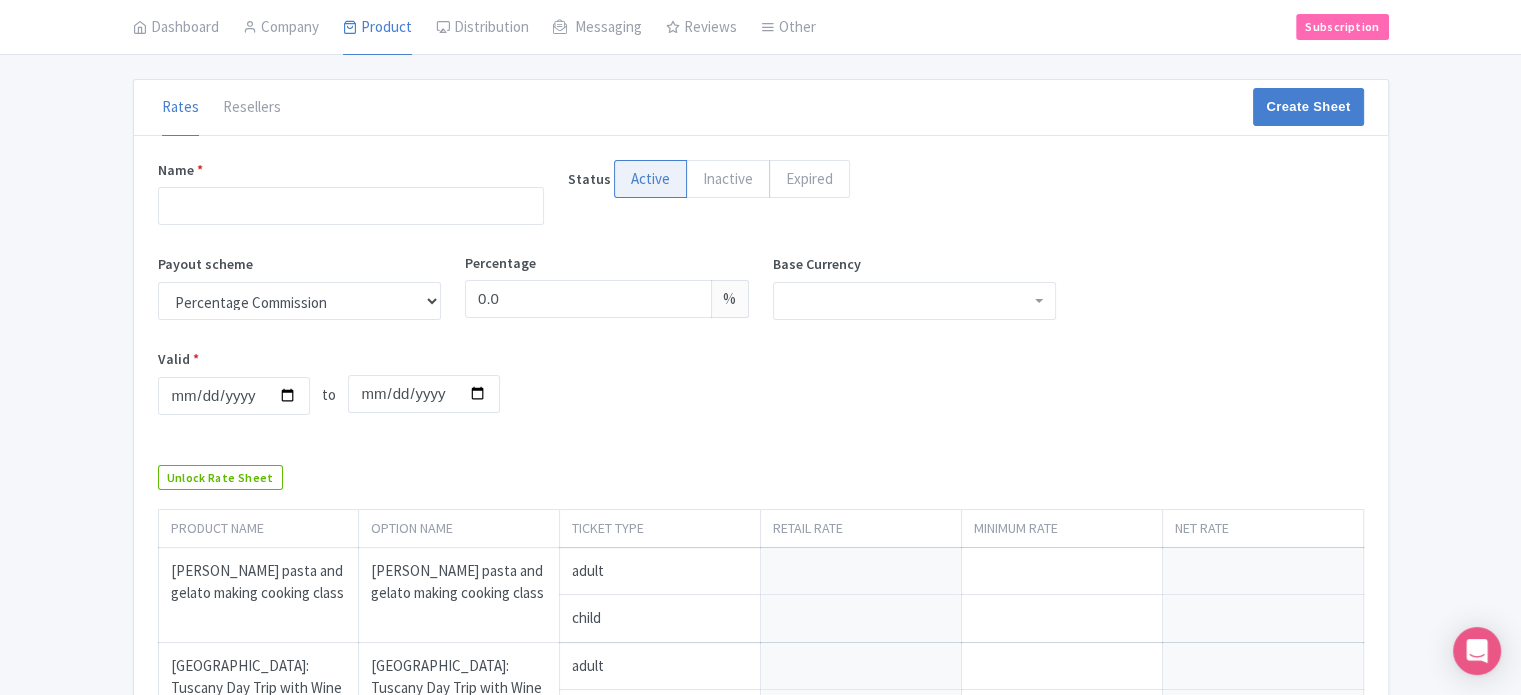 scroll, scrollTop: 164, scrollLeft: 0, axis: vertical 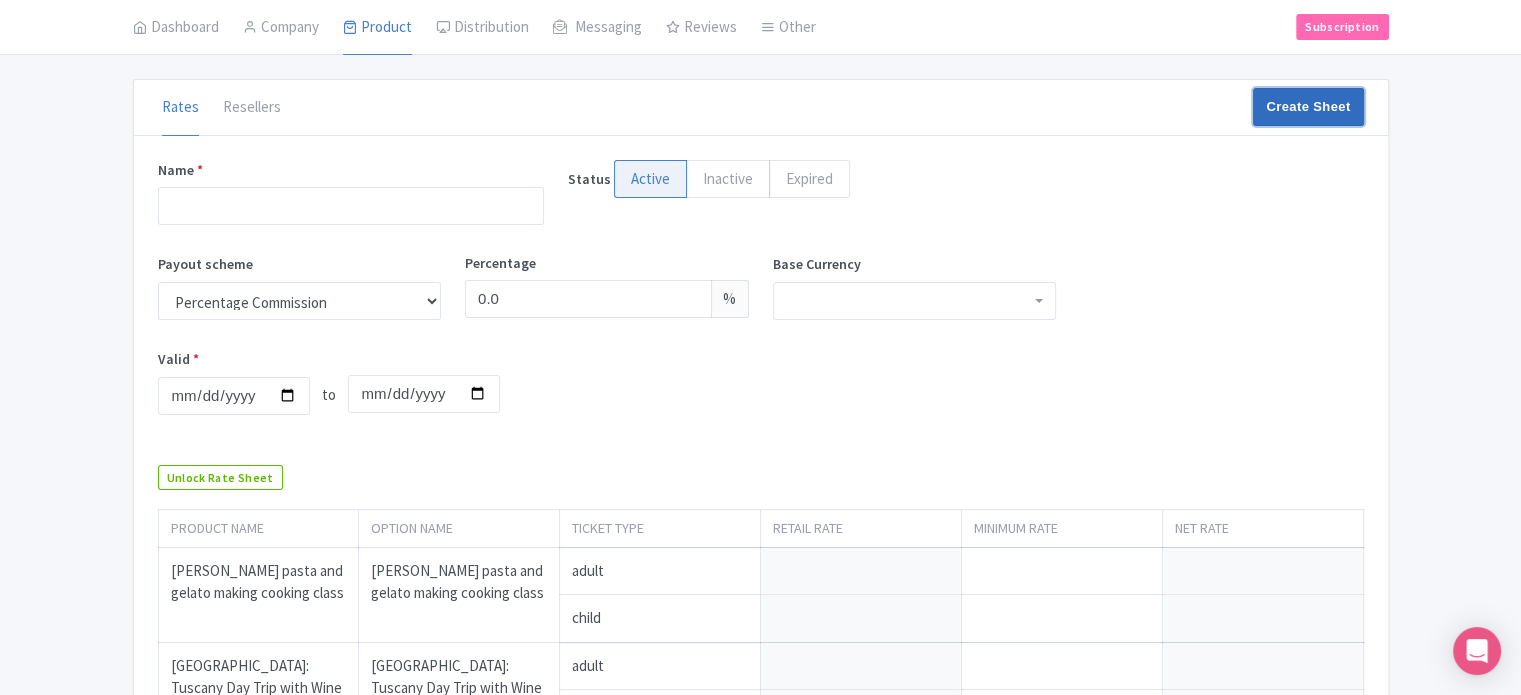 click on "Create Sheet" at bounding box center (1308, 107) 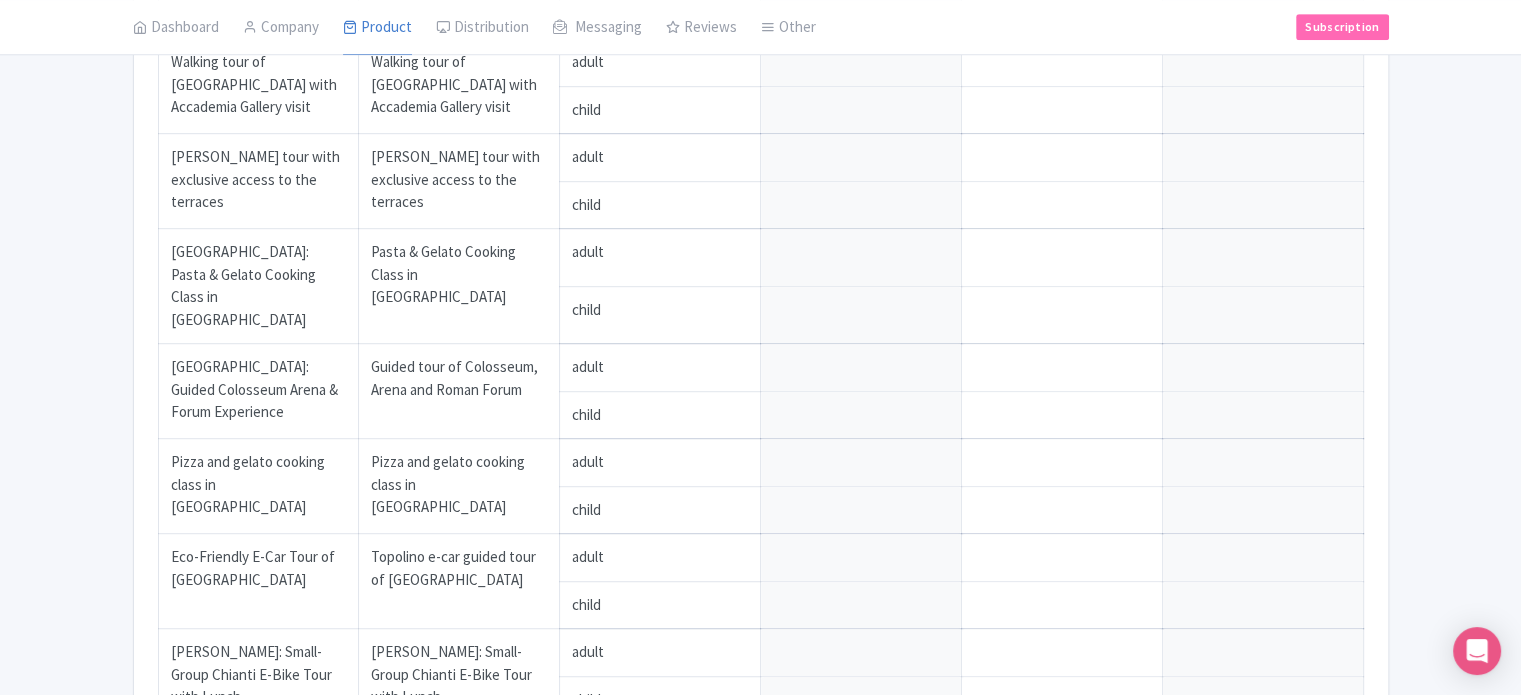 scroll, scrollTop: 1071, scrollLeft: 0, axis: vertical 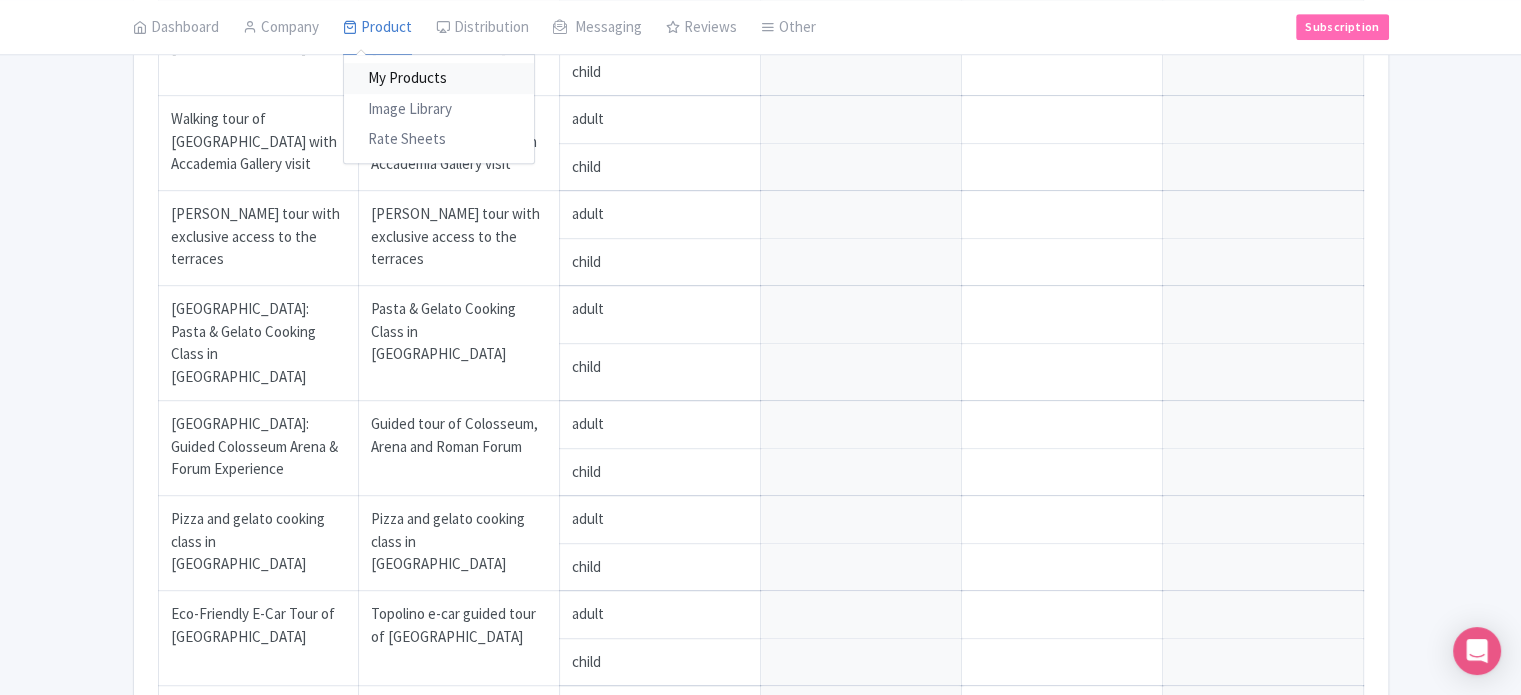 click on "My Products" at bounding box center [439, 79] 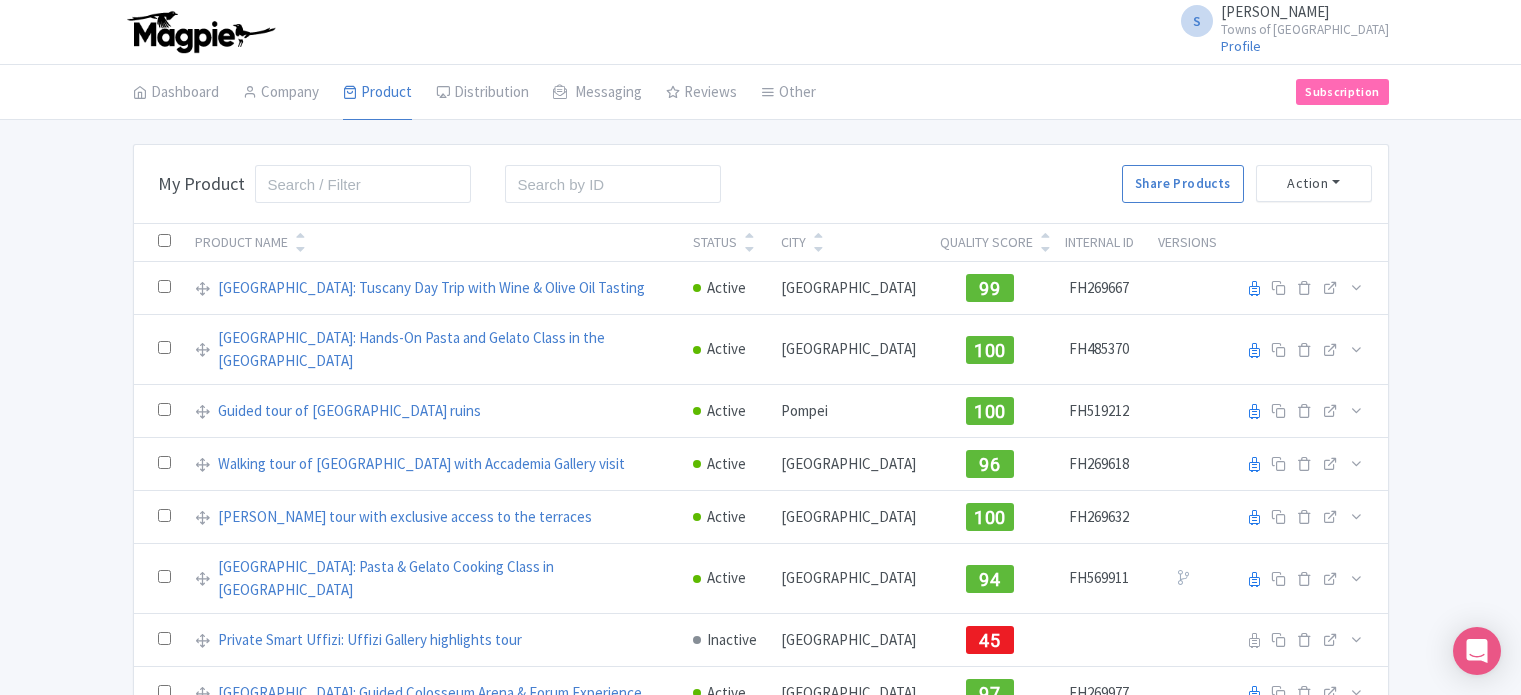 scroll, scrollTop: 0, scrollLeft: 0, axis: both 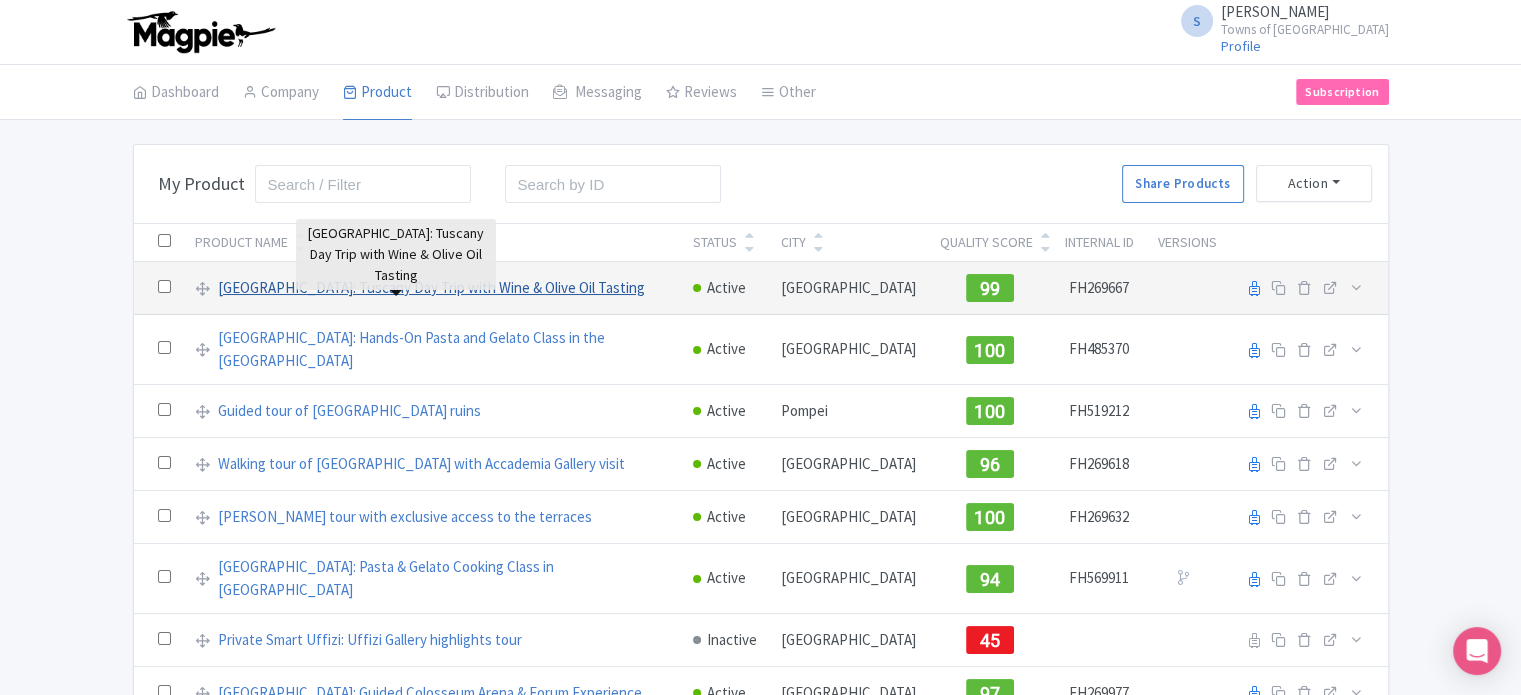 click on "[GEOGRAPHIC_DATA]: Tuscany Day Trip with Wine & Olive Oil Tasting" at bounding box center (431, 288) 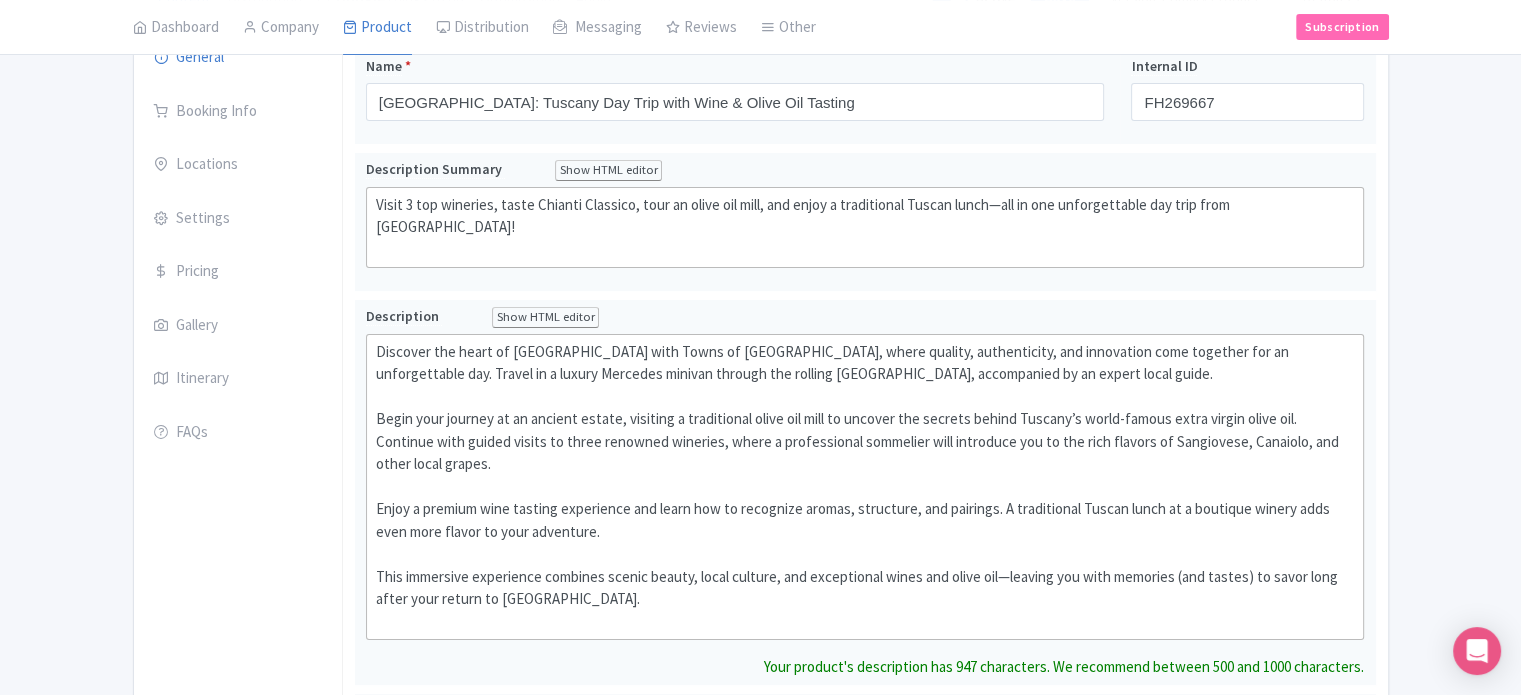 scroll, scrollTop: 268, scrollLeft: 0, axis: vertical 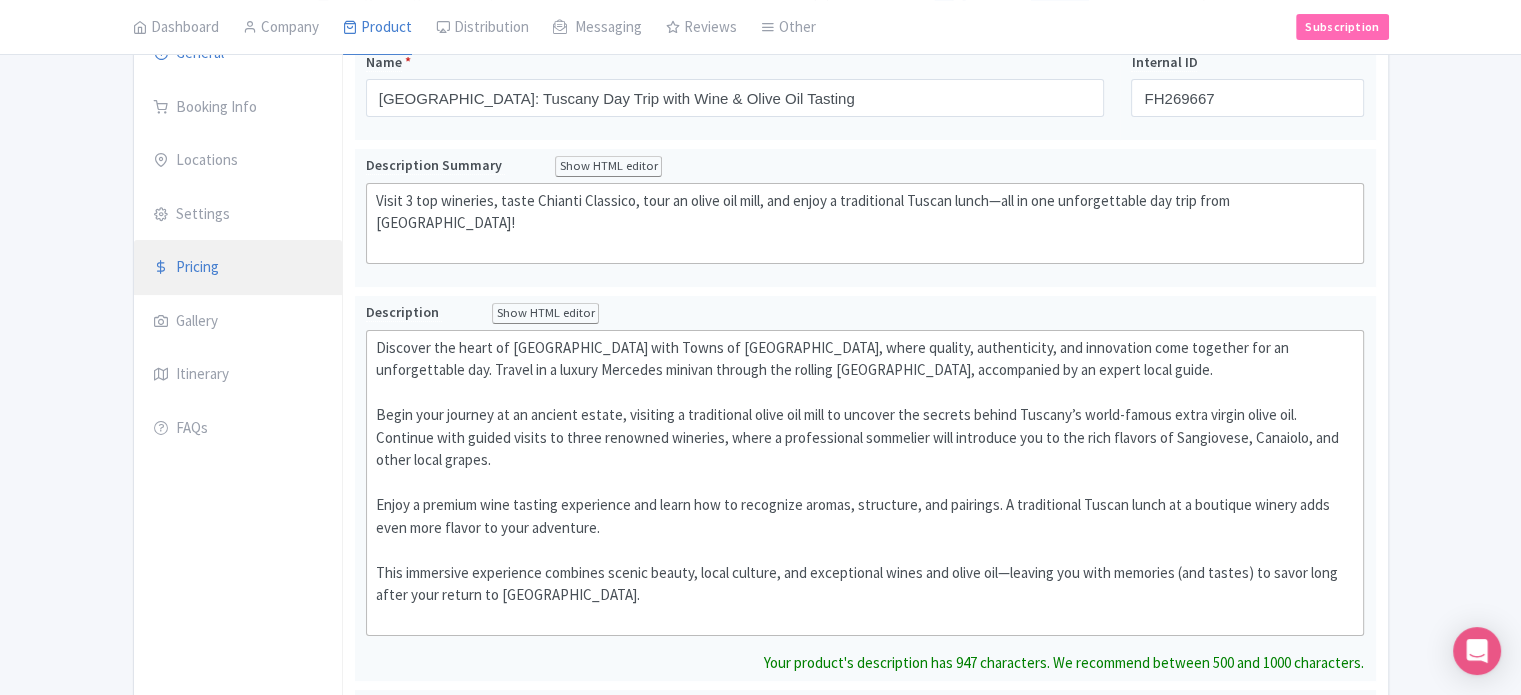 click on "Pricing" at bounding box center (238, 268) 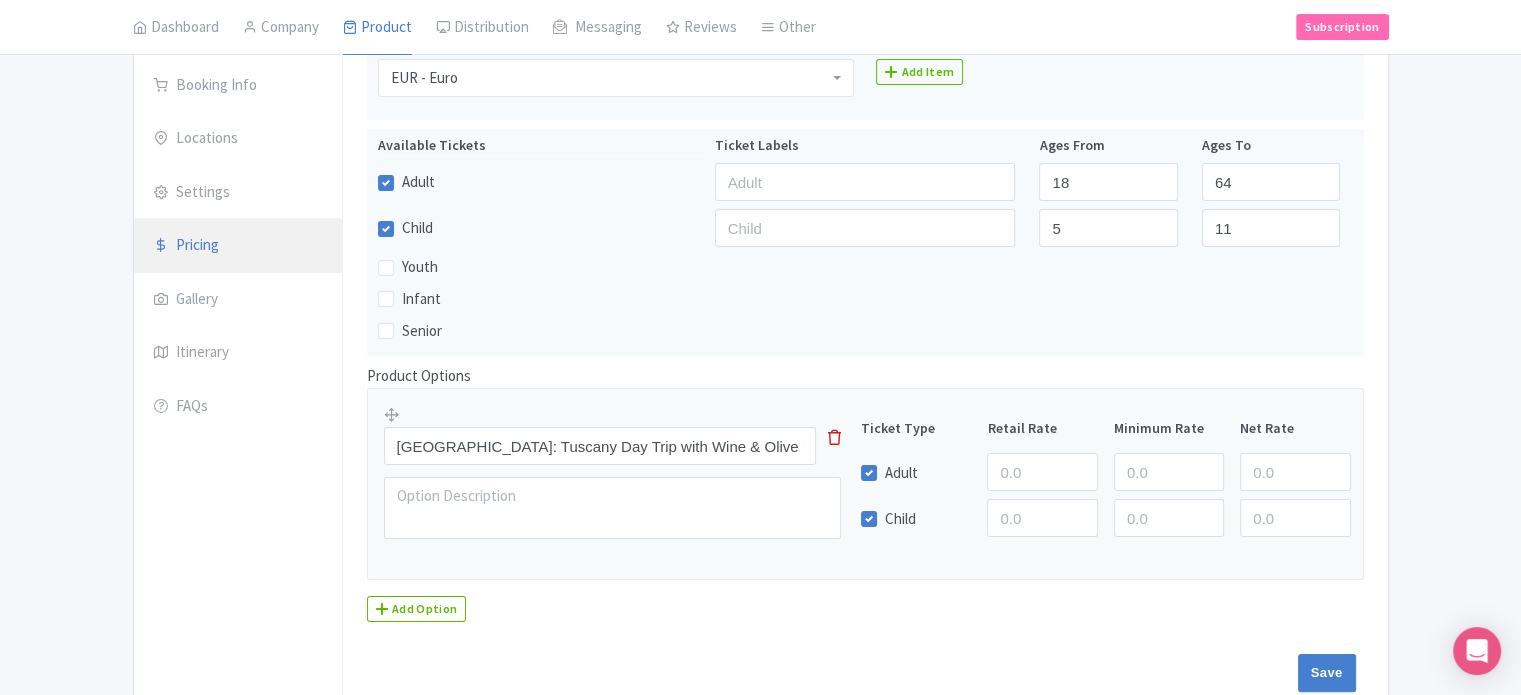 scroll, scrollTop: 286, scrollLeft: 0, axis: vertical 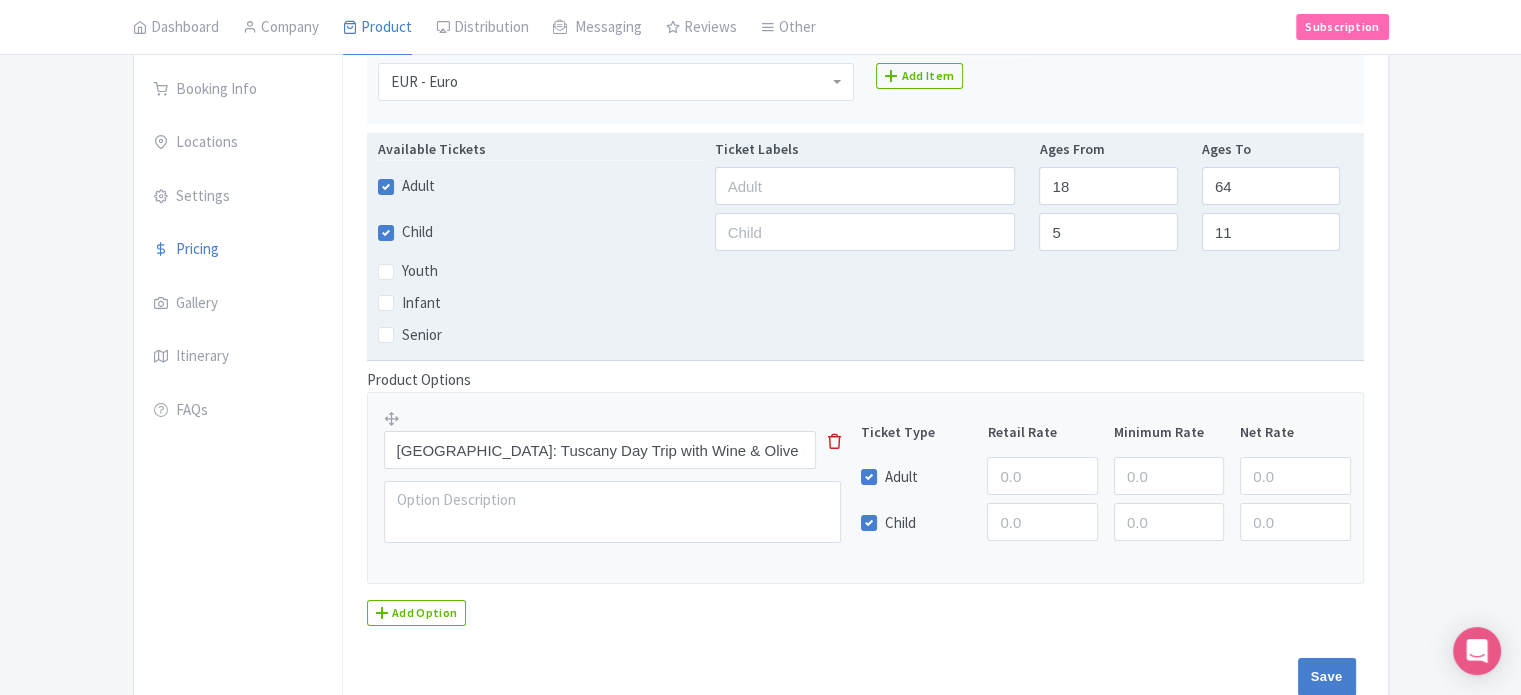 click on "Youth" at bounding box center [420, 271] 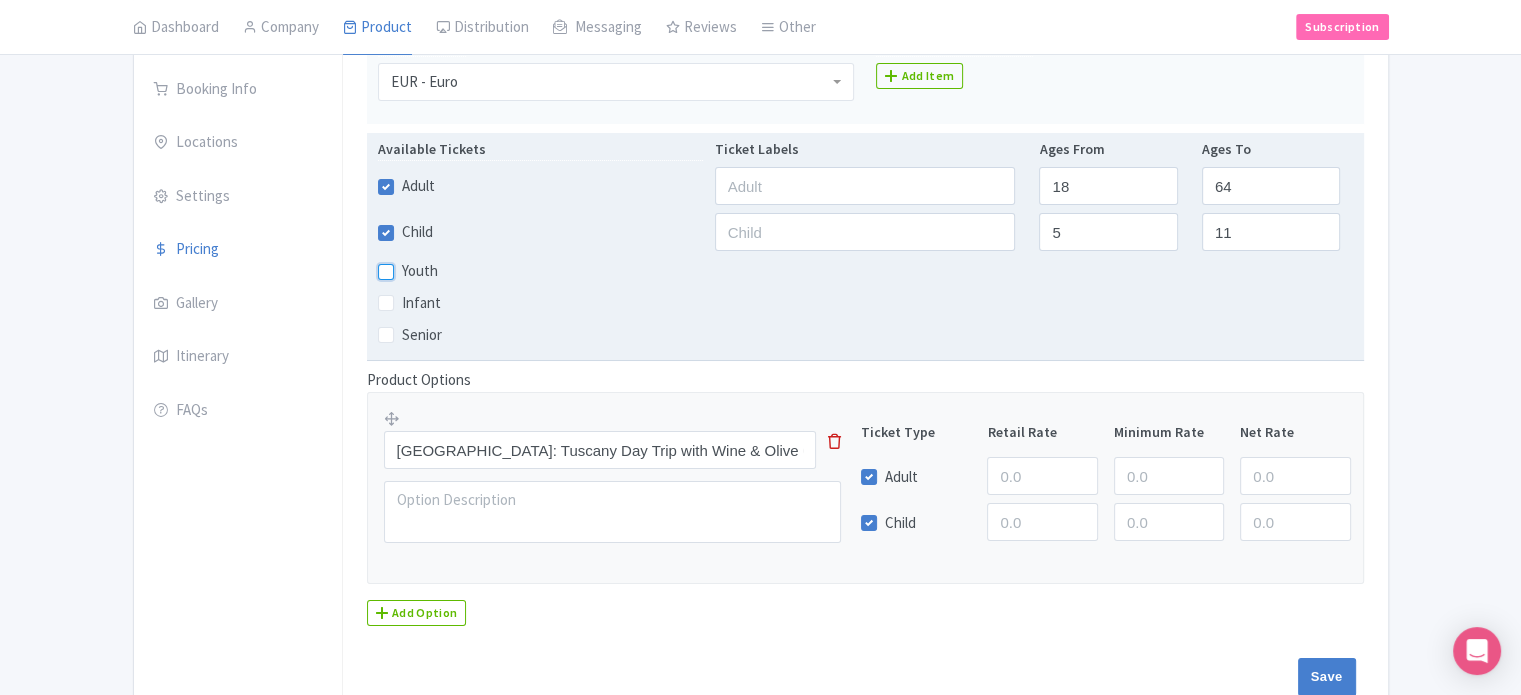 click on "Youth" at bounding box center (408, 265) 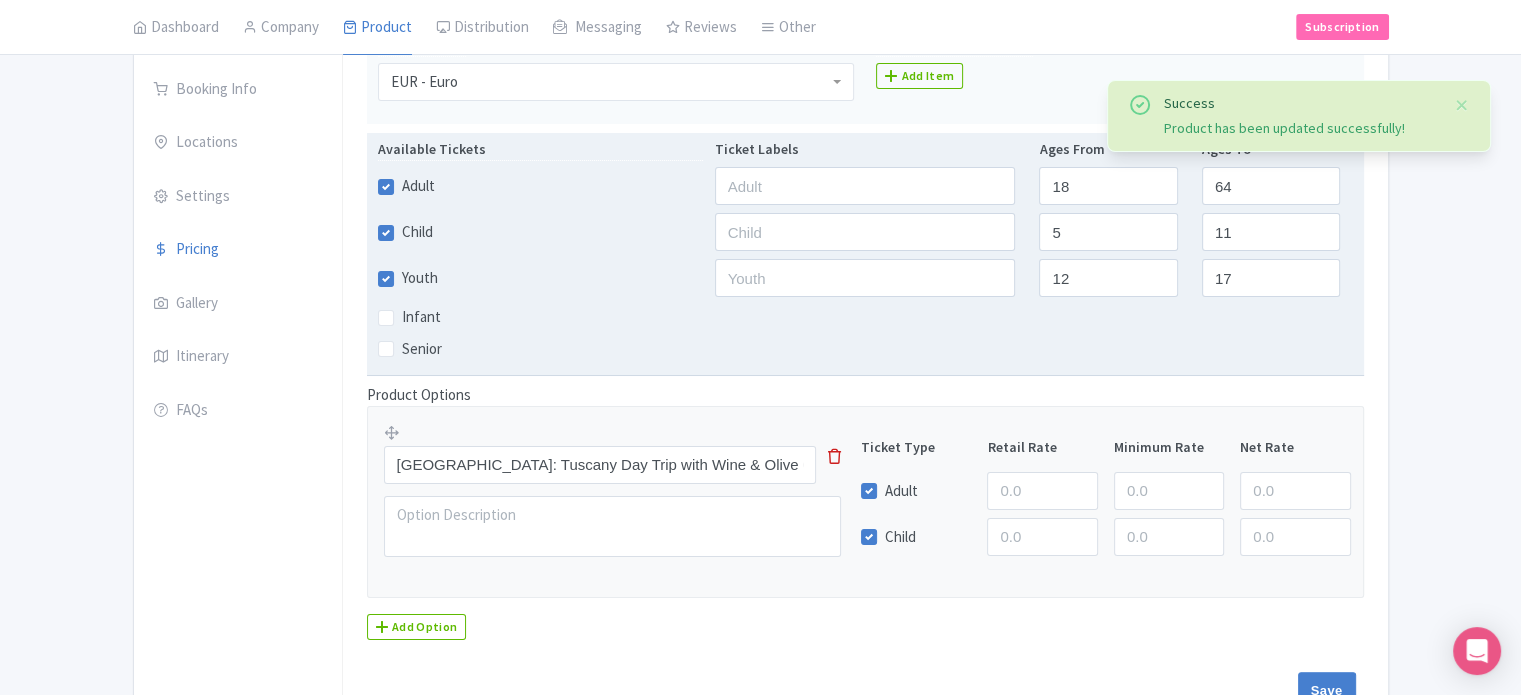 click on "Youth" at bounding box center (420, 278) 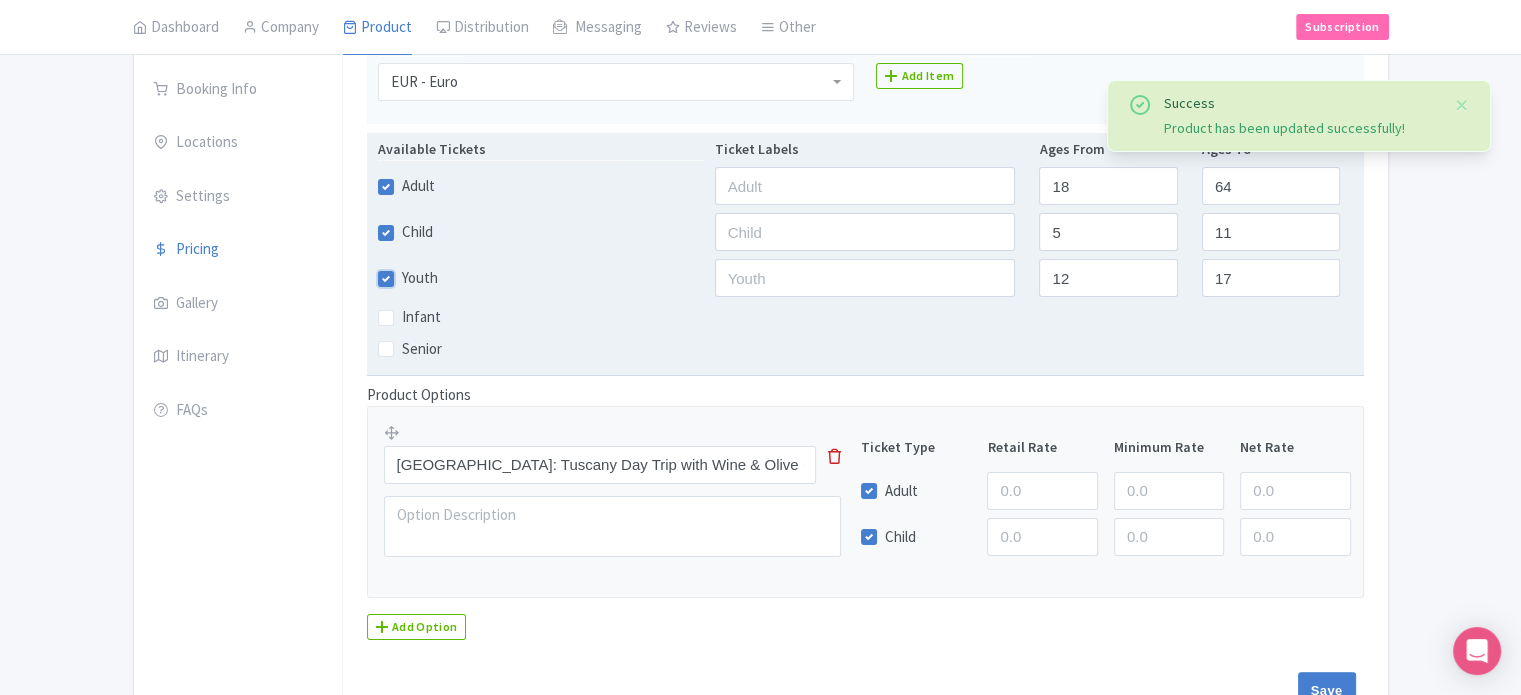 click on "Youth" at bounding box center (408, 272) 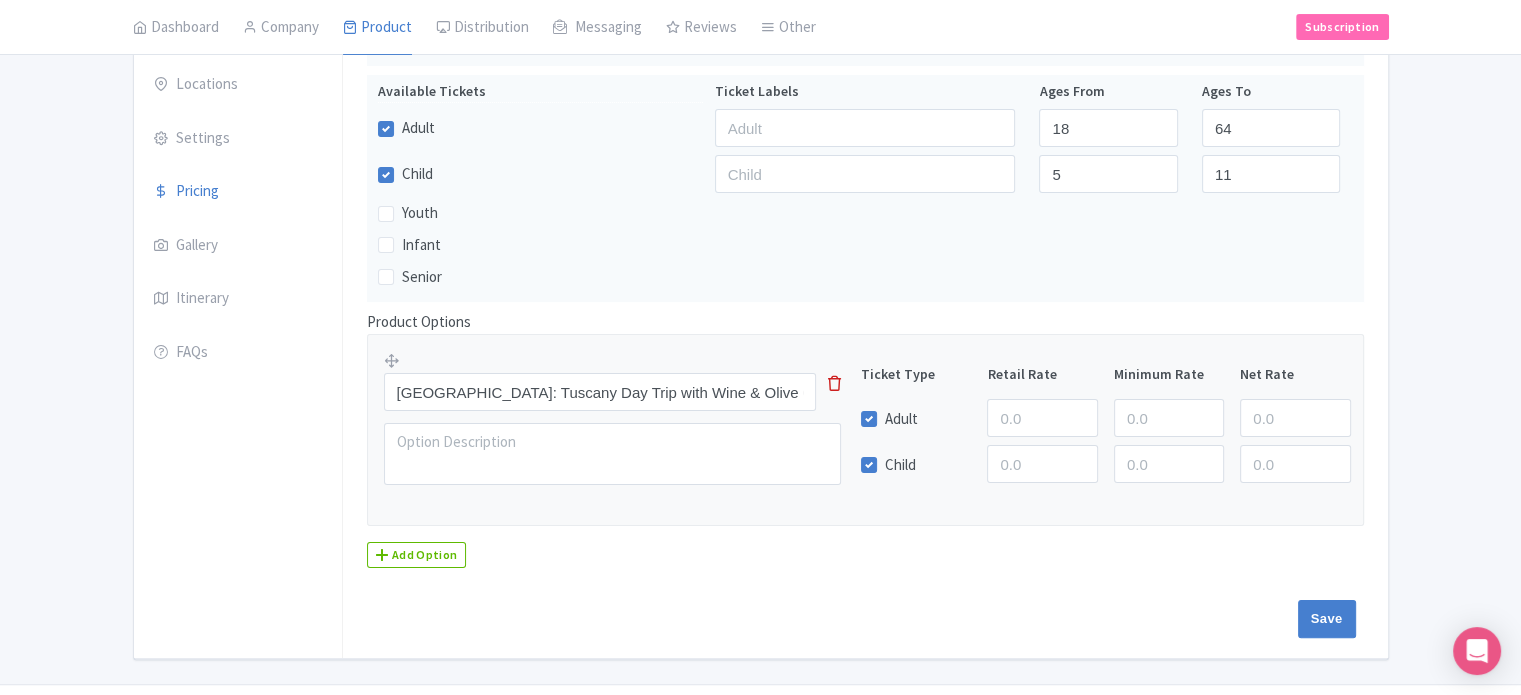scroll, scrollTop: 0, scrollLeft: 0, axis: both 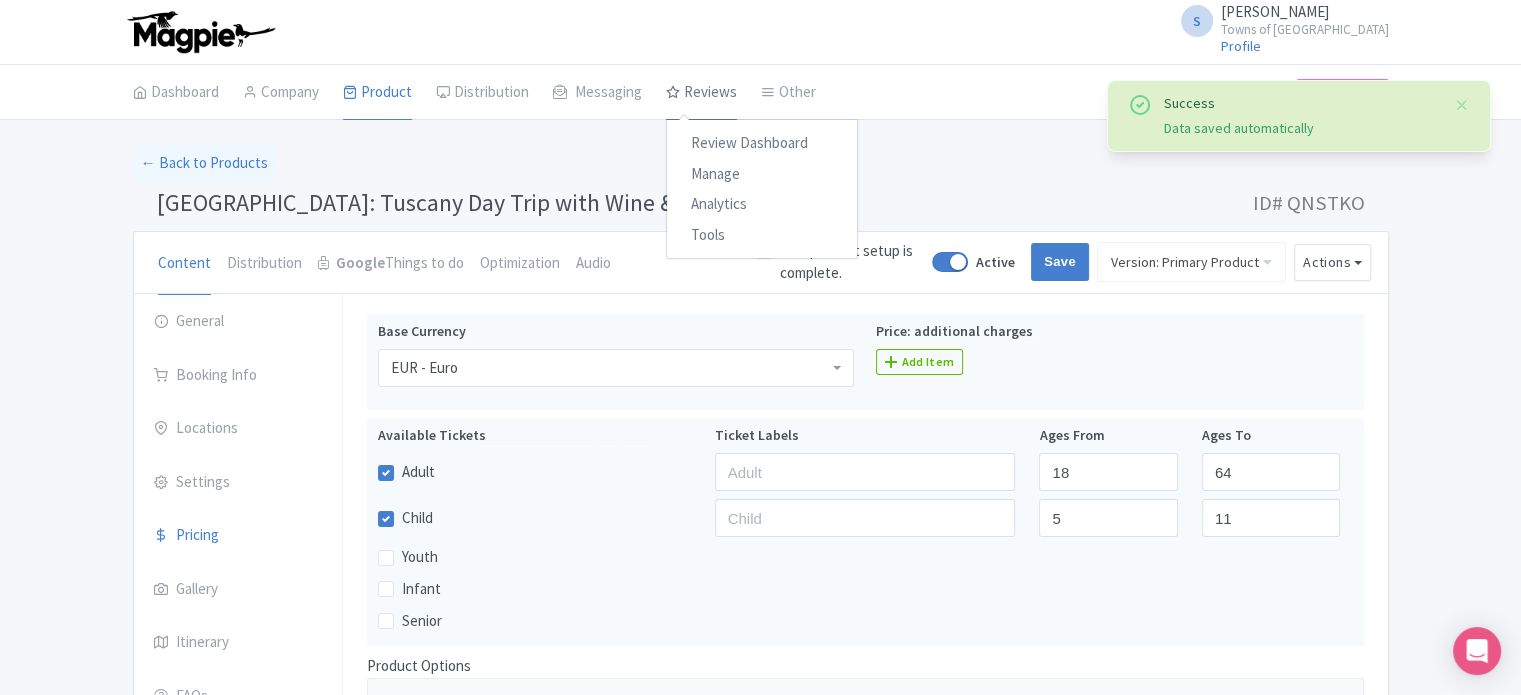 click on "Reviews" at bounding box center [701, 93] 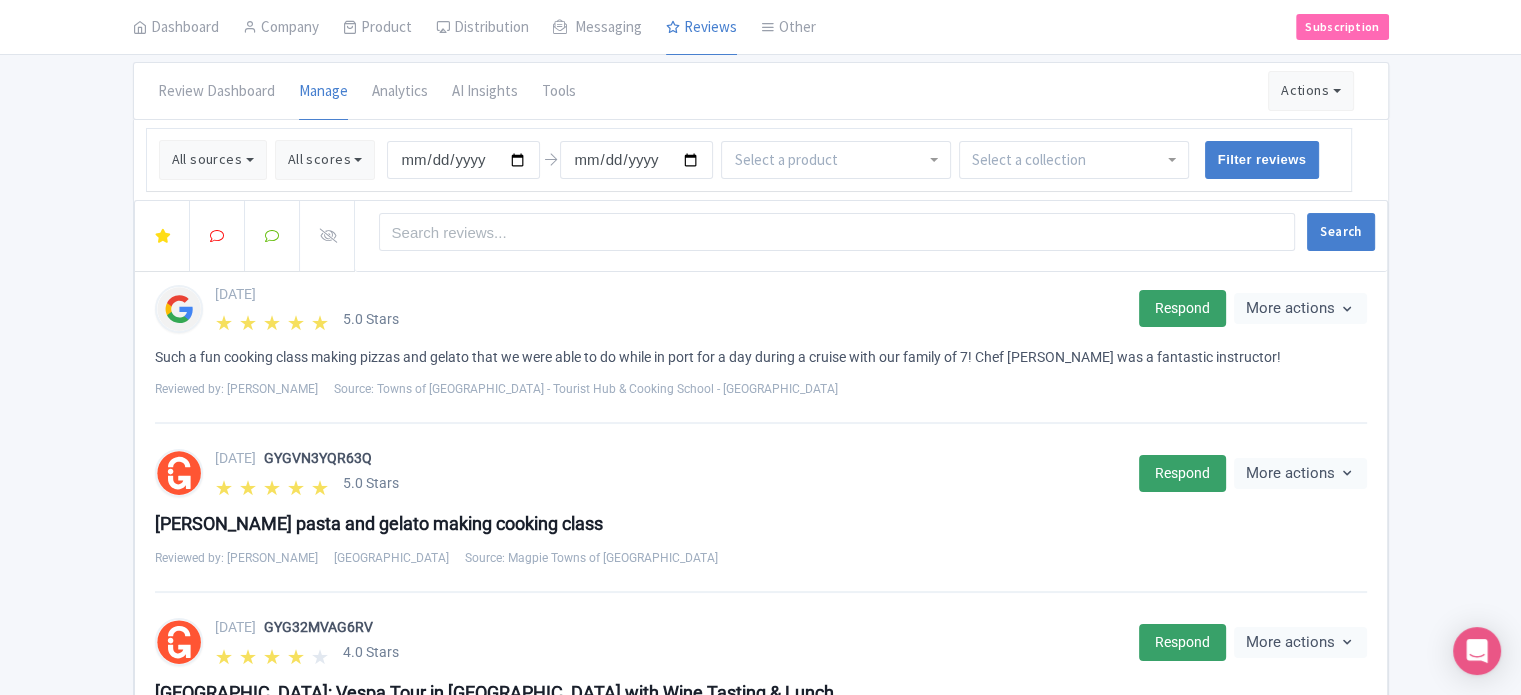 scroll, scrollTop: 0, scrollLeft: 0, axis: both 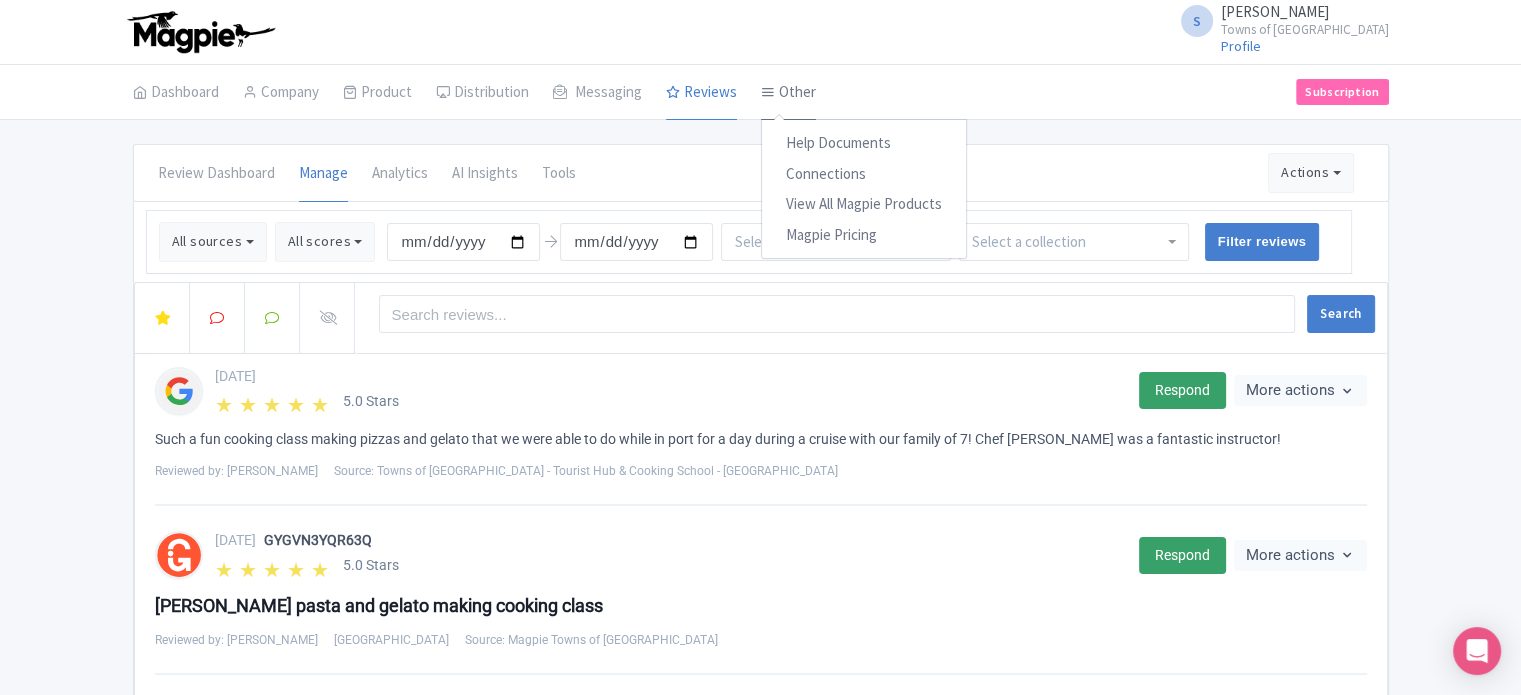 click on "Other" at bounding box center [788, 93] 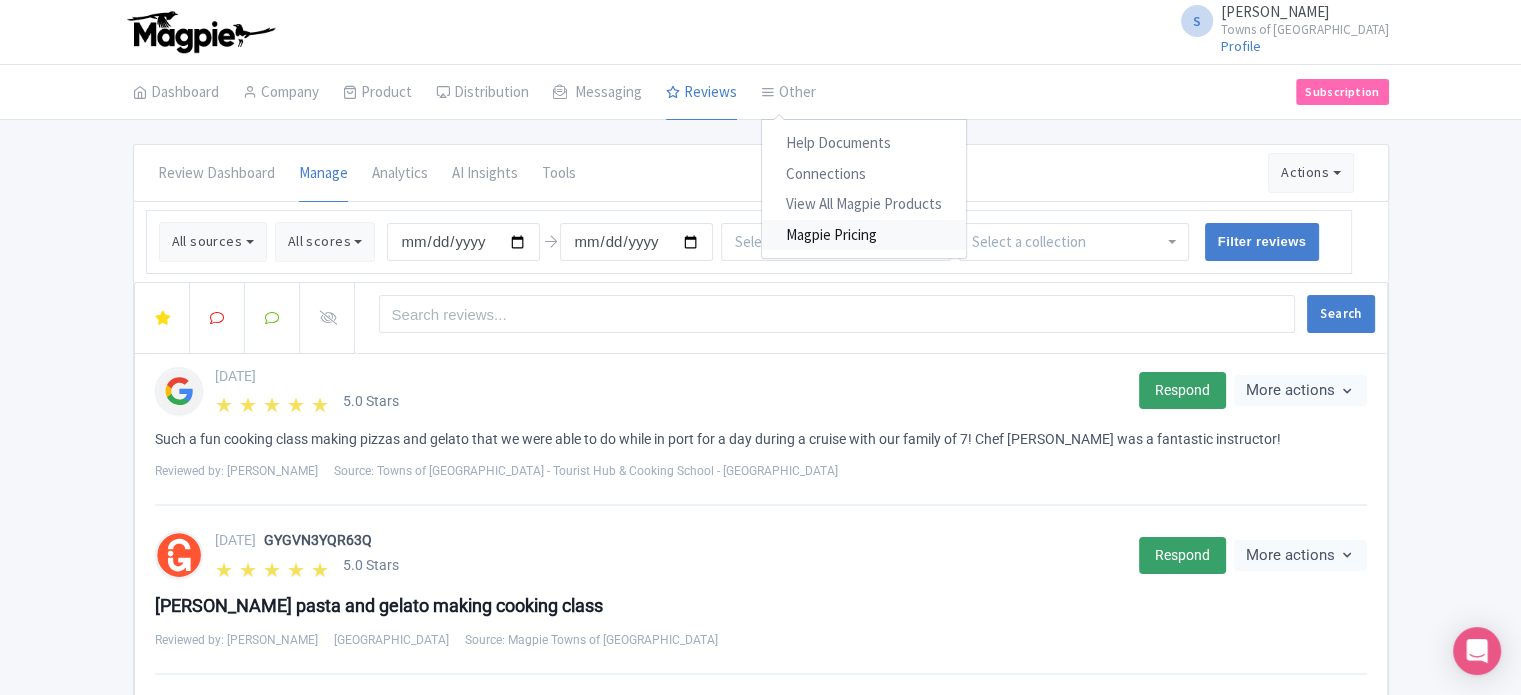 click on "Magpie Pricing" at bounding box center (864, 235) 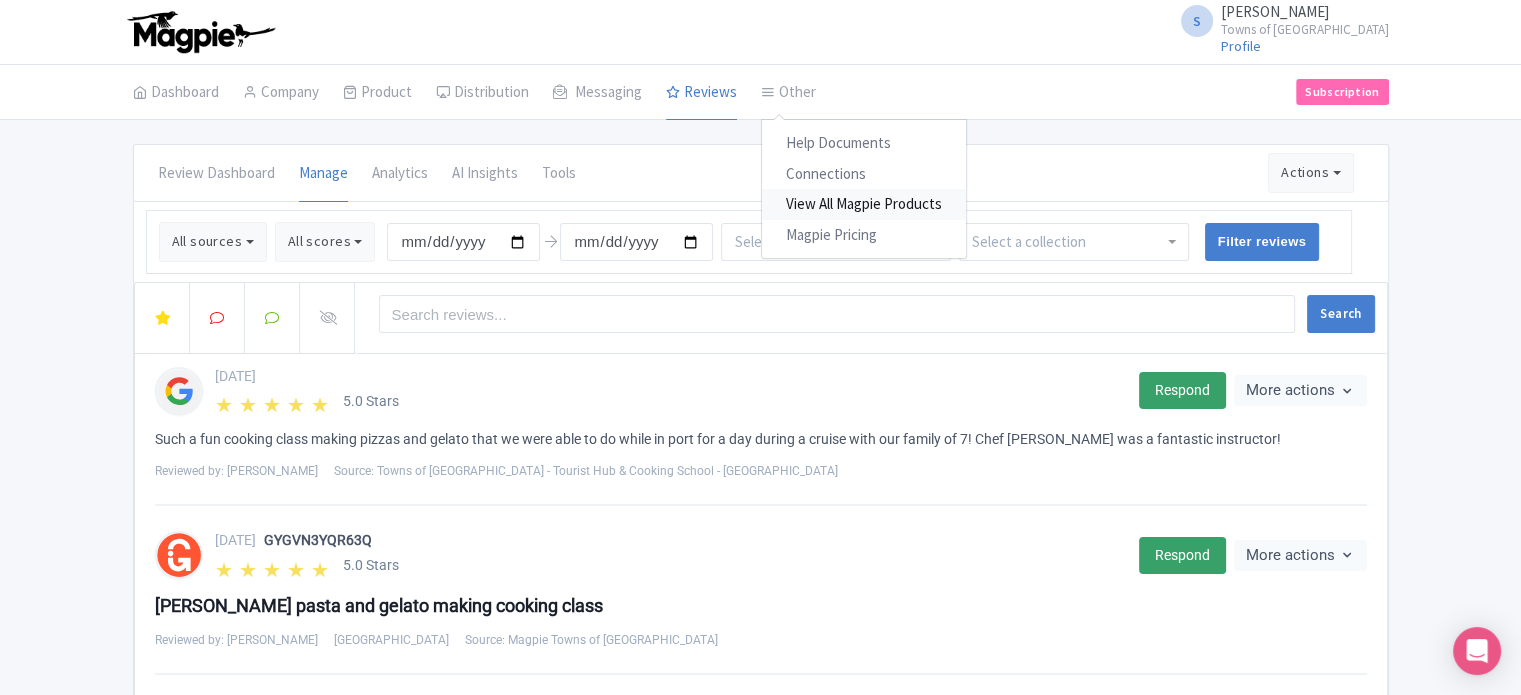 click on "View All Magpie Products" at bounding box center (864, 204) 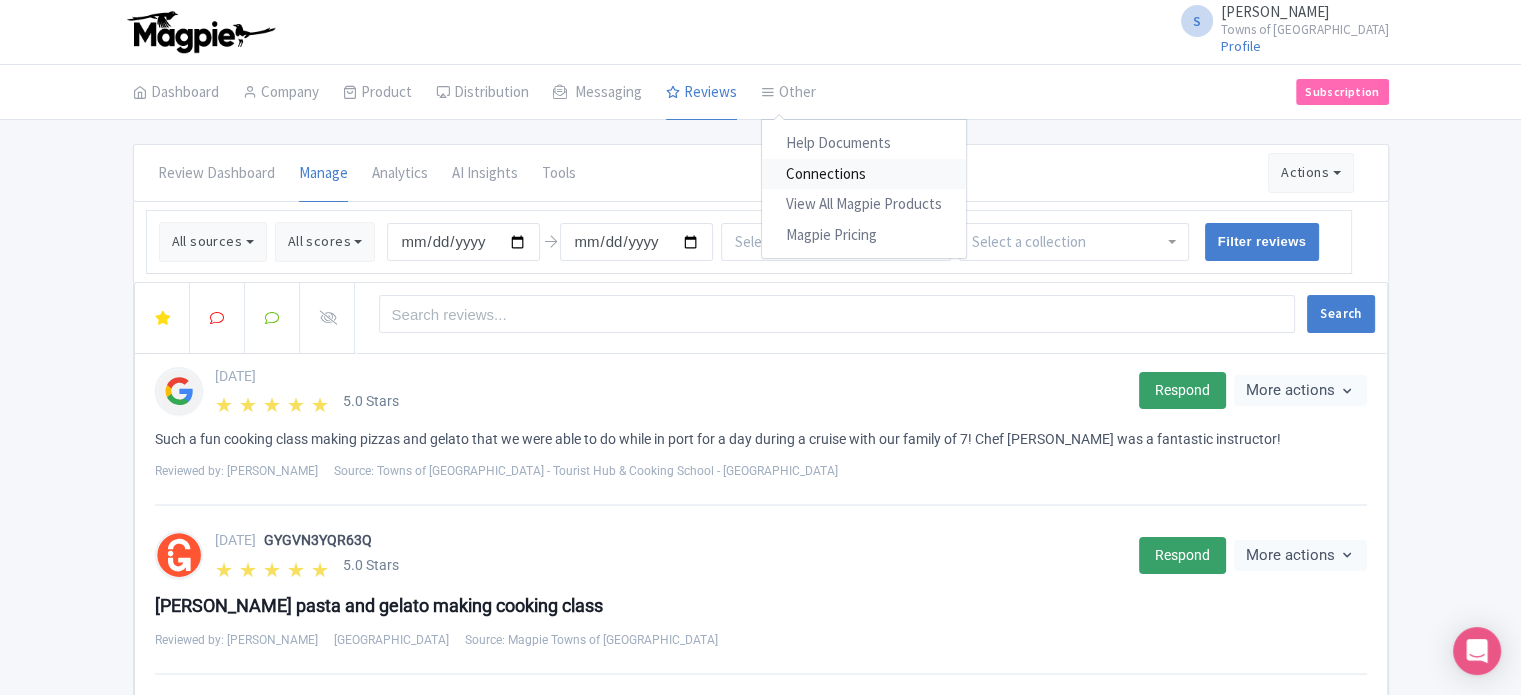 click on "Connections" at bounding box center (864, 174) 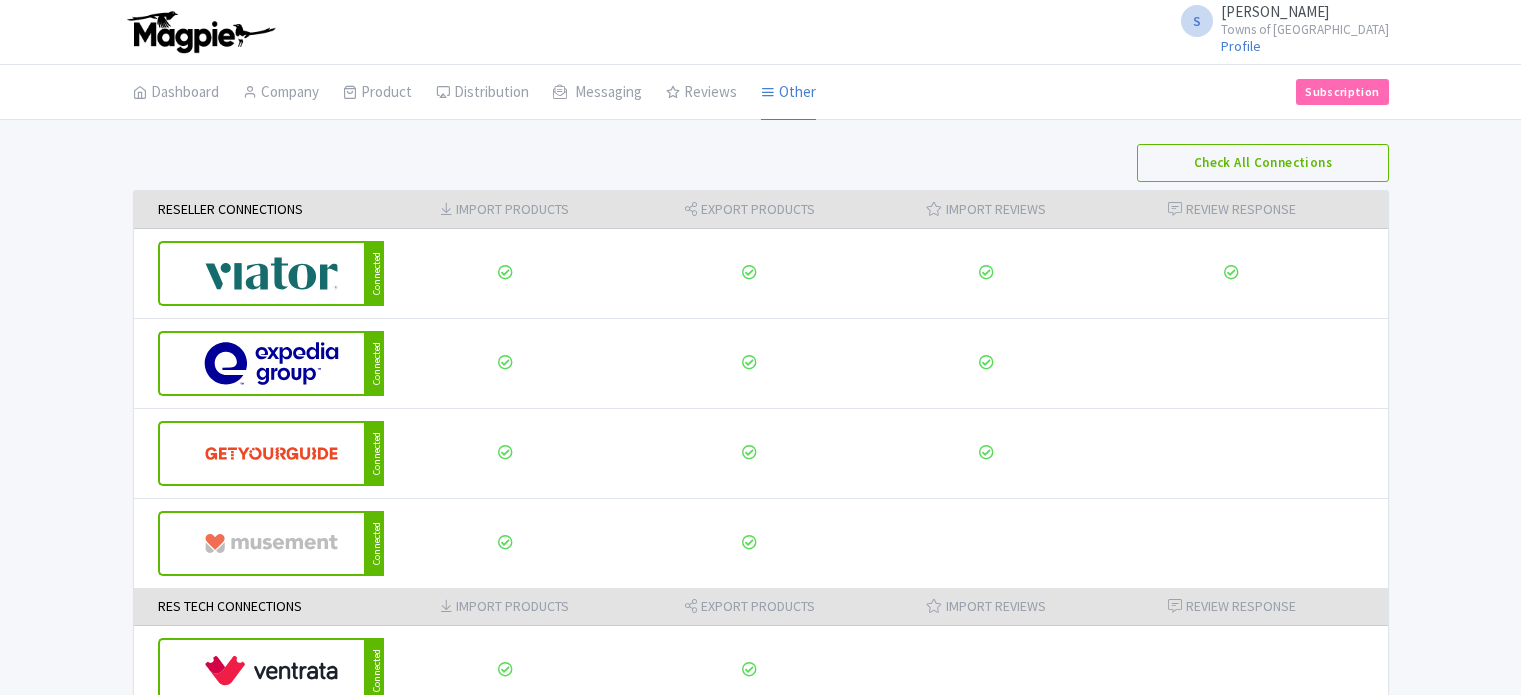 scroll, scrollTop: 0, scrollLeft: 0, axis: both 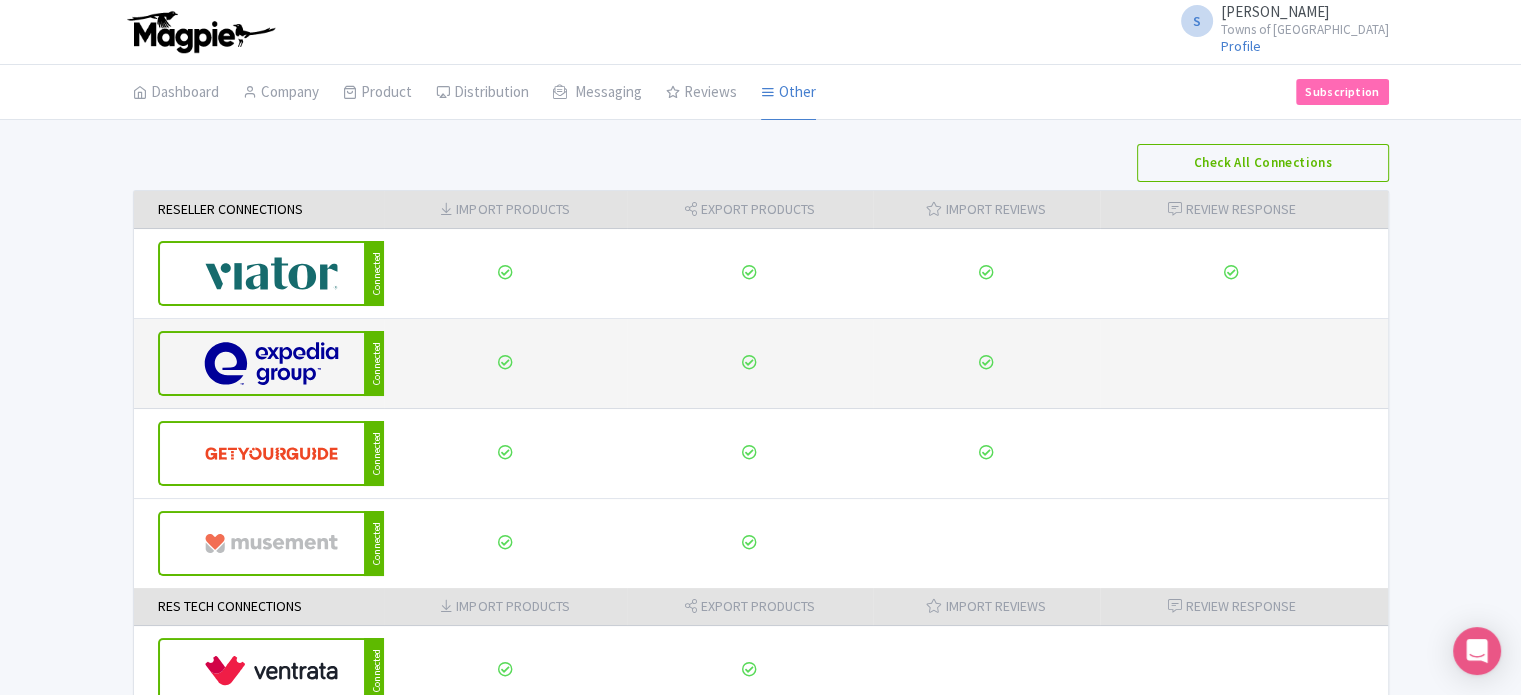 click at bounding box center [1244, 364] 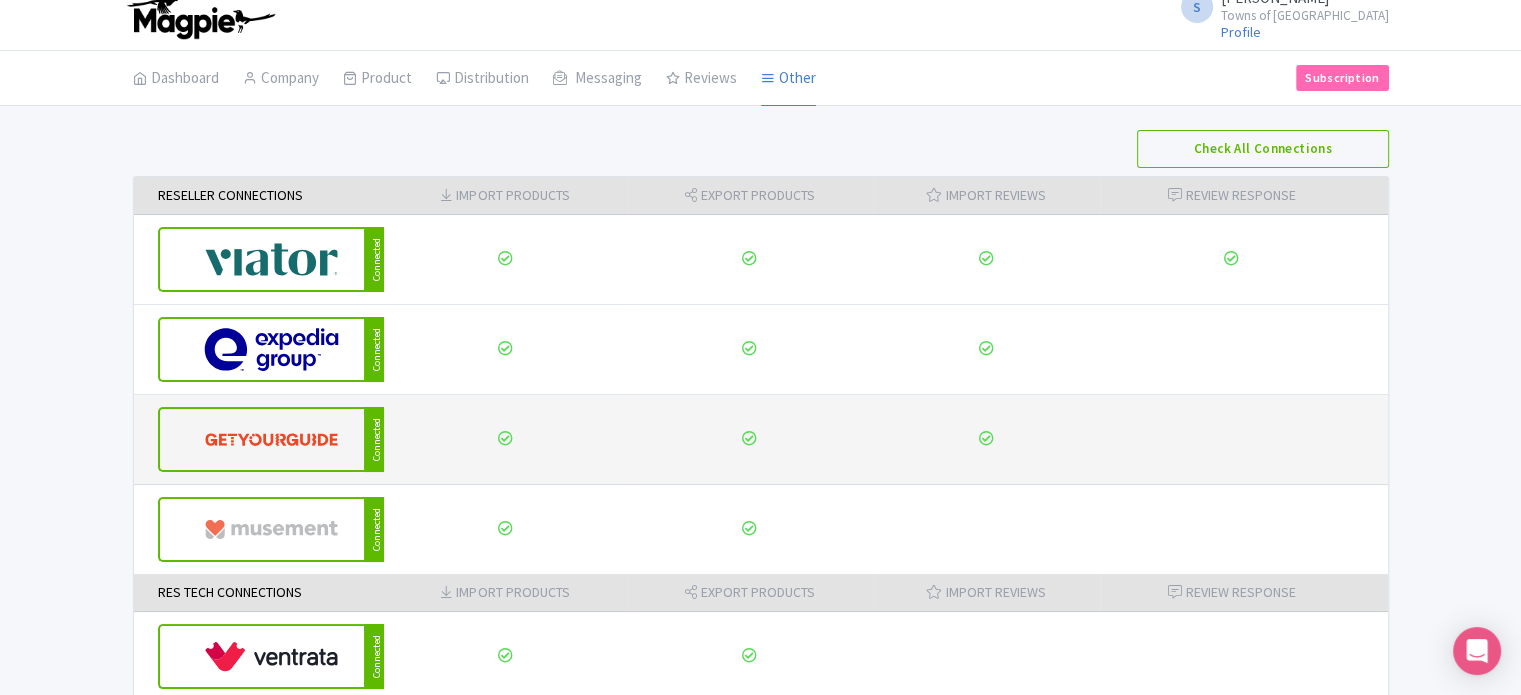 scroll, scrollTop: 0, scrollLeft: 0, axis: both 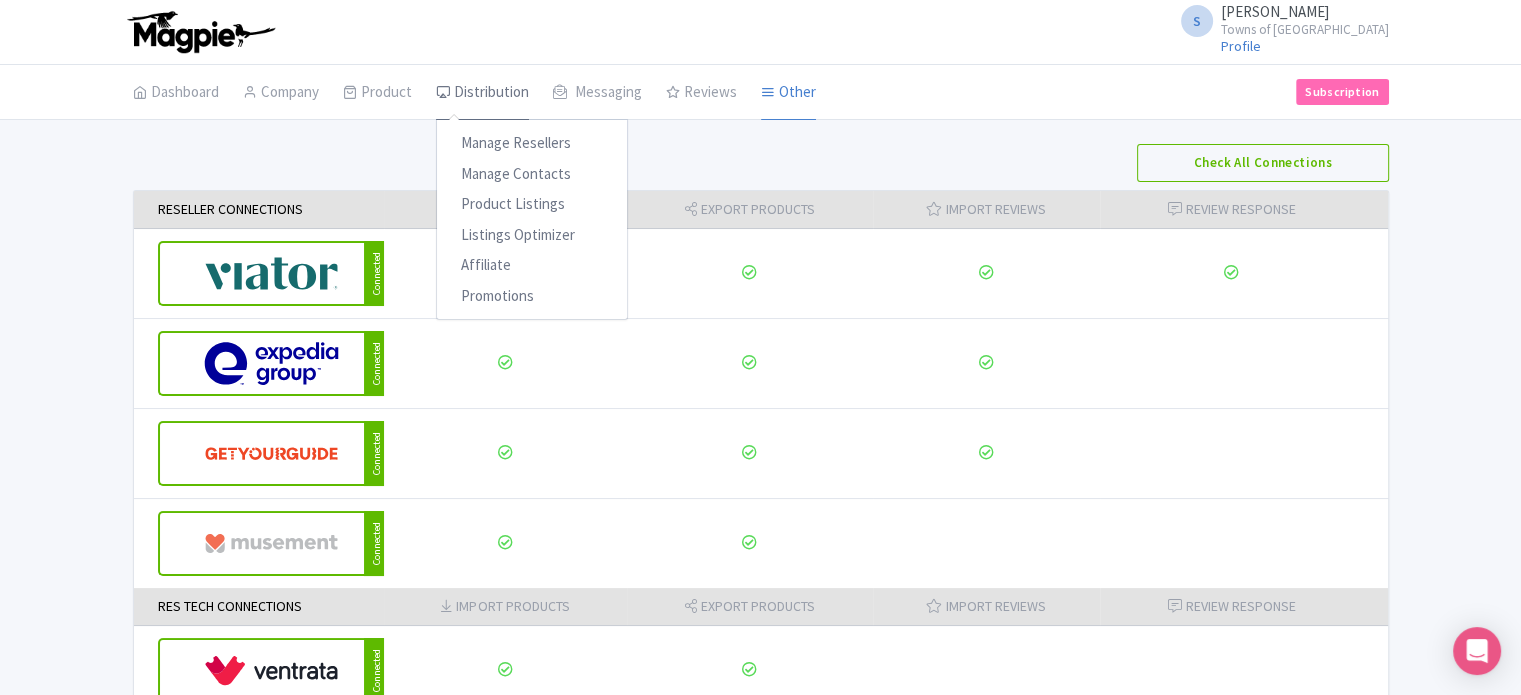click on "Distribution" at bounding box center (482, 93) 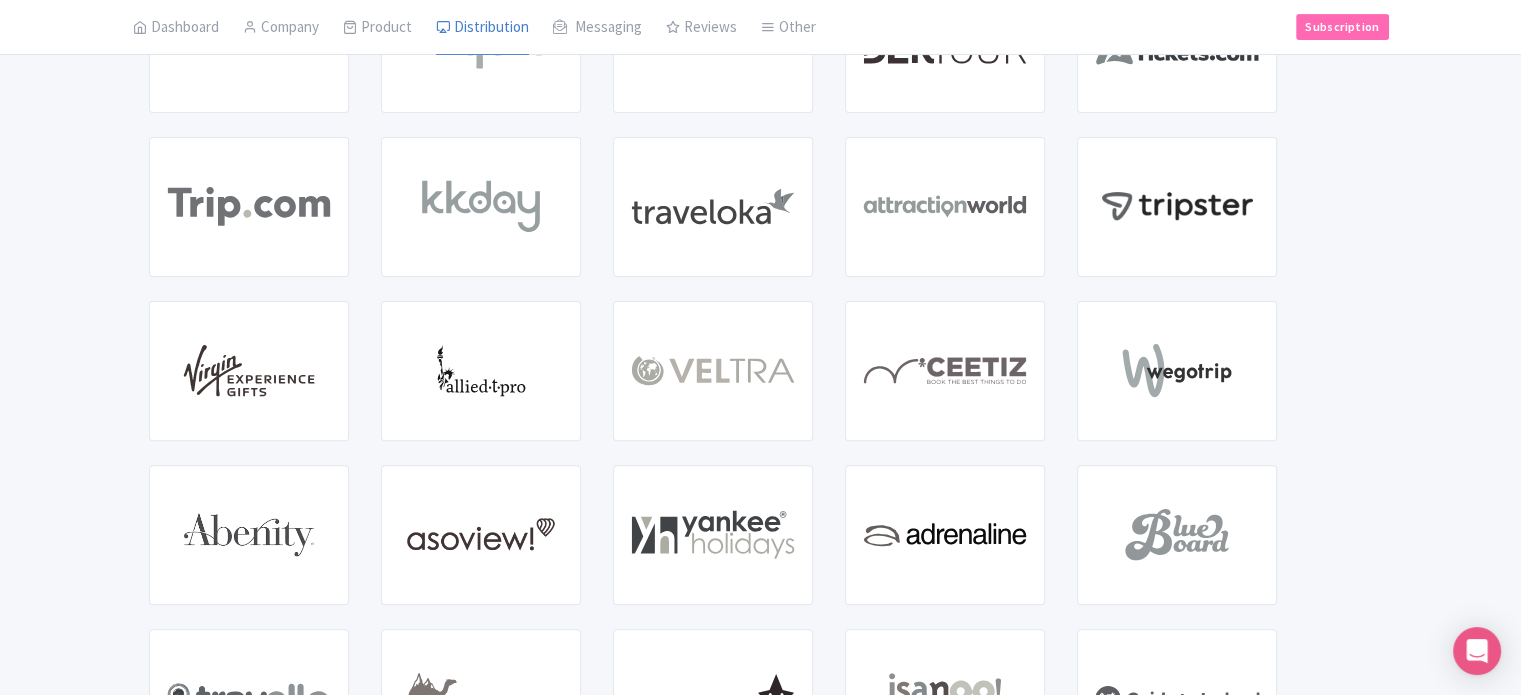 scroll, scrollTop: 455, scrollLeft: 0, axis: vertical 